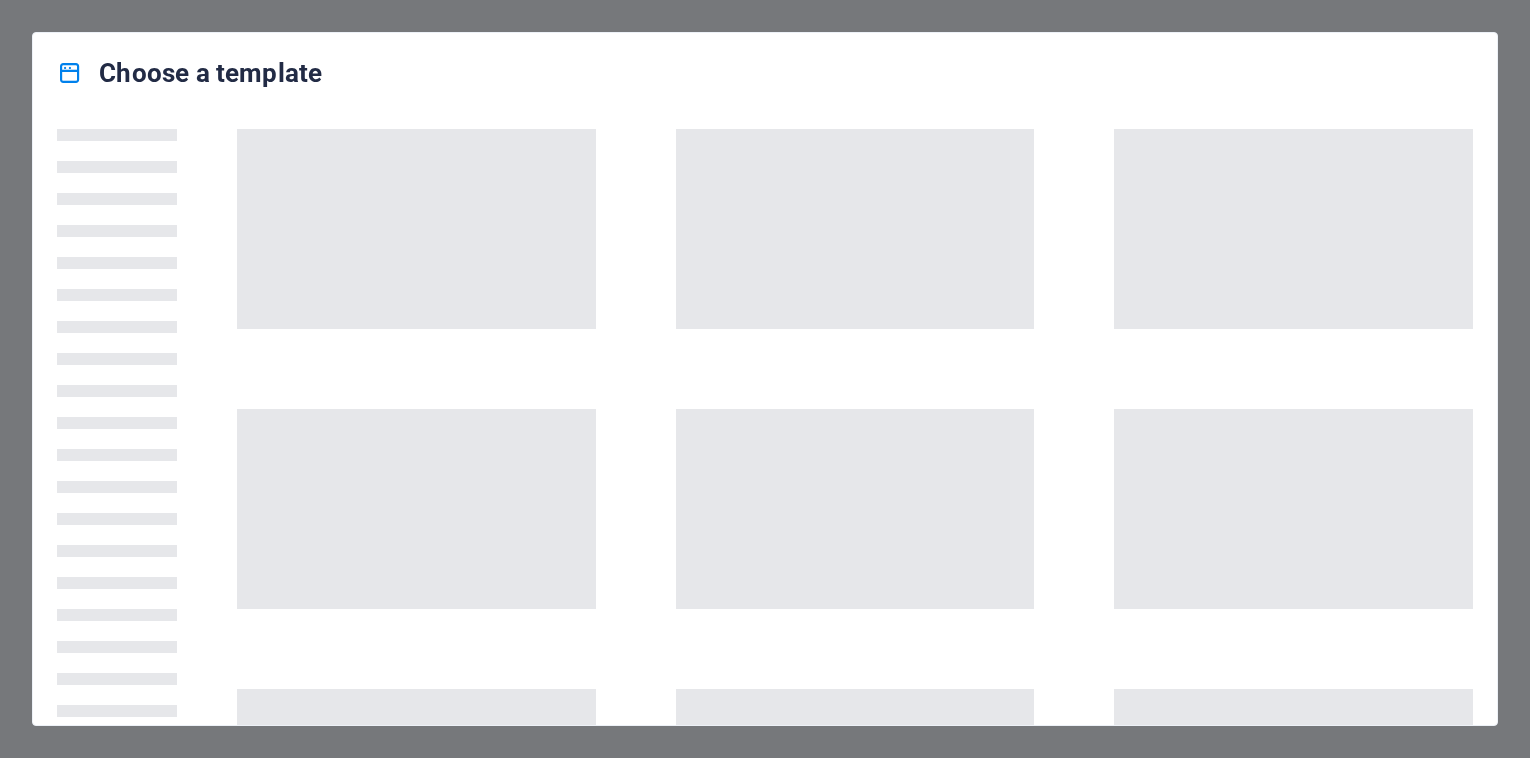 scroll, scrollTop: 0, scrollLeft: 0, axis: both 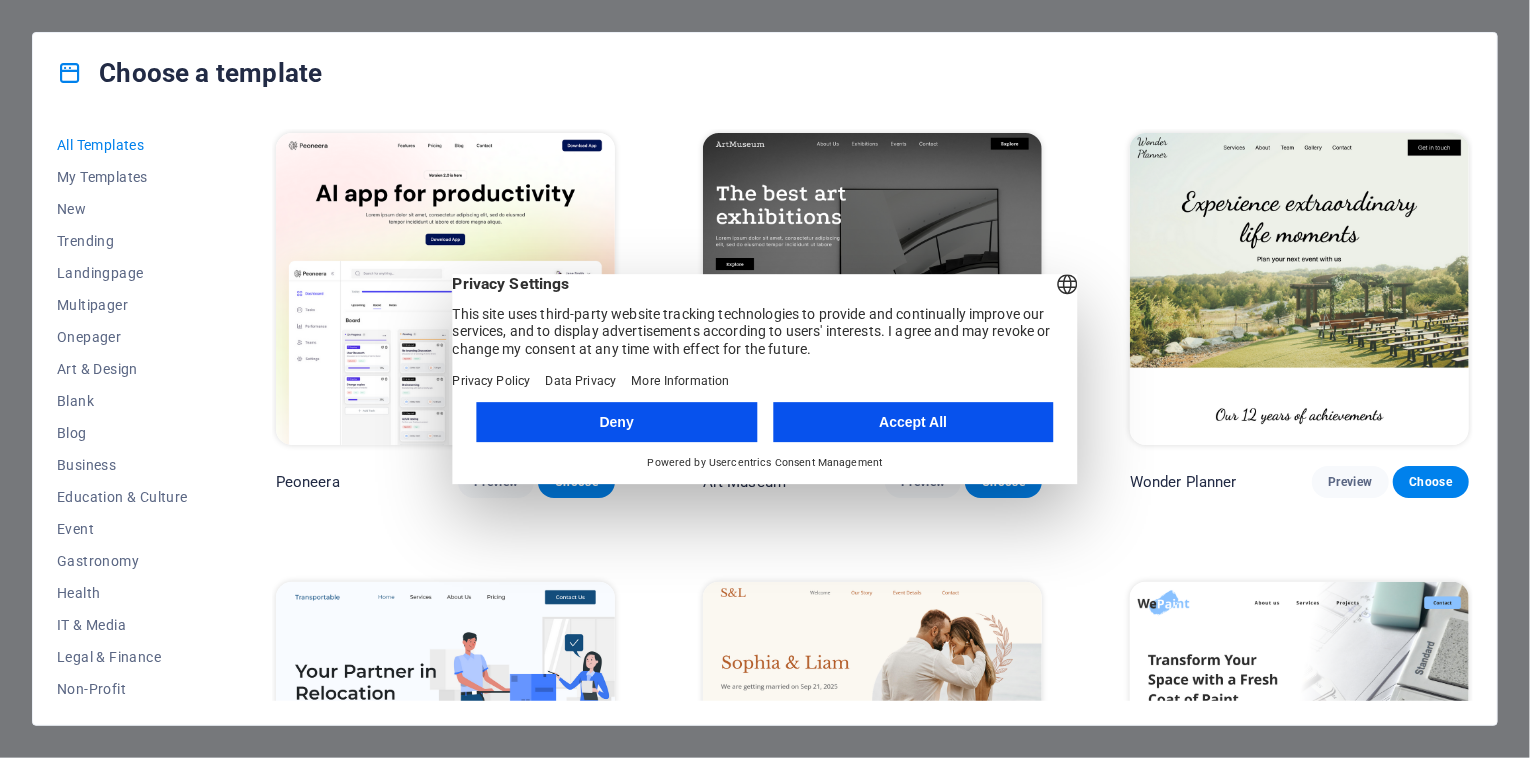 click on "Accept All" at bounding box center [913, 422] 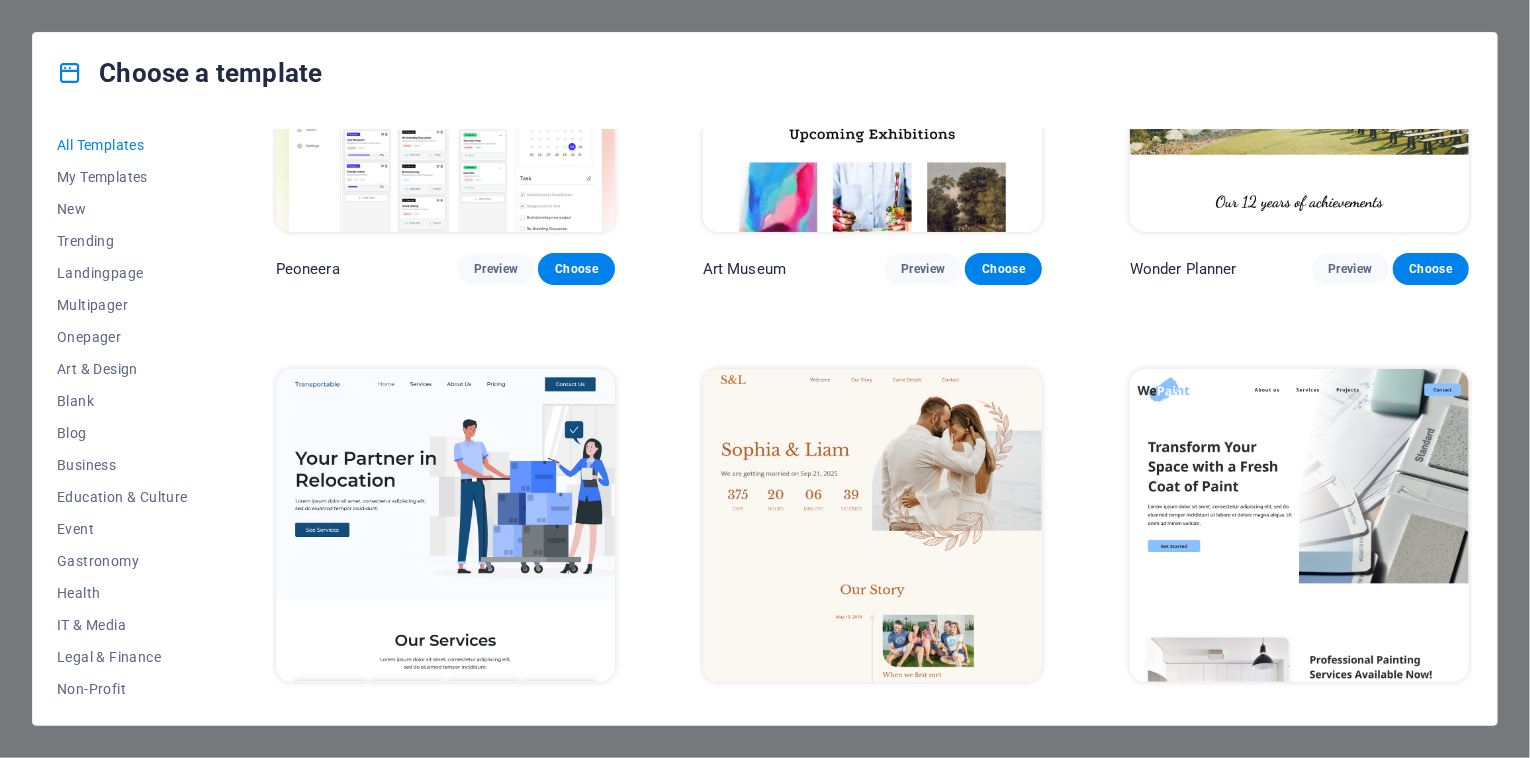 scroll, scrollTop: 400, scrollLeft: 0, axis: vertical 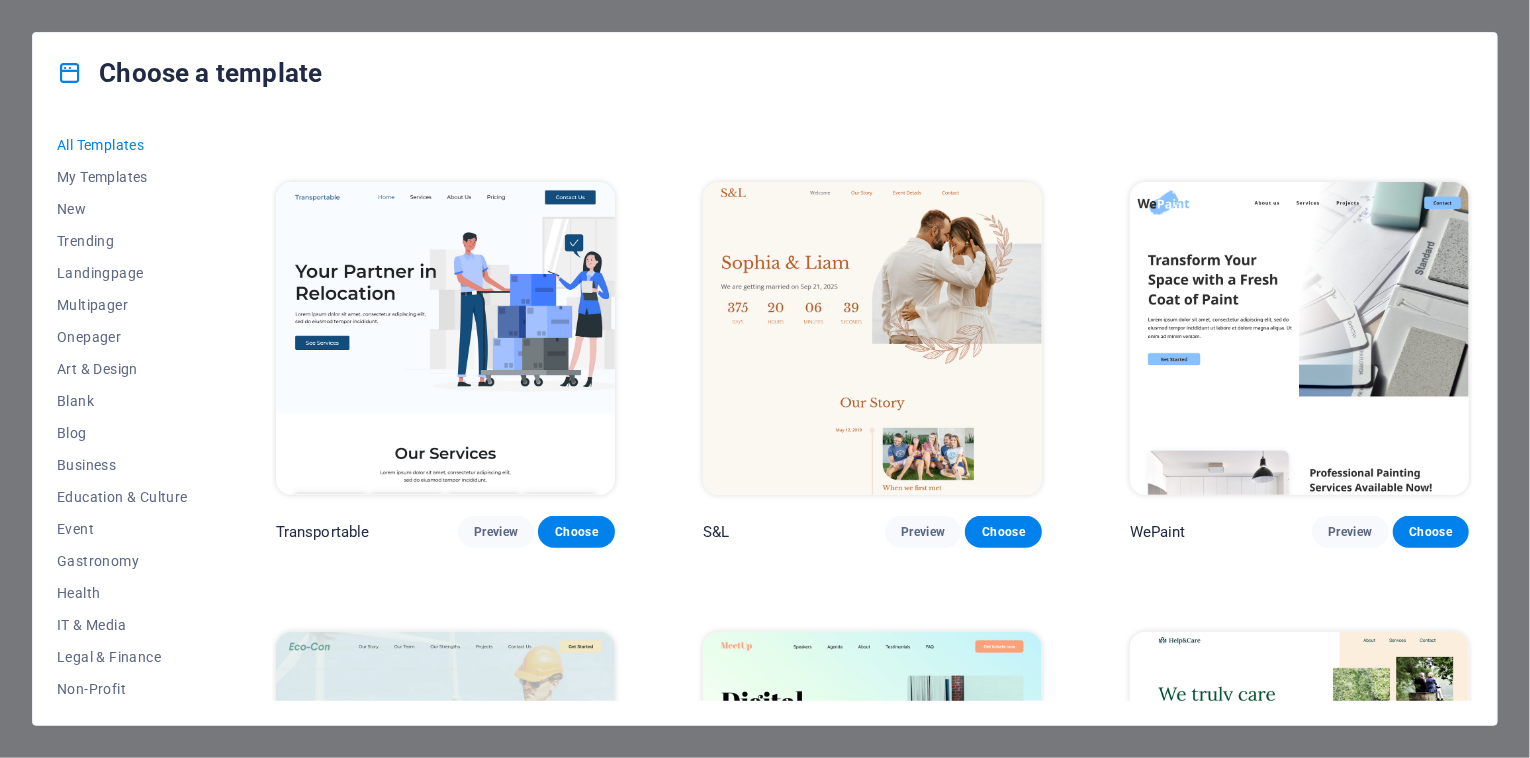 drag, startPoint x: 209, startPoint y: 351, endPoint x: 204, endPoint y: 401, distance: 50.24938 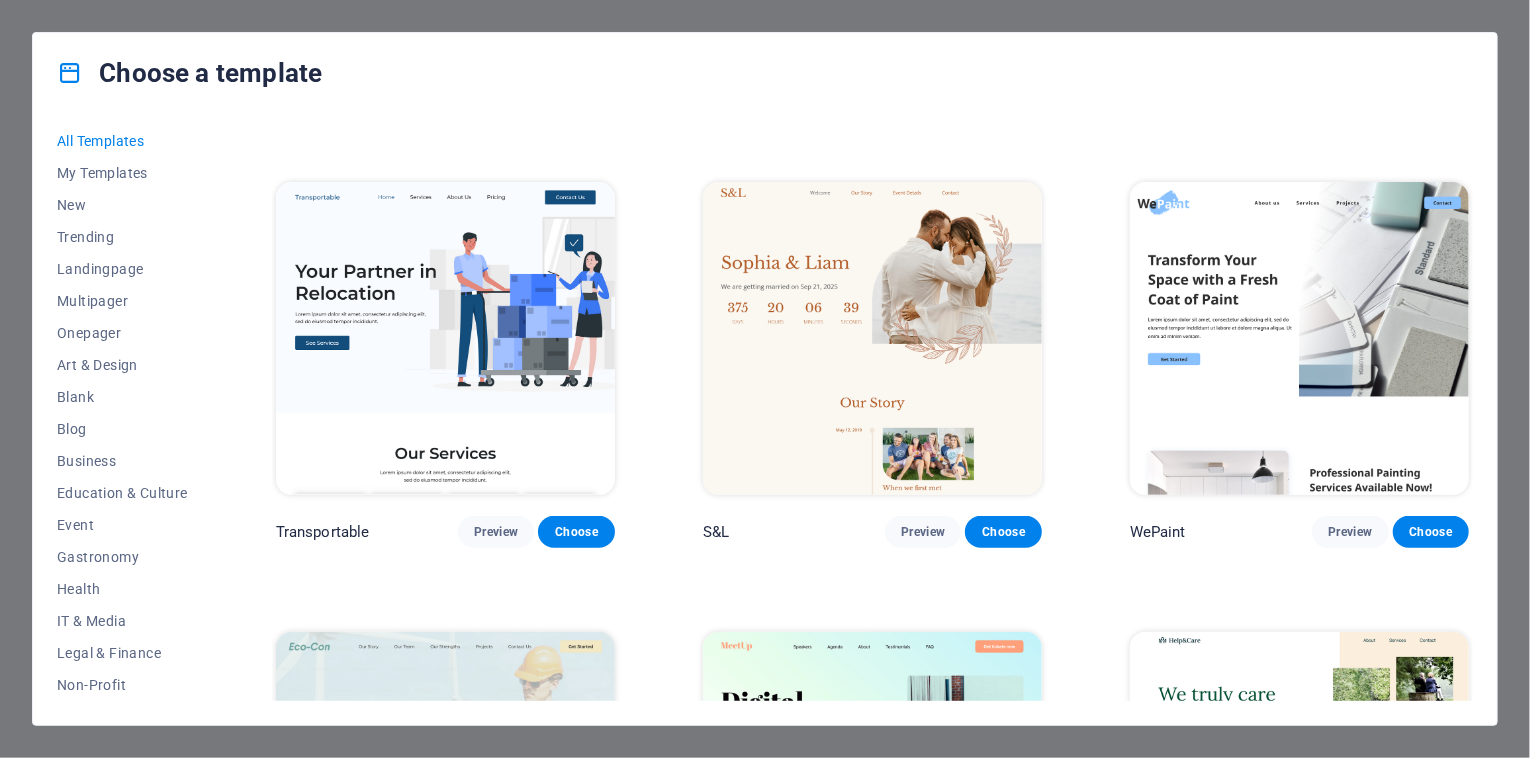 scroll, scrollTop: 0, scrollLeft: 0, axis: both 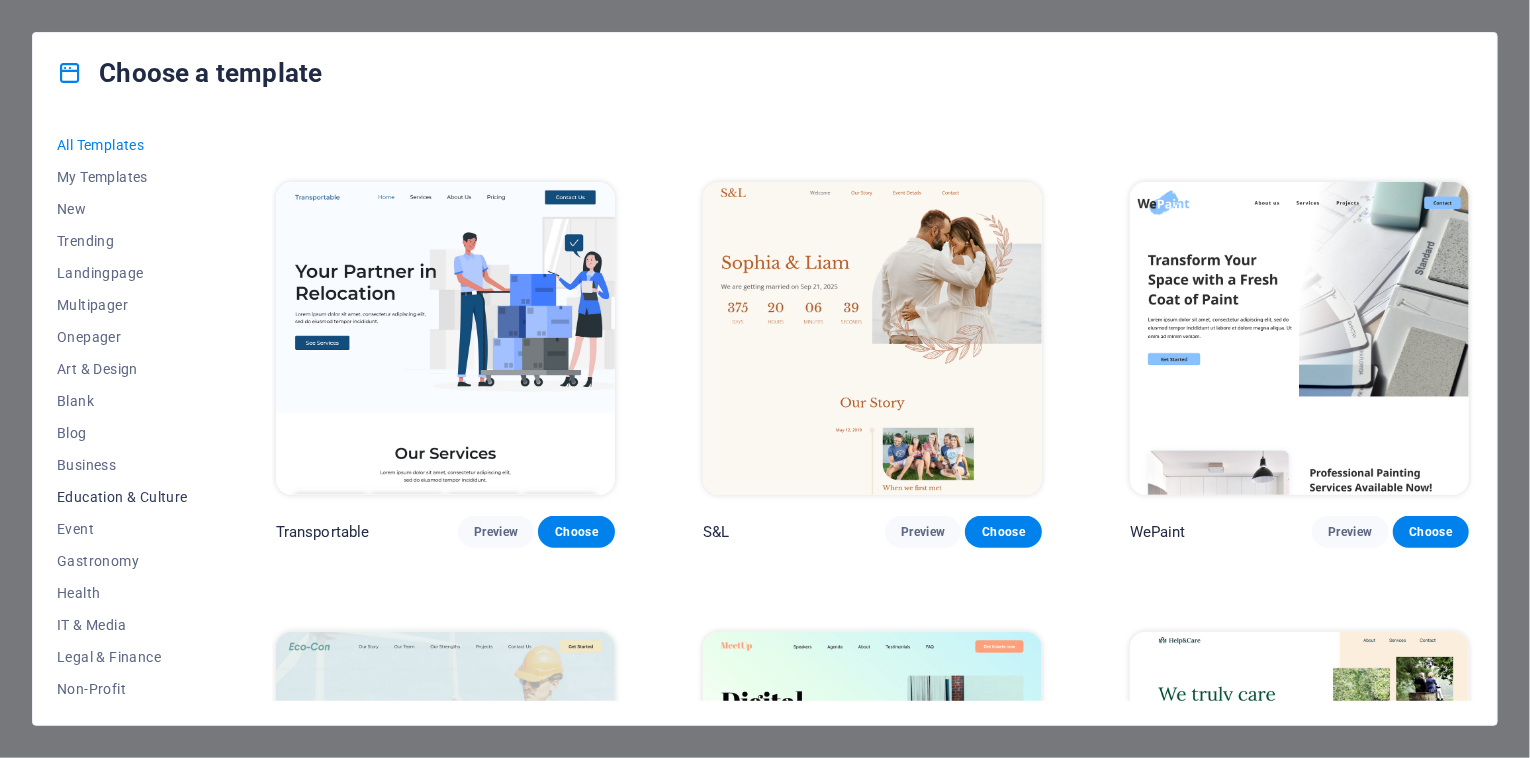 click on "Education & Culture" at bounding box center [122, 497] 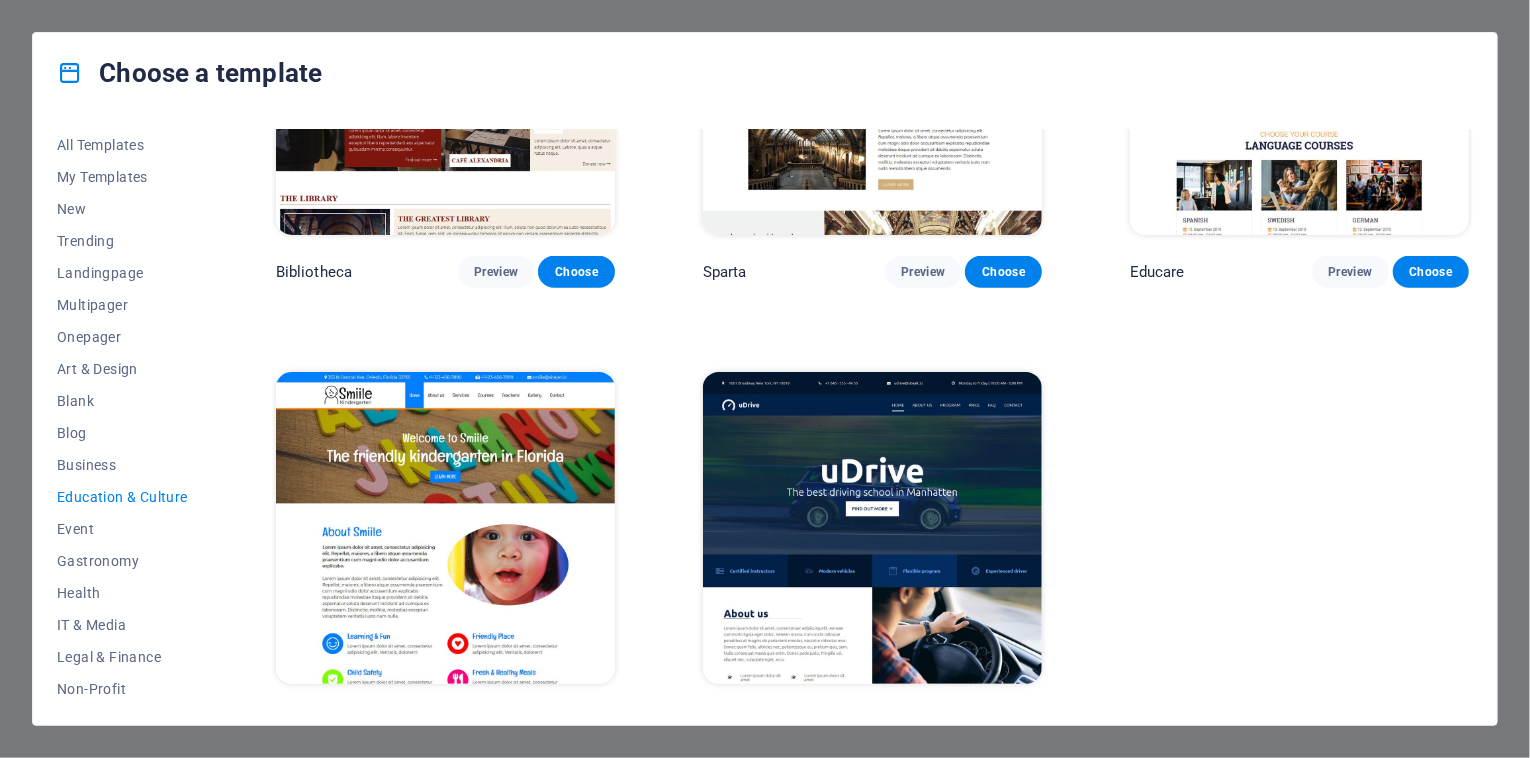 scroll, scrollTop: 690, scrollLeft: 0, axis: vertical 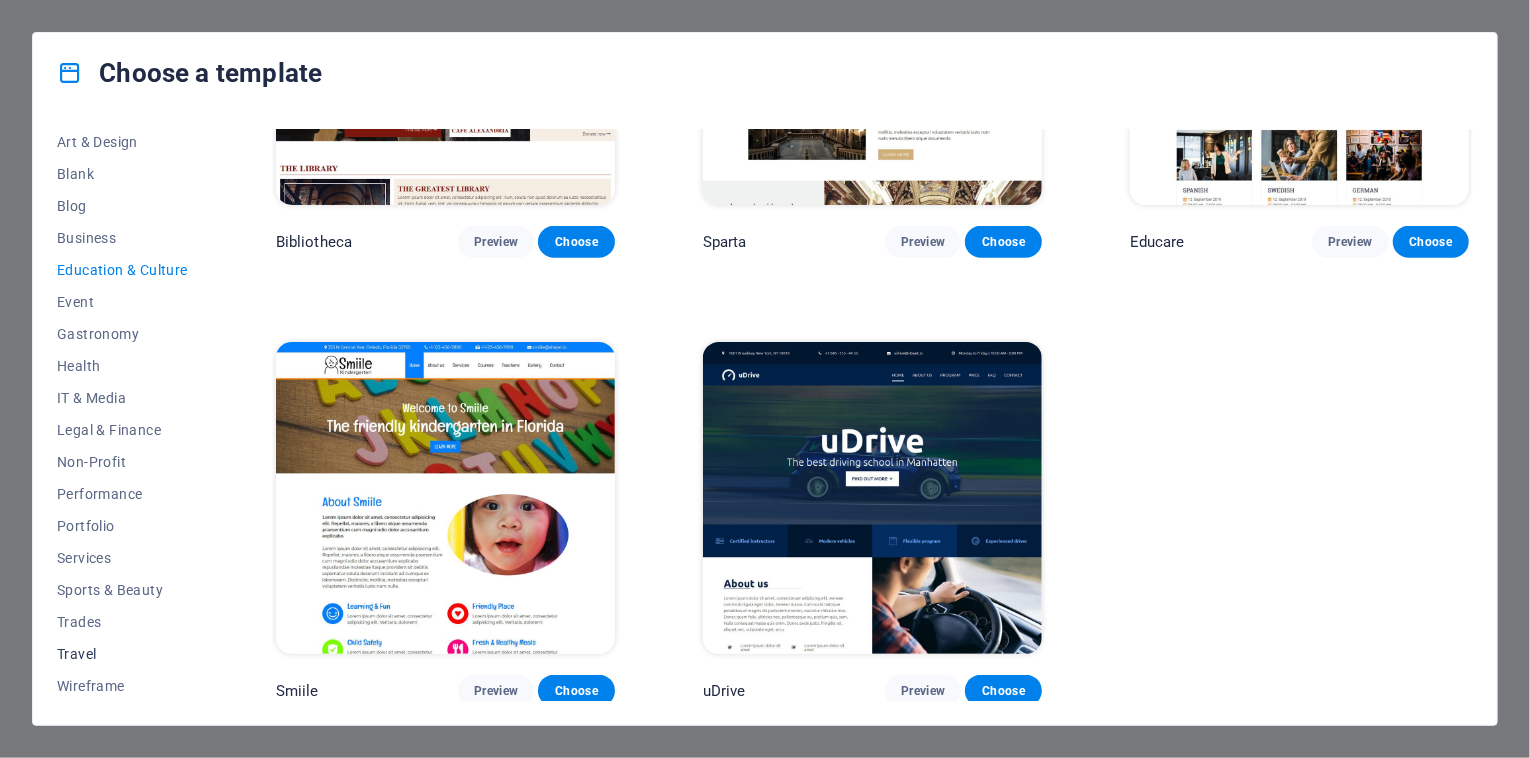 click on "Travel" at bounding box center [122, 654] 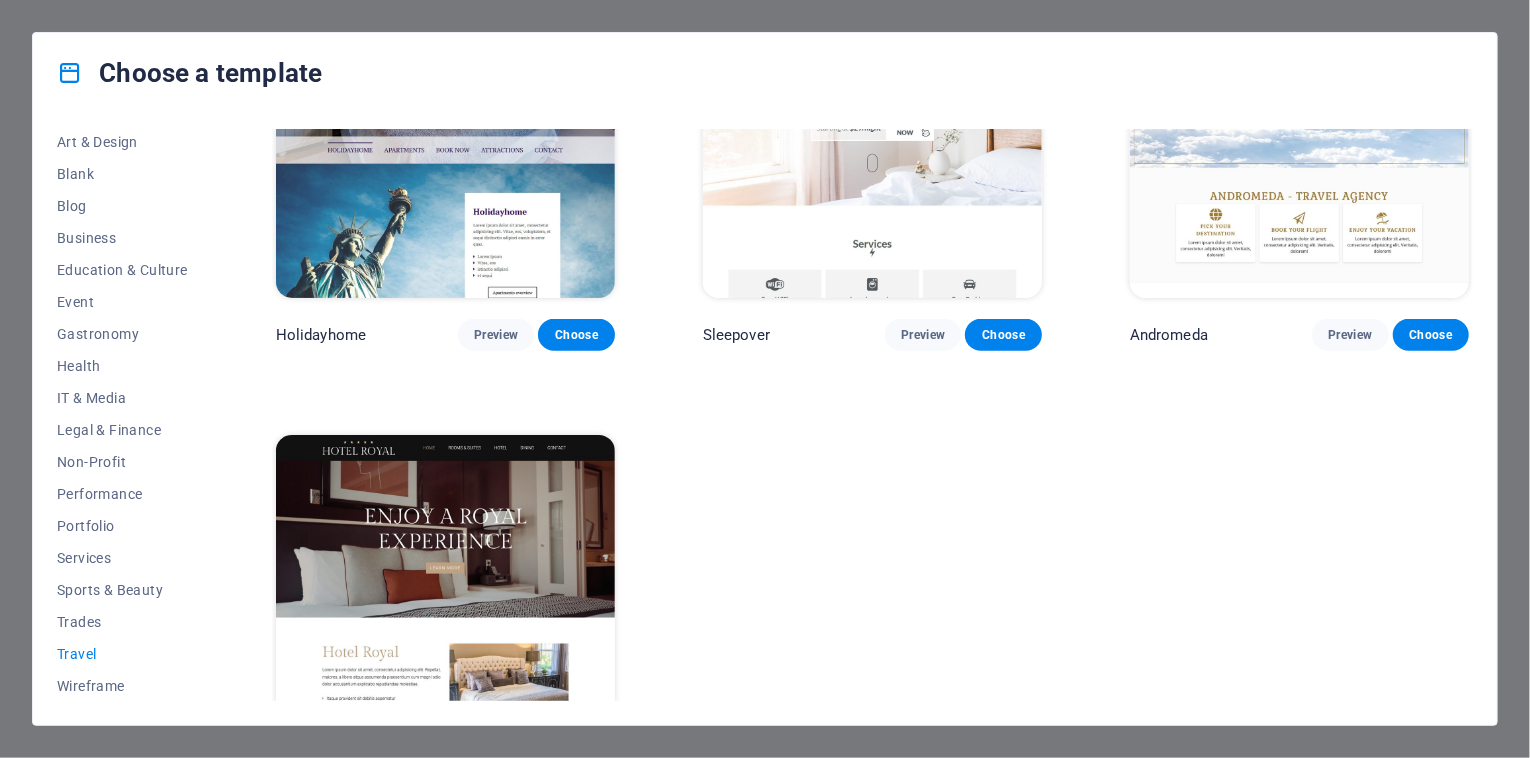 scroll, scrollTop: 690, scrollLeft: 0, axis: vertical 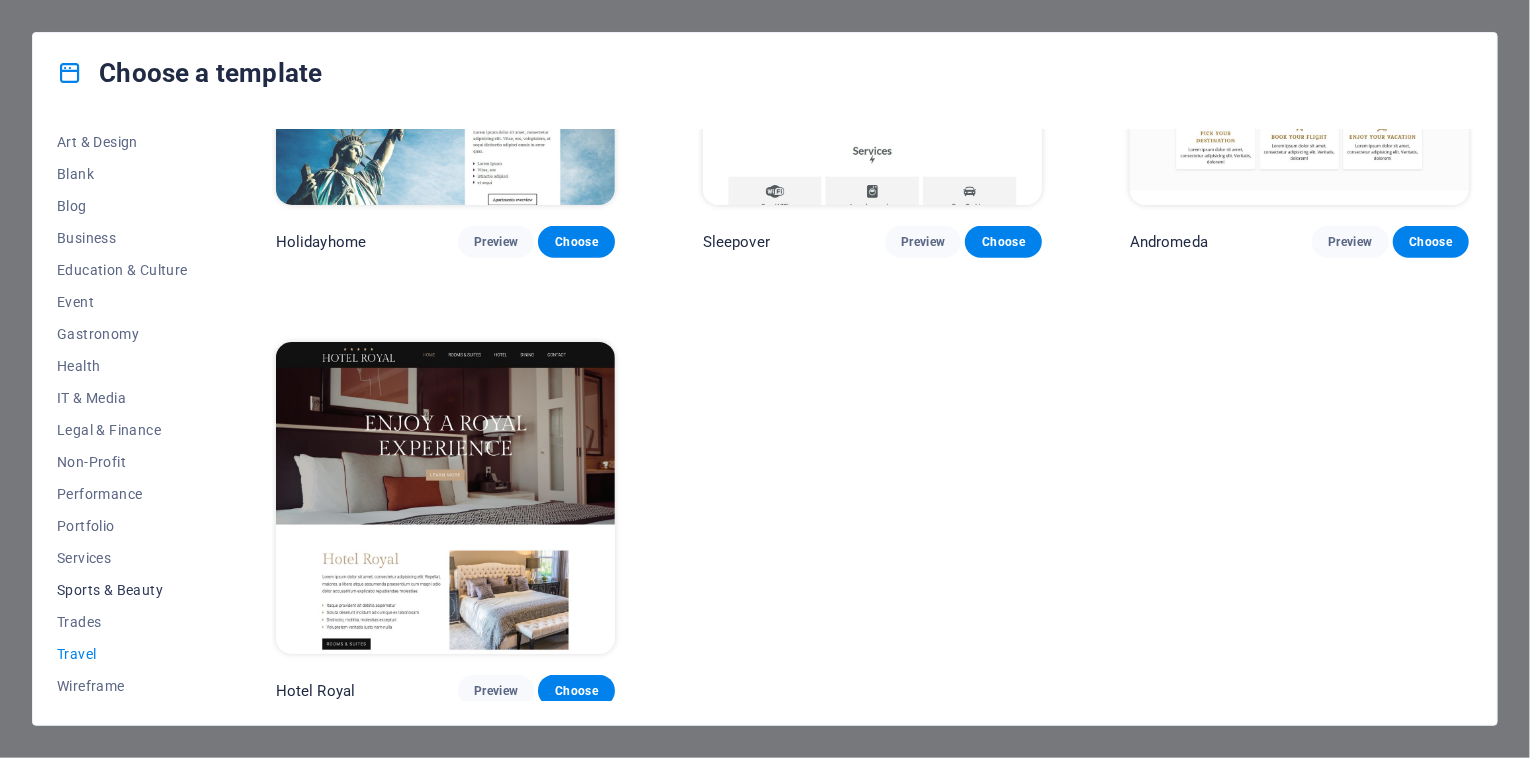 click on "Sports & Beauty" at bounding box center (122, 590) 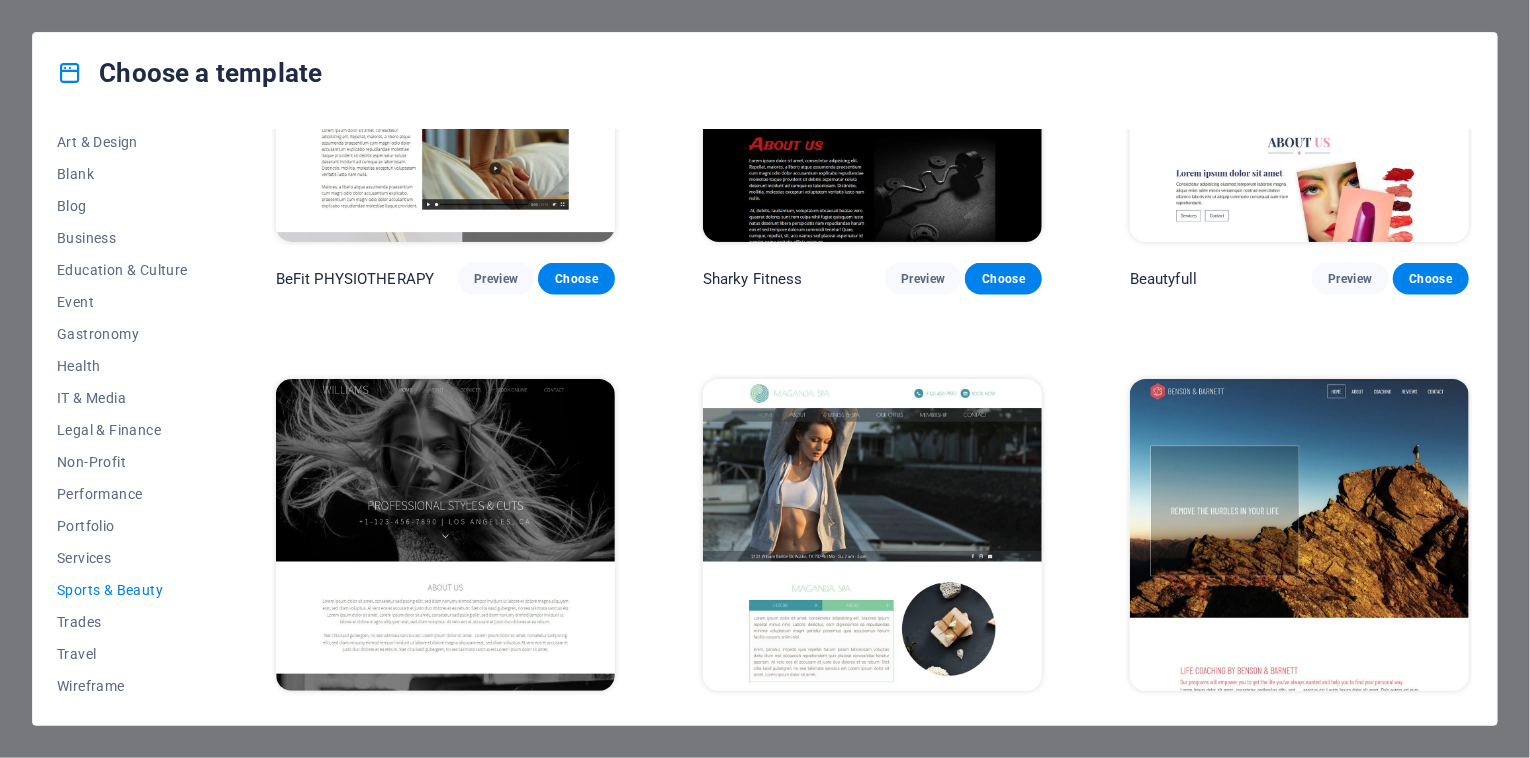 scroll, scrollTop: 1585, scrollLeft: 0, axis: vertical 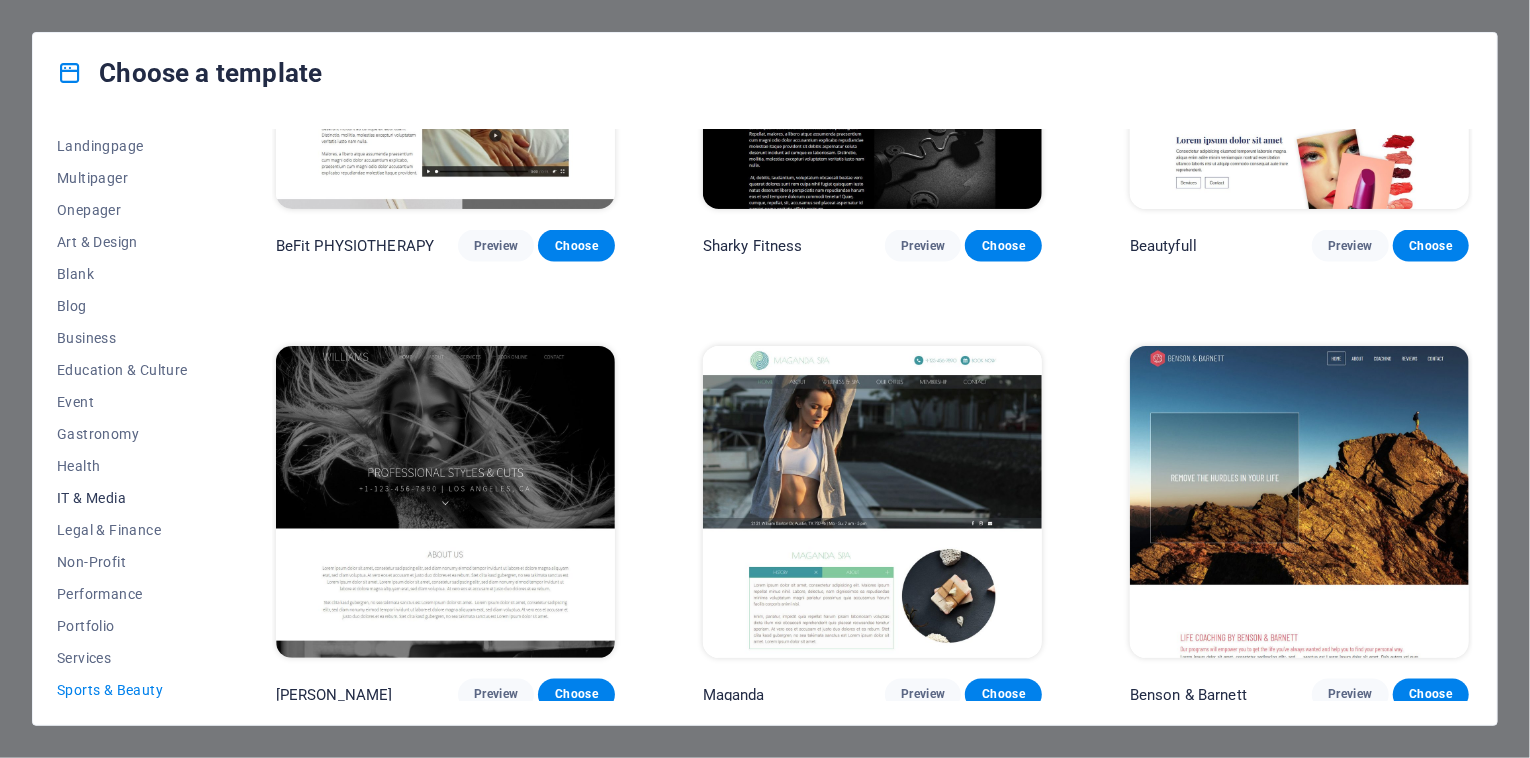 click on "IT & Media" at bounding box center [122, 498] 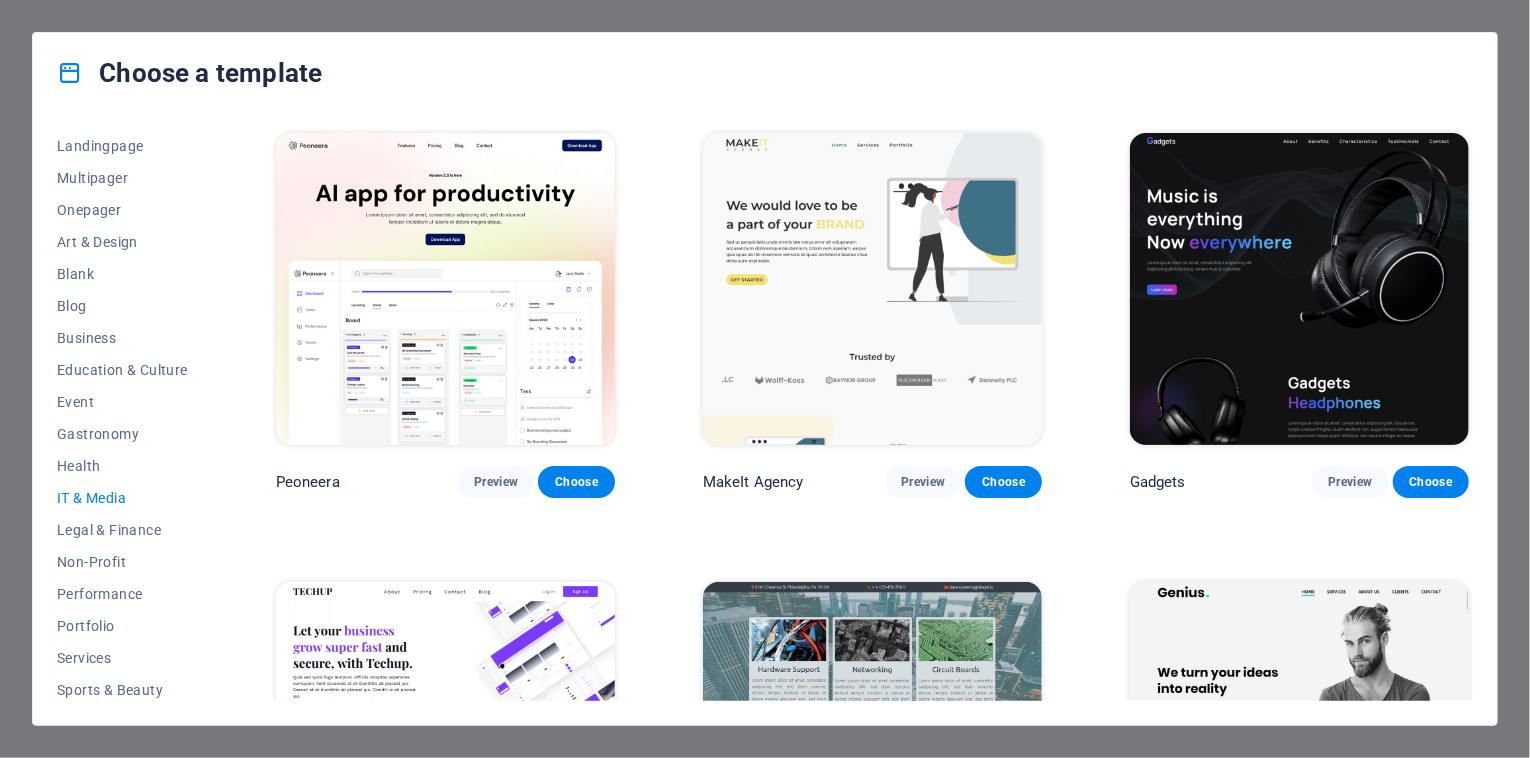 scroll, scrollTop: 27, scrollLeft: 0, axis: vertical 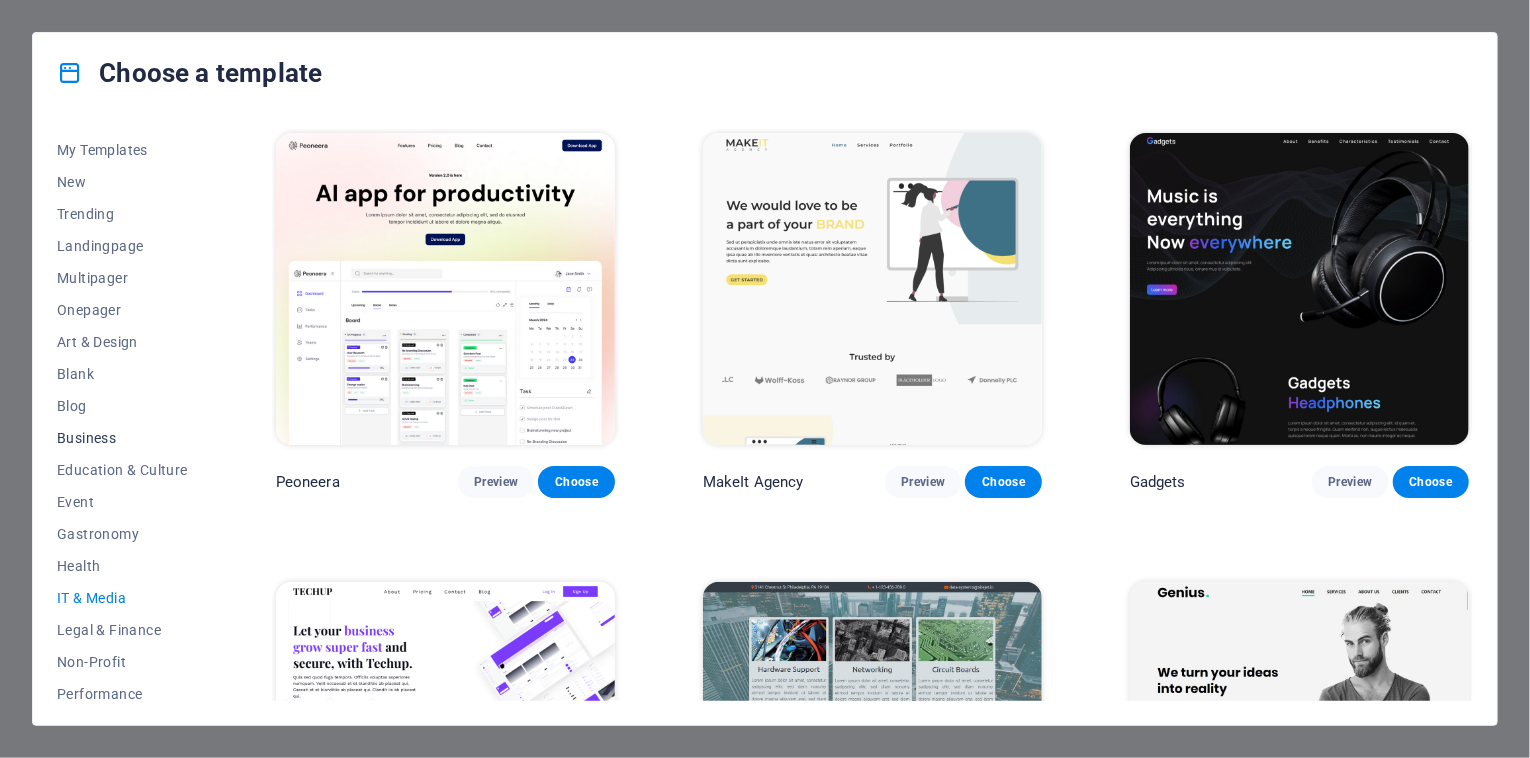 click on "Business" at bounding box center (122, 438) 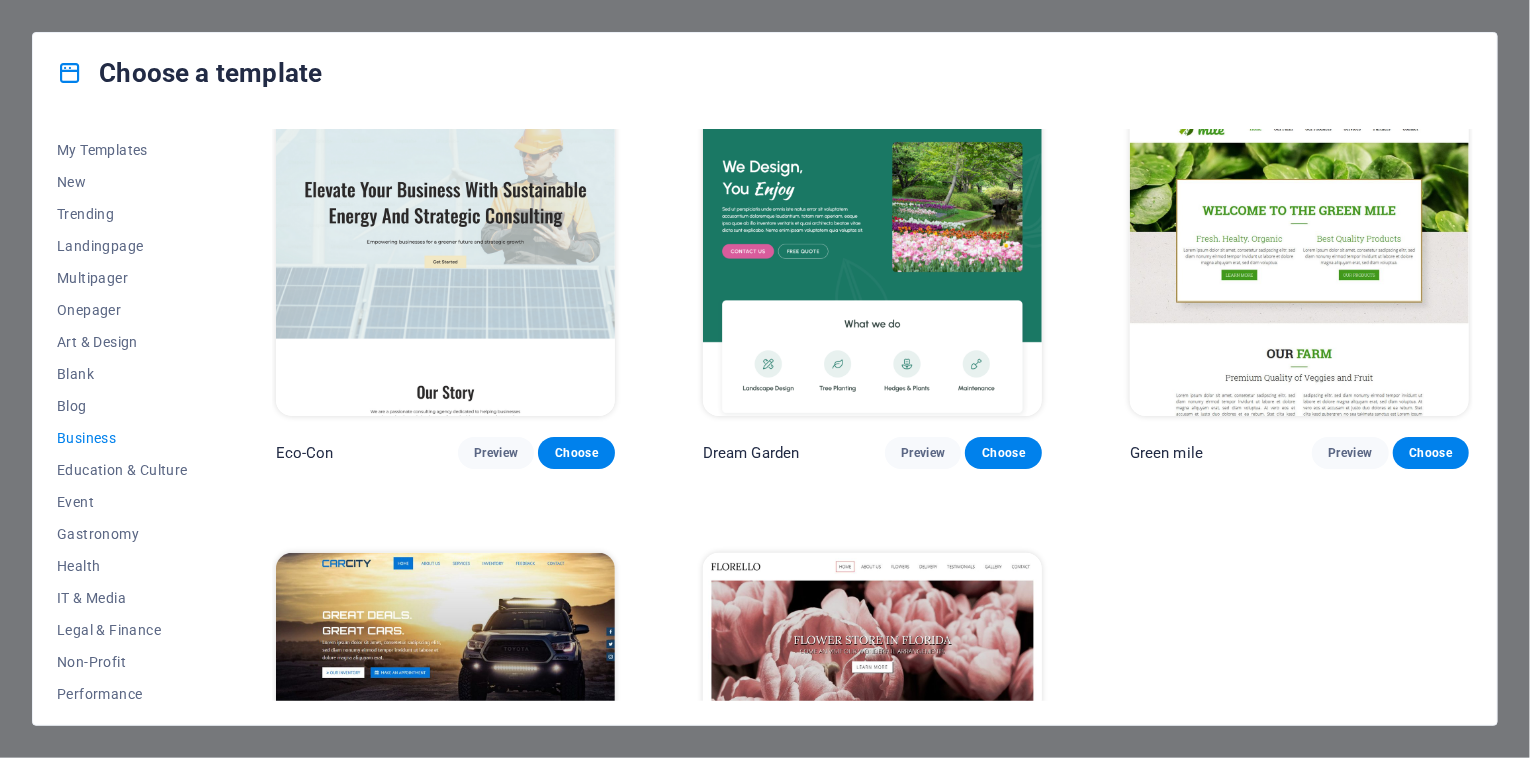 scroll, scrollTop: 0, scrollLeft: 0, axis: both 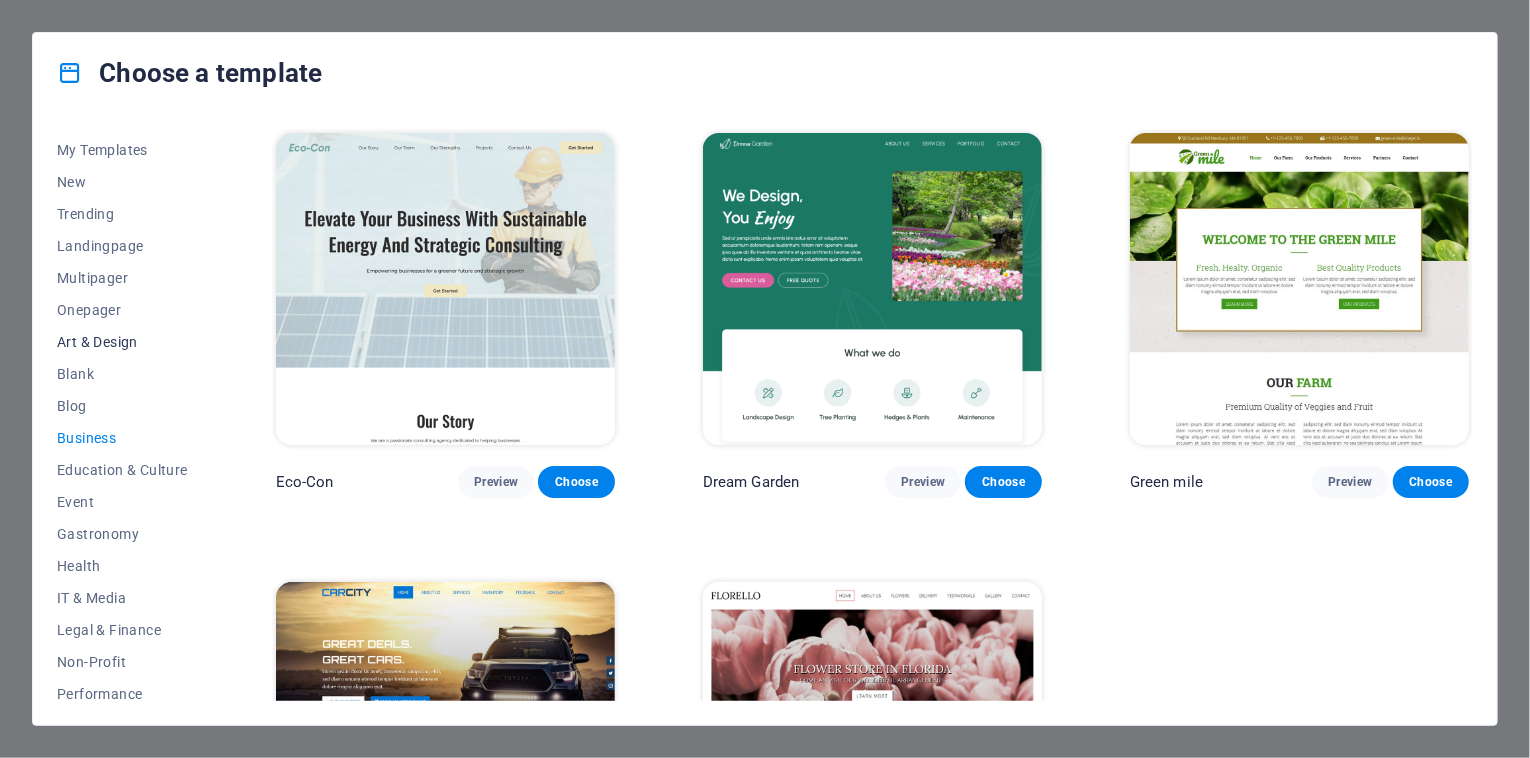 click on "Art & Design" at bounding box center (122, 342) 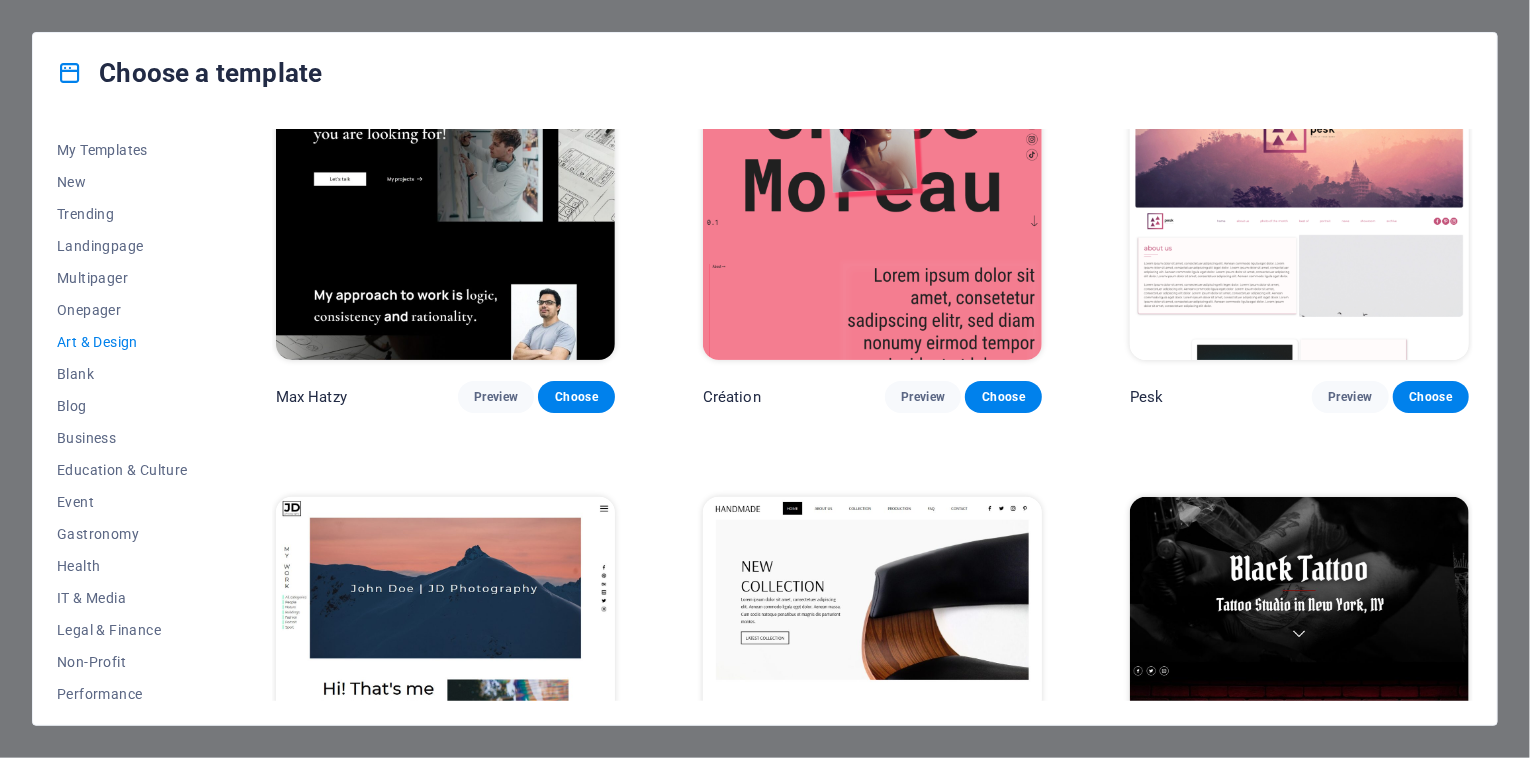 scroll, scrollTop: 0, scrollLeft: 0, axis: both 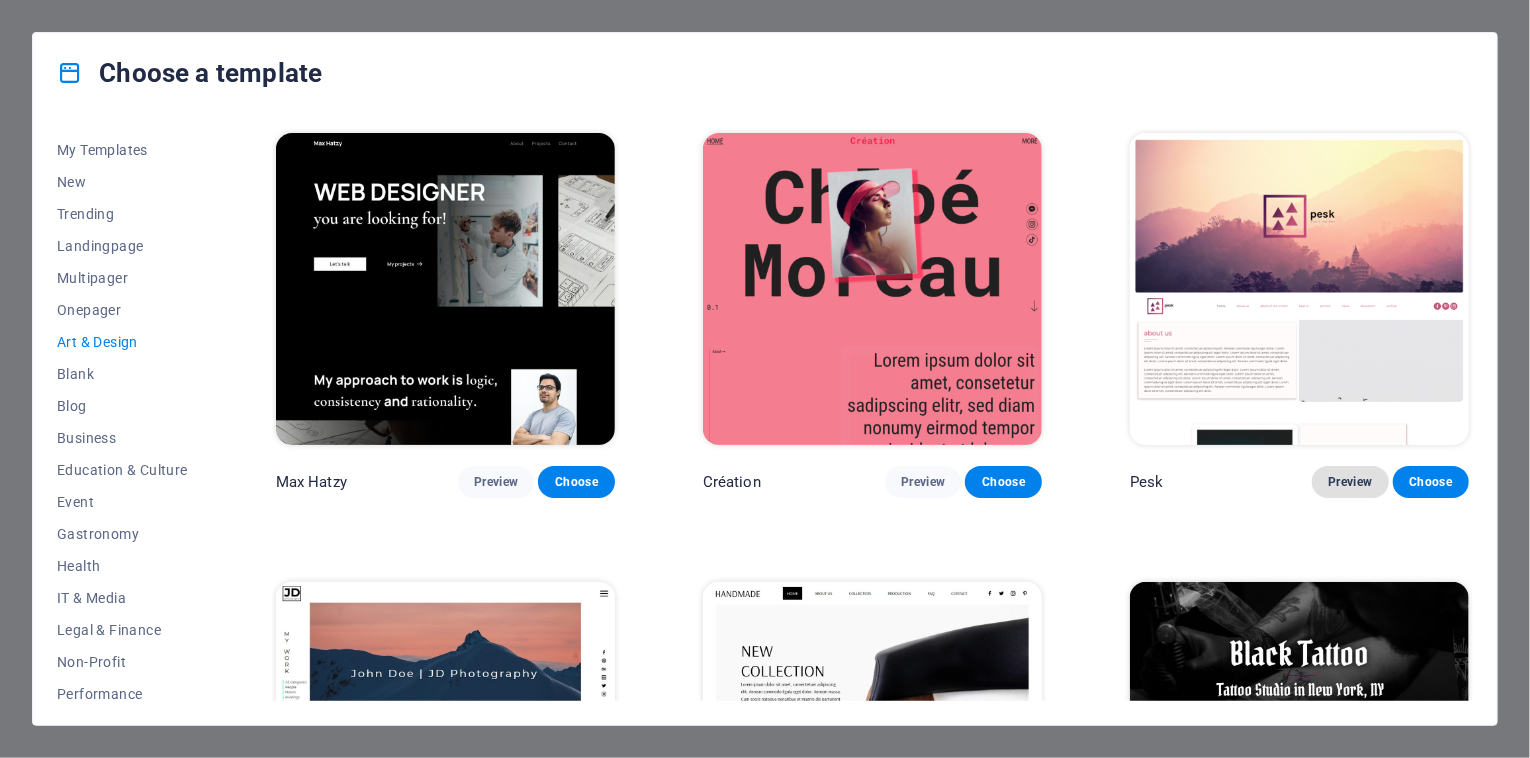 click on "Preview" at bounding box center (1350, 482) 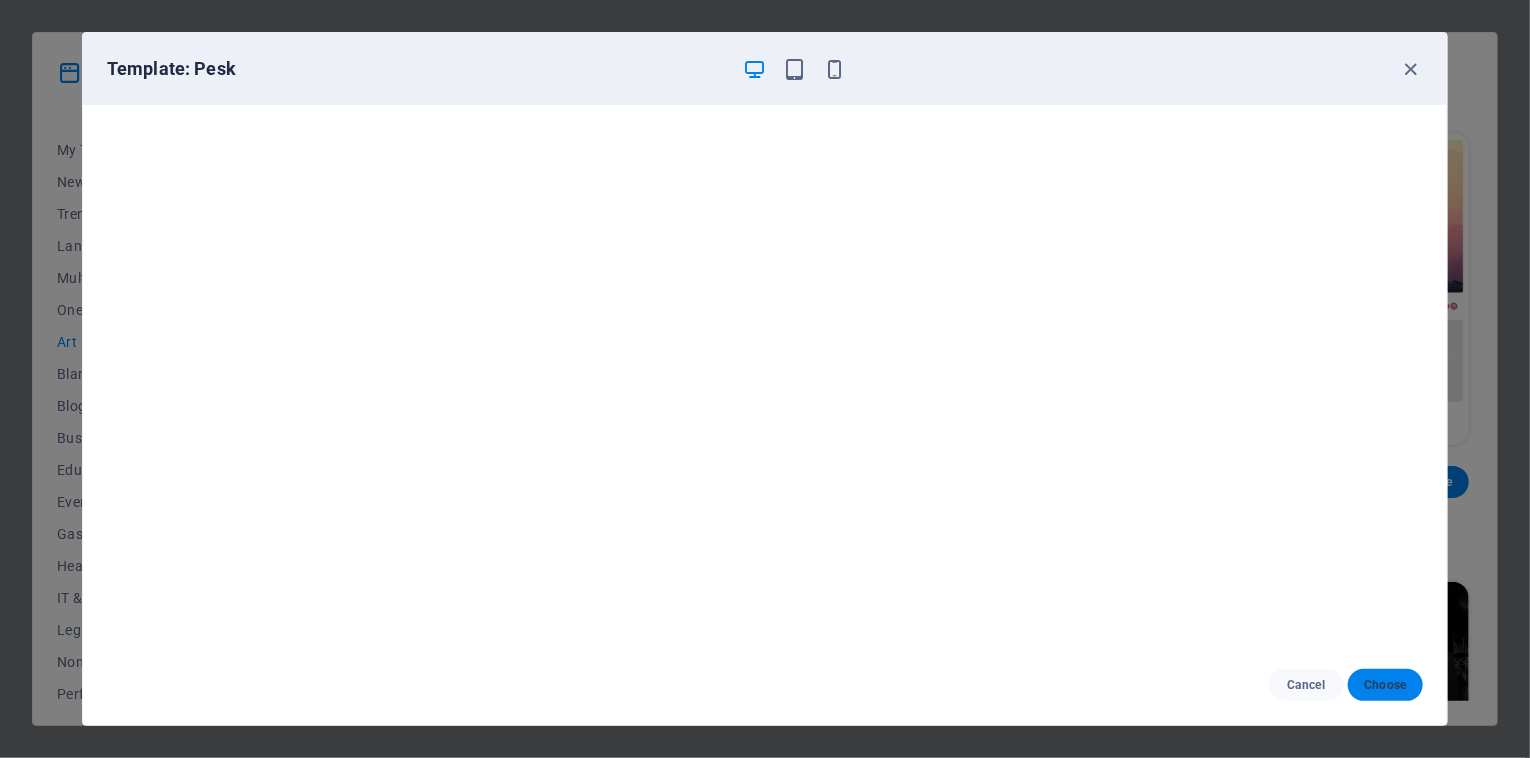 click on "Choose" at bounding box center (1385, 685) 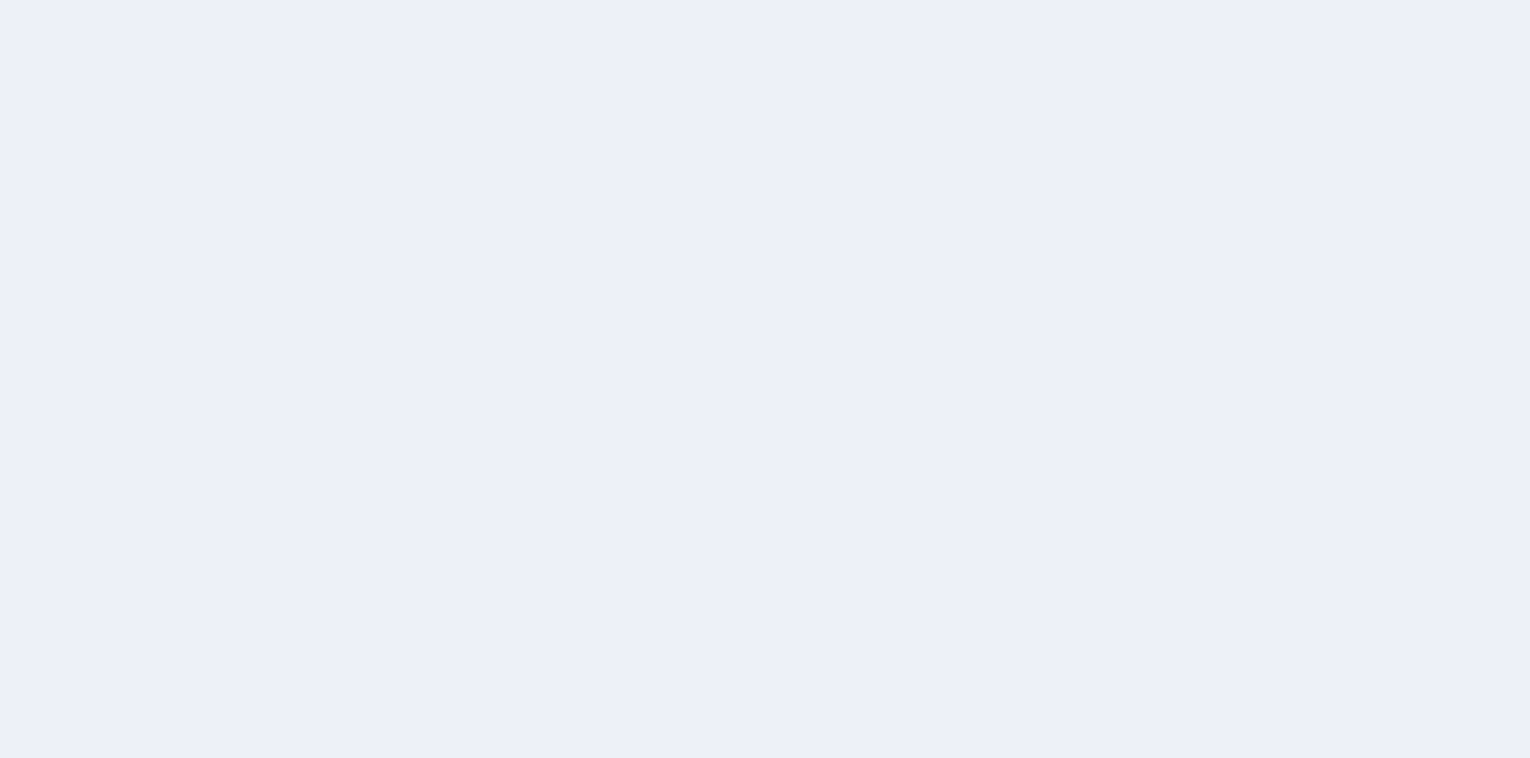 scroll, scrollTop: 0, scrollLeft: 0, axis: both 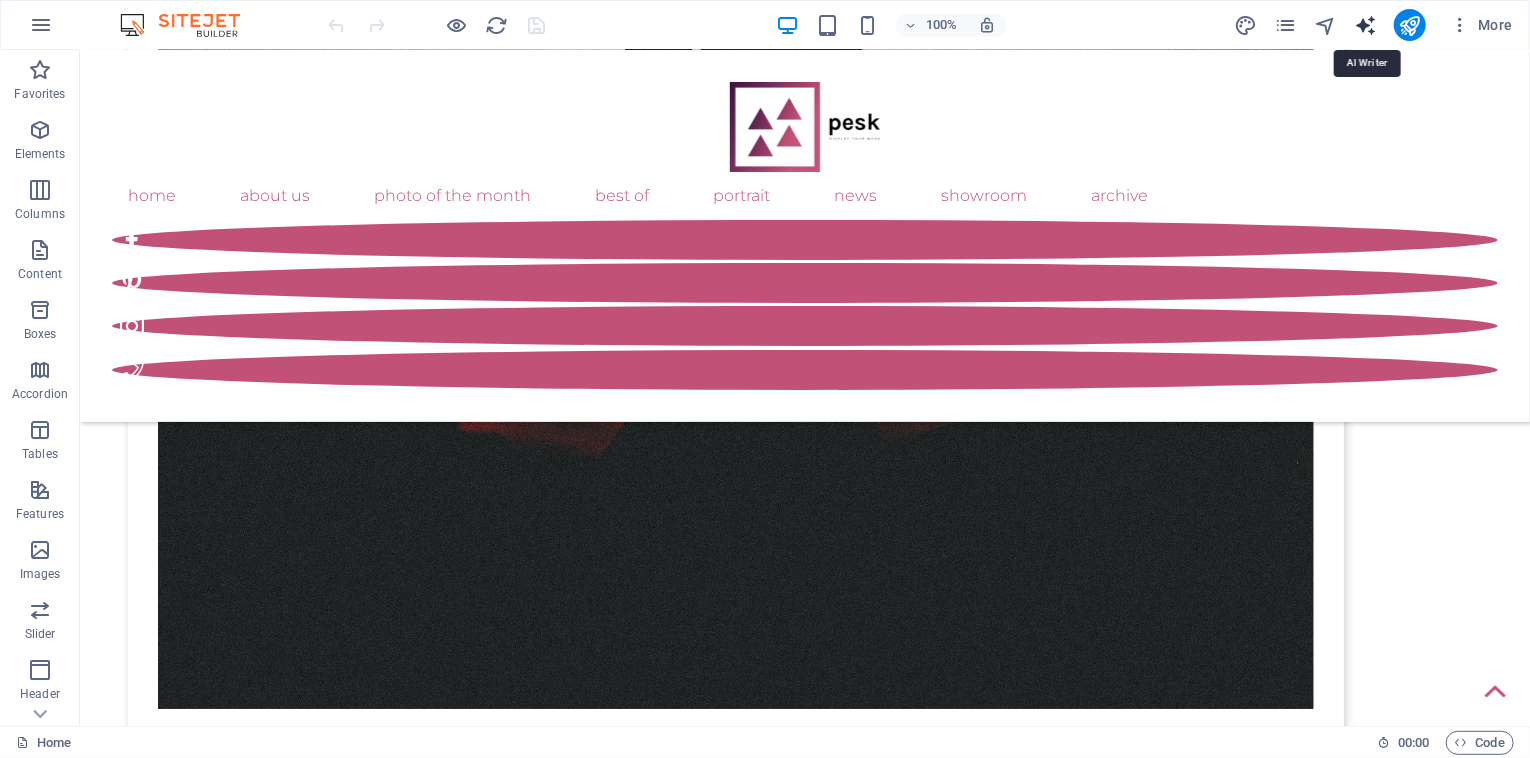 click at bounding box center (1365, 25) 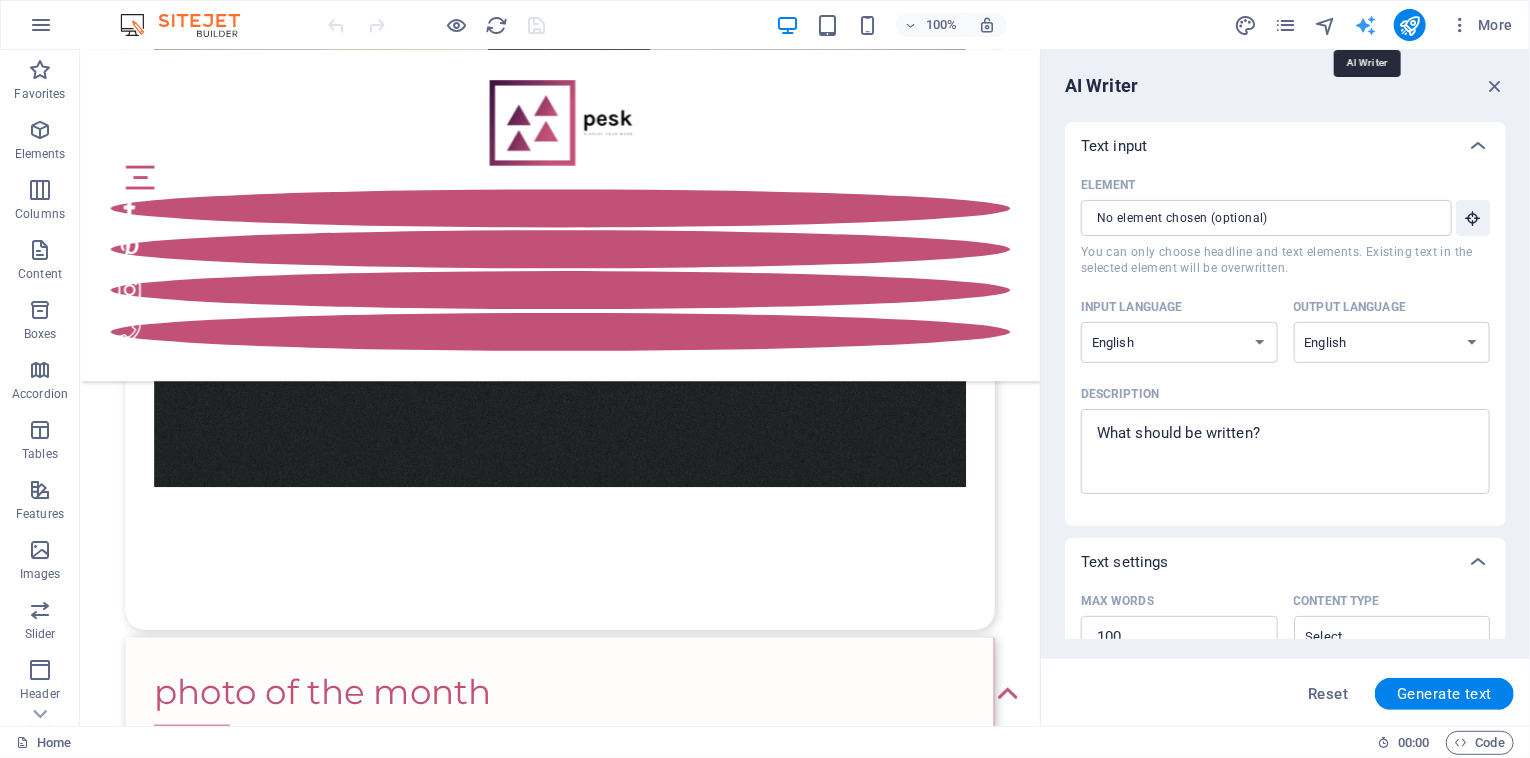 scroll, scrollTop: 3664, scrollLeft: 0, axis: vertical 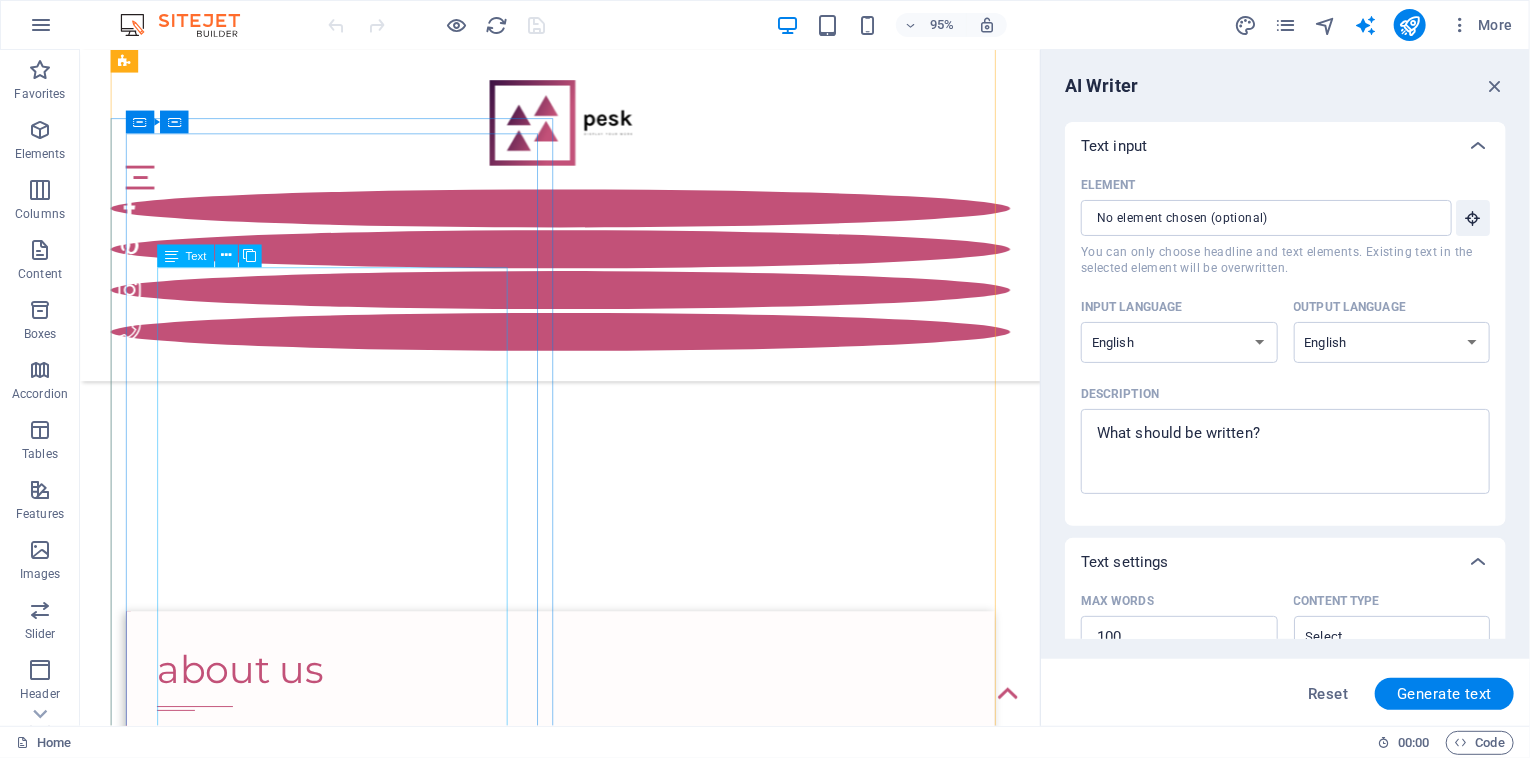 click on "Lorem ipsum dolor sit amet, consectetuer adipiscing elit. Aenean commodo ligula eget dolor. Lorem ipsum dolor sit amet, consectetuer adipiscing elit leget dolor. Lorem ipsum dolor sit amet, consectetuer adipiscing elit. Aenean commodo ligula eget dolor. Lorem ipsum dolor sit amet, consectetuer adipiscing elit dolor. Lorem ipsum dolor sit amet, consectetuer adipiscing elit. Aenean commodo ligula eget dolor.  Lorem ipsum dolor sit amet, consectetuer adipiscing elit leget dolor. Lorem ipsum dolor sit amet, consectetuer adipiscing elit. Aenean commodo ligula eget dolor. Lorem ipsum dolor sit amet, consectetuer adipiscing elit dolor. Lorem ipsum dolor sit amet, consectetuer adipiscing elit. Aenean commodo ligula eget dolor. Lorem ipsum dolor sit amet, consectetuer adipiscing elit leget dolor. Lorem ipsum dolor sit amet, consectetuer adipiscing elit. Aenean commodo ligula eget dolor. Lorem ipsum dolor sit amet, consectetuer adipiscing elit dolor." at bounding box center [586, 906] 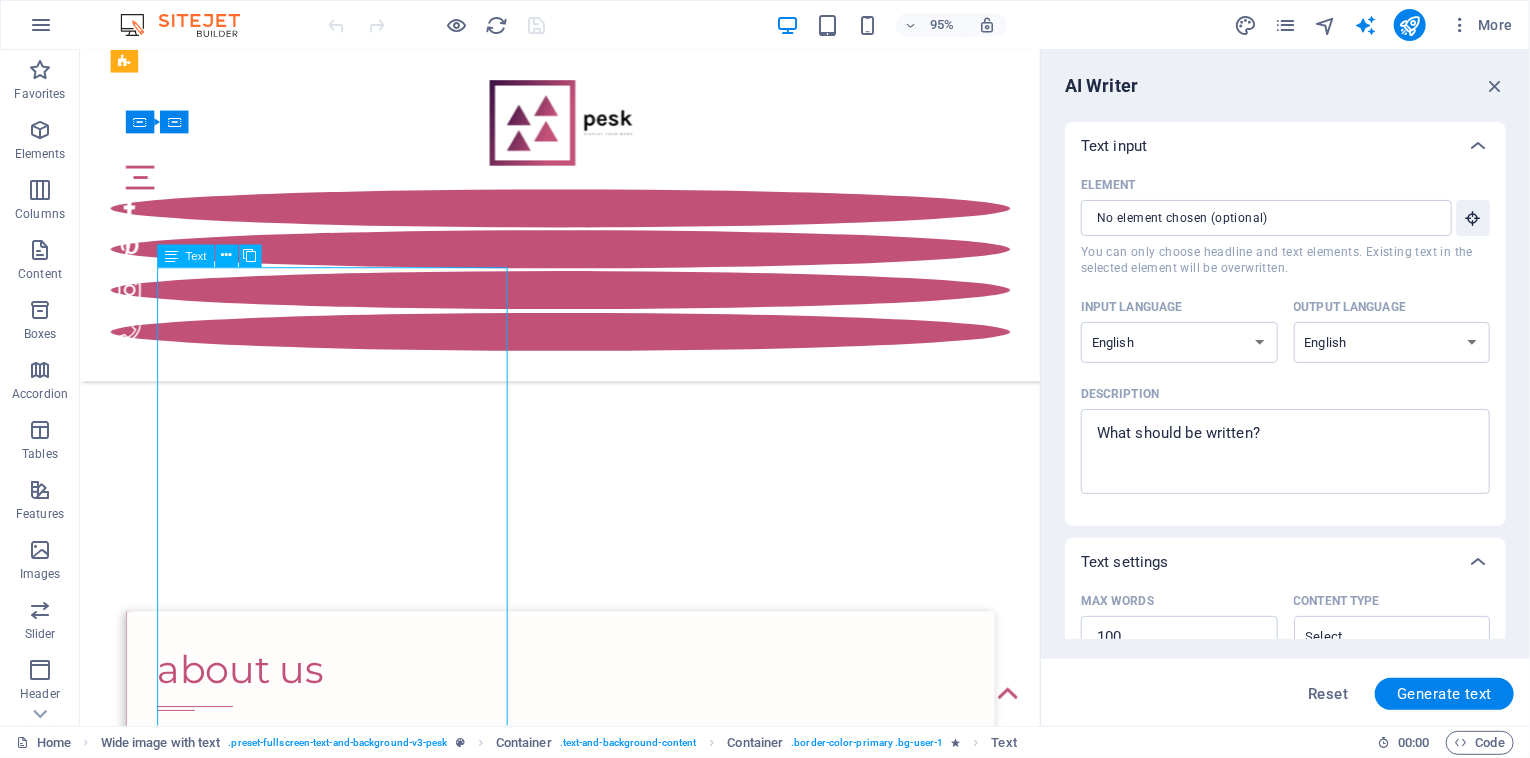 click on "Lorem ipsum dolor sit amet, consectetuer adipiscing elit. Aenean commodo ligula eget dolor. Lorem ipsum dolor sit amet, consectetuer adipiscing elit leget dolor. Lorem ipsum dolor sit amet, consectetuer adipiscing elit. Aenean commodo ligula eget dolor. Lorem ipsum dolor sit amet, consectetuer adipiscing elit dolor. Lorem ipsum dolor sit amet, consectetuer adipiscing elit. Aenean commodo ligula eget dolor.  Lorem ipsum dolor sit amet, consectetuer adipiscing elit leget dolor. Lorem ipsum dolor sit amet, consectetuer adipiscing elit. Aenean commodo ligula eget dolor. Lorem ipsum dolor sit amet, consectetuer adipiscing elit dolor. Lorem ipsum dolor sit amet, consectetuer adipiscing elit. Aenean commodo ligula eget dolor. Lorem ipsum dolor sit amet, consectetuer adipiscing elit leget dolor. Lorem ipsum dolor sit amet, consectetuer adipiscing elit. Aenean commodo ligula eget dolor. Lorem ipsum dolor sit amet, consectetuer adipiscing elit dolor." at bounding box center [586, 906] 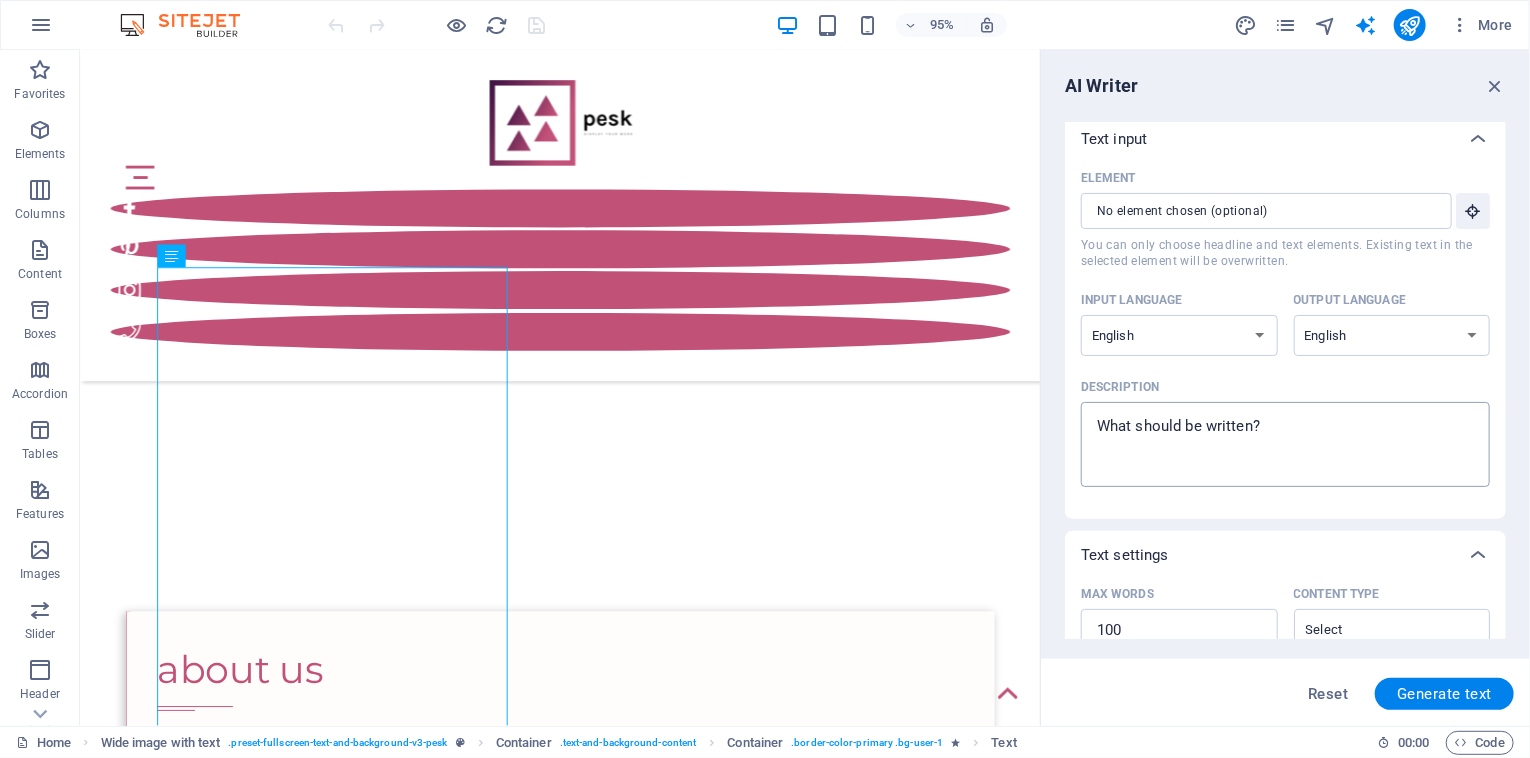 scroll, scrollTop: 0, scrollLeft: 0, axis: both 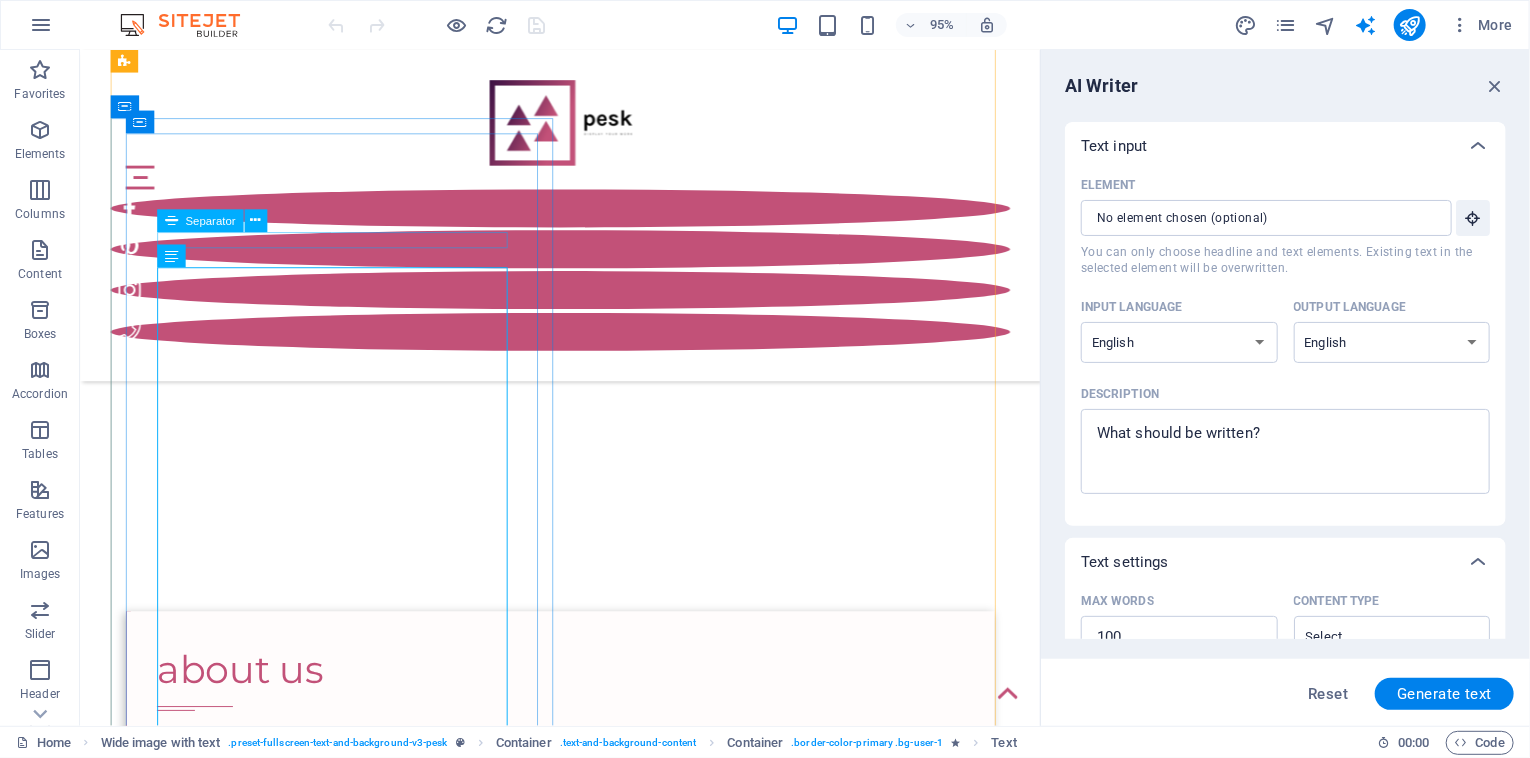 click at bounding box center [586, 745] 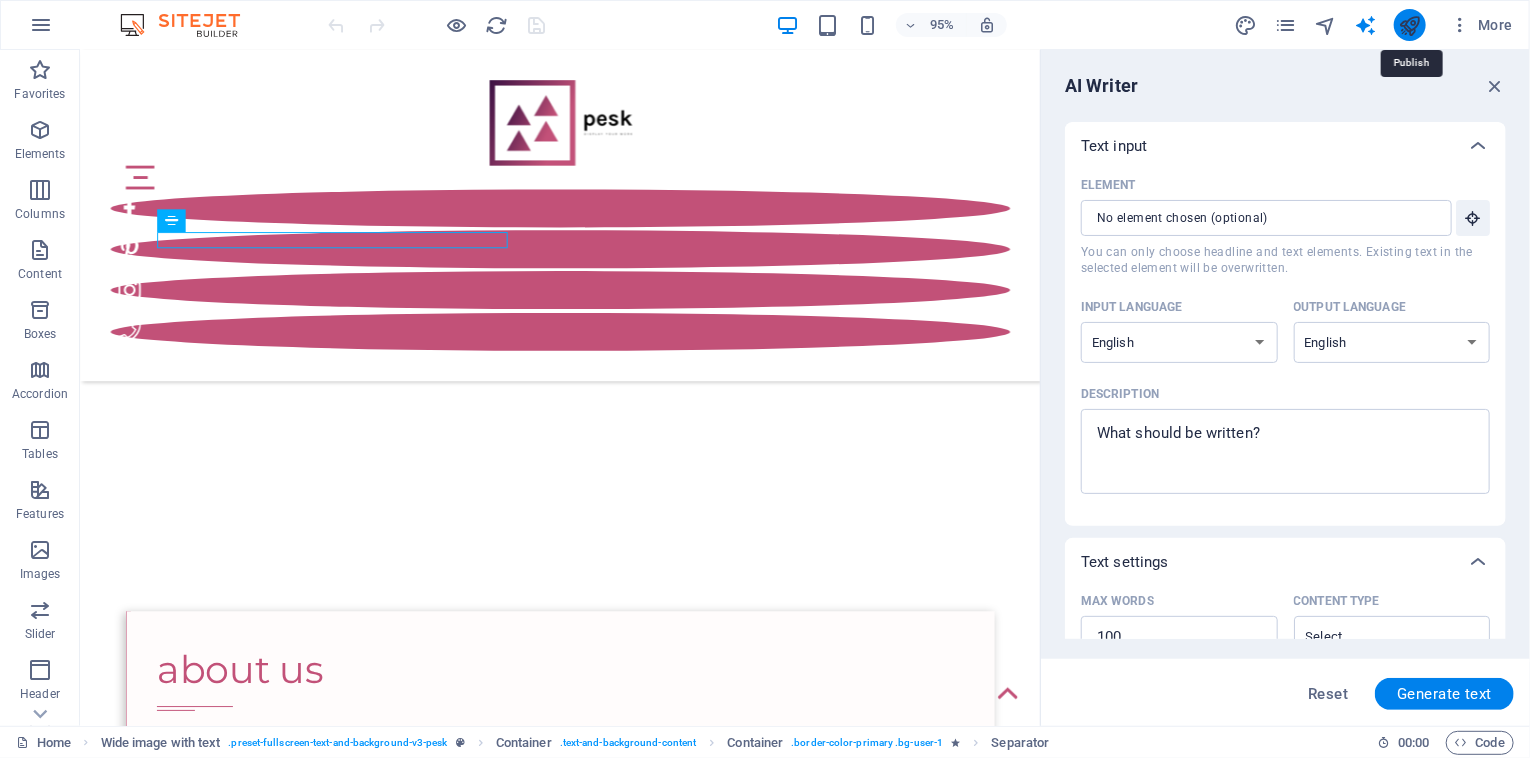 click at bounding box center [1409, 25] 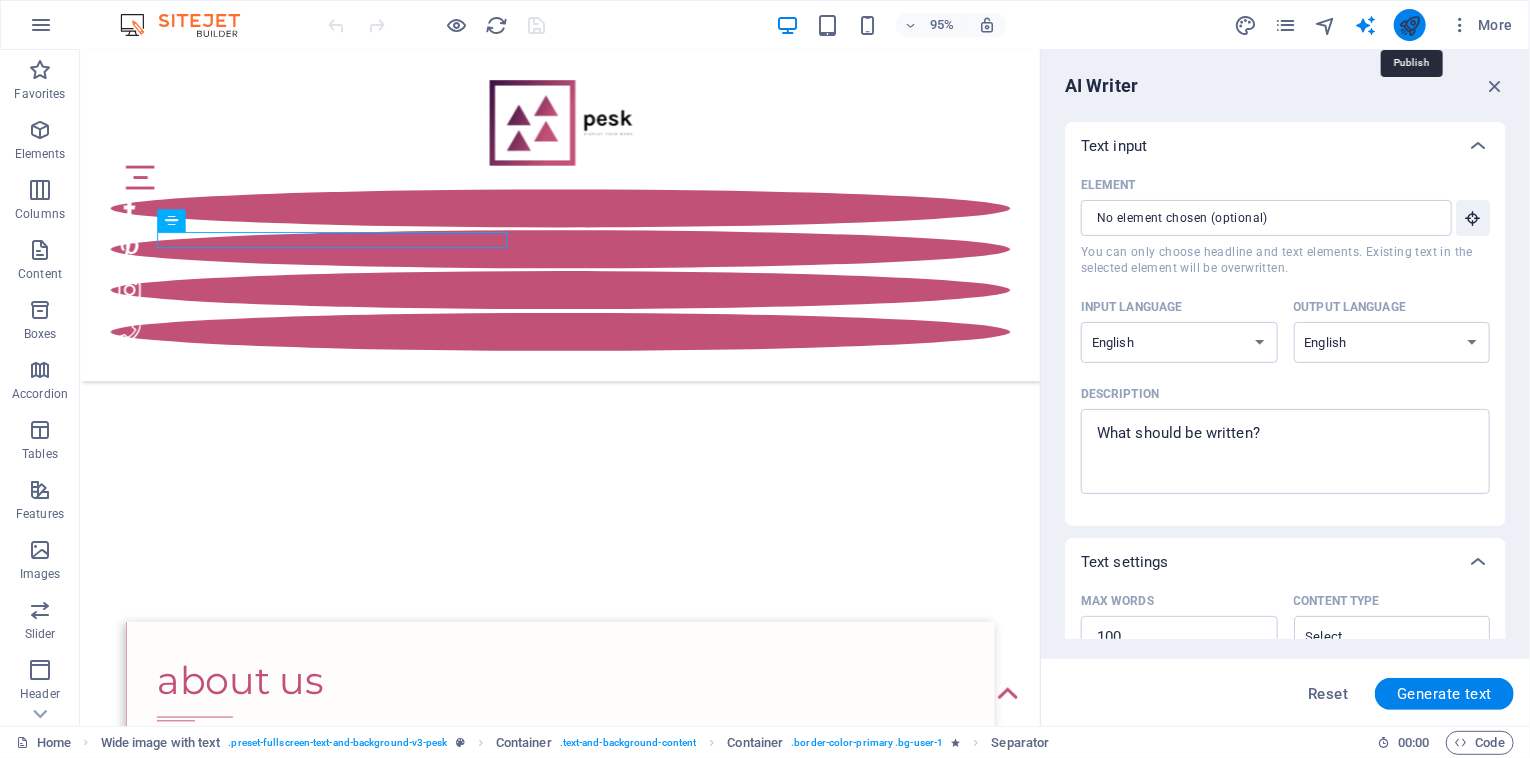 scroll, scrollTop: 672, scrollLeft: 0, axis: vertical 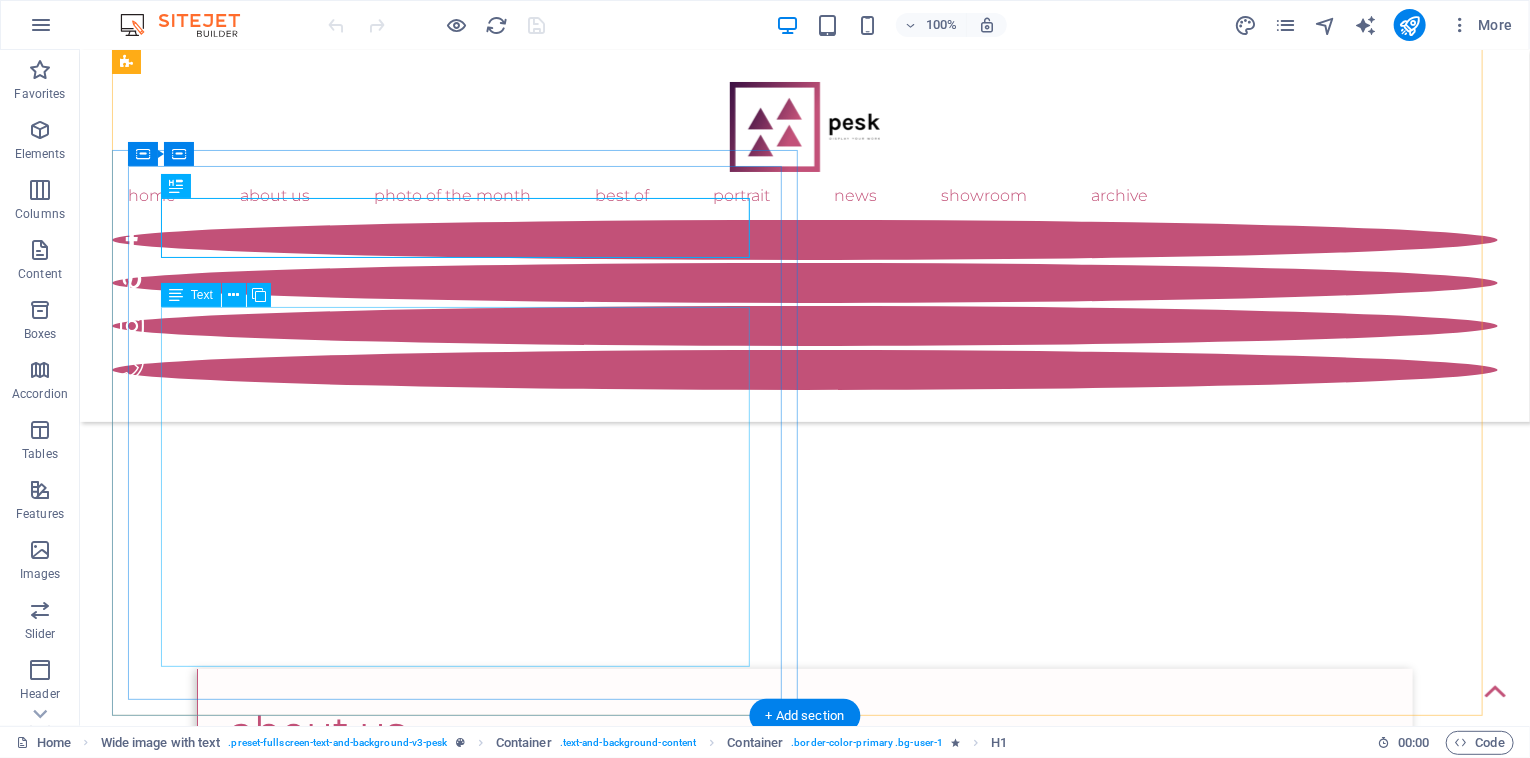 click on "Lorem ipsum dolor sit amet, consectetuer adipiscing elit. Aenean commodo ligula eget dolor. Lorem ipsum dolor sit amet, consectetuer adipiscing elit leget dolor. Lorem ipsum dolor sit amet, consectetuer adipiscing elit. Aenean commodo ligula eget dolor. Lorem ipsum dolor sit amet, consectetuer adipiscing elit dolor. Lorem ipsum dolor sit amet, consectetuer adipiscing elit. Aenean commodo ligula eget dolor.  Lorem ipsum dolor sit amet, consectetuer adipiscing elit leget dolor. Lorem ipsum dolor sit amet, consectetuer adipiscing elit. Aenean commodo ligula eget dolor. Lorem ipsum dolor sit amet, consectetuer adipiscing elit dolor. Lorem ipsum dolor sit amet, consectetuer adipiscing elit. Aenean commodo ligula eget dolor. Lorem ipsum dolor sit amet, consectetuer adipiscing elit leget dolor. Lorem ipsum dolor sit amet, consectetuer adipiscing elit. Aenean commodo ligula eget dolor. Lorem ipsum dolor sit amet, consectetuer adipiscing elit dolor." at bounding box center (804, 897) 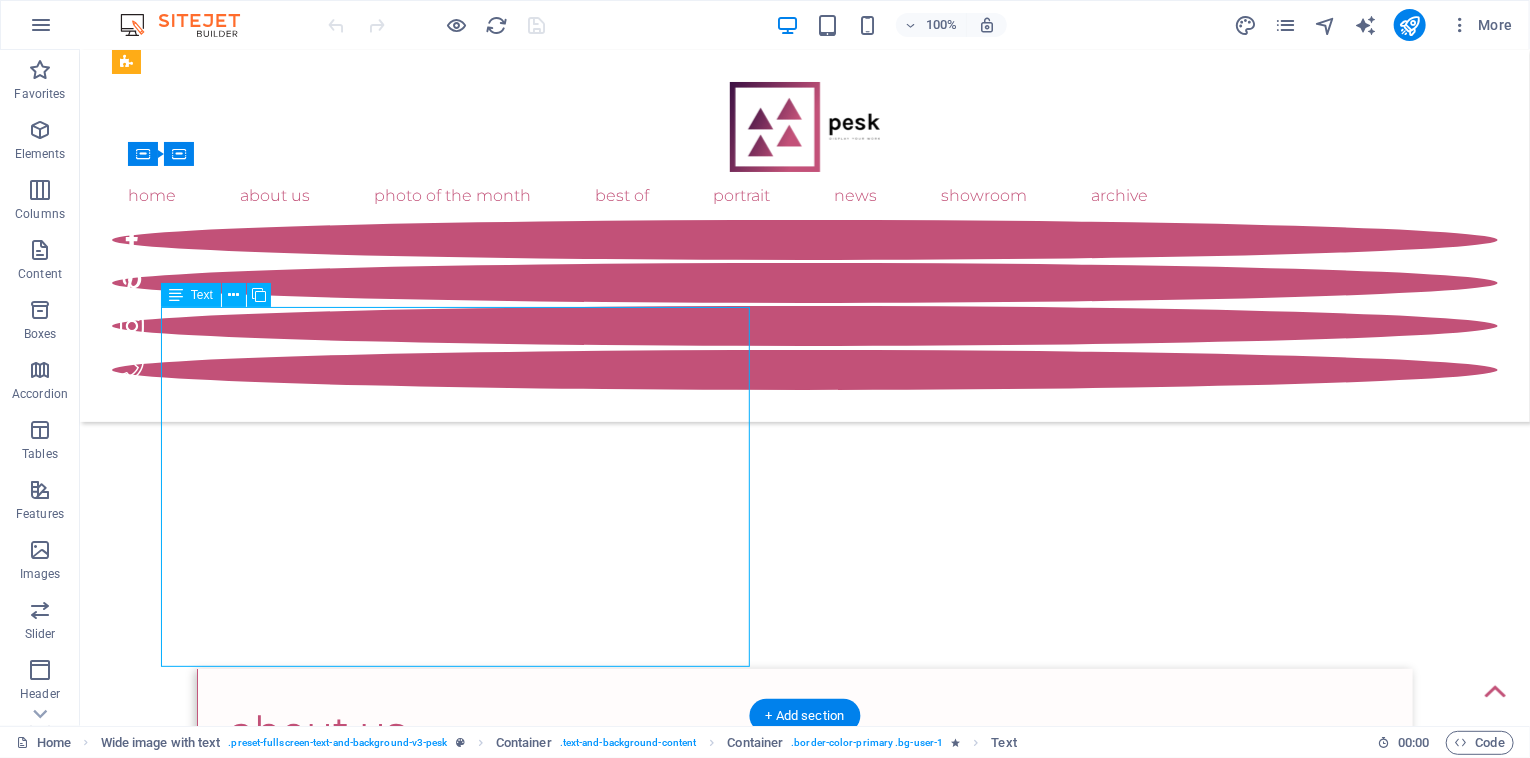 click on "Lorem ipsum dolor sit amet, consectetuer adipiscing elit. Aenean commodo ligula eget dolor. Lorem ipsum dolor sit amet, consectetuer adipiscing elit leget dolor. Lorem ipsum dolor sit amet, consectetuer adipiscing elit. Aenean commodo ligula eget dolor. Lorem ipsum dolor sit amet, consectetuer adipiscing elit dolor. Lorem ipsum dolor sit amet, consectetuer adipiscing elit. Aenean commodo ligula eget dolor.  Lorem ipsum dolor sit amet, consectetuer adipiscing elit leget dolor. Lorem ipsum dolor sit amet, consectetuer adipiscing elit. Aenean commodo ligula eget dolor. Lorem ipsum dolor sit amet, consectetuer adipiscing elit dolor. Lorem ipsum dolor sit amet, consectetuer adipiscing elit. Aenean commodo ligula eget dolor. Lorem ipsum dolor sit amet, consectetuer adipiscing elit leget dolor. Lorem ipsum dolor sit amet, consectetuer adipiscing elit. Aenean commodo ligula eget dolor. Lorem ipsum dolor sit amet, consectetuer adipiscing elit dolor." at bounding box center [804, 897] 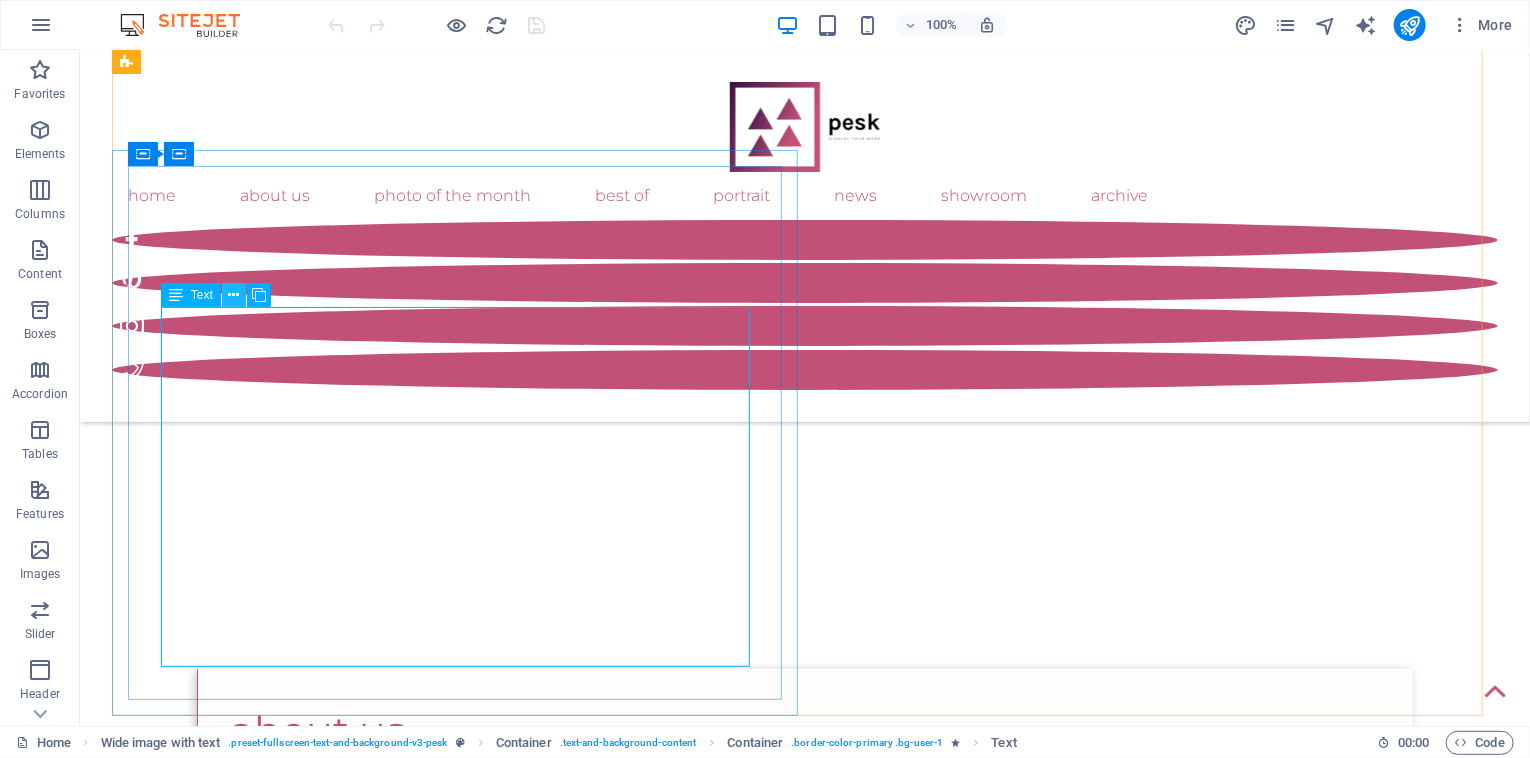 click at bounding box center [233, 295] 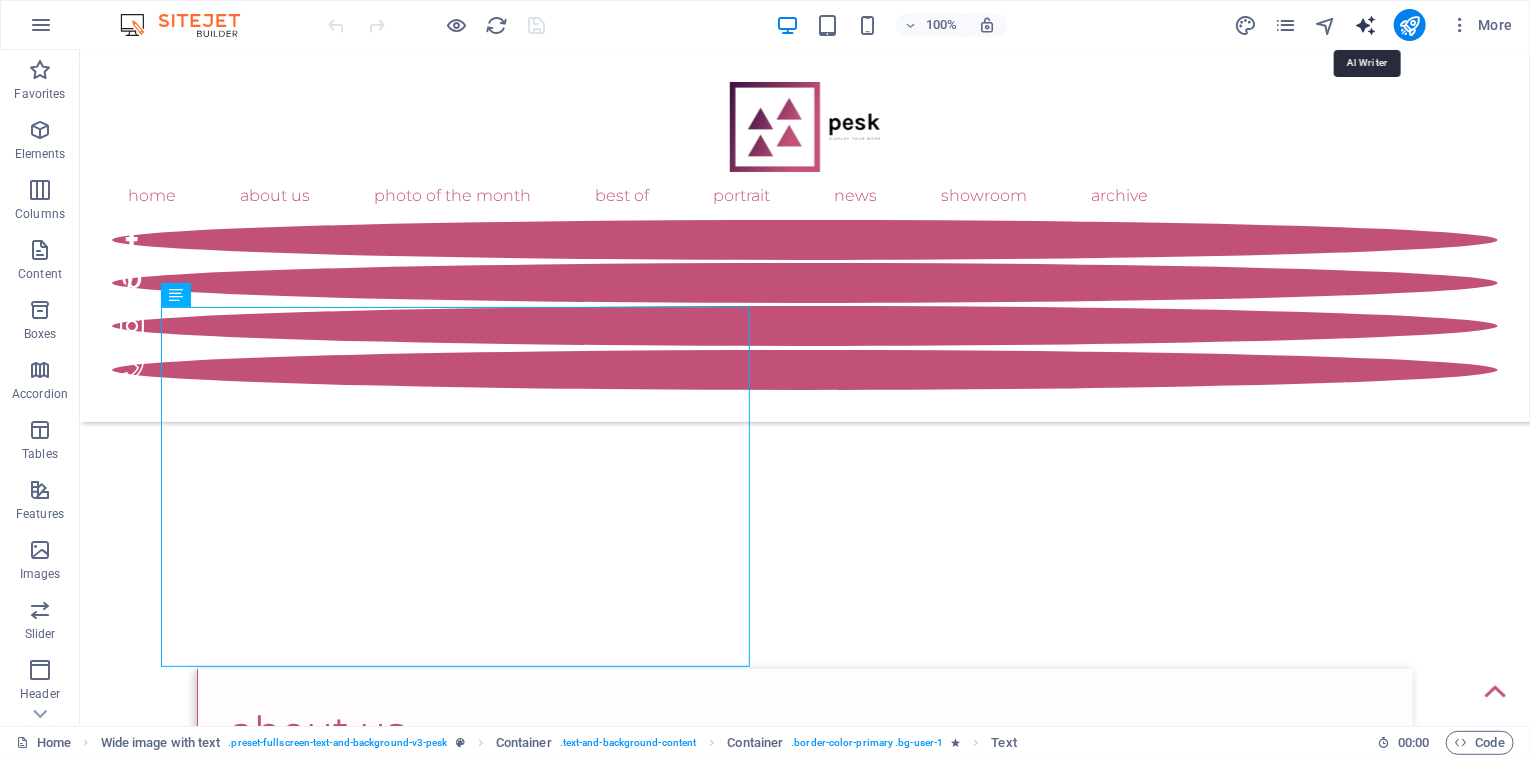 click at bounding box center [1365, 25] 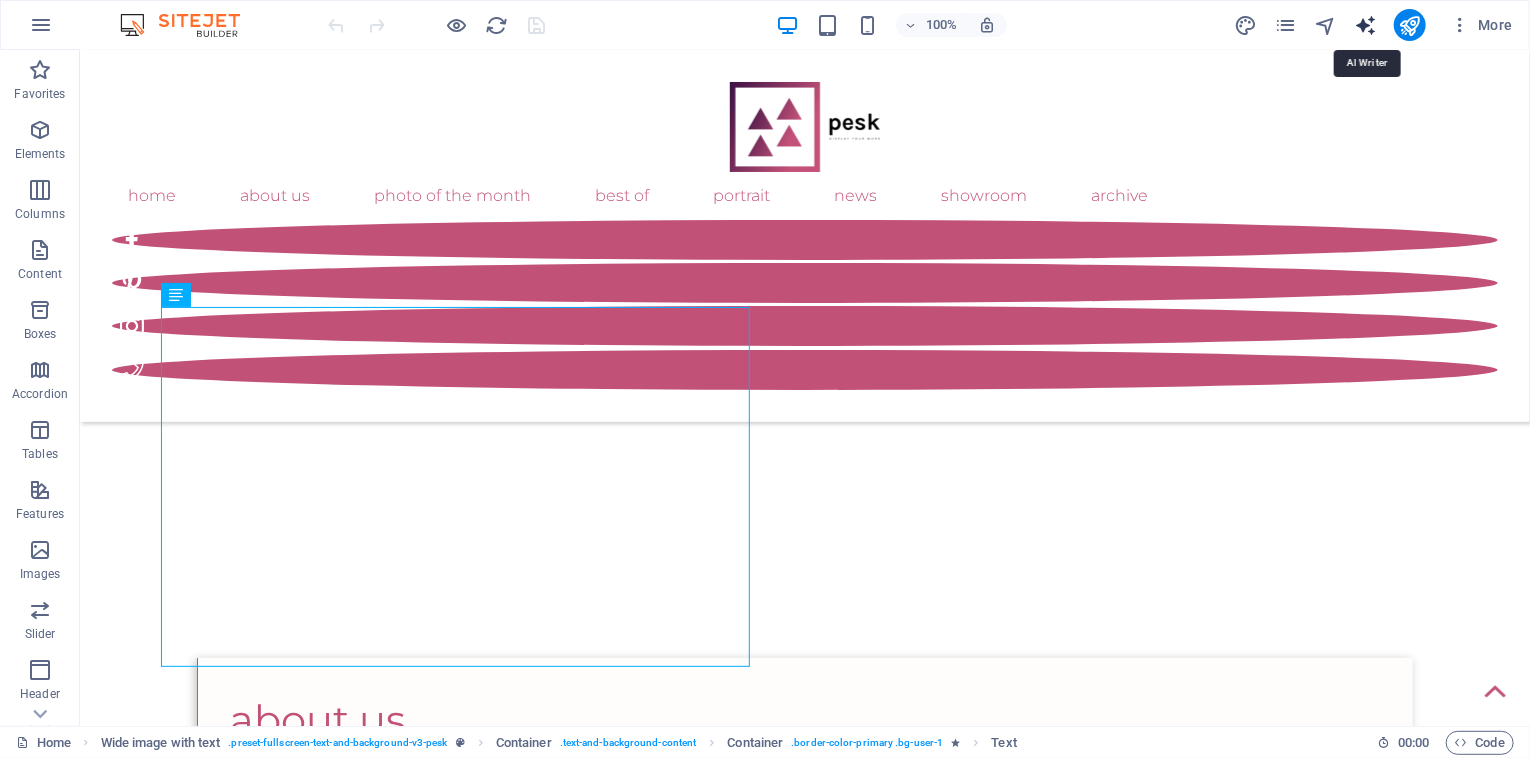 select on "English" 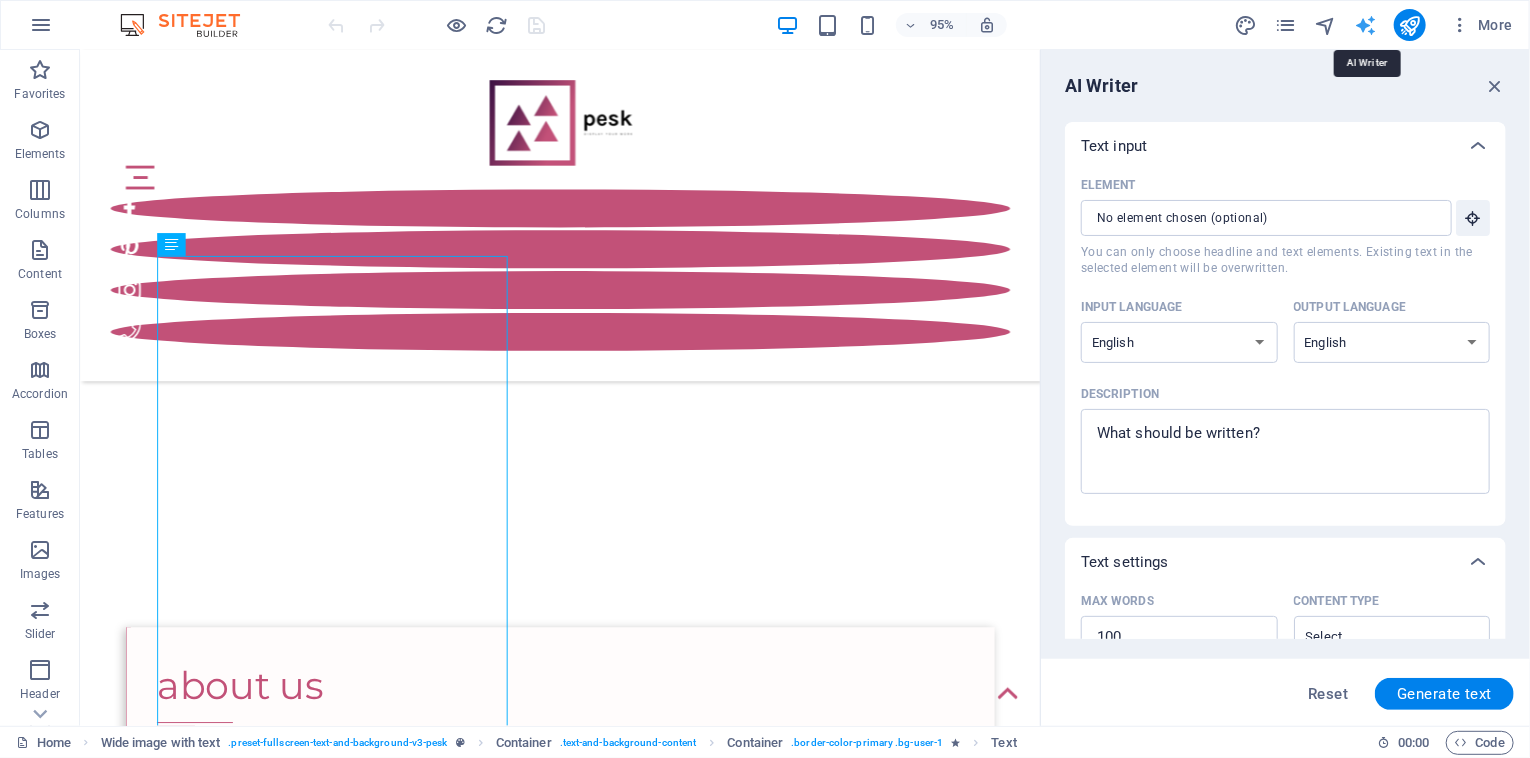 scroll, scrollTop: 711, scrollLeft: 0, axis: vertical 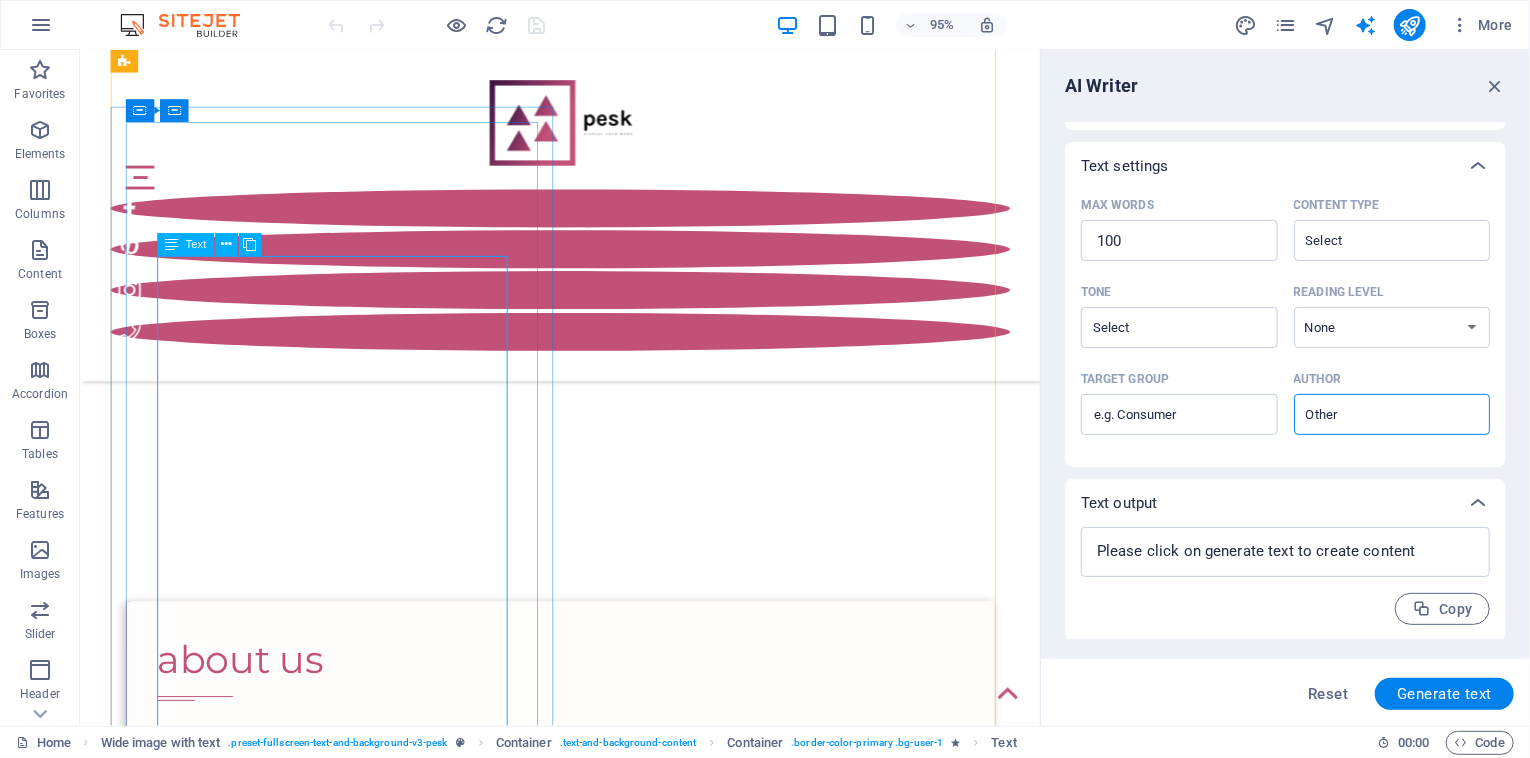 click on "Lorem ipsum dolor sit amet, consectetuer adipiscing elit. Aenean commodo ligula eget dolor. Lorem ipsum dolor sit amet, consectetuer adipiscing elit leget dolor. Lorem ipsum dolor sit amet, consectetuer adipiscing elit. Aenean commodo ligula eget dolor. Lorem ipsum dolor sit amet, consectetuer adipiscing elit dolor. Lorem ipsum dolor sit amet, consectetuer adipiscing elit. Aenean commodo ligula eget dolor.  Lorem ipsum dolor sit amet, consectetuer adipiscing elit leget dolor. Lorem ipsum dolor sit amet, consectetuer adipiscing elit. Aenean commodo ligula eget dolor. Lorem ipsum dolor sit amet, consectetuer adipiscing elit dolor. Lorem ipsum dolor sit amet, consectetuer adipiscing elit. Aenean commodo ligula eget dolor. Lorem ipsum dolor sit amet, consectetuer adipiscing elit leget dolor. Lorem ipsum dolor sit amet, consectetuer adipiscing elit. Aenean commodo ligula eget dolor. Lorem ipsum dolor sit amet, consectetuer adipiscing elit dolor." at bounding box center [586, 895] 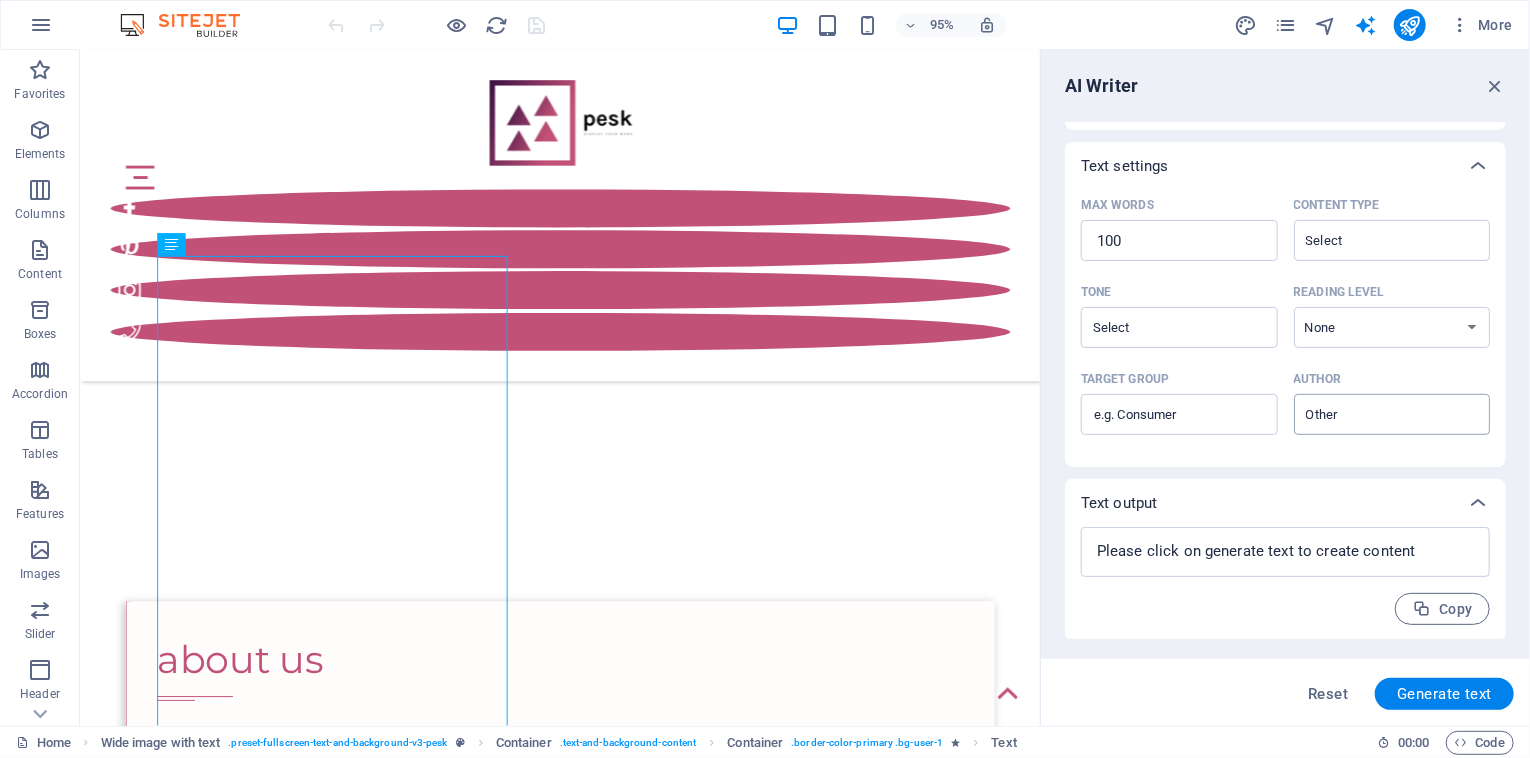 scroll, scrollTop: 0, scrollLeft: 0, axis: both 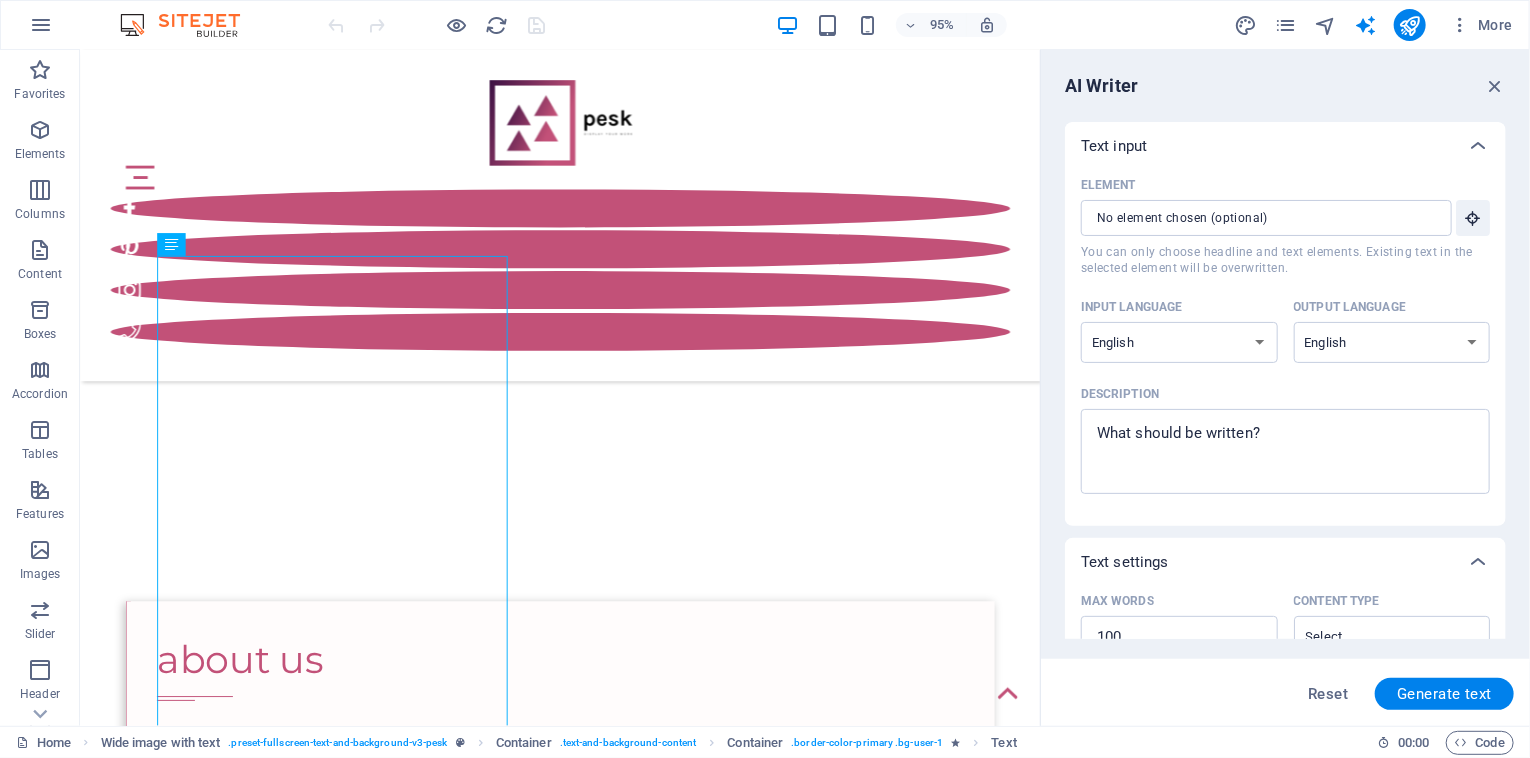 type on "x" 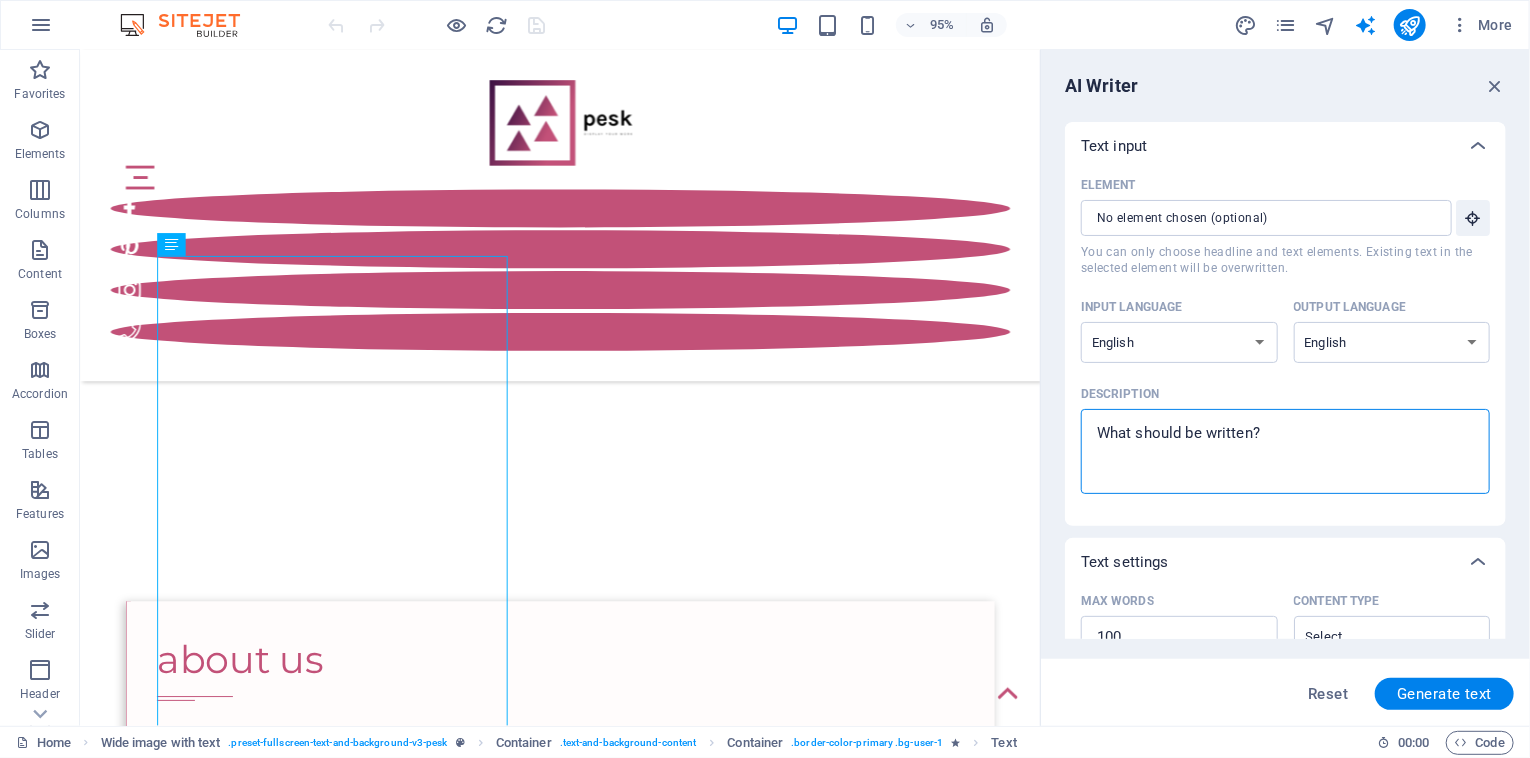 drag, startPoint x: 1295, startPoint y: 433, endPoint x: 1118, endPoint y: 413, distance: 178.12636 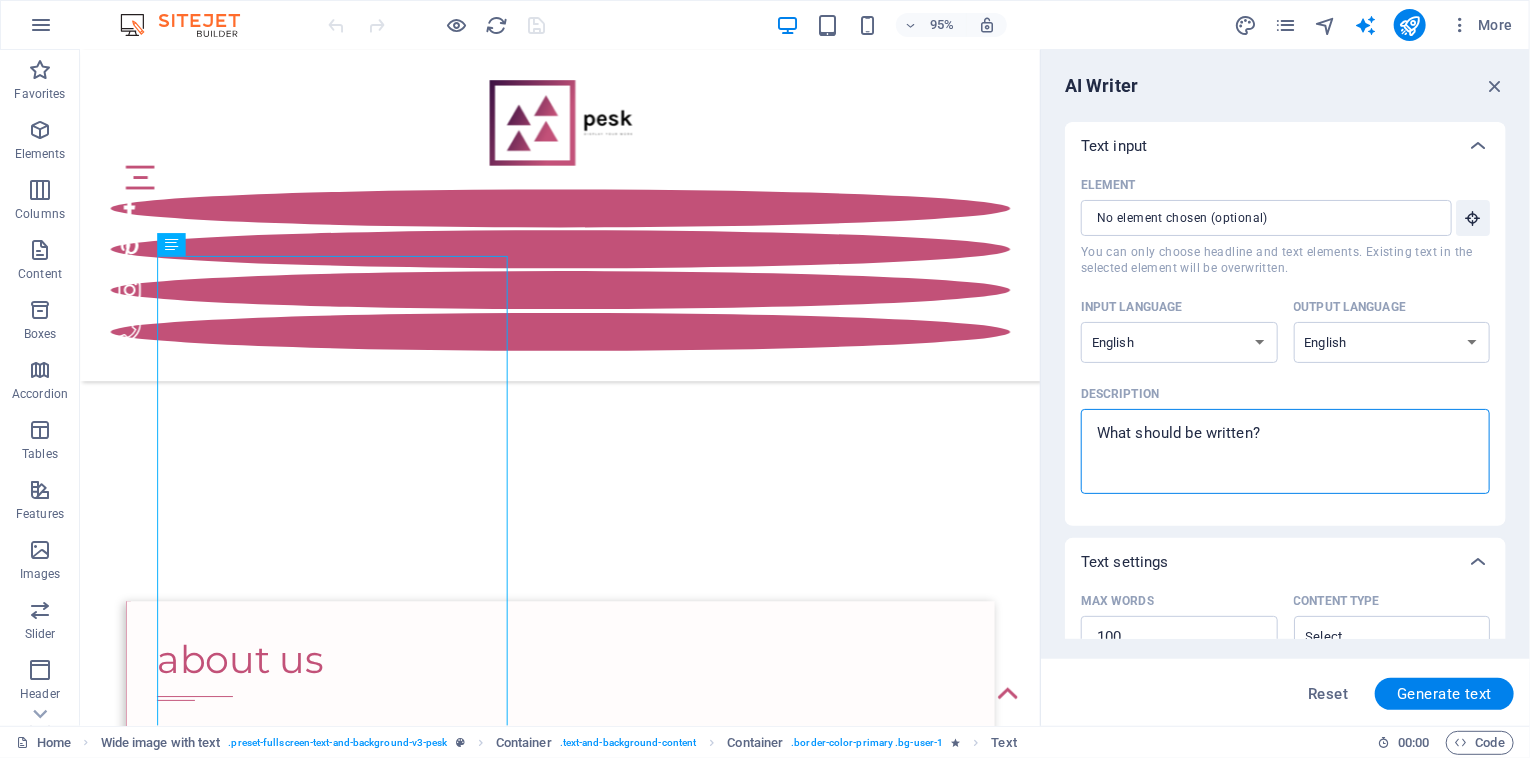 type on "A" 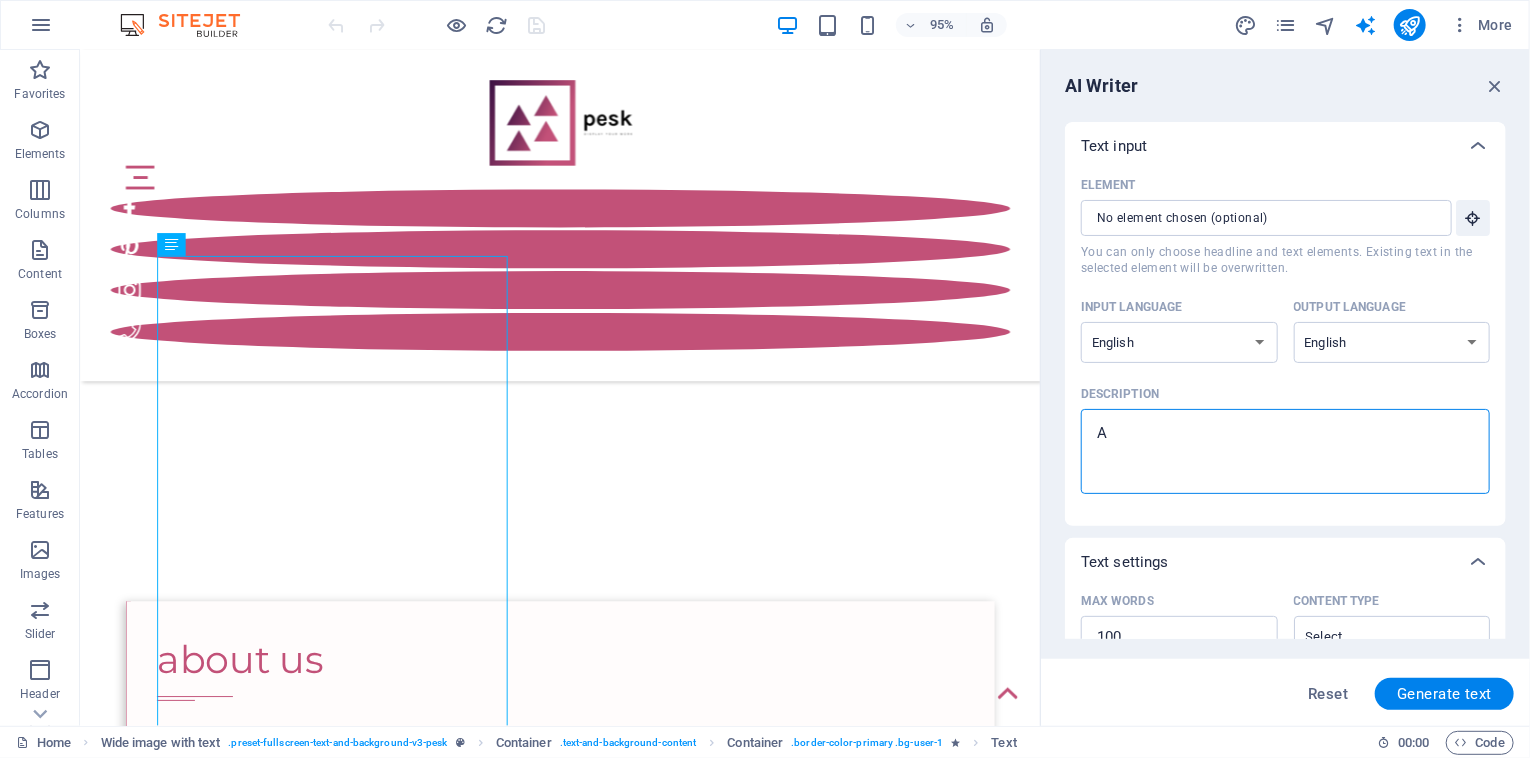 type on "Ab" 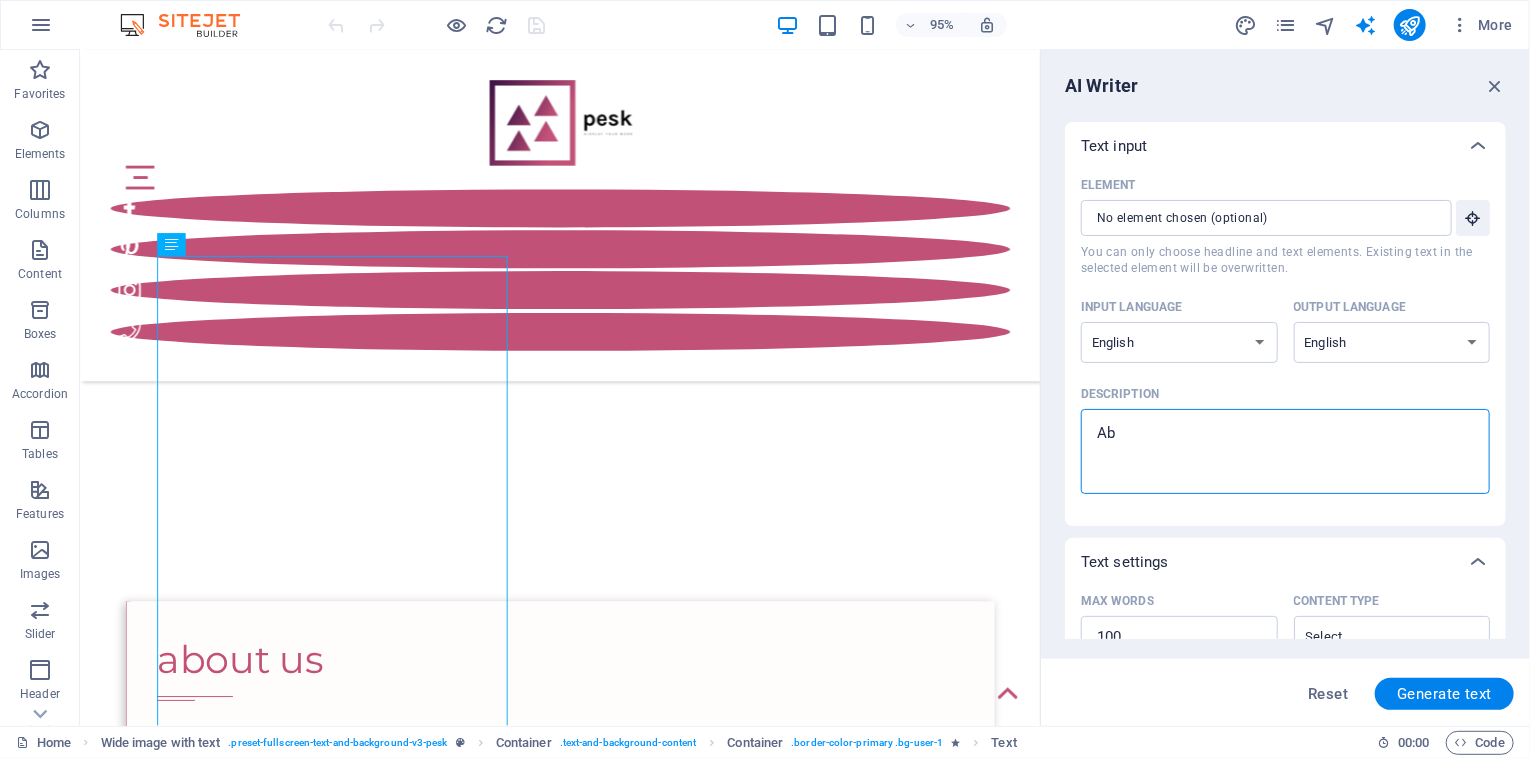 type on "Abo" 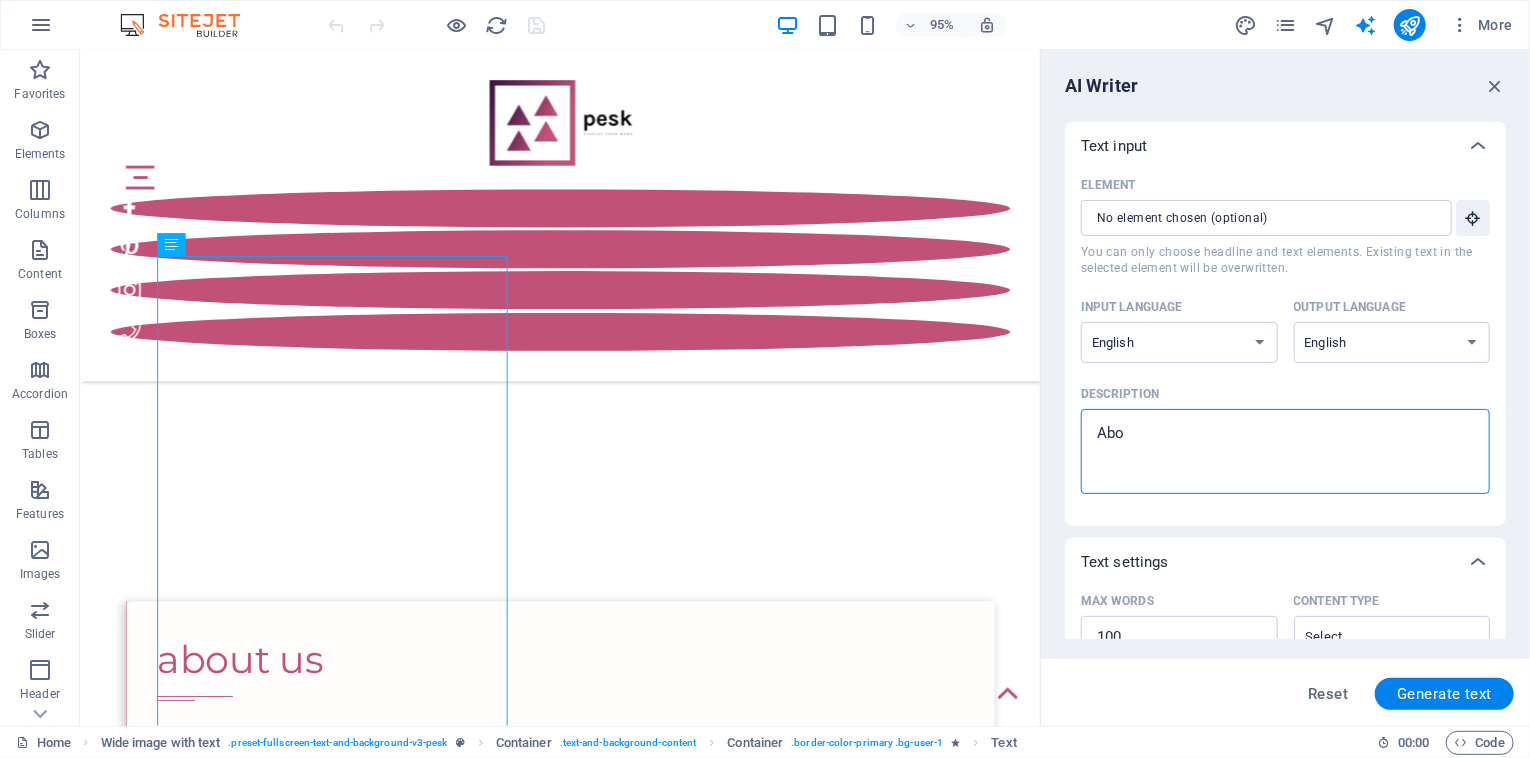type on "Abou" 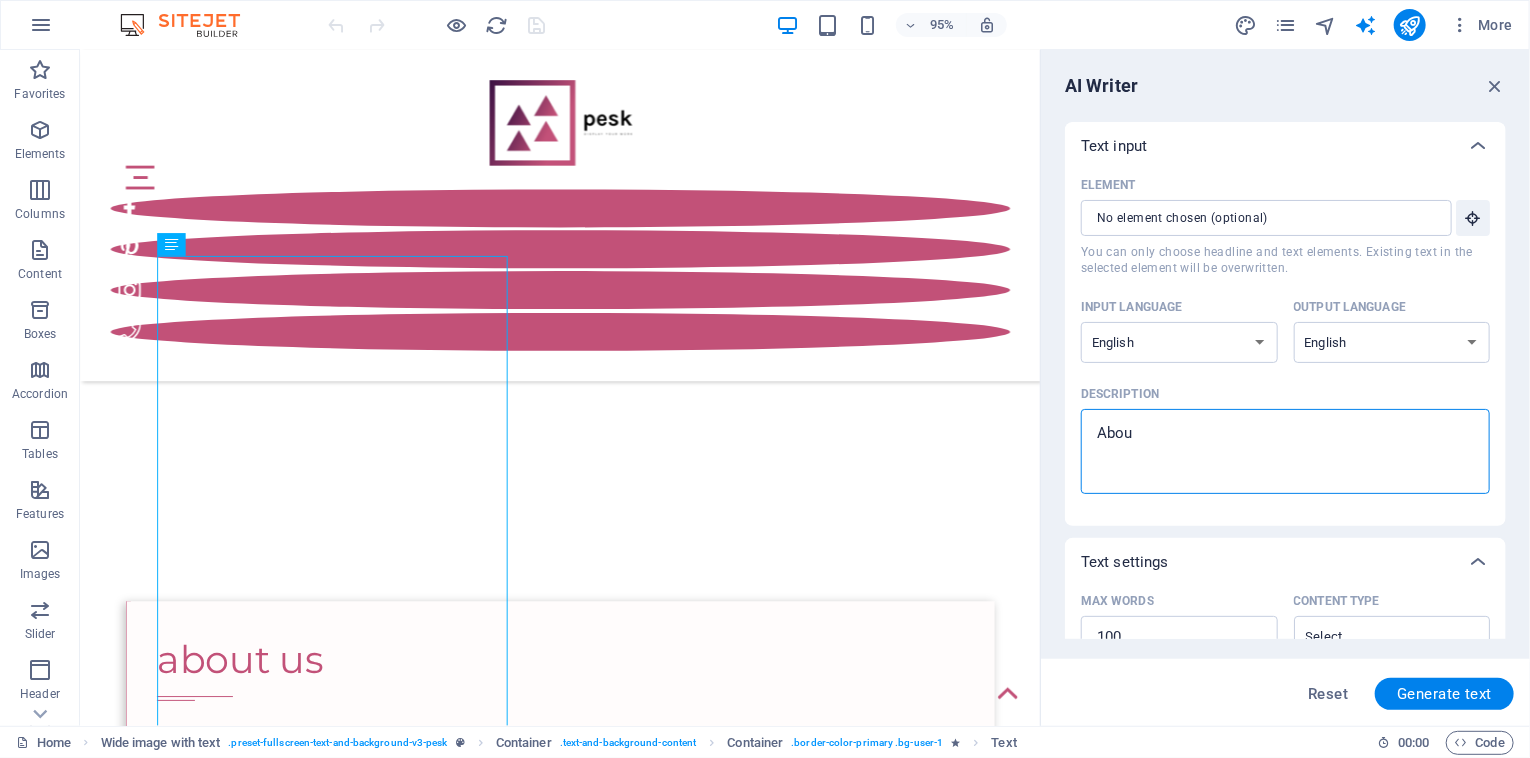 type on "About" 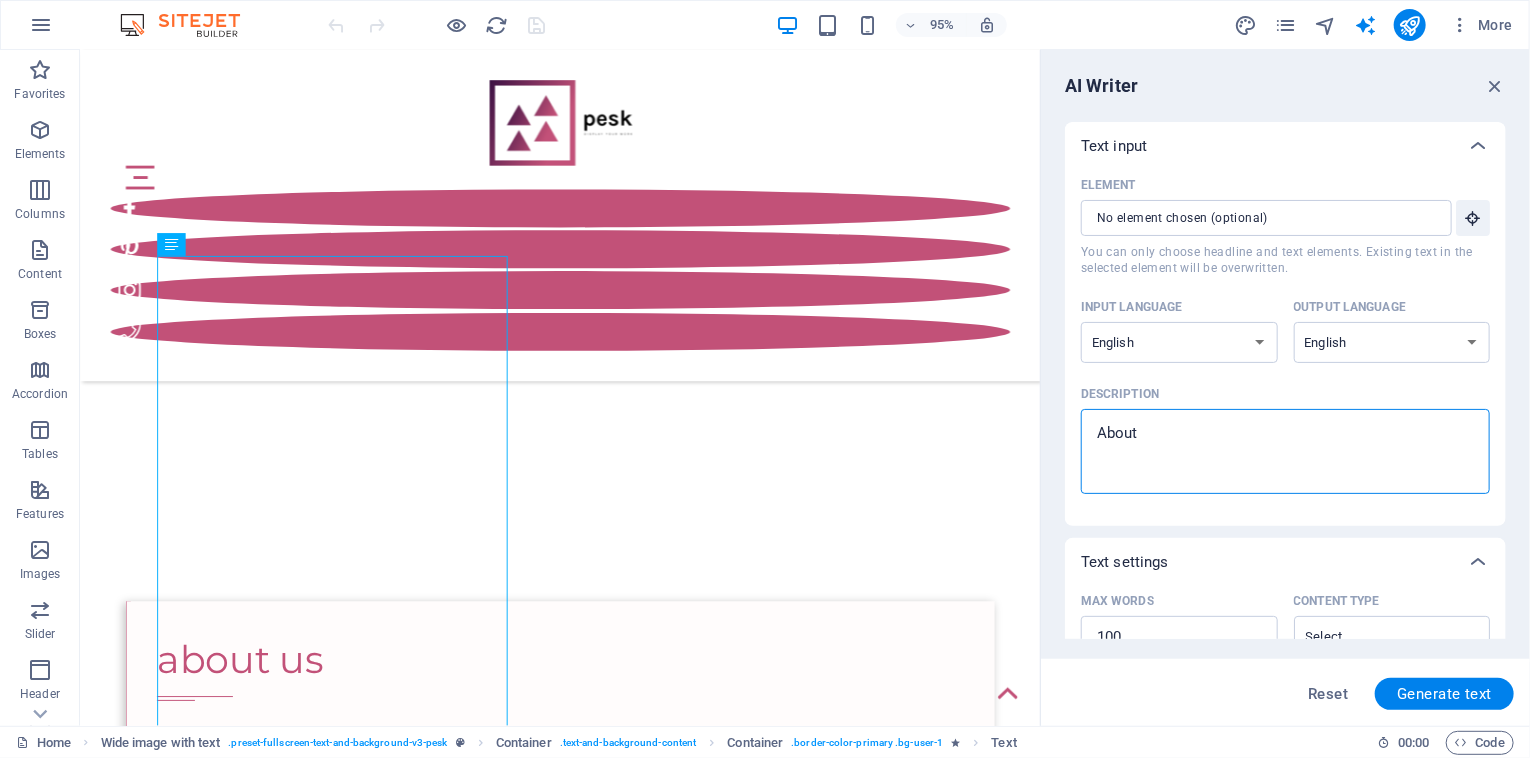 type on "About" 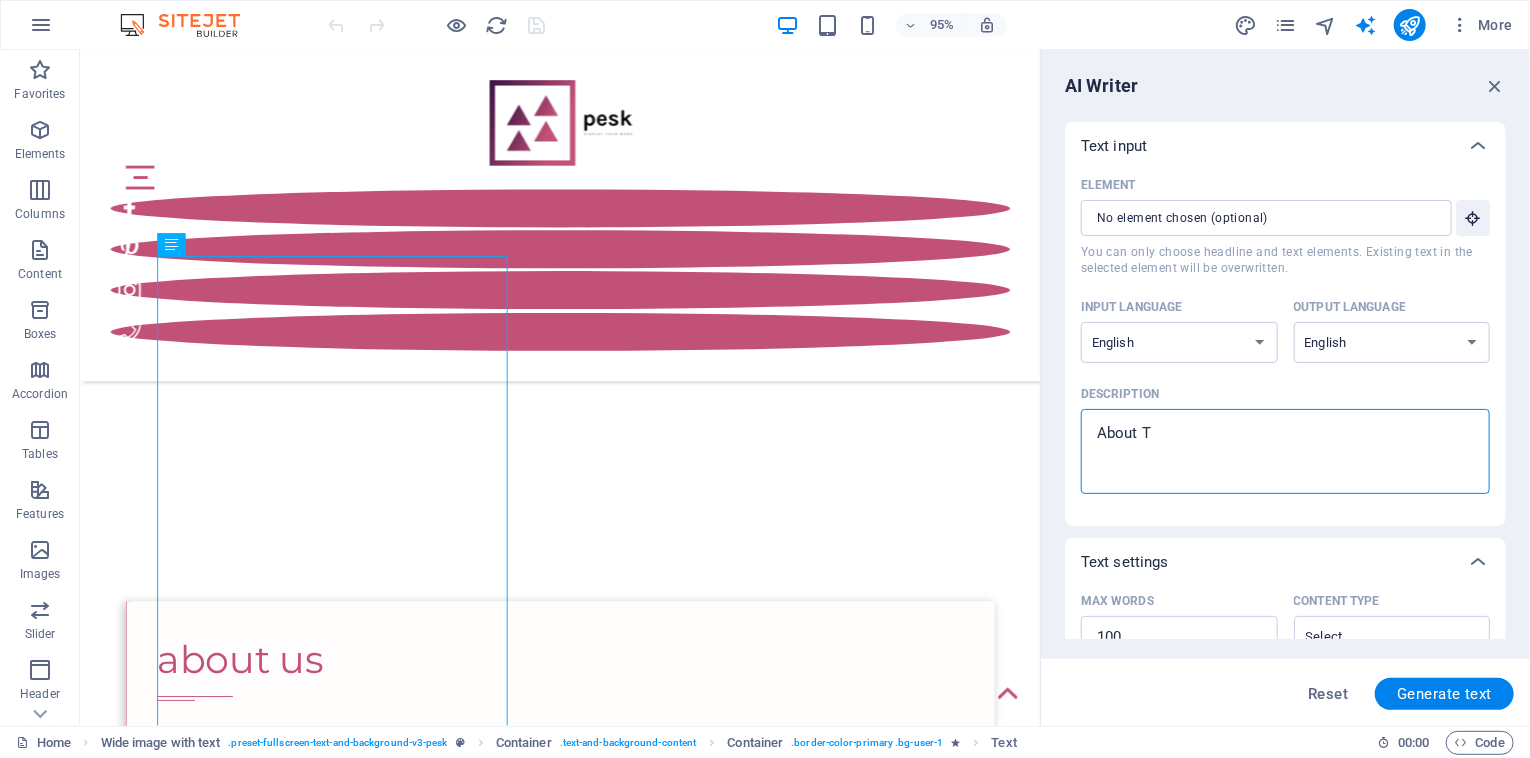 type on "About To" 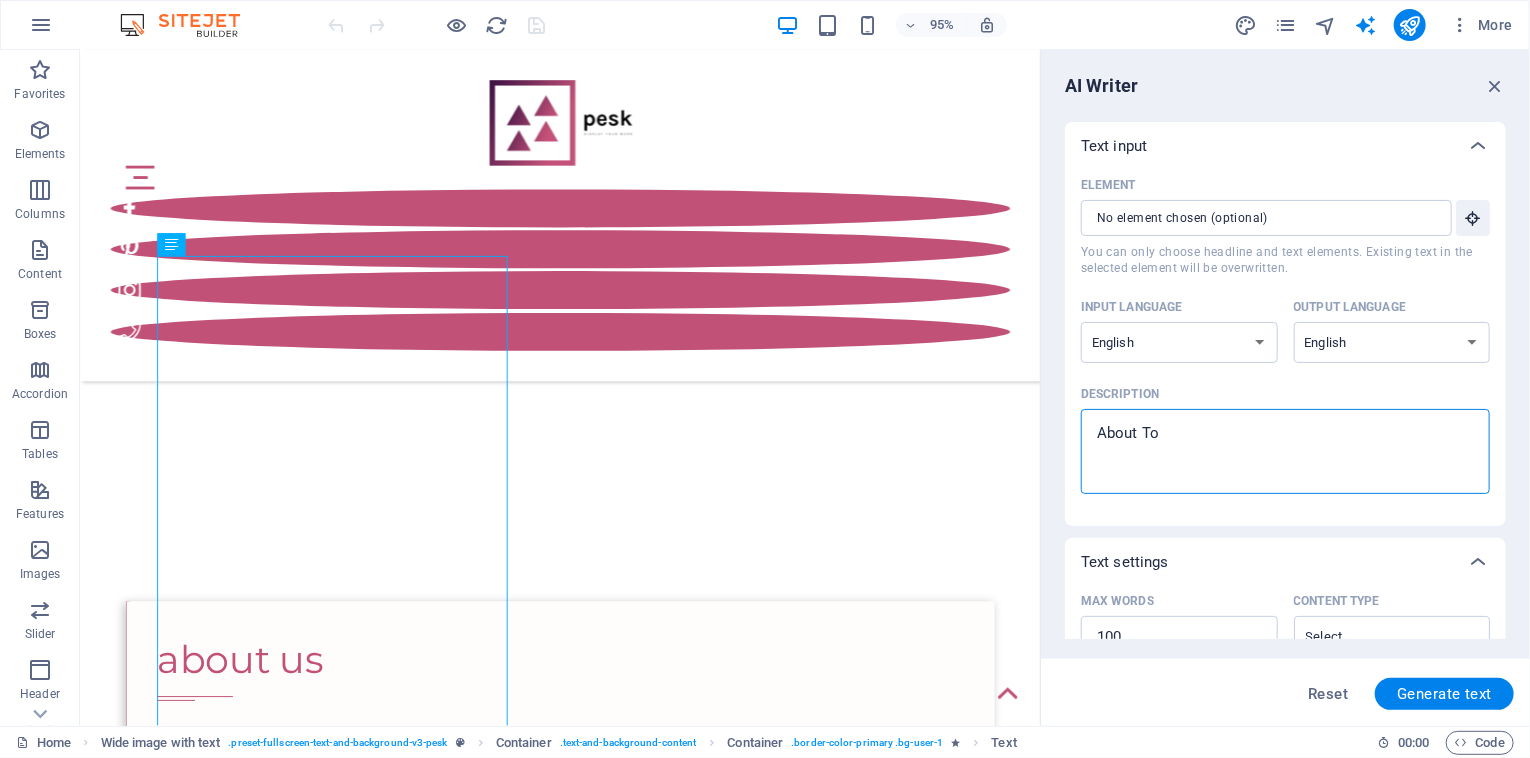 type on "About [PERSON_NAME]" 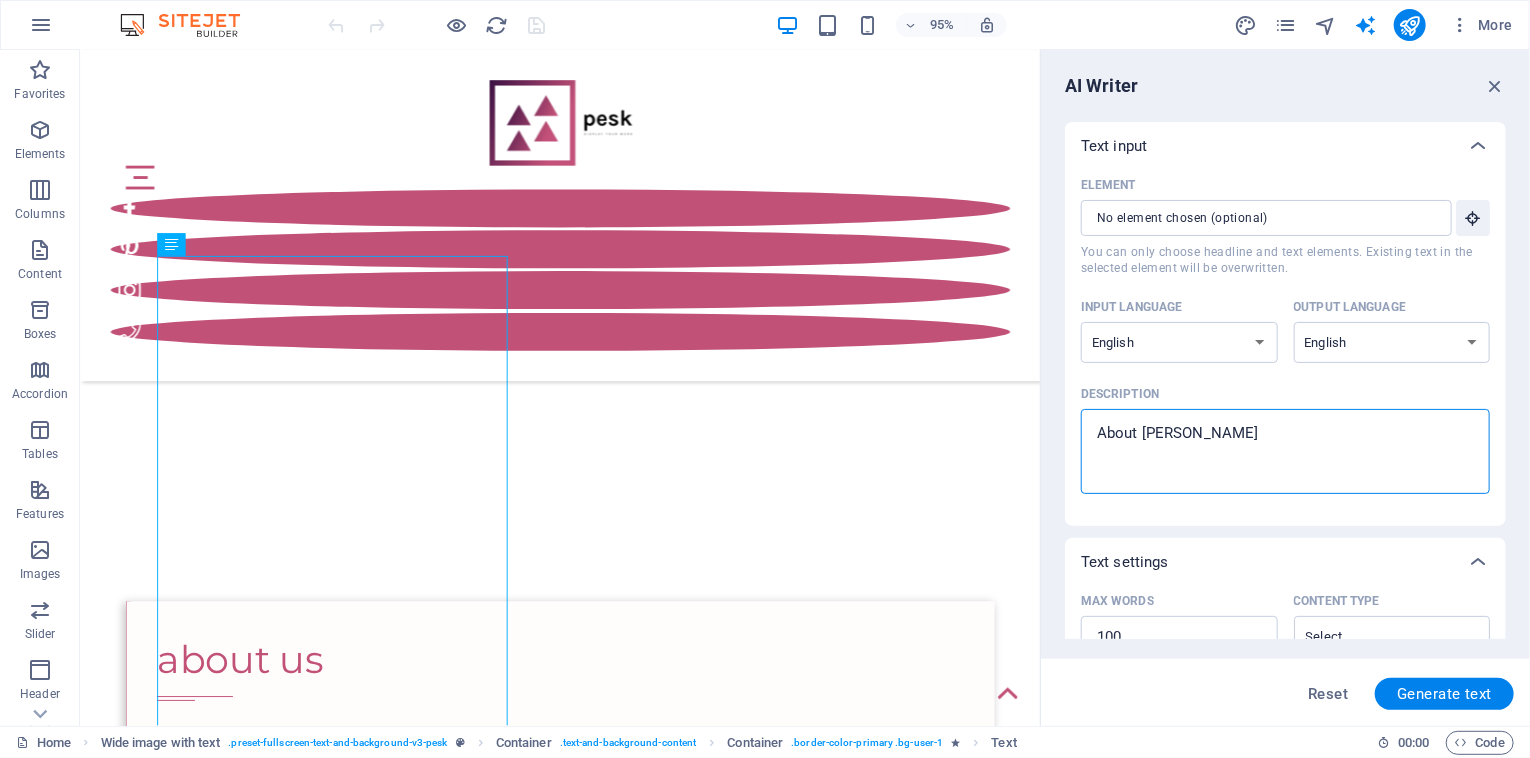 type on "About [PERSON_NAME]" 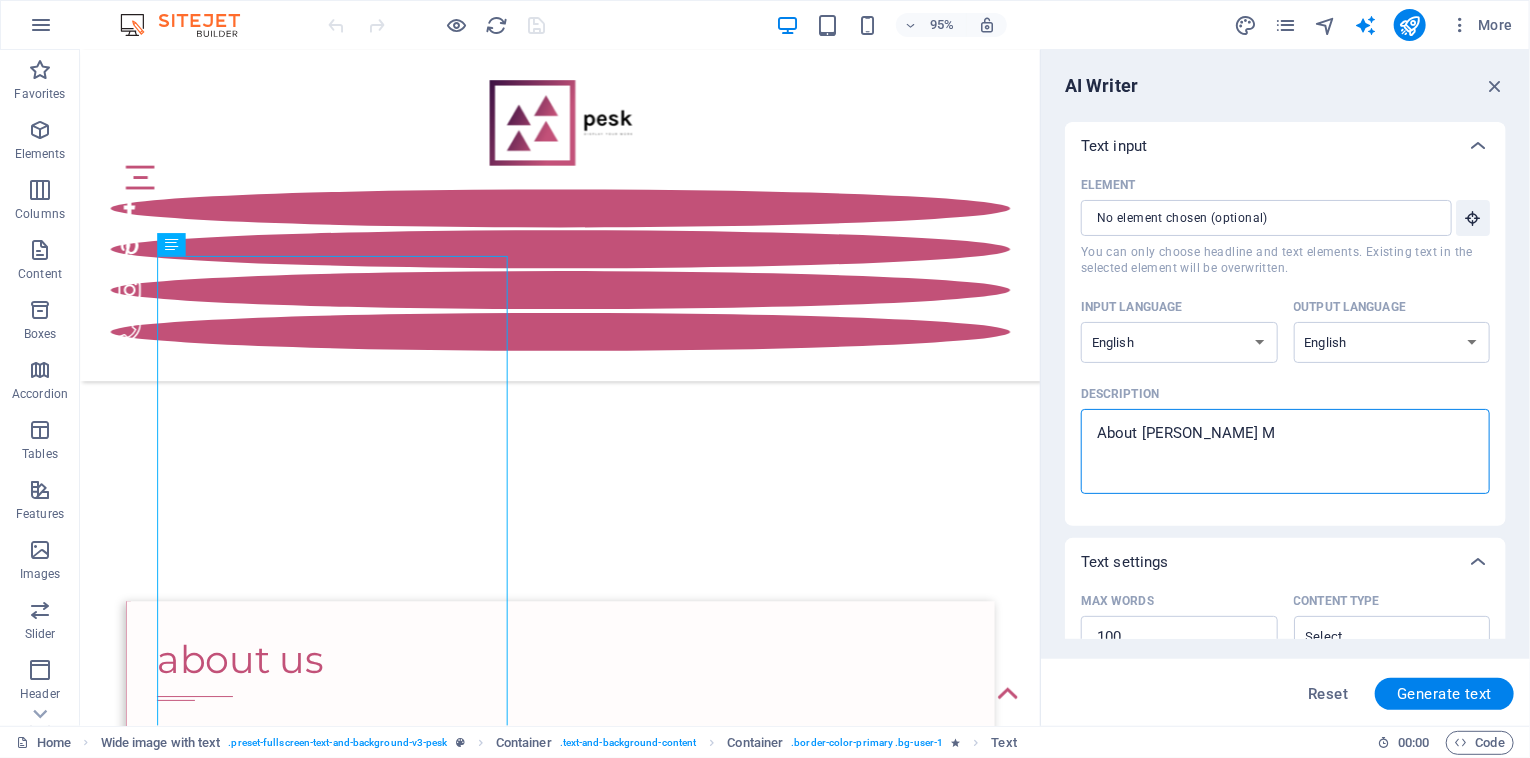 type on "About [PERSON_NAME] Mi" 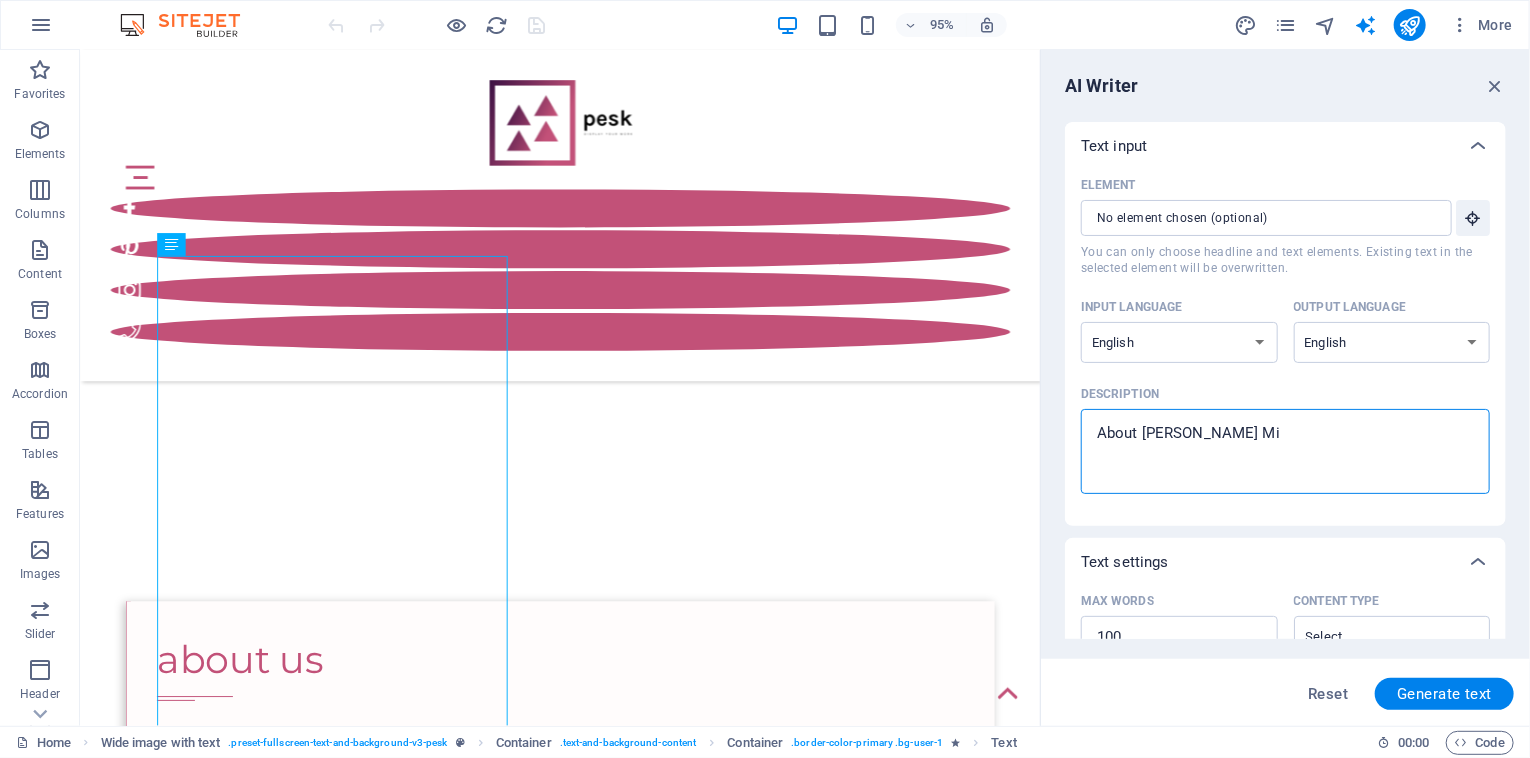 type on "About [PERSON_NAME] Mis" 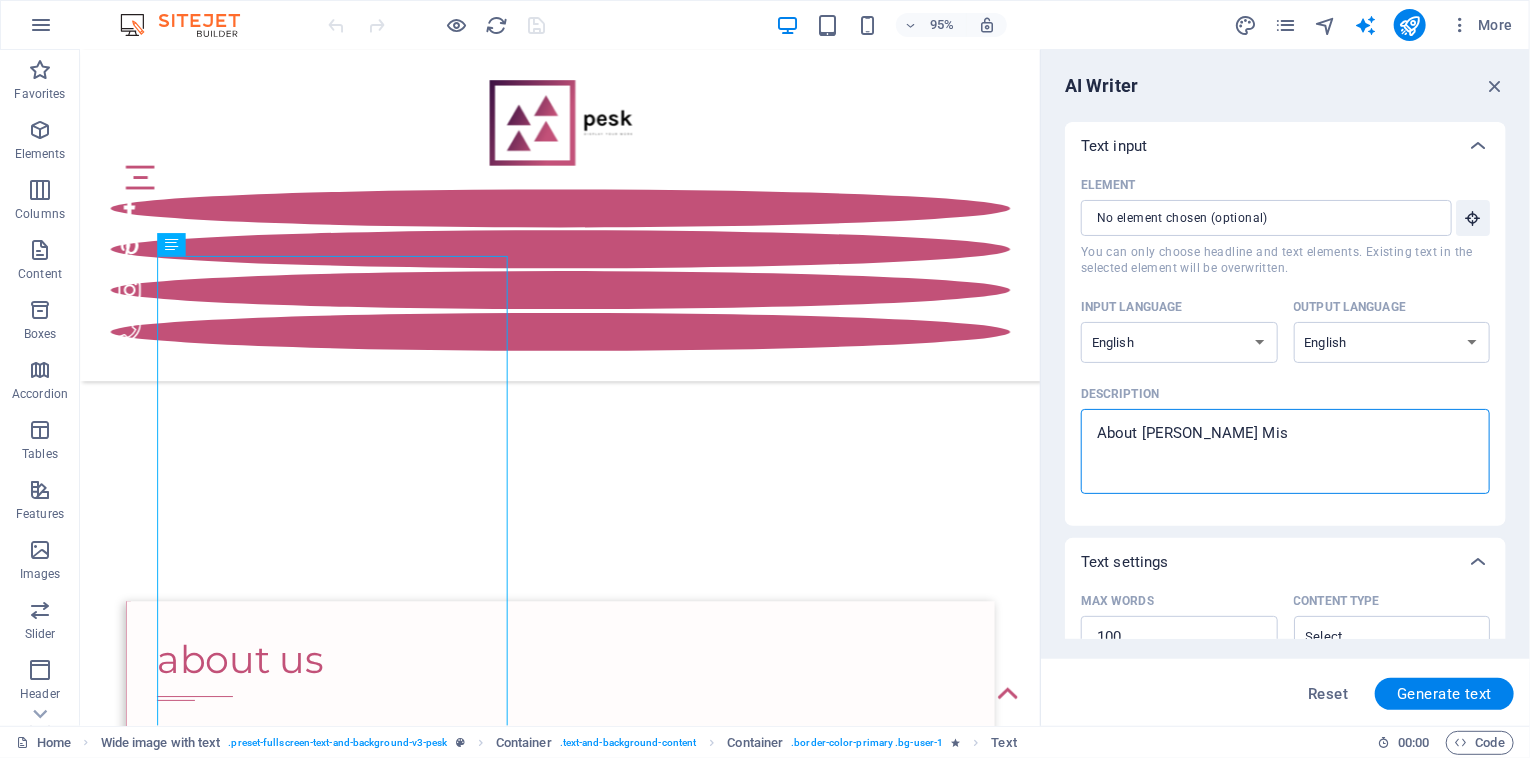 type on "About [PERSON_NAME] Miss" 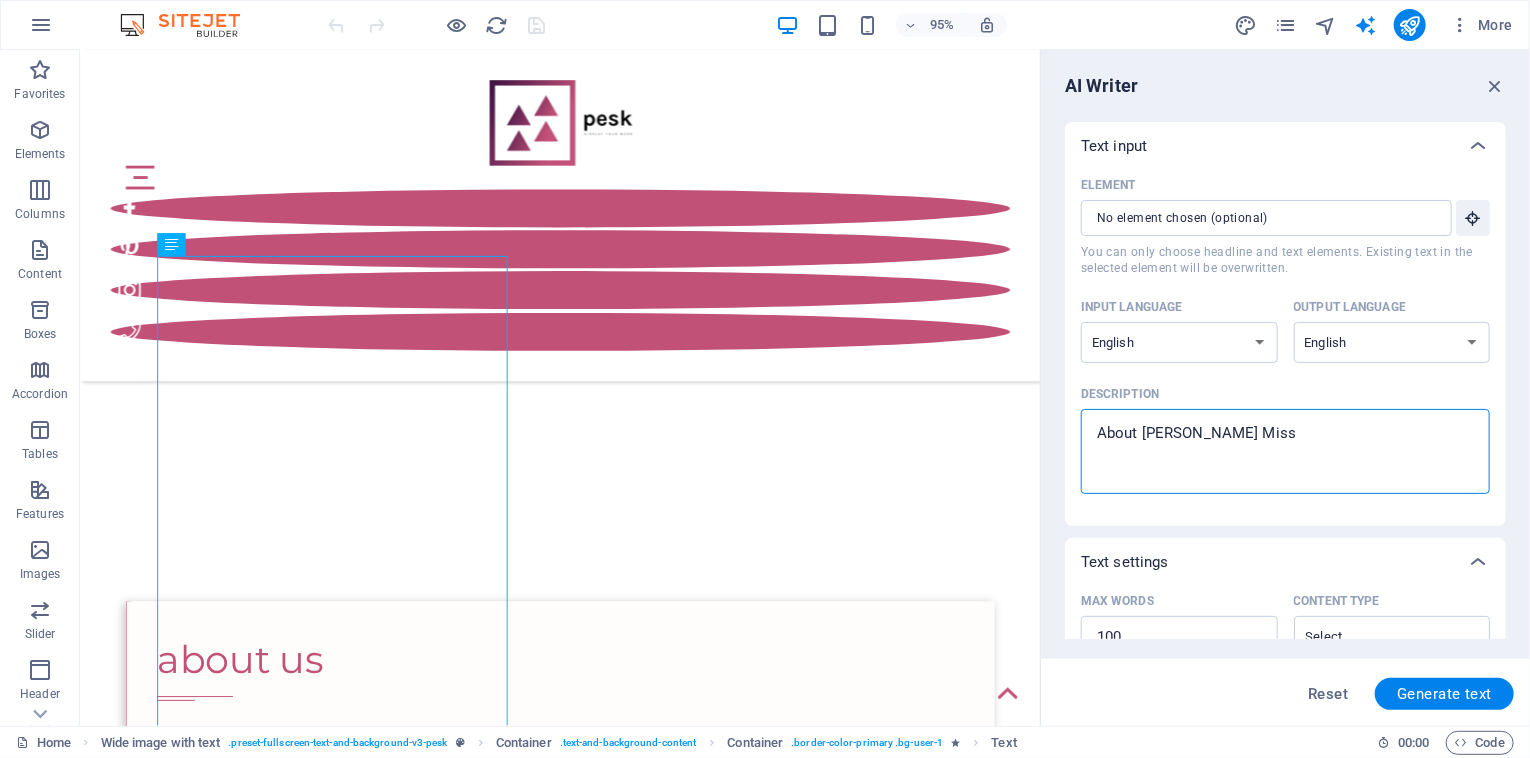 type on "About [PERSON_NAME] [PERSON_NAME]" 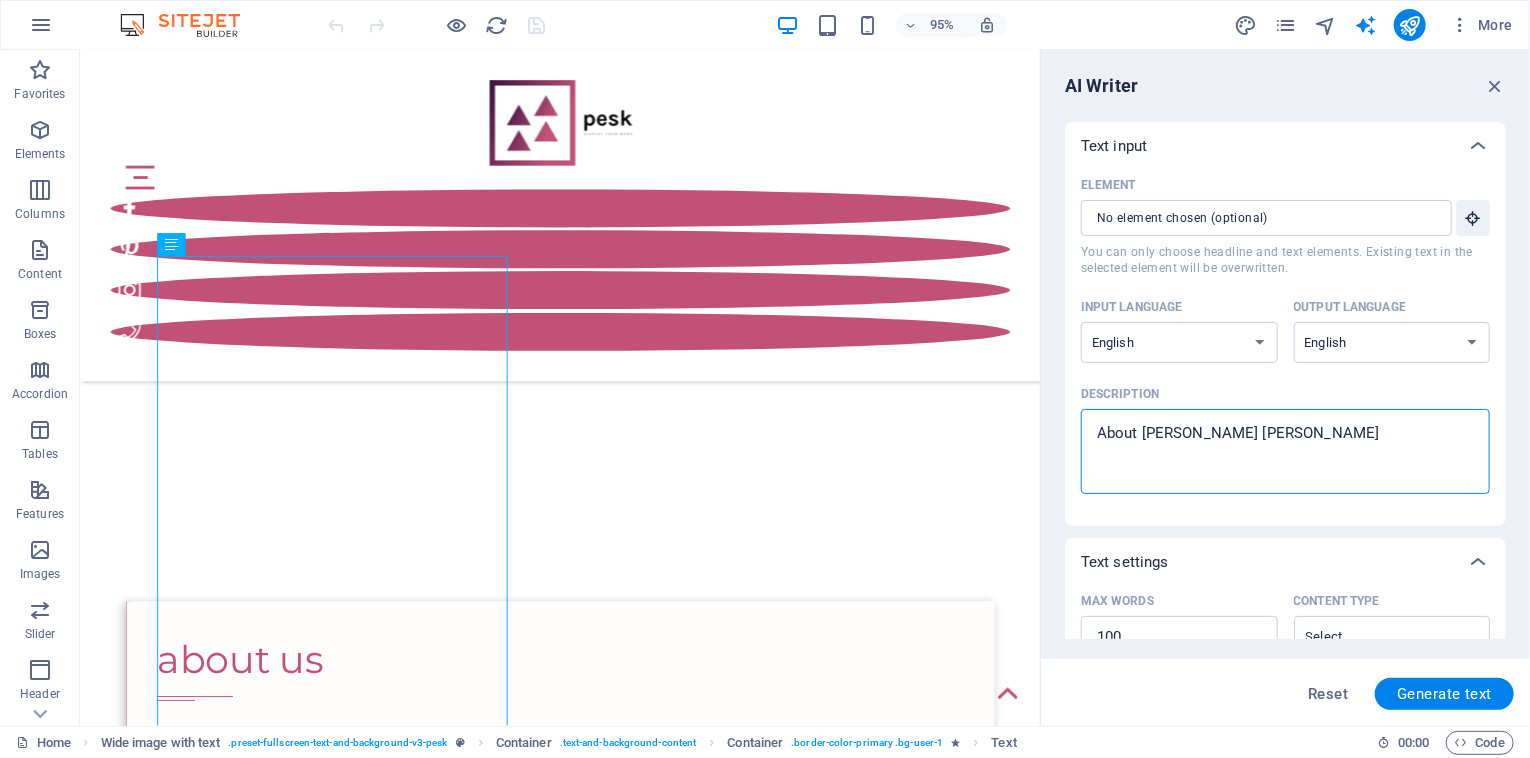type on "About [PERSON_NAME] Missou" 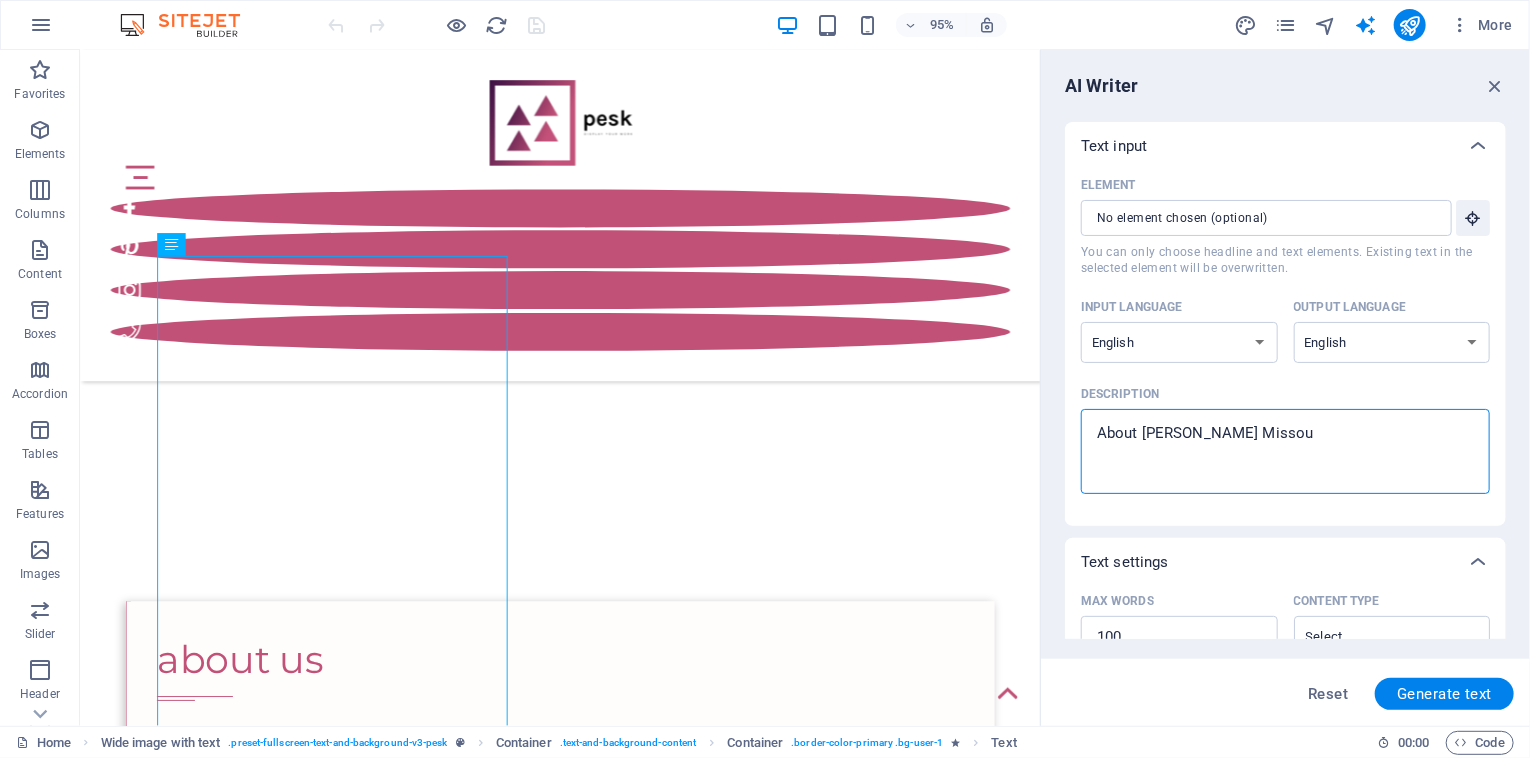 type on "About [PERSON_NAME] Missour" 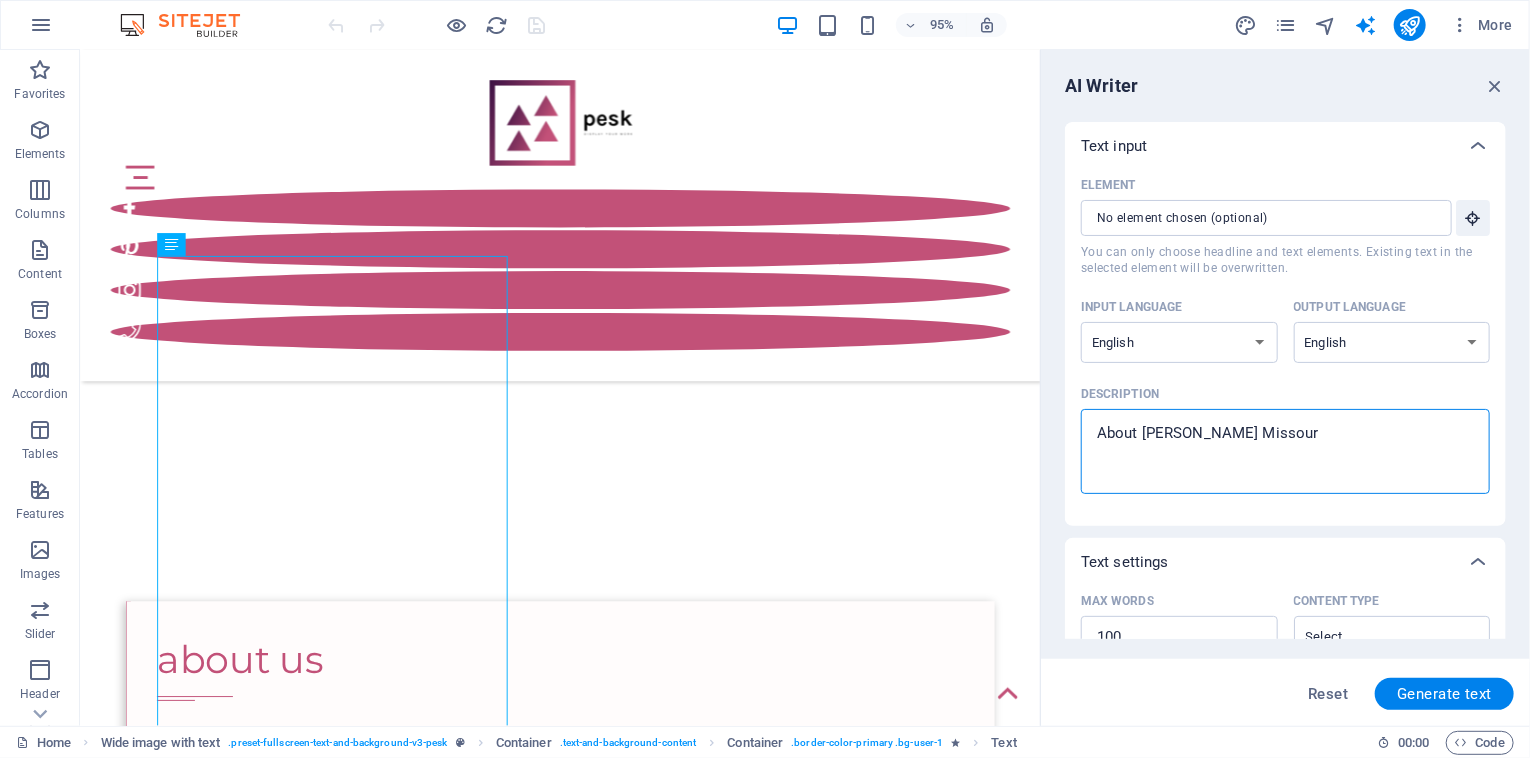 type on "About [PERSON_NAME] [US_STATE]" 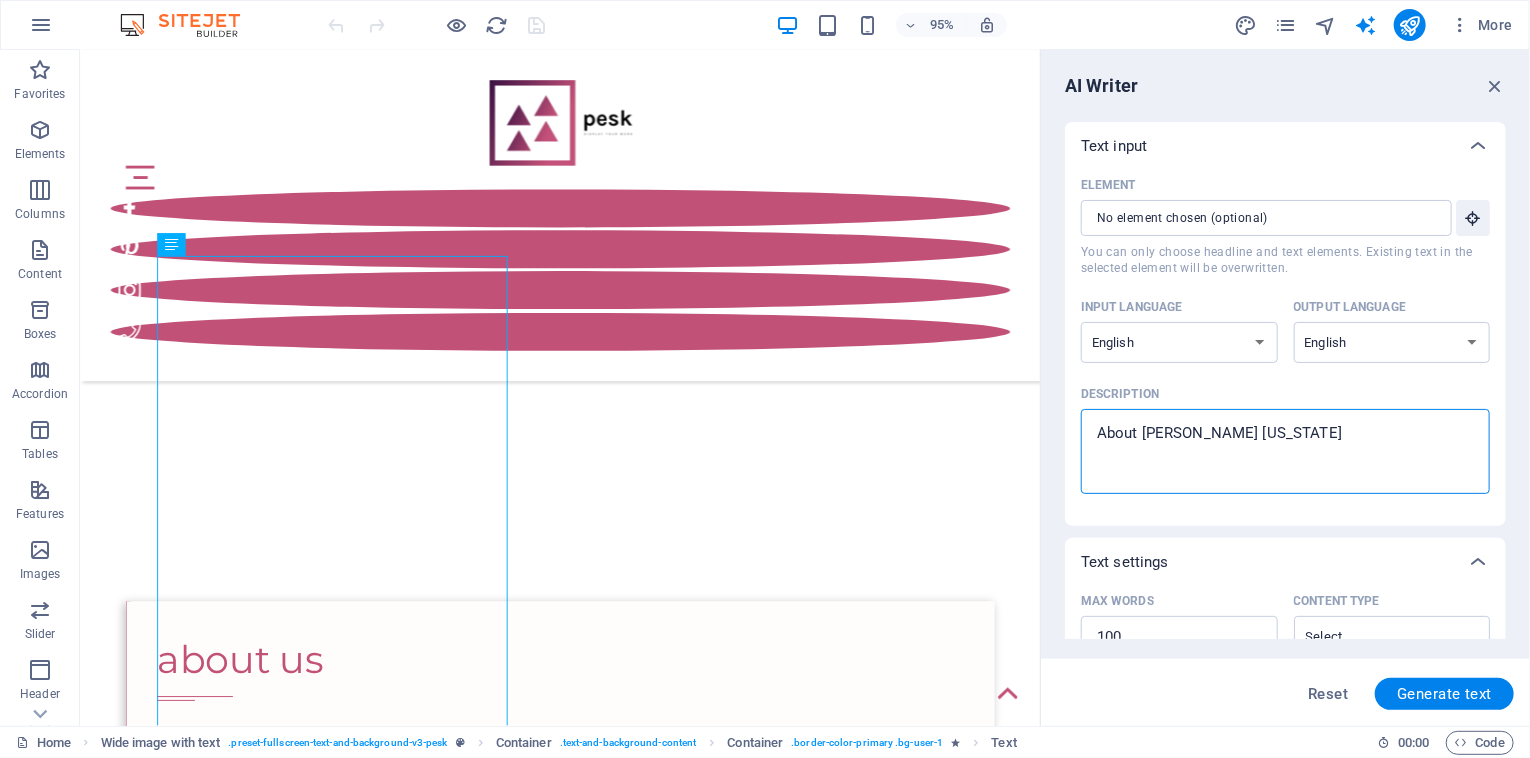 type on "About [PERSON_NAME] [US_STATE]" 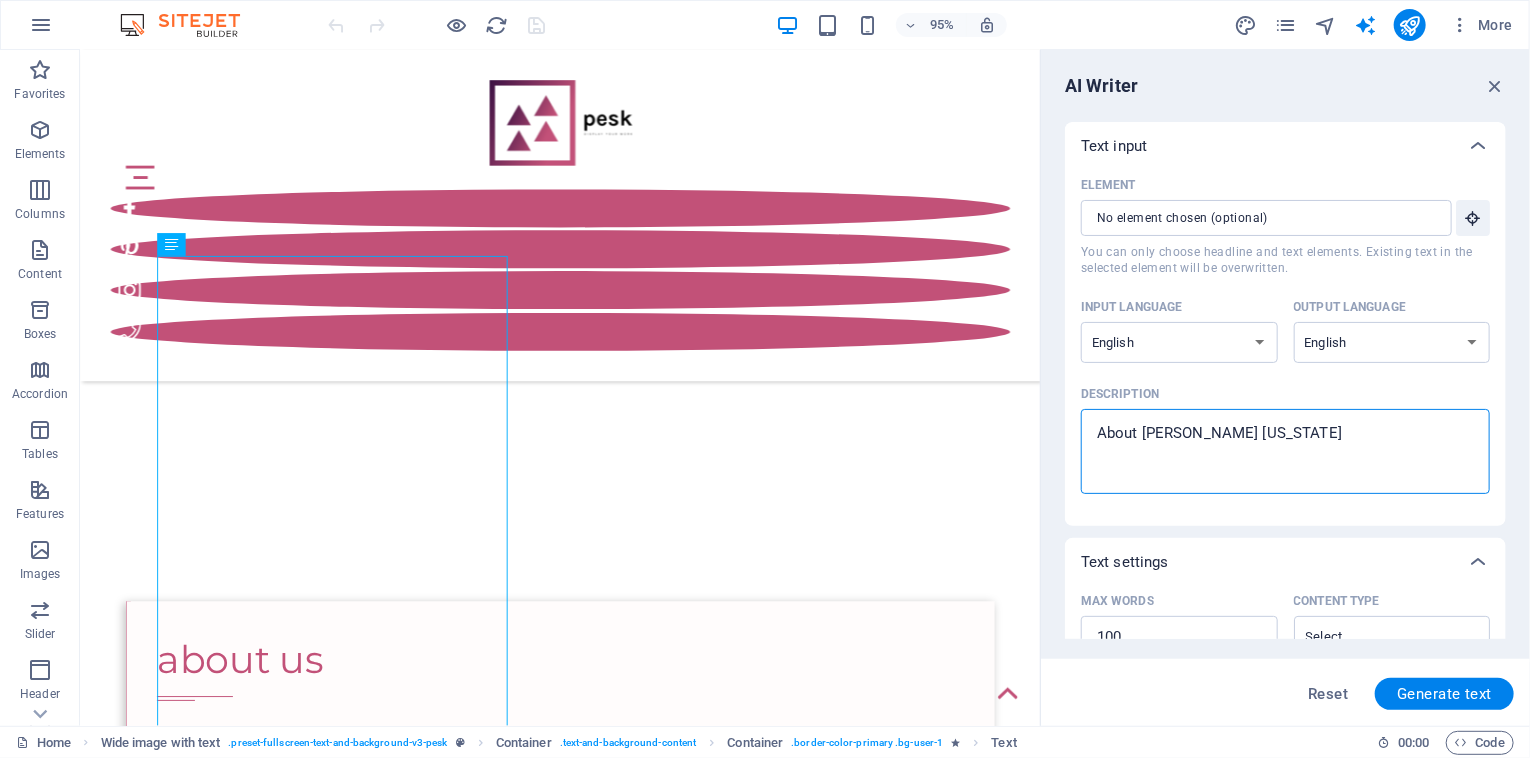 type on "About Tom Toship Missouri" 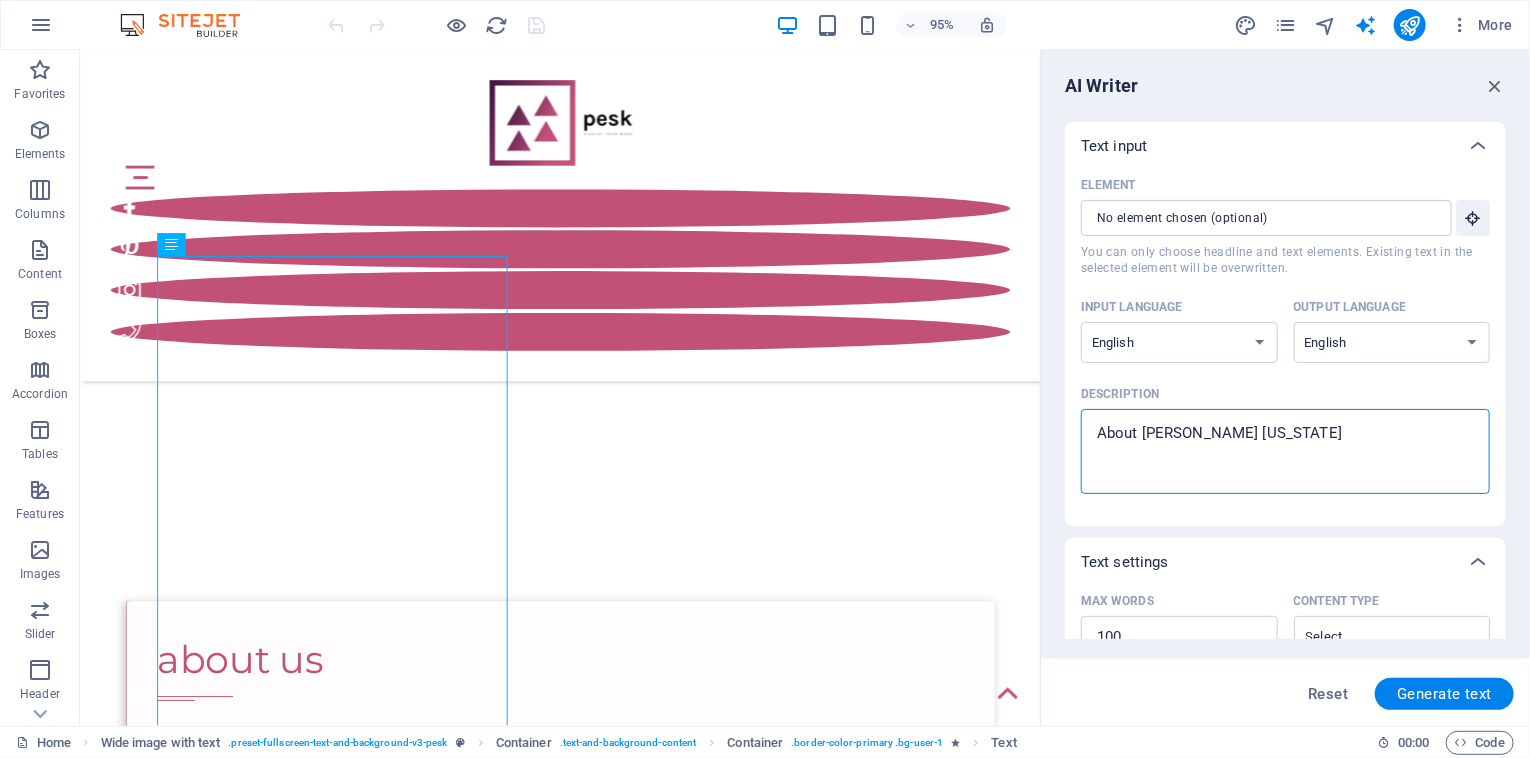 type on "About Tom Tomship Missouri" 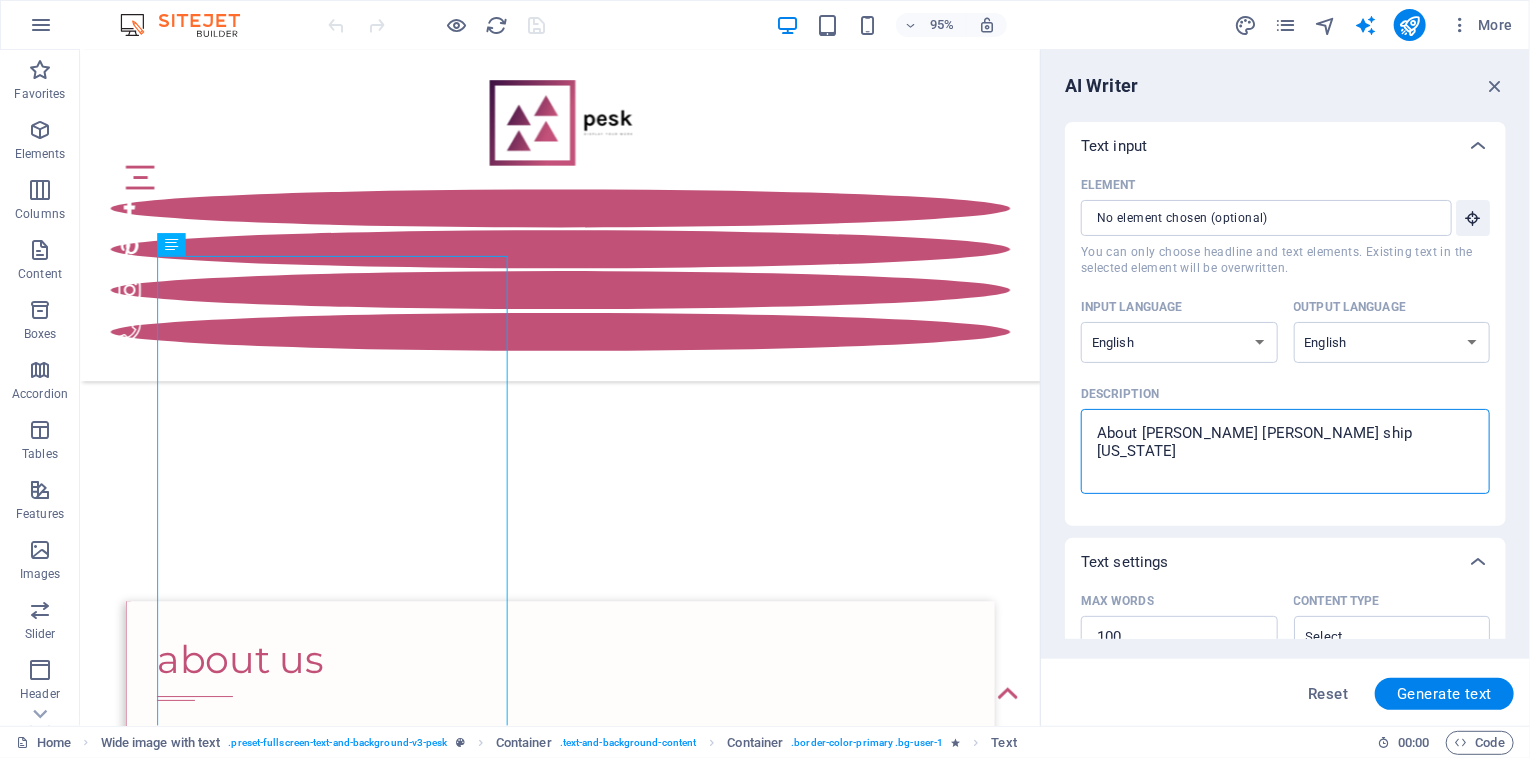 type on "About Tom Tom tship Missouri" 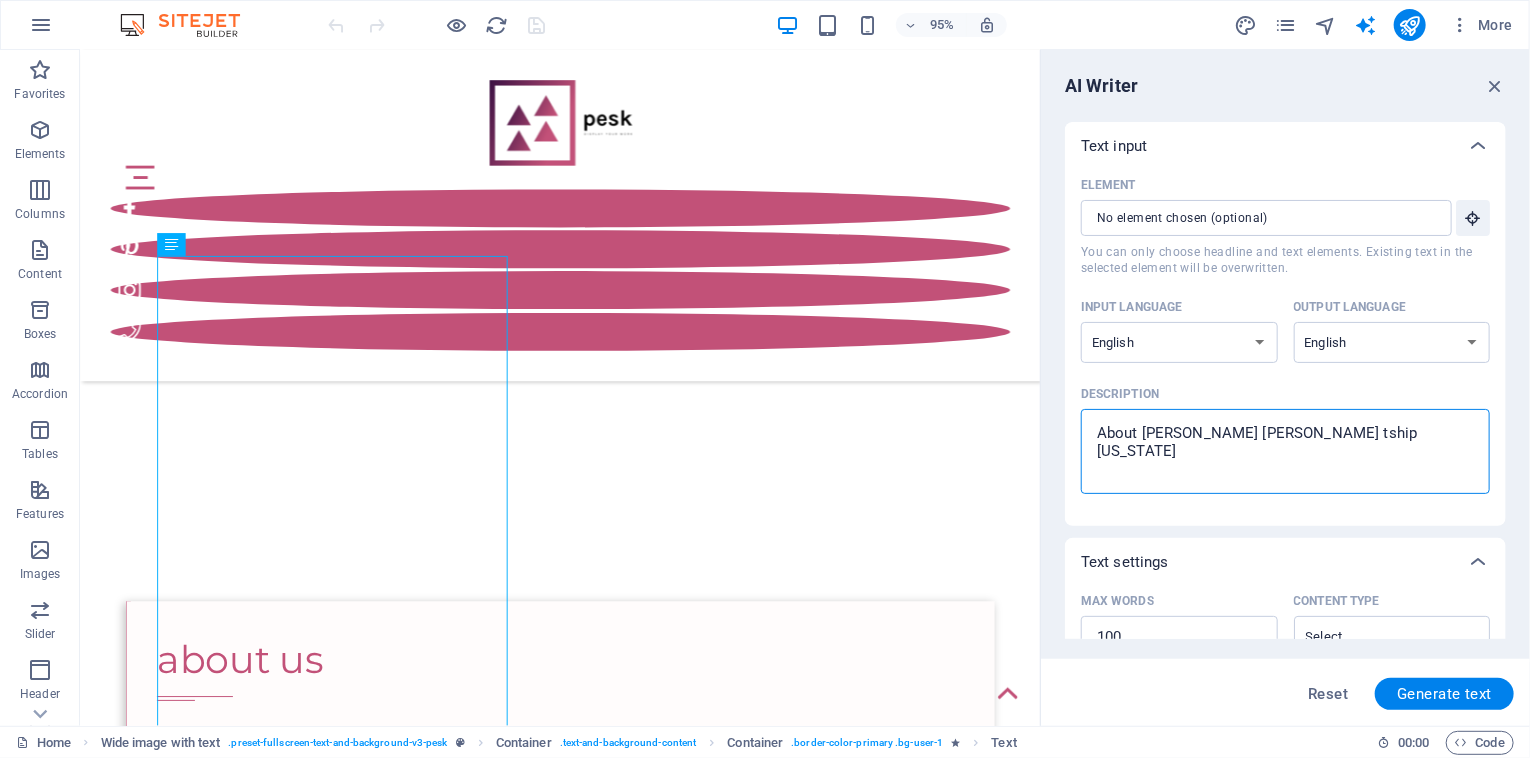 type on "About Tom Tom toship Missouri" 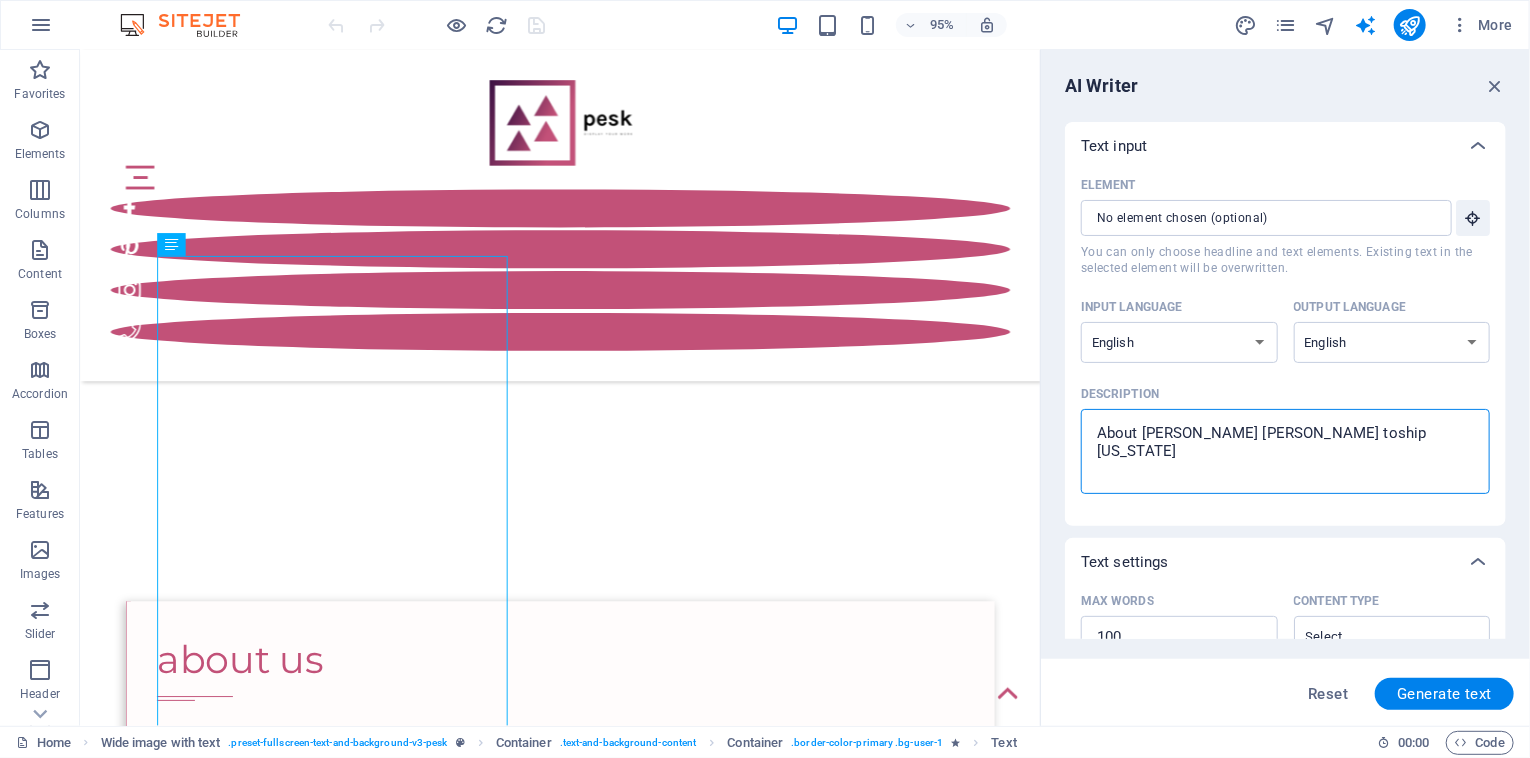 type on "About Tom Tom towship Missouri" 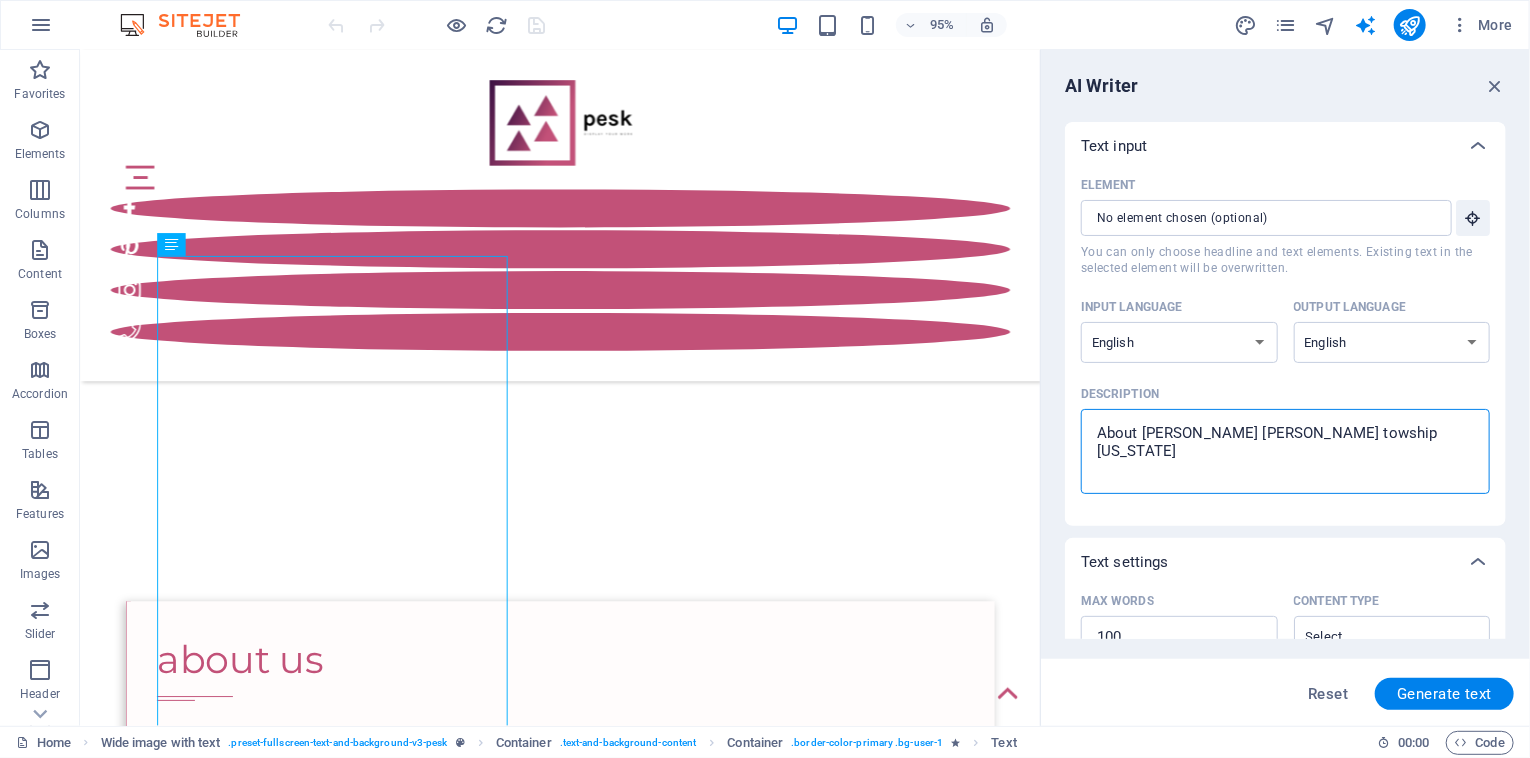 type on "About Tom Tom township Missouri" 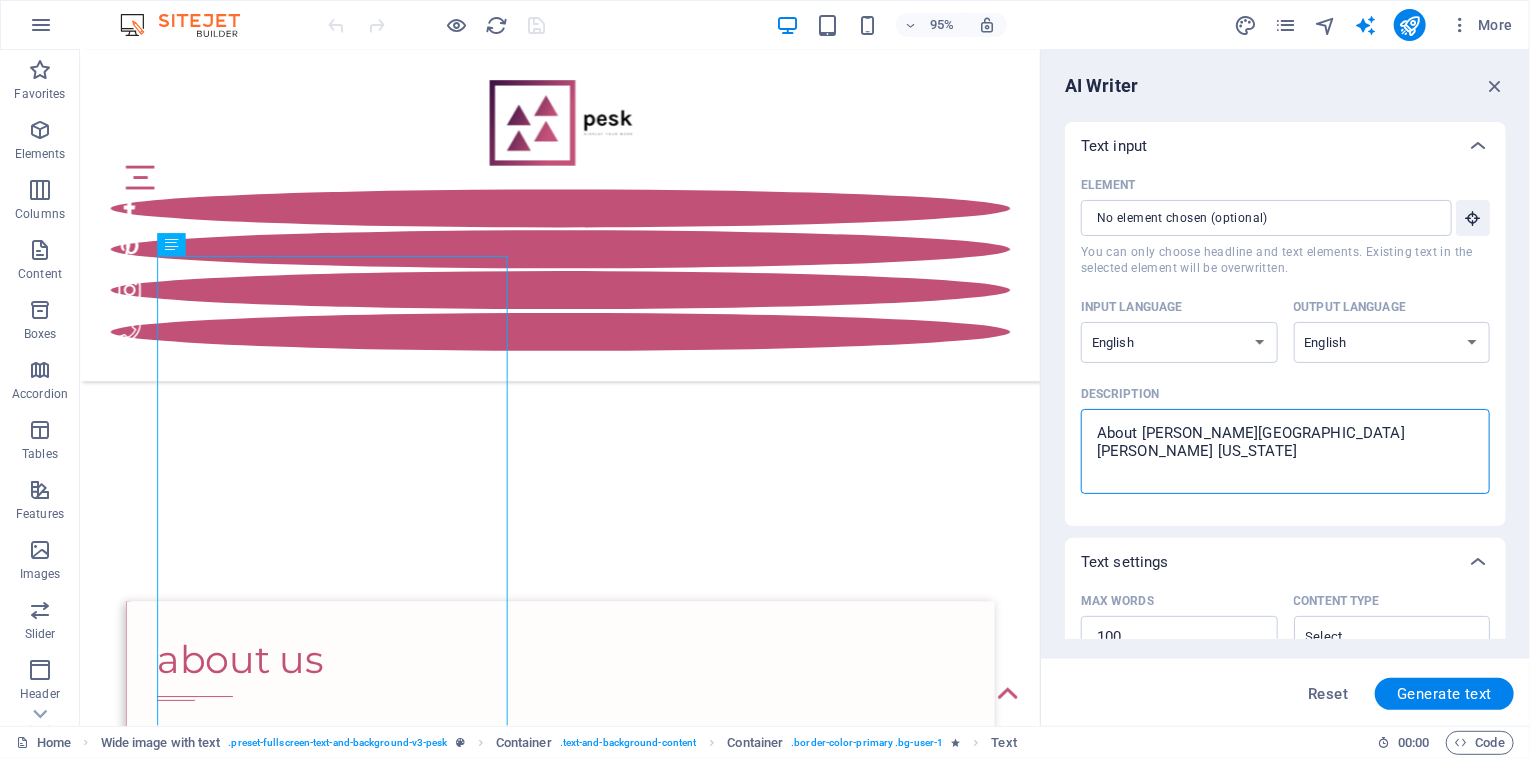 type on "About Tom om township Missouri" 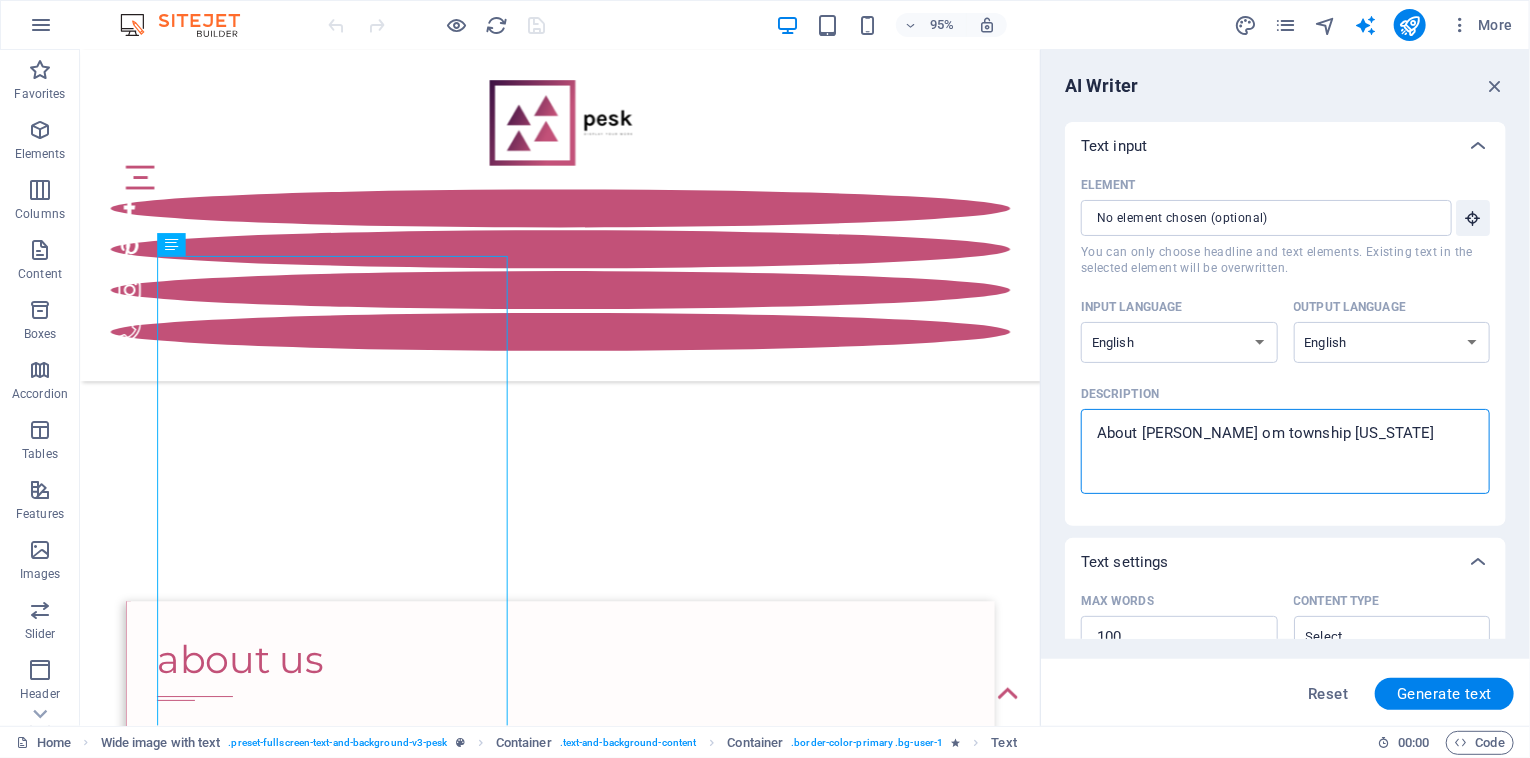 type on "About Tom m township Missouri" 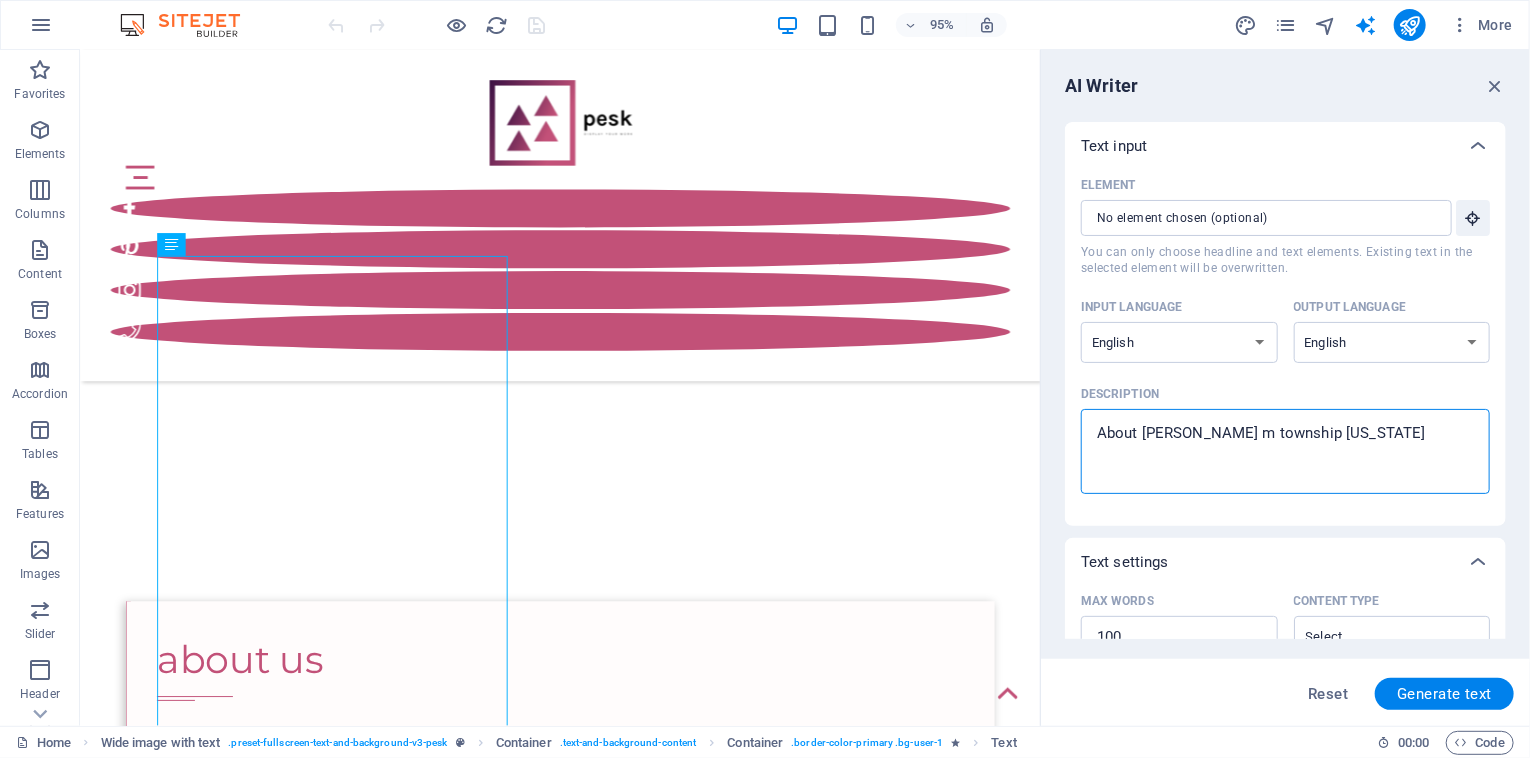 type on "About Tom  township Missouri" 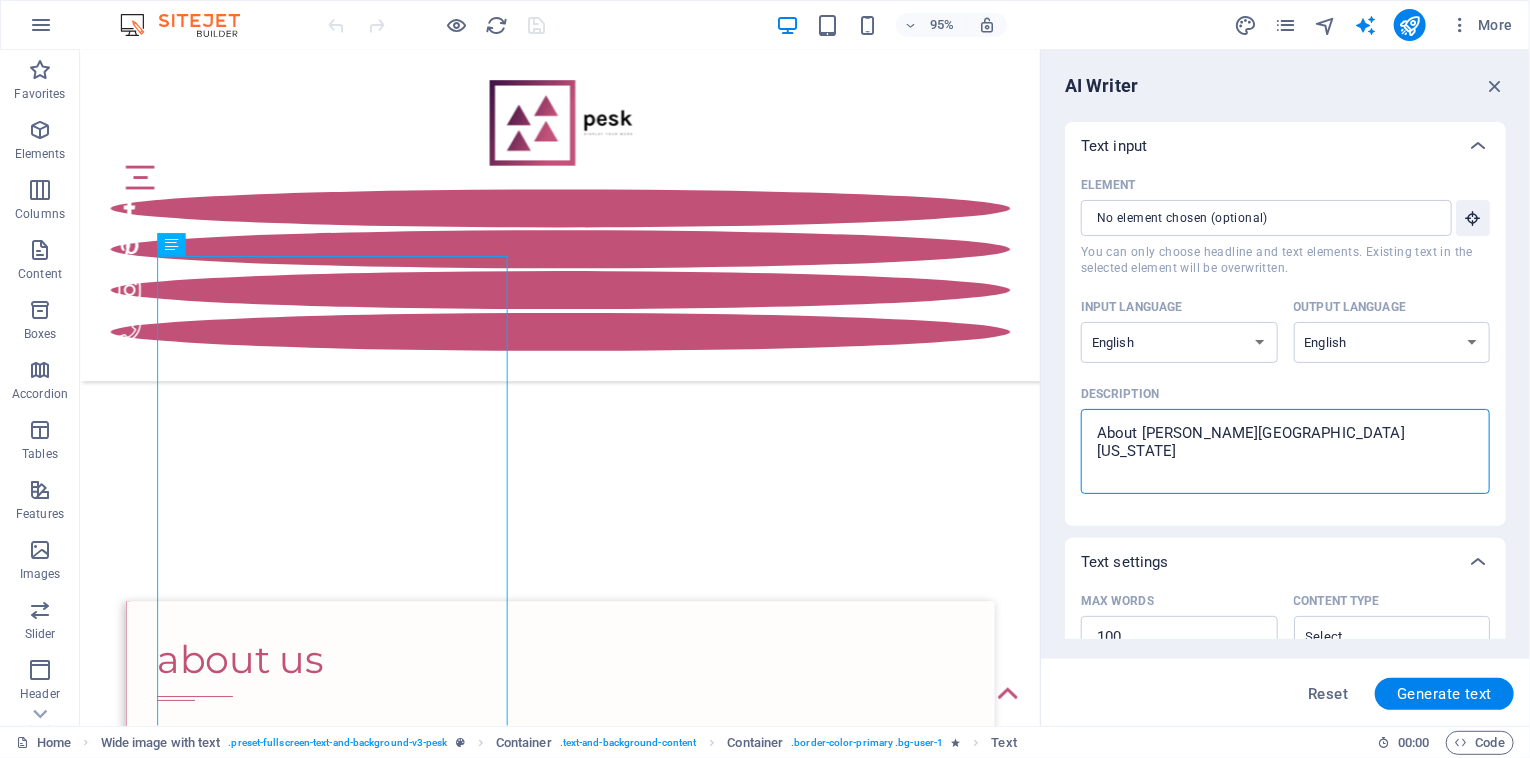 type on "About Tom township Missouri" 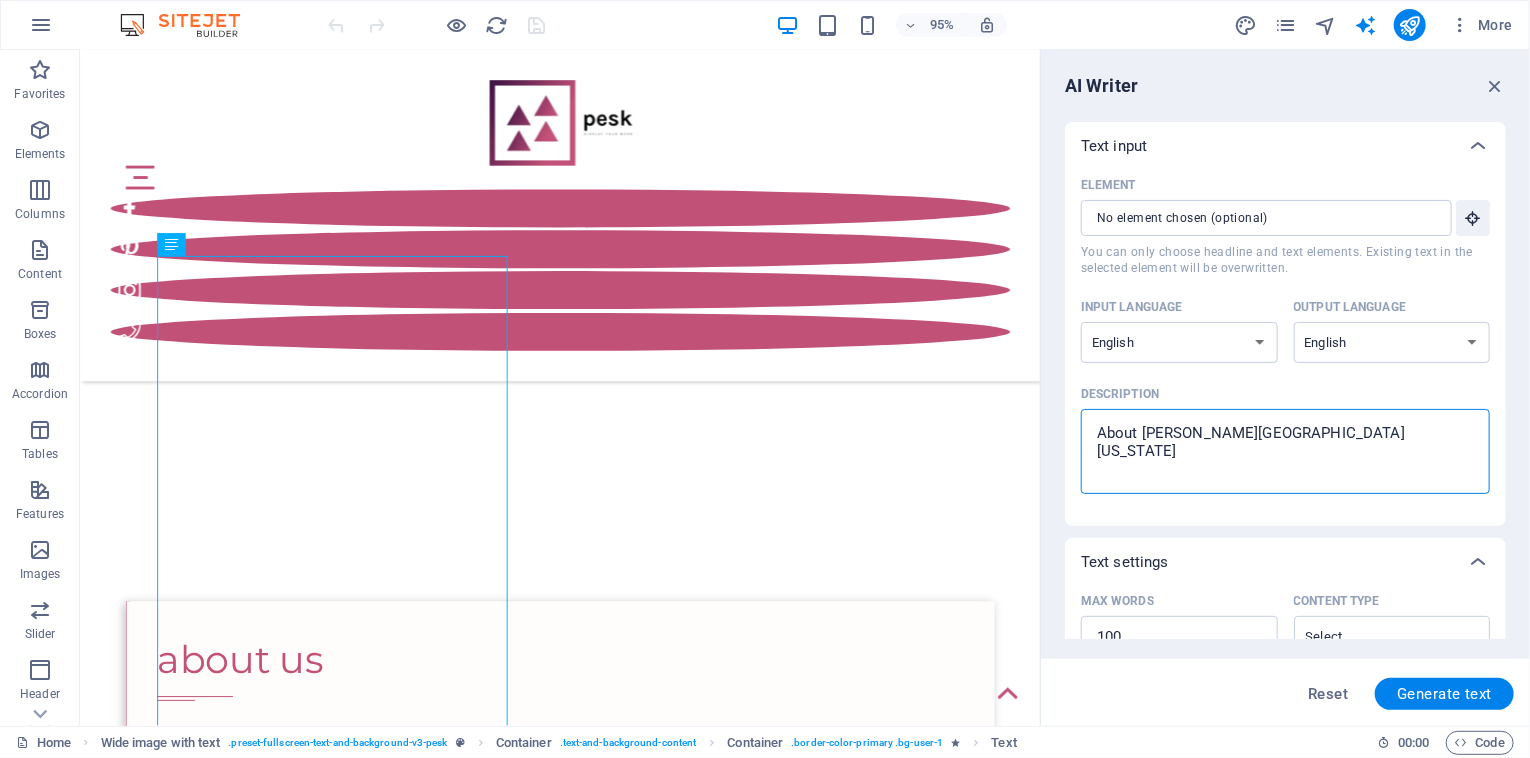 type on "About Tom township Missouri" 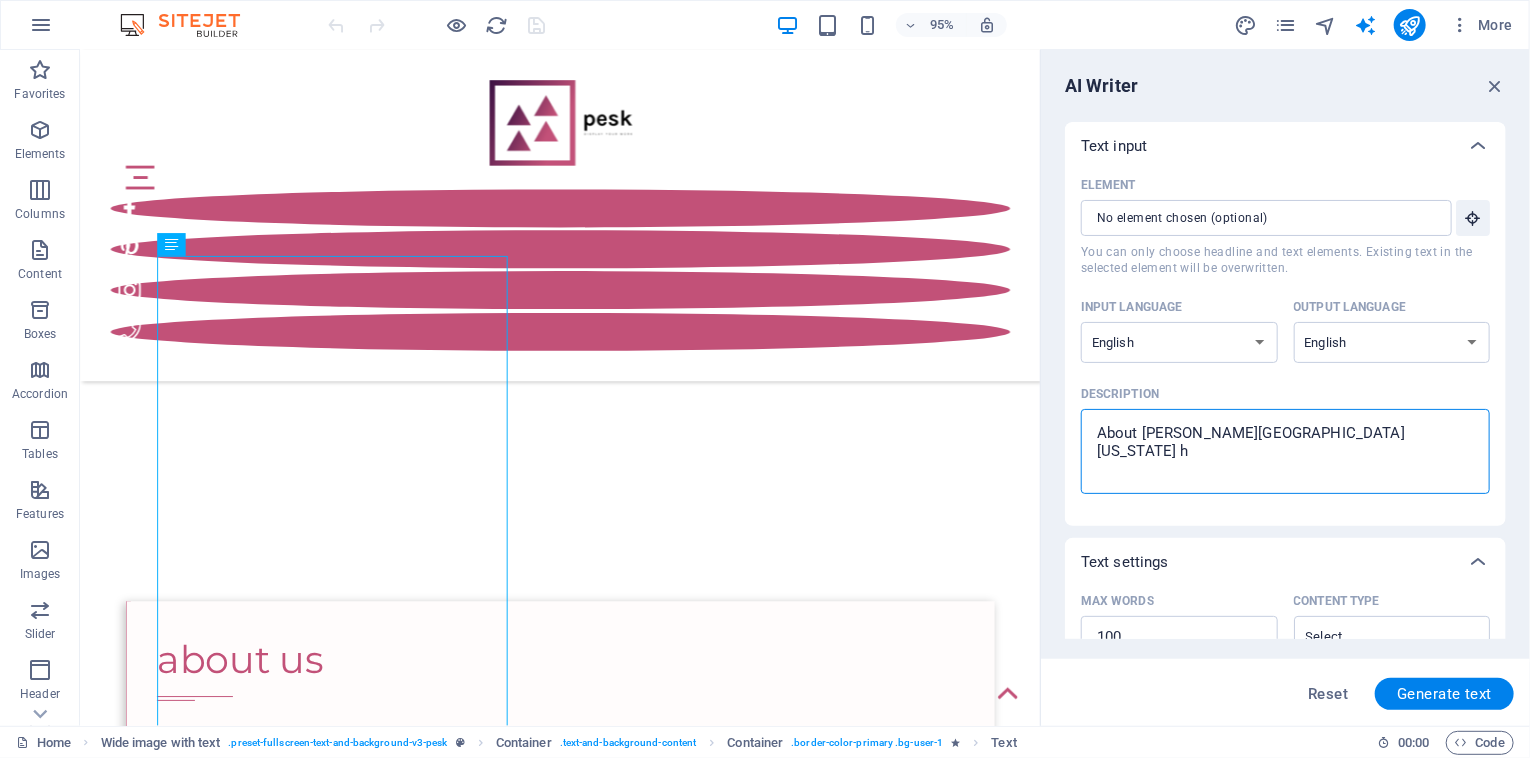 type on "About Tom township Missouri hi" 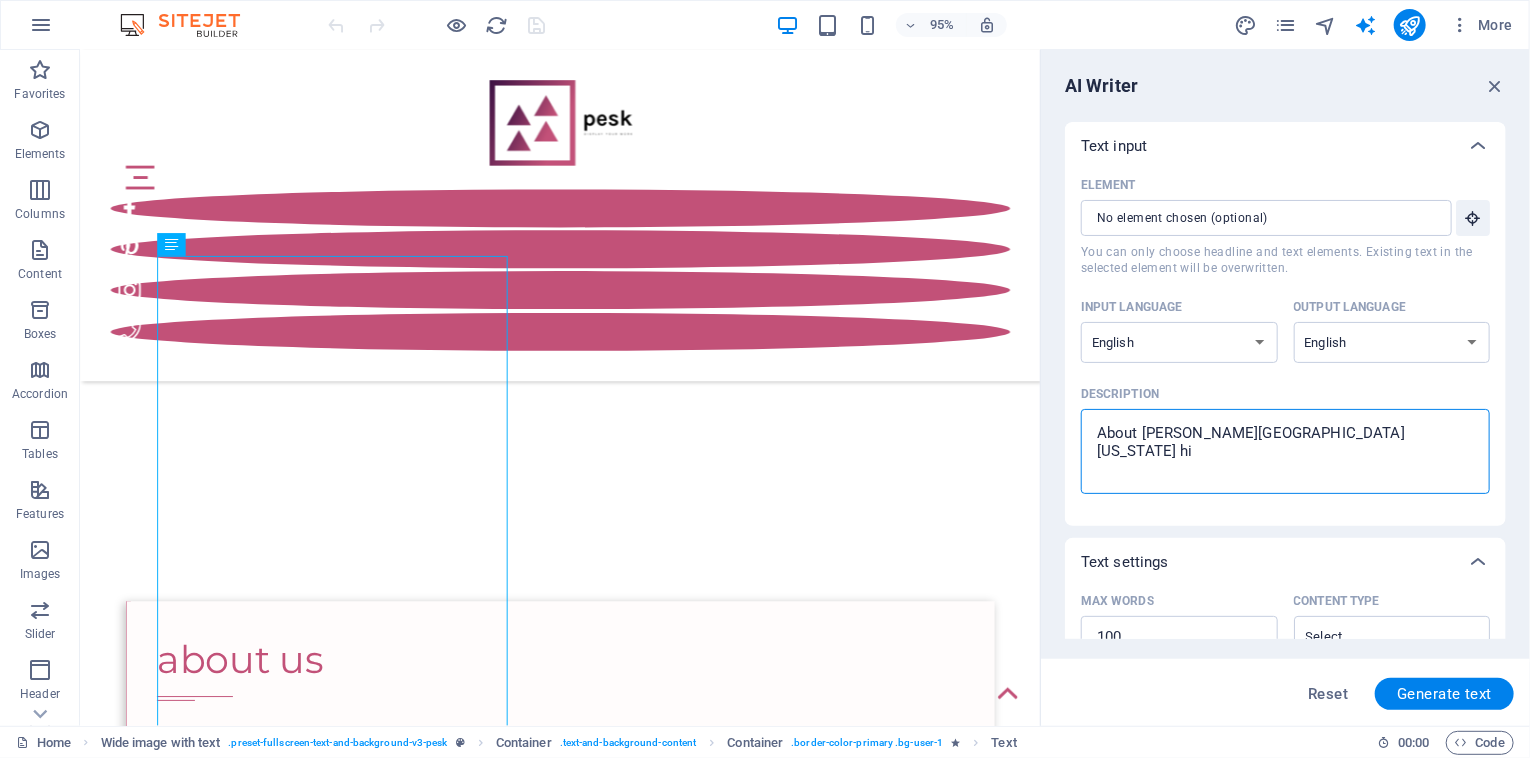 type on "About Tom township Missouri his" 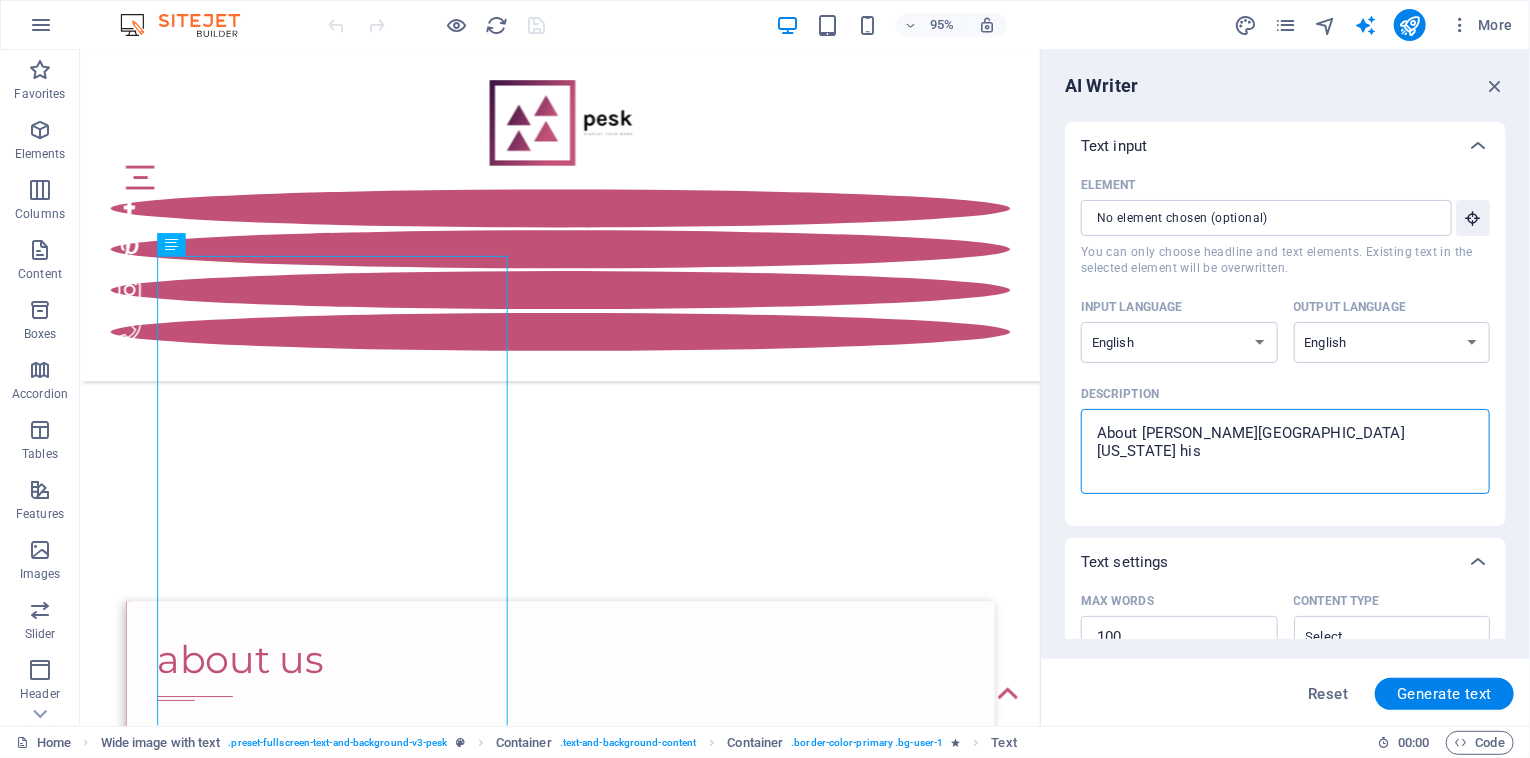 type on "About Tom township Missouri hist" 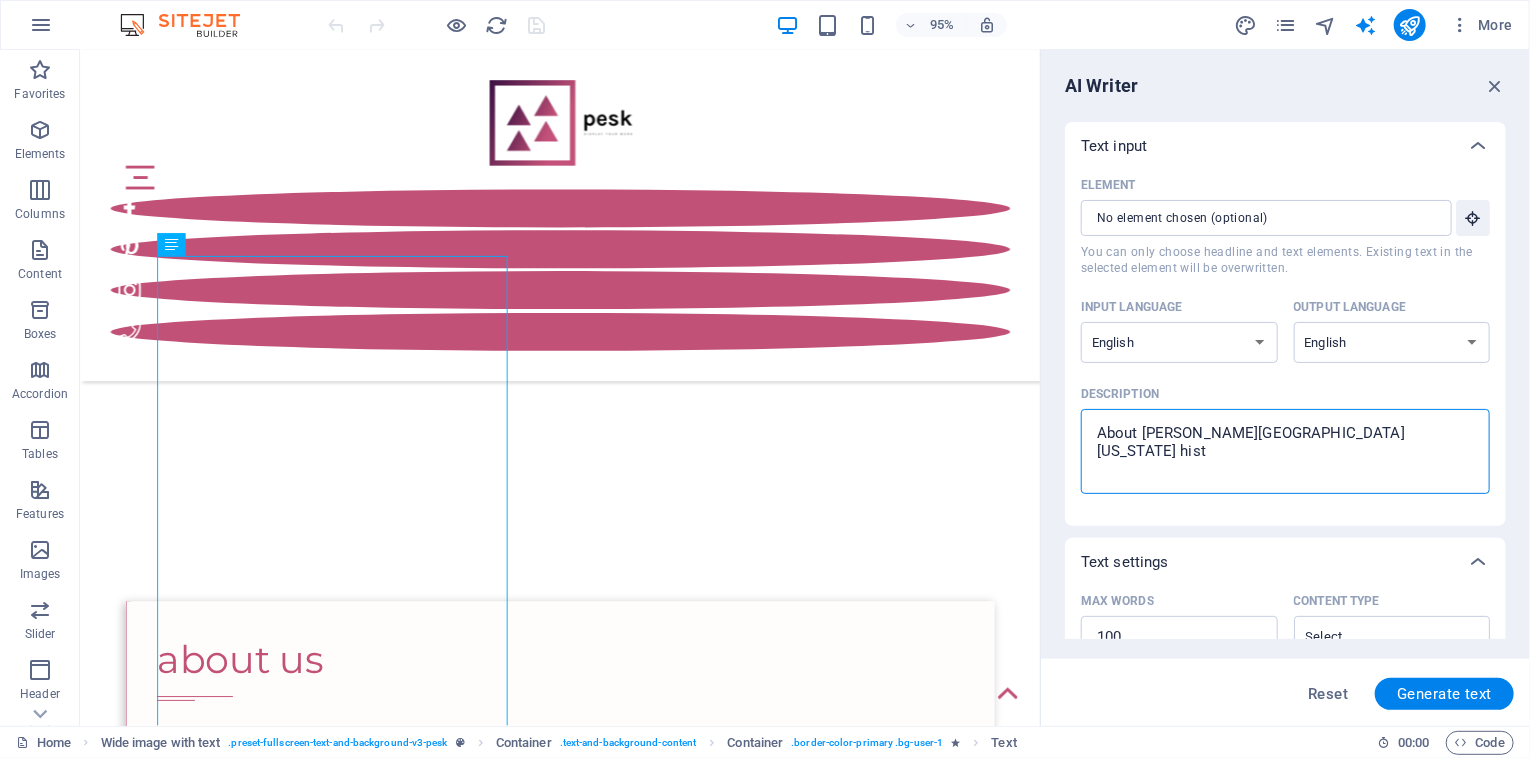type on "About Tom township Missouri histo" 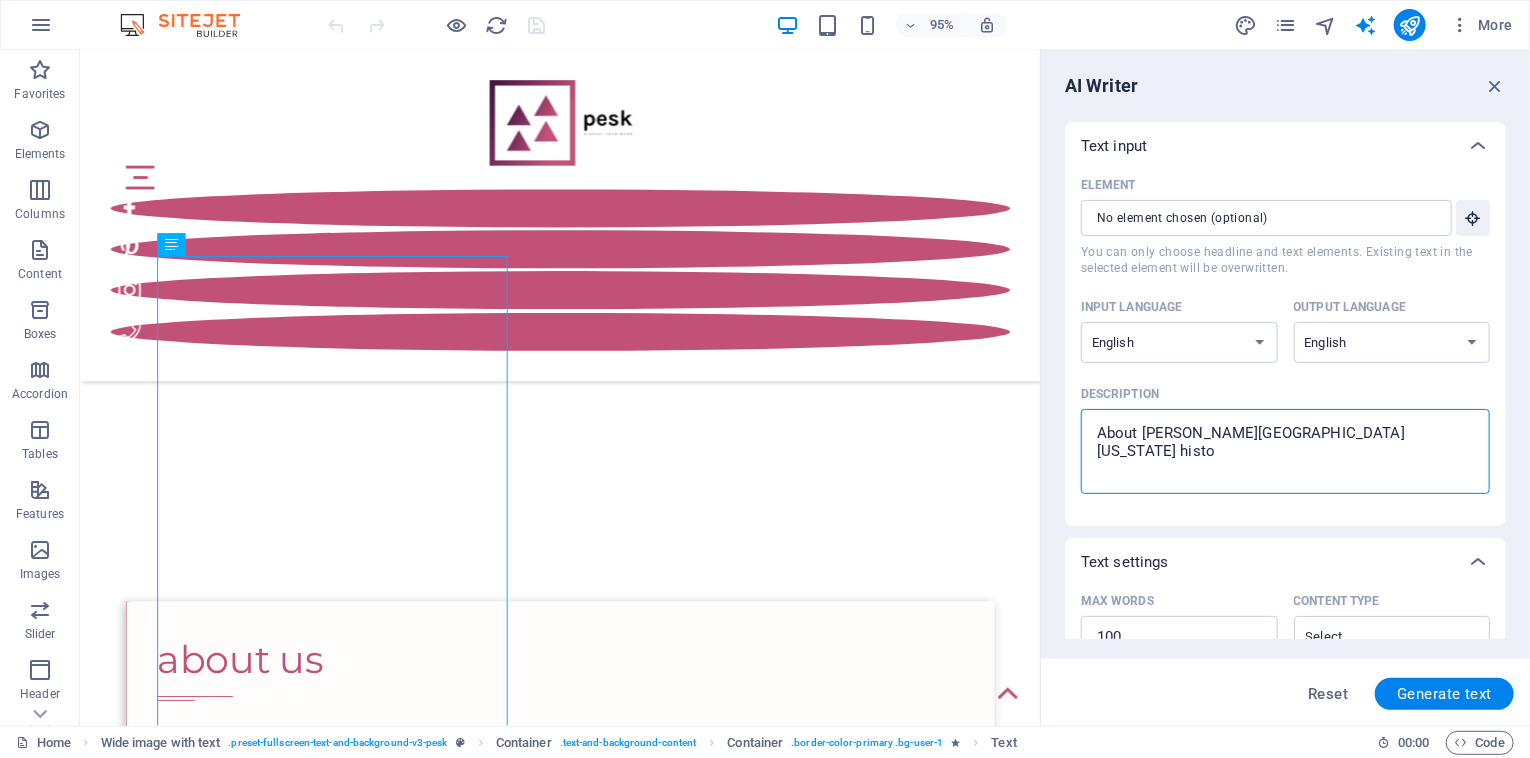 type on "About Tom township Missouri histor" 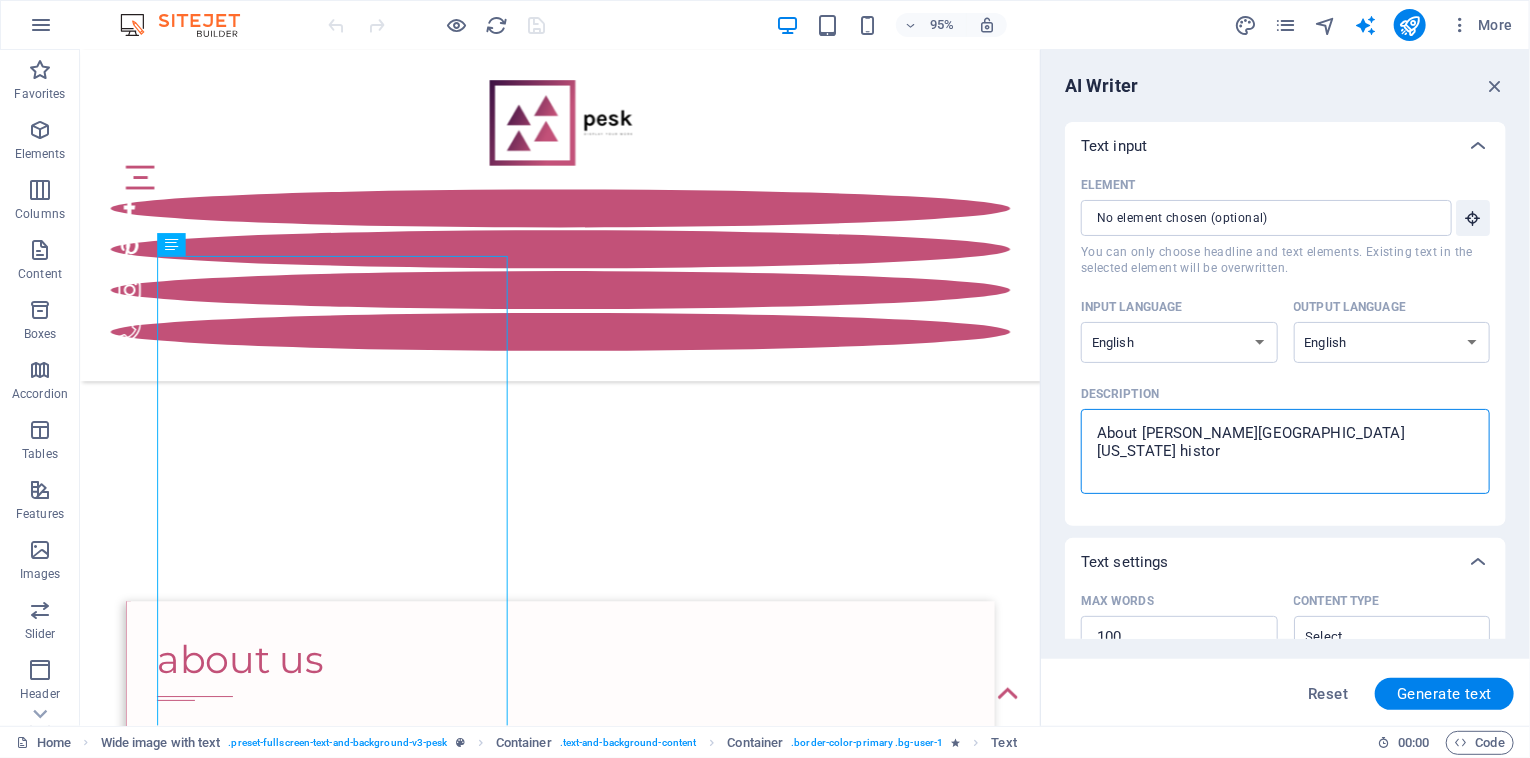 type on "About Tom township Missouri history" 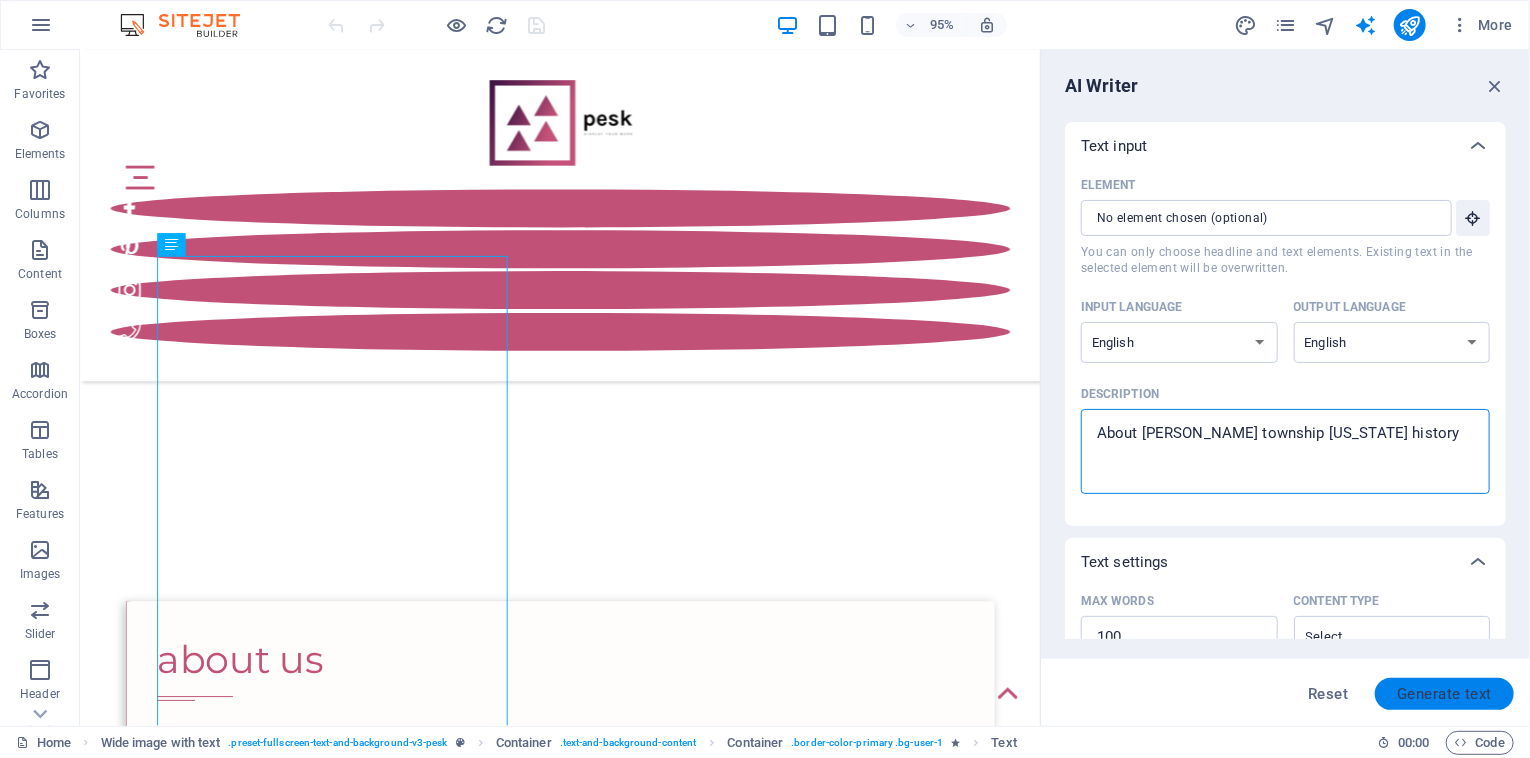 type on "About Tom township Missouri history" 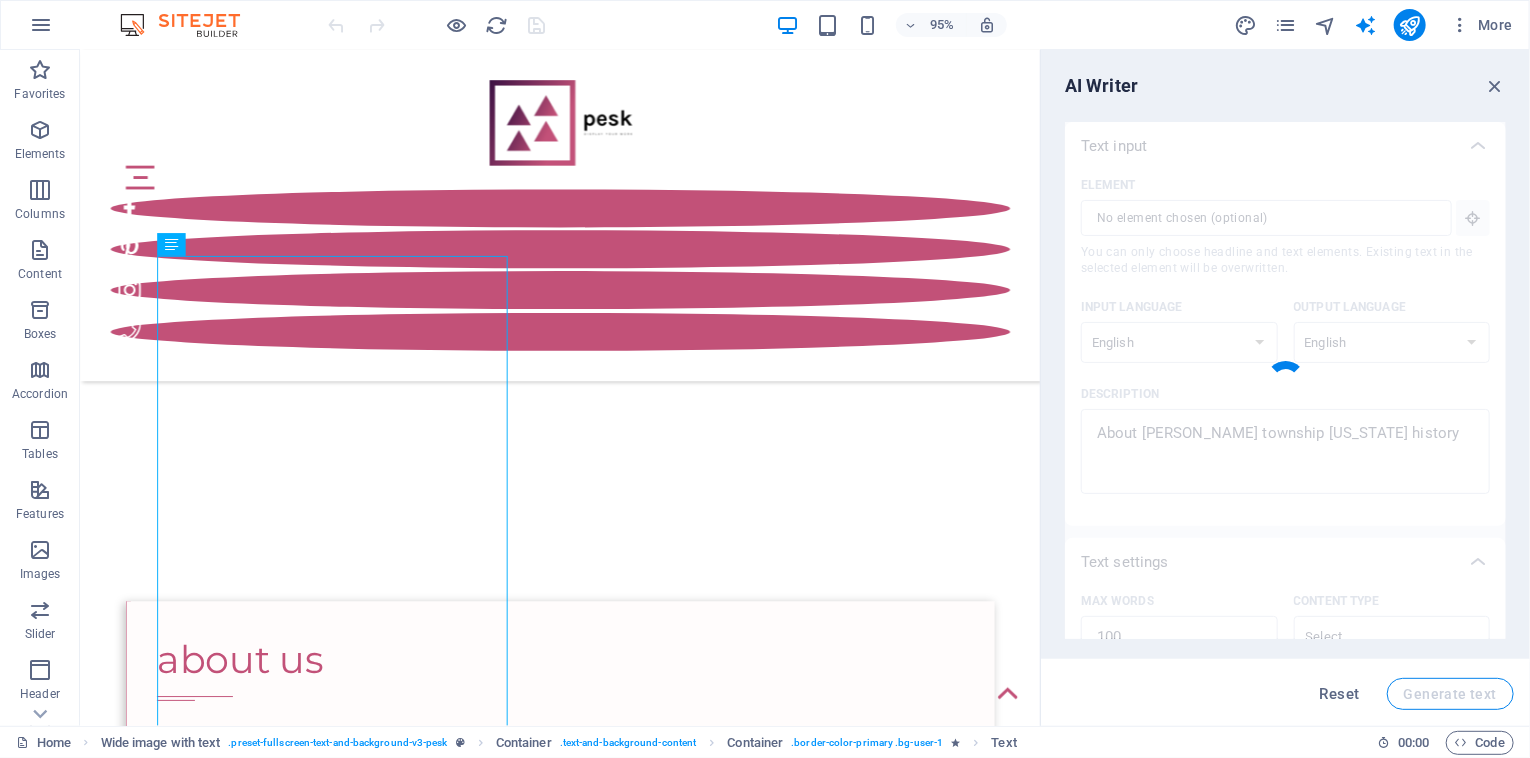 type on "x" 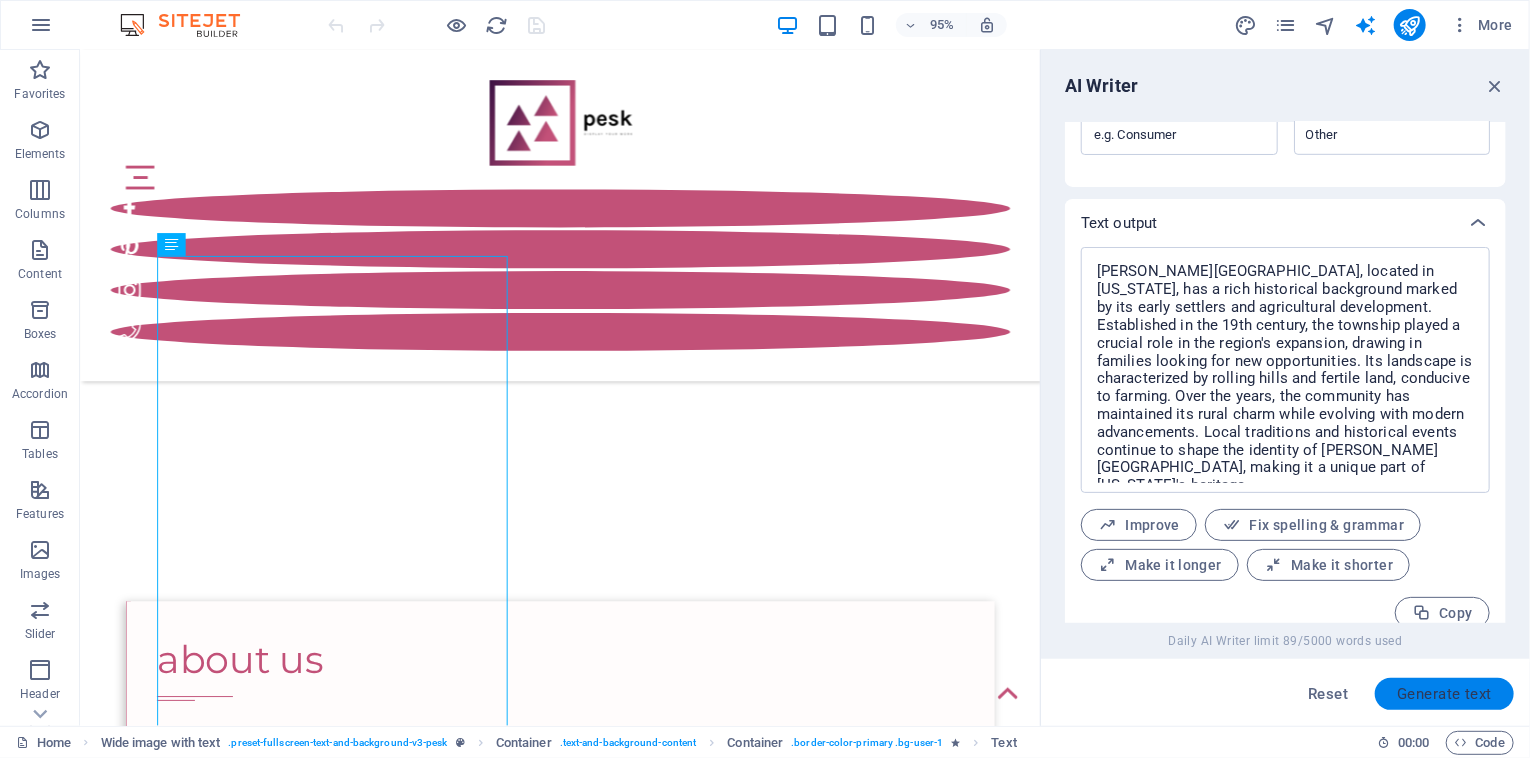 scroll, scrollTop: 696, scrollLeft: 0, axis: vertical 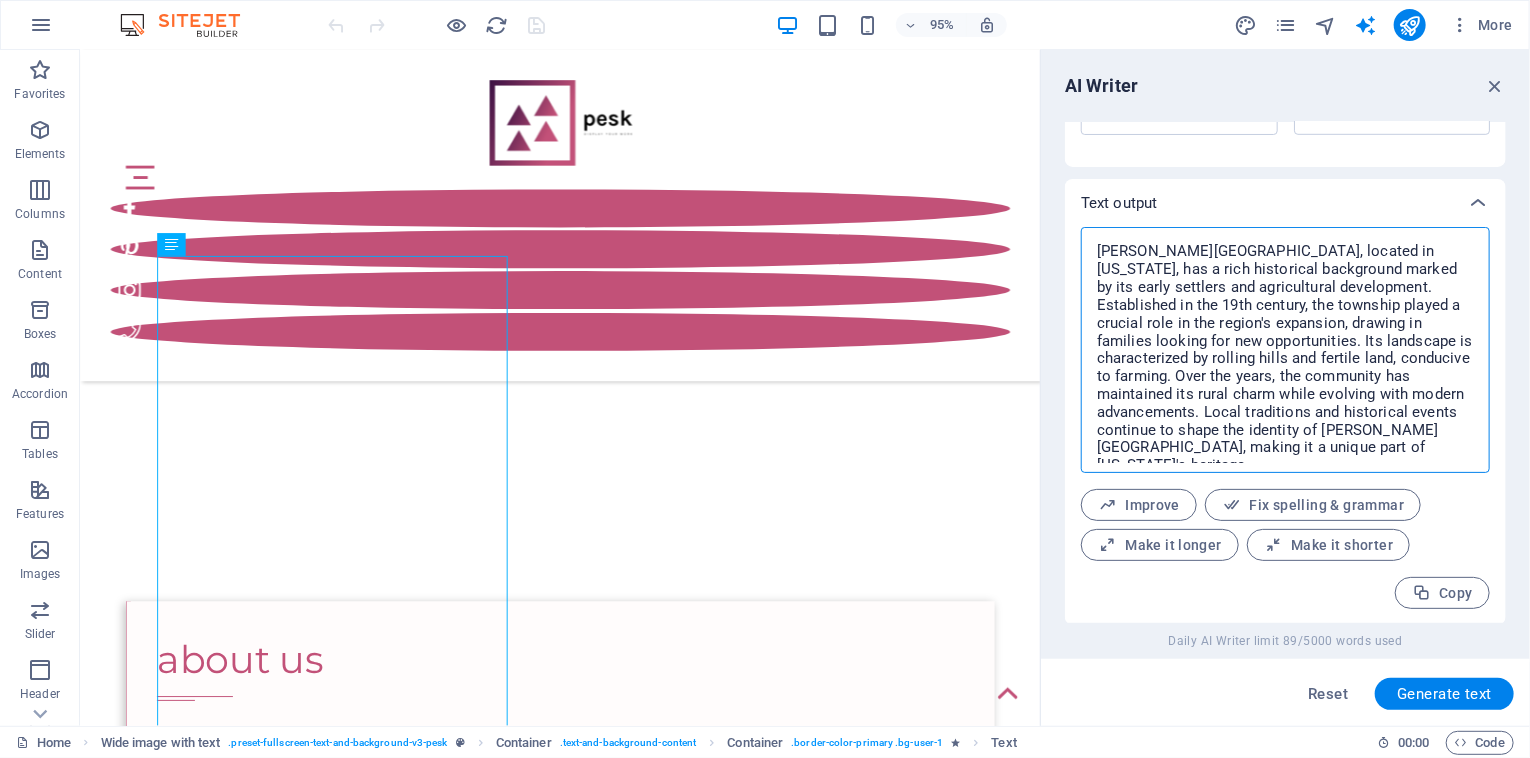 drag, startPoint x: 1097, startPoint y: 251, endPoint x: 1357, endPoint y: 449, distance: 326.8088 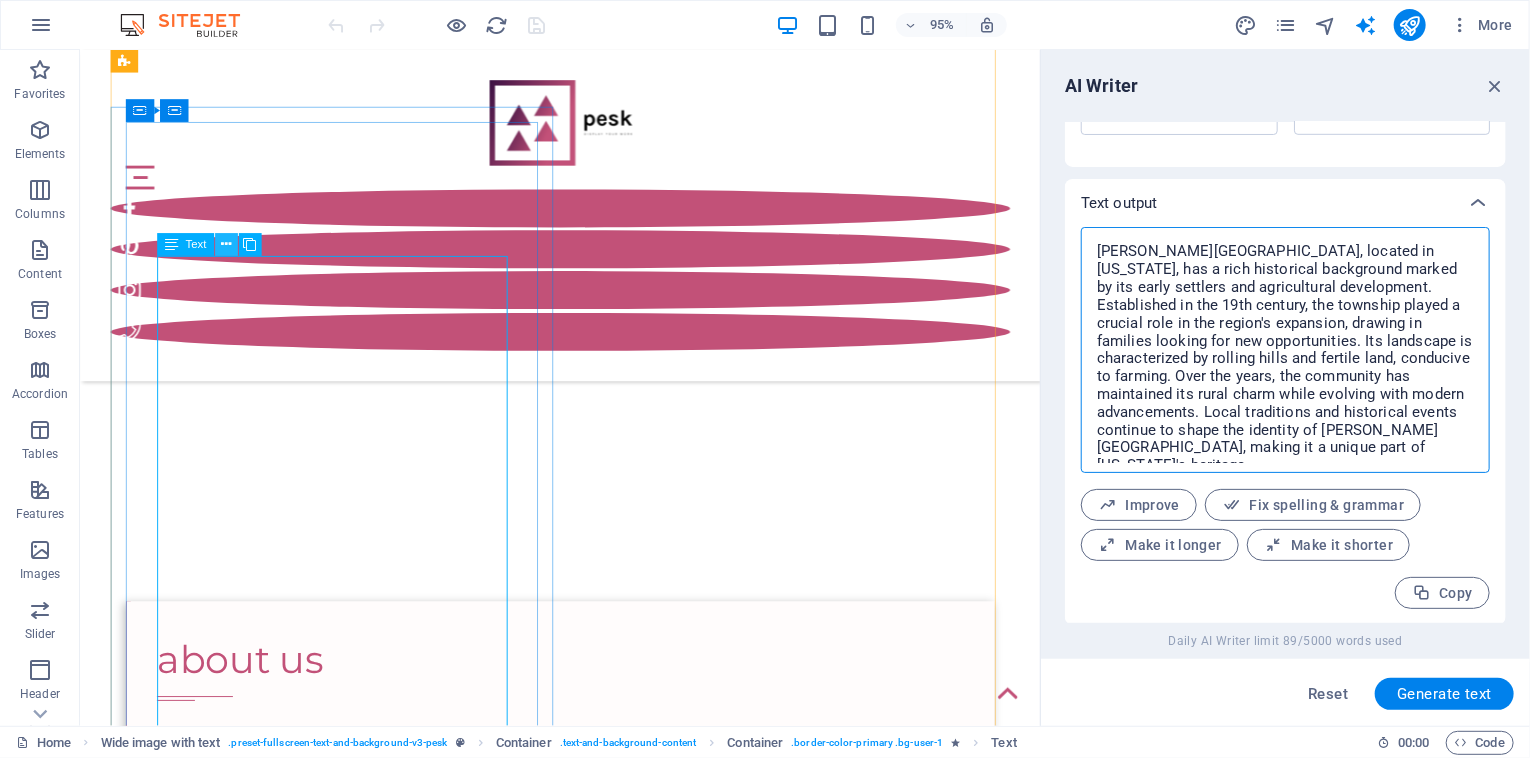type on "x" 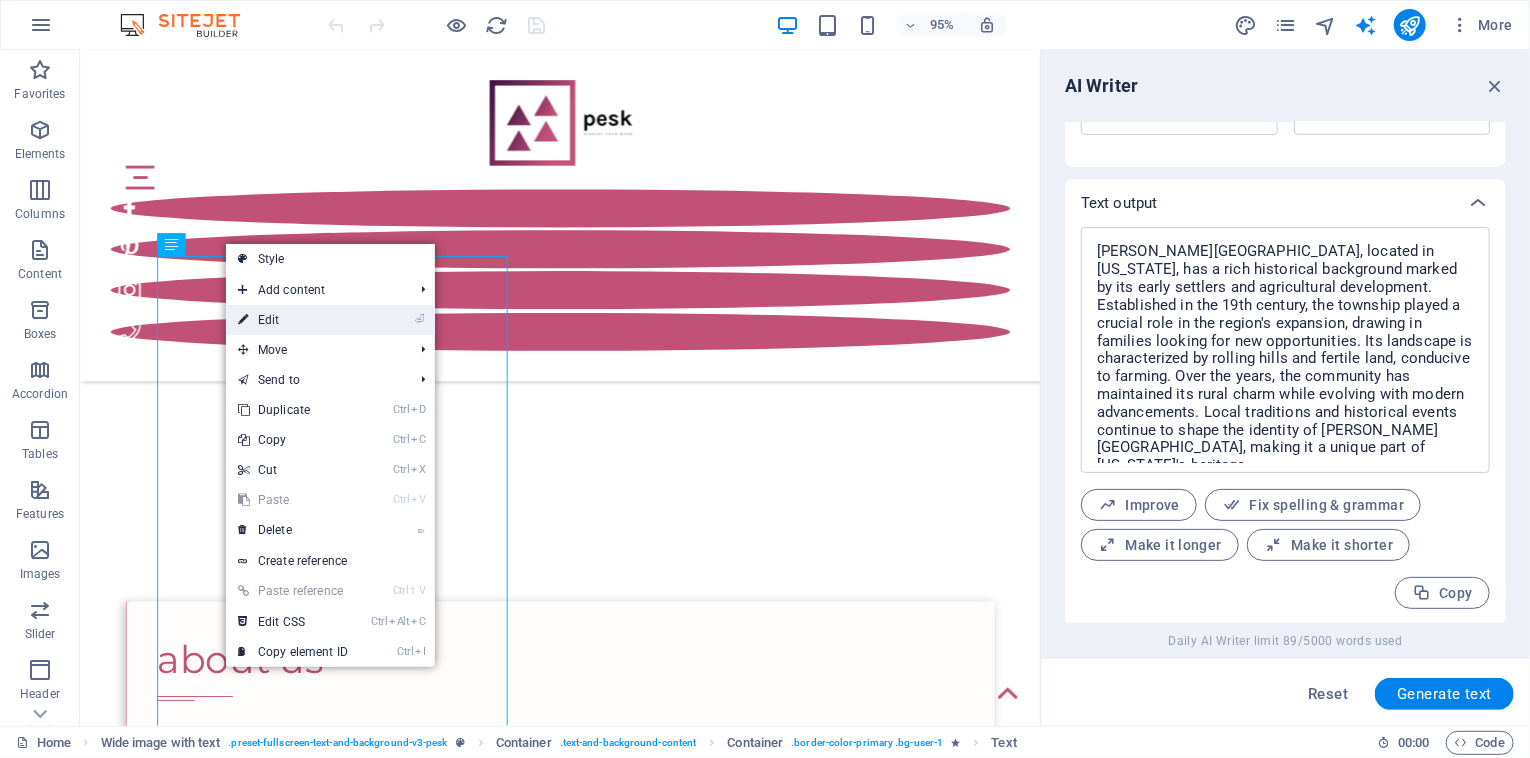 click on "⏎  Edit" at bounding box center (293, 320) 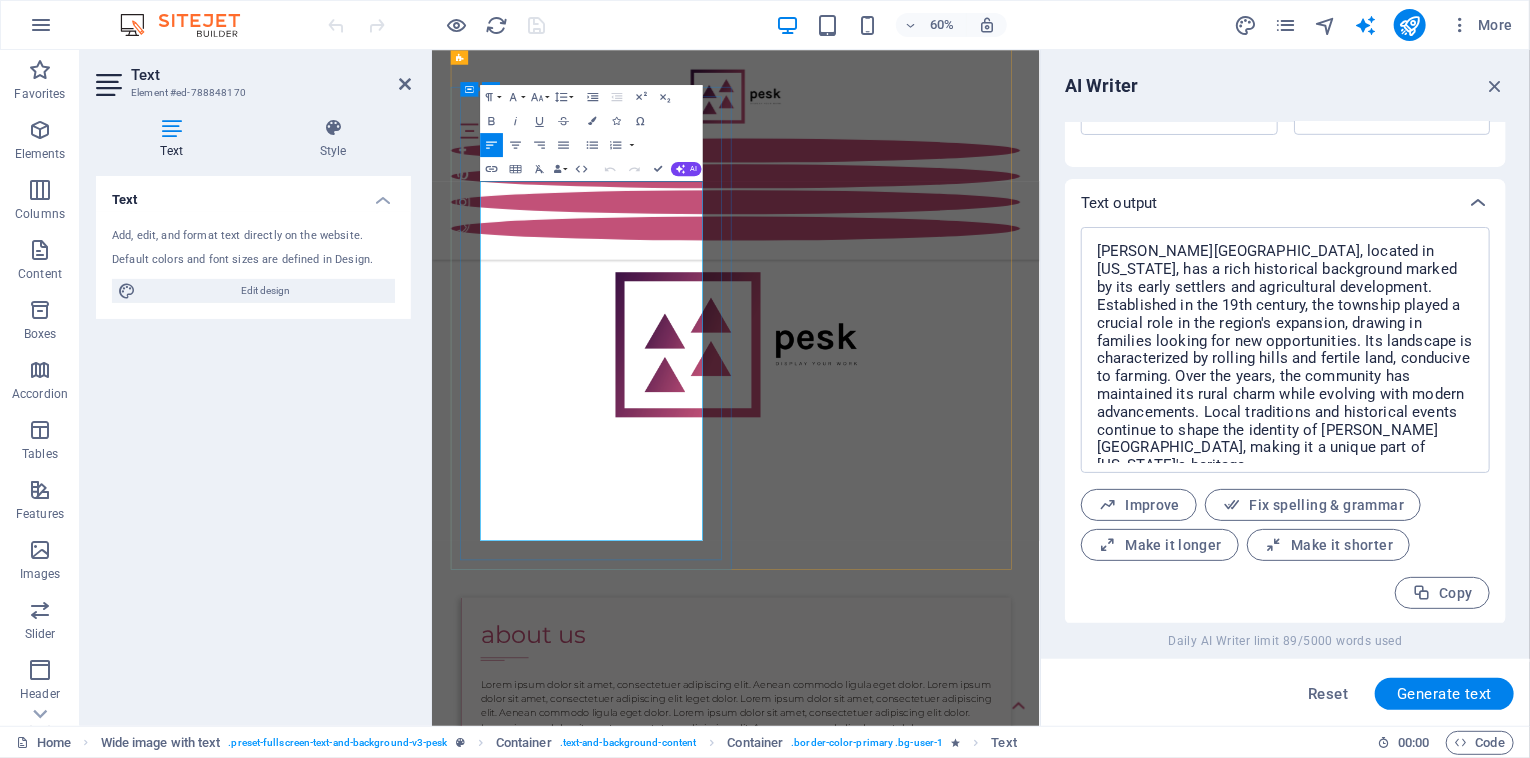 scroll, scrollTop: 1043, scrollLeft: 0, axis: vertical 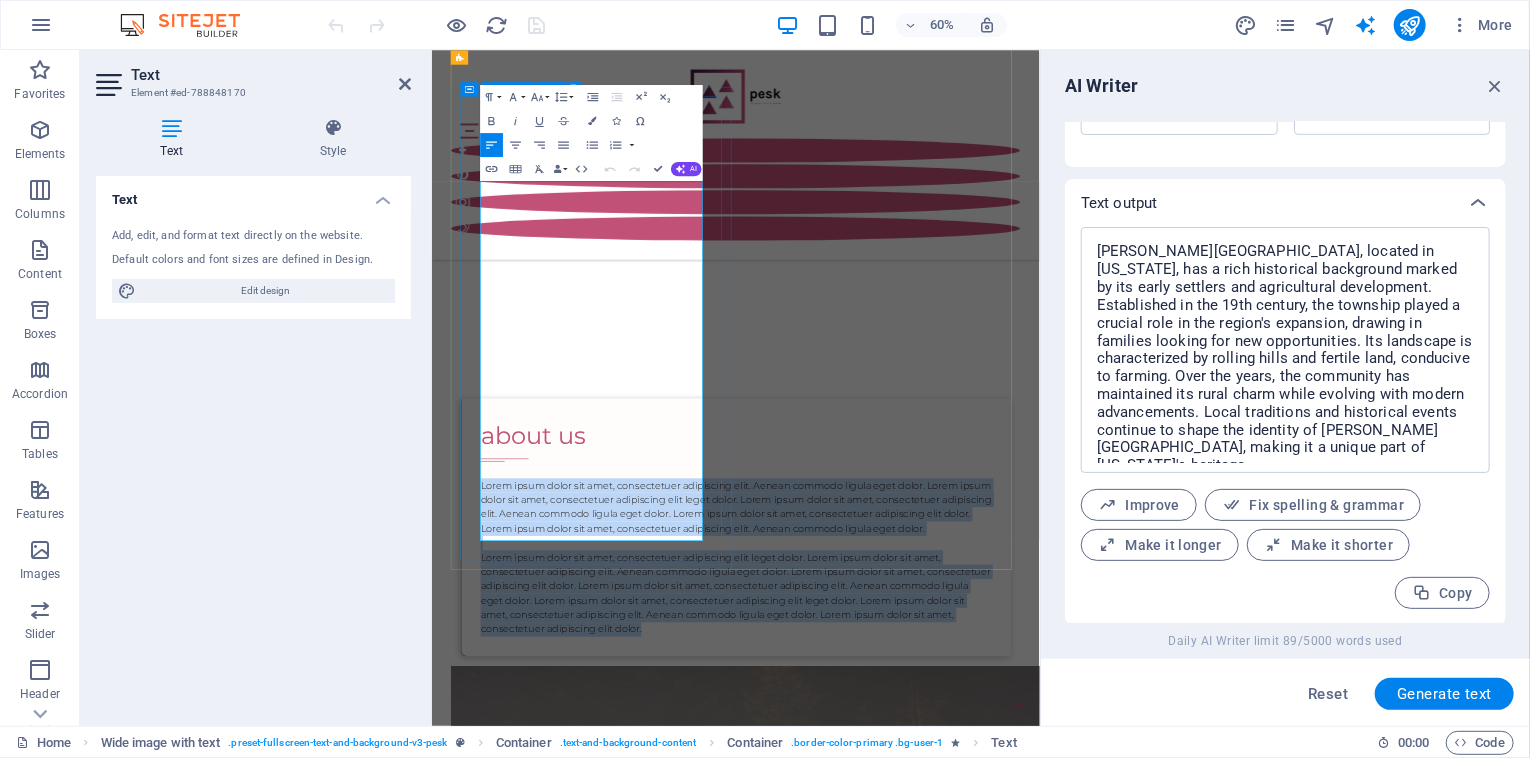 drag, startPoint x: 515, startPoint y: 284, endPoint x: 859, endPoint y: 899, distance: 704.67084 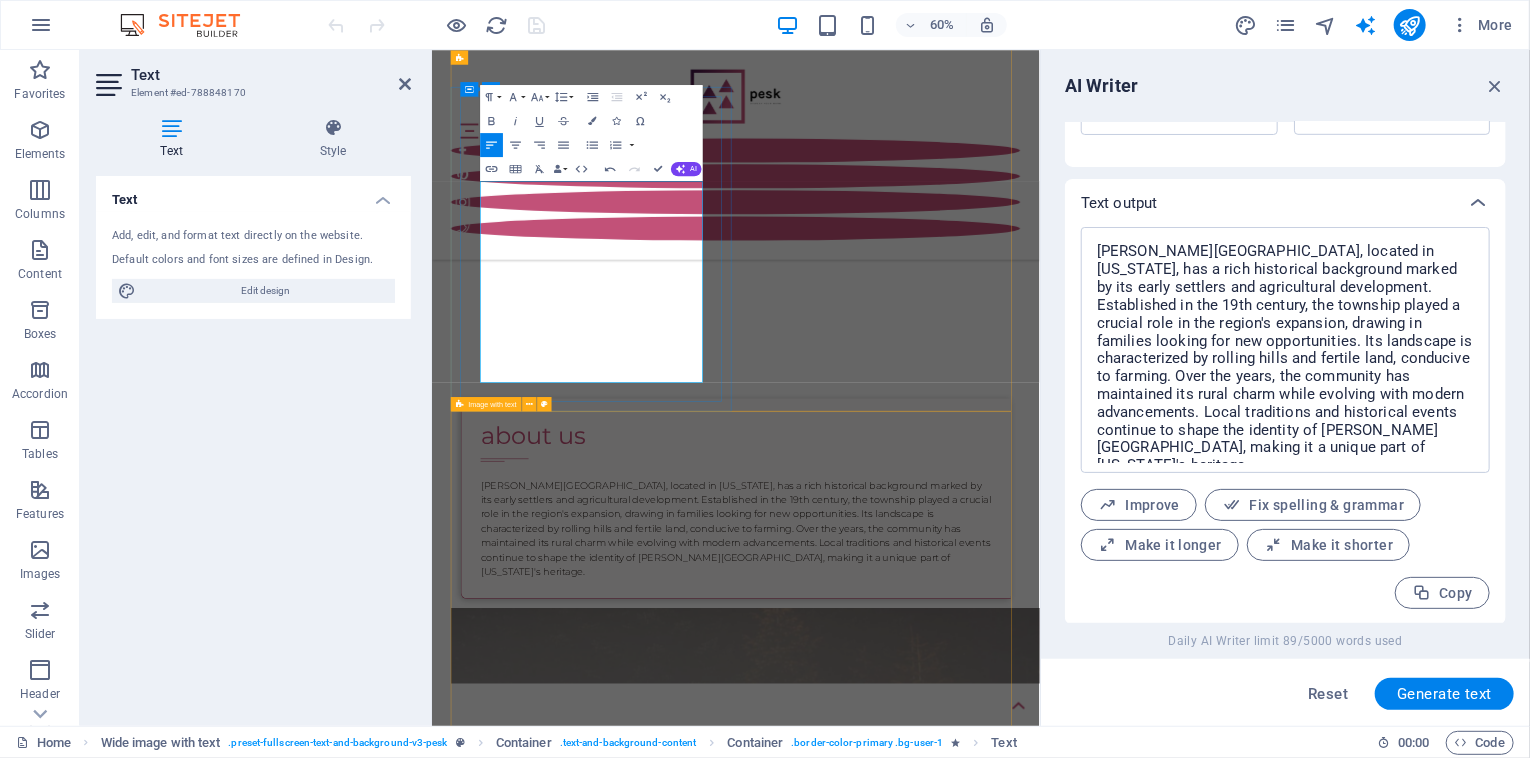 scroll, scrollTop: 10272, scrollLeft: 1, axis: both 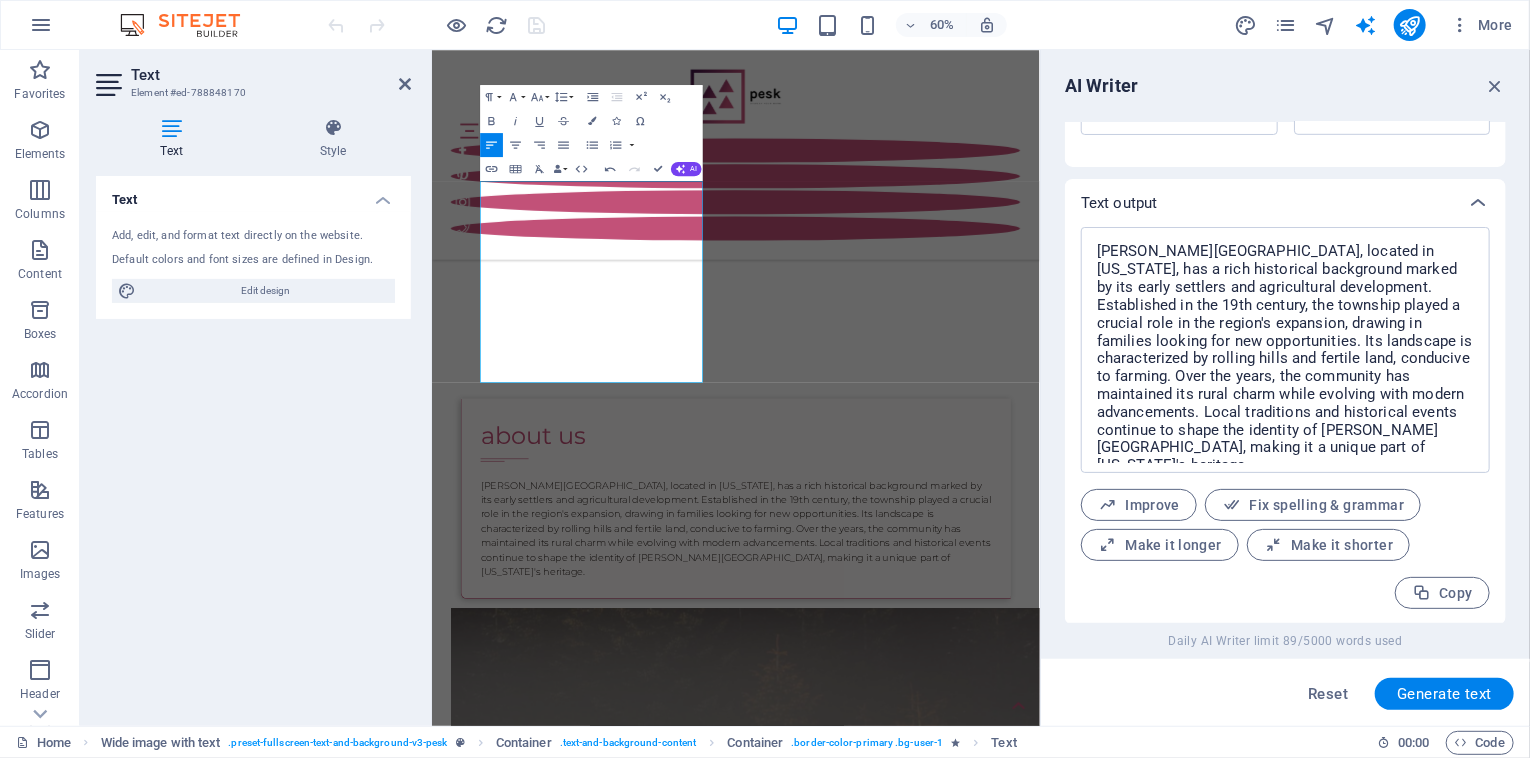 click at bounding box center (171, 128) 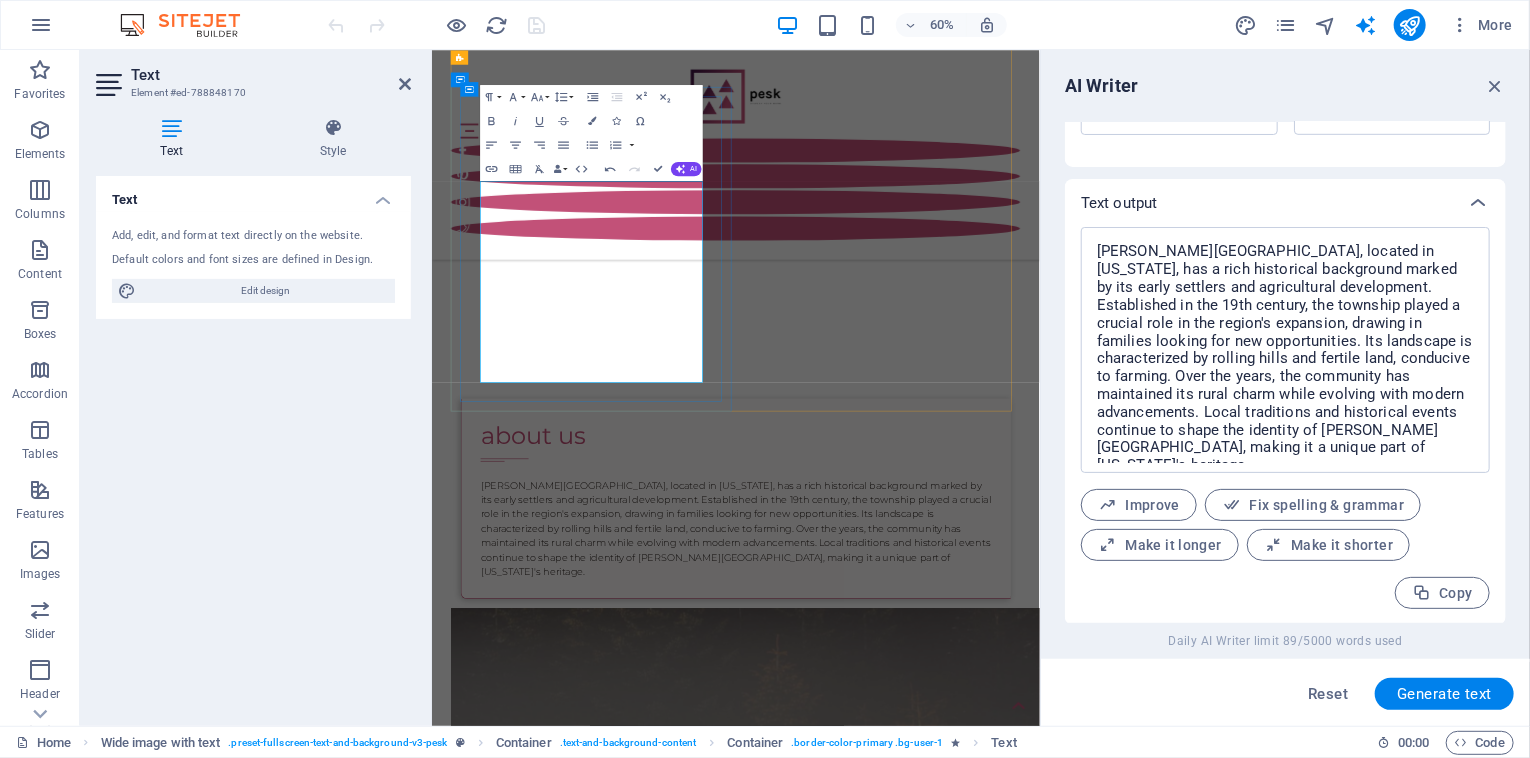 click on "[PERSON_NAME][GEOGRAPHIC_DATA], located in [US_STATE], has a rich historical background marked by its early settlers and agricultural development. Established in the 19th century, the township played a crucial role in the region's expansion, drawing in families looking for new opportunities. Its landscape is characterized by rolling hills and fertile land, conducive to farming. Over the years, the community has maintained its rural charm while evolving with modern advancements. Local traditions and historical events continue to shape the identity of [PERSON_NAME][GEOGRAPHIC_DATA], making it a unique part of [US_STATE]'s heritage." at bounding box center (938, 846) 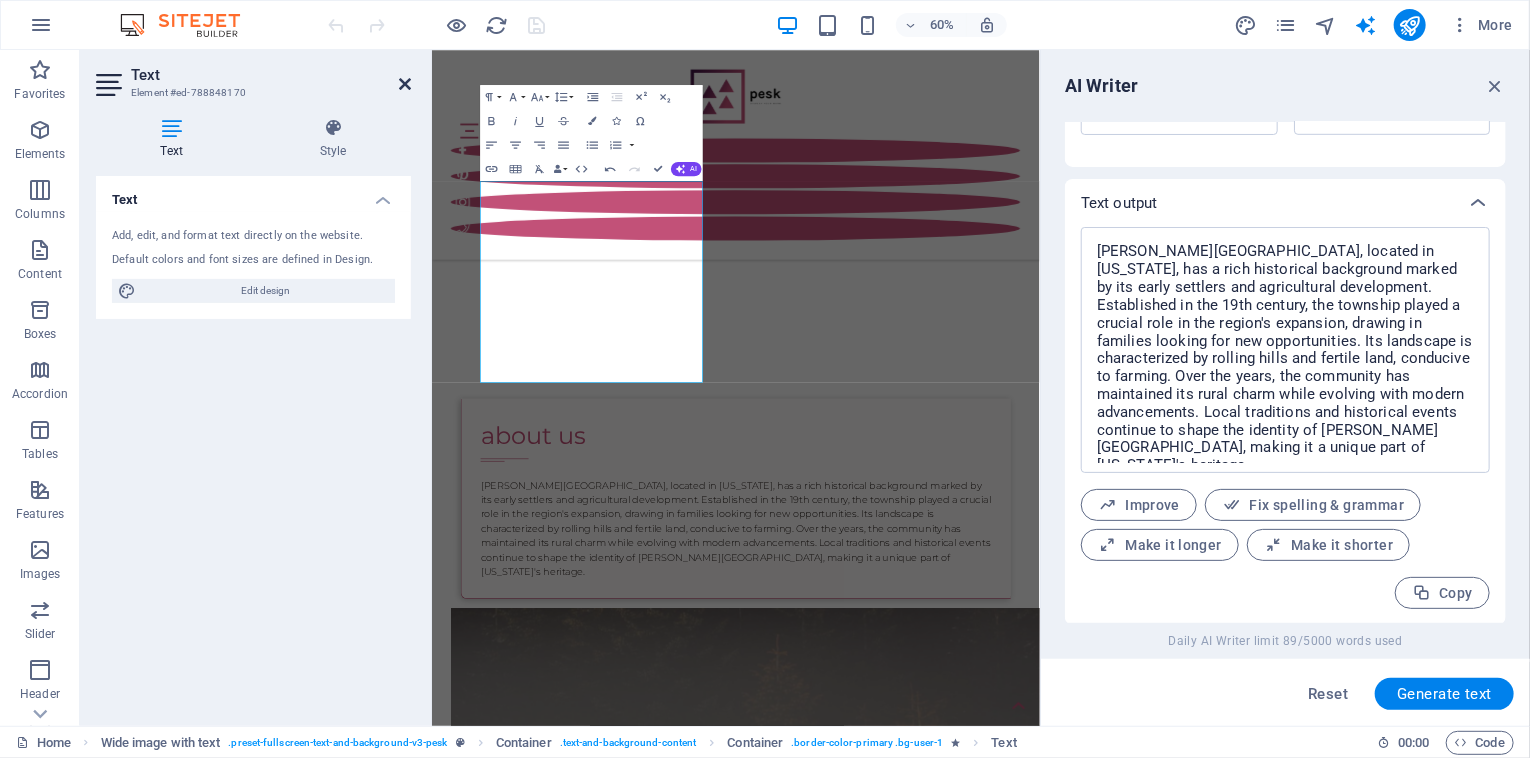 click at bounding box center [405, 84] 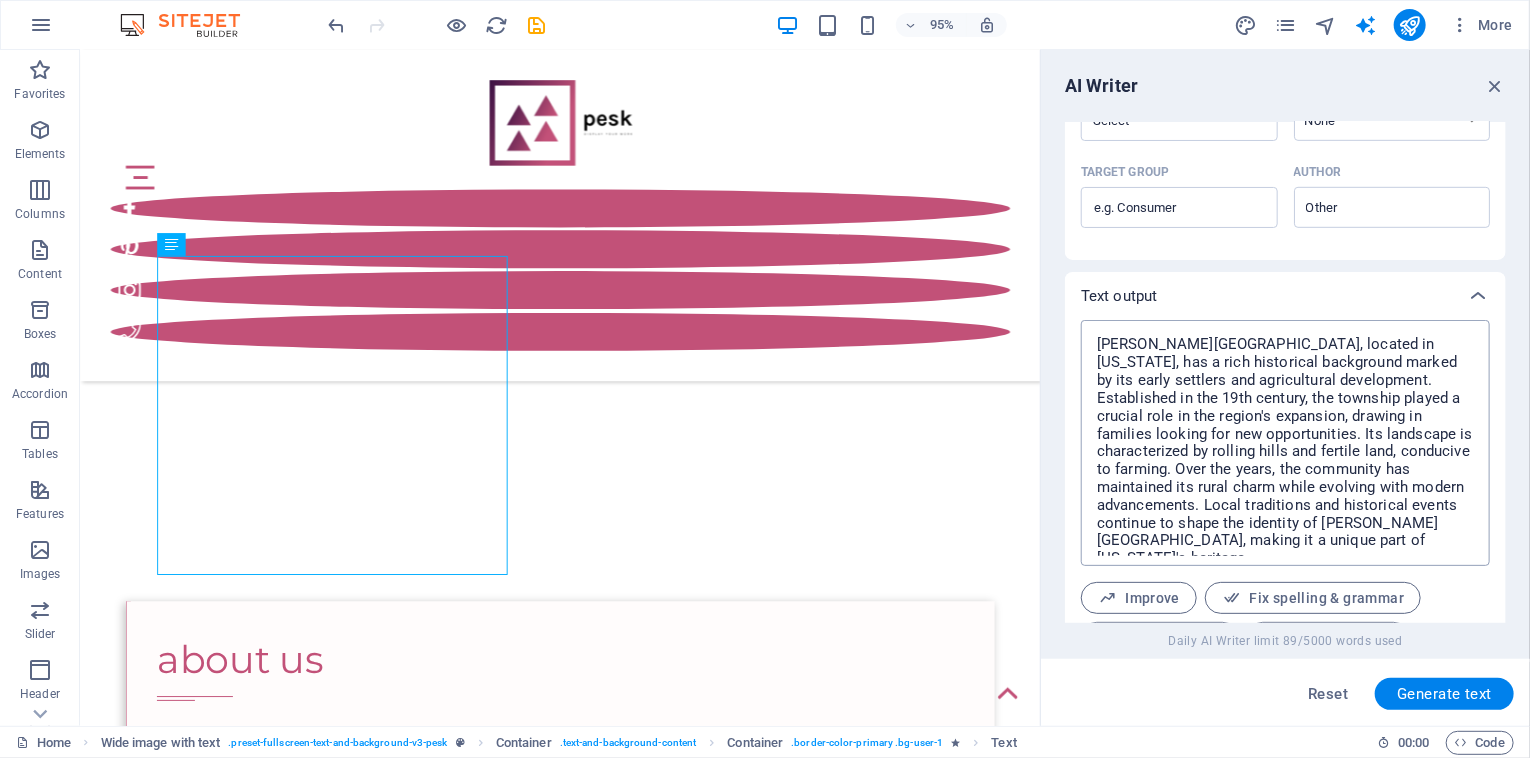 scroll, scrollTop: 696, scrollLeft: 0, axis: vertical 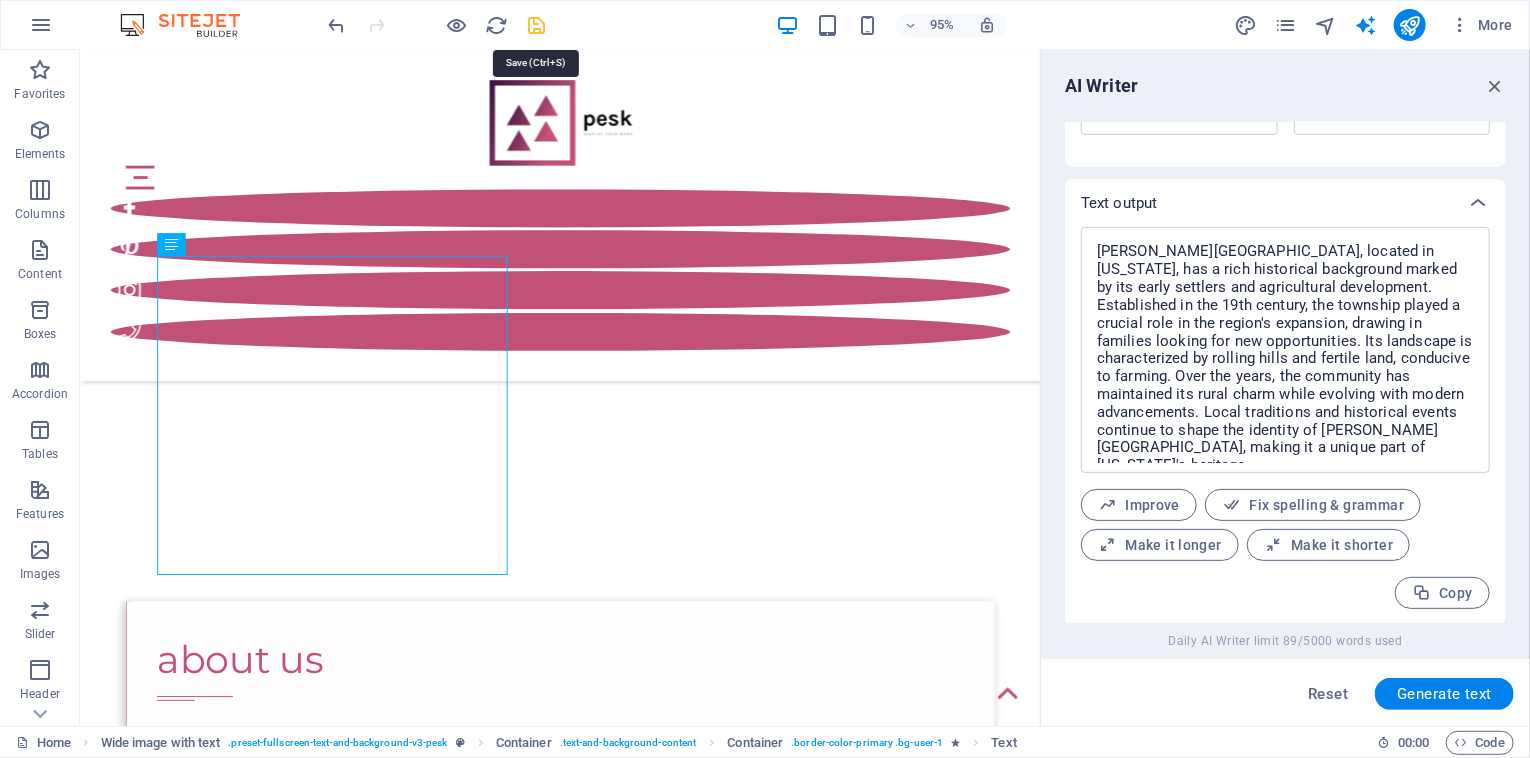 click at bounding box center [537, 25] 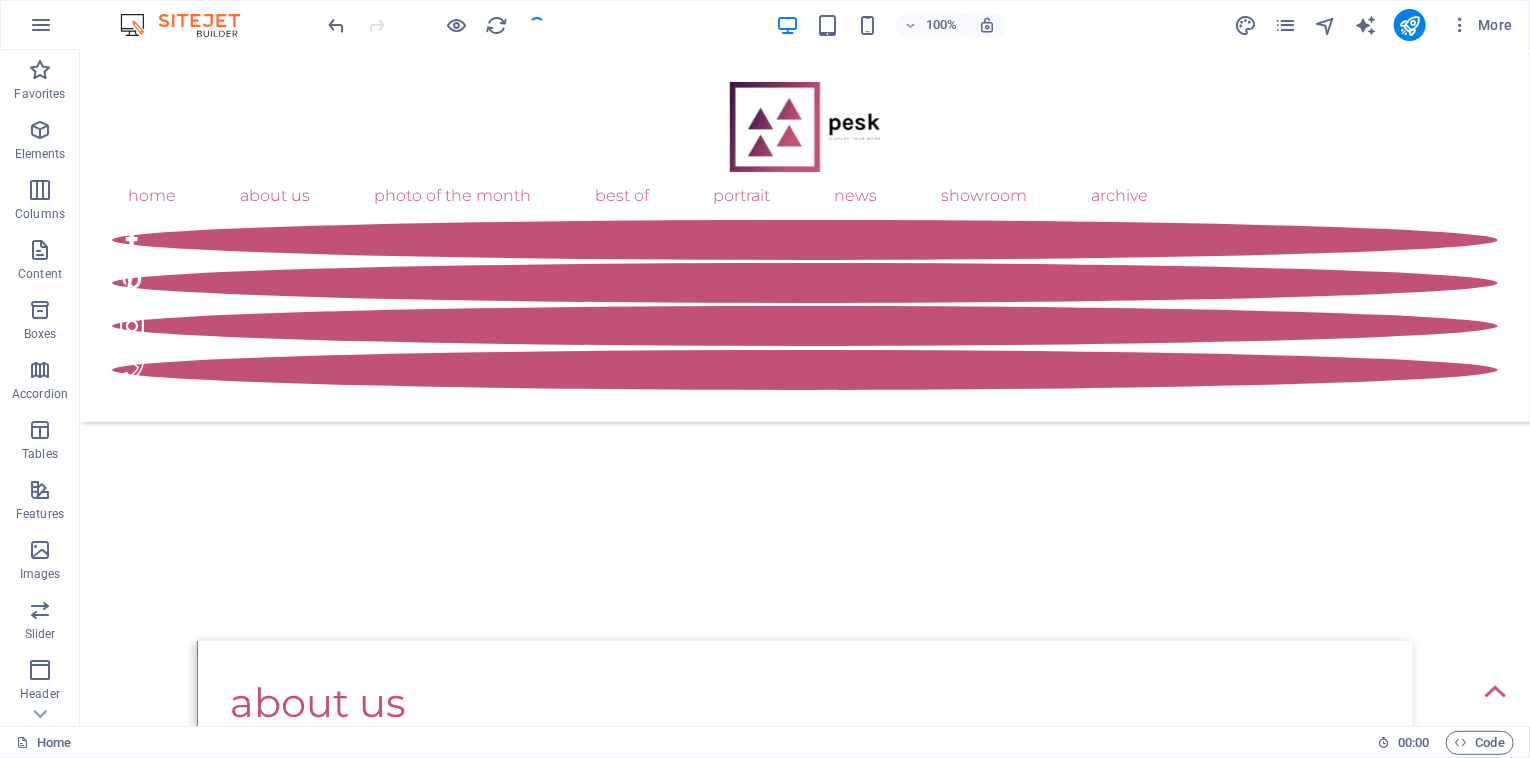 scroll, scrollTop: 683, scrollLeft: 0, axis: vertical 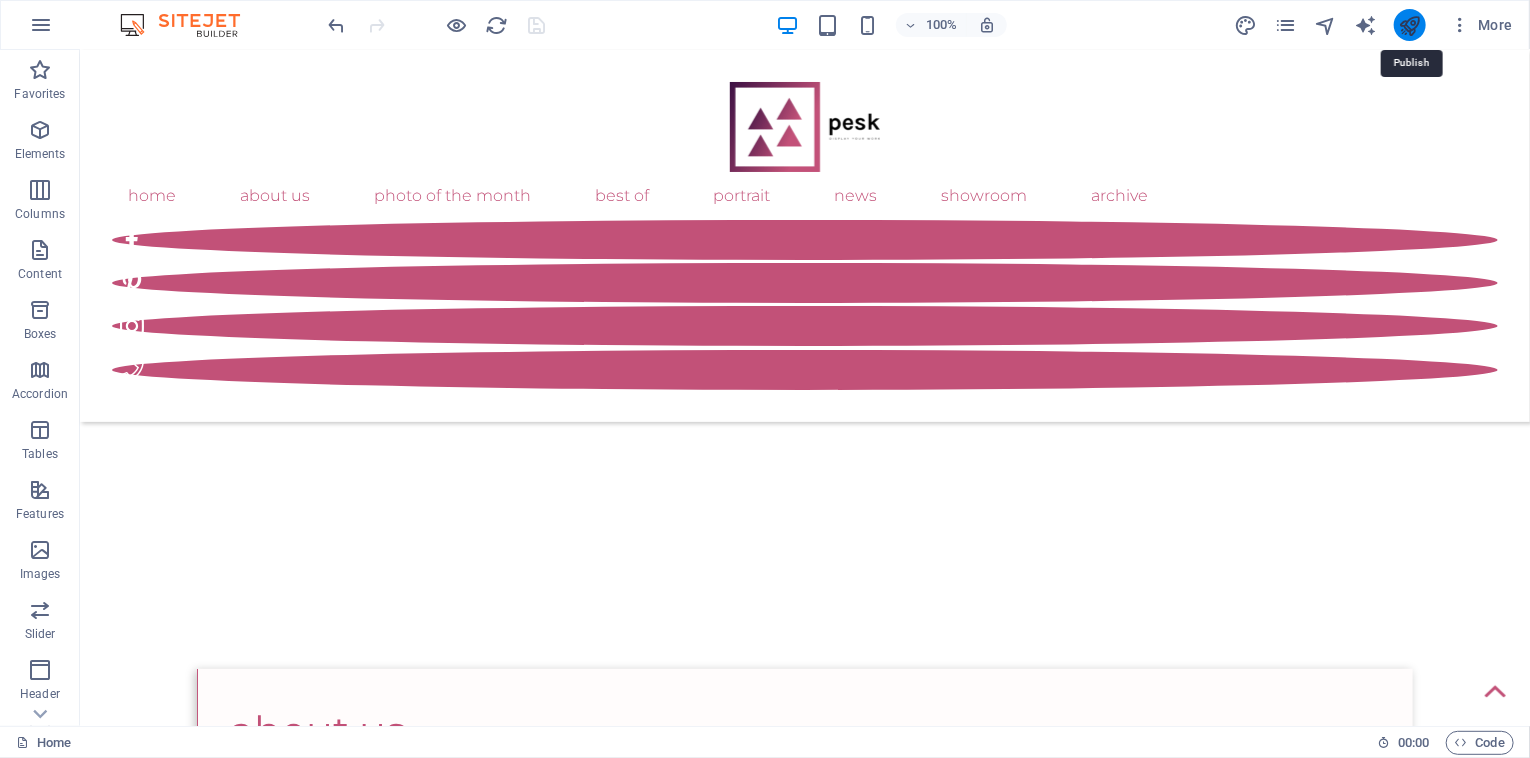 click at bounding box center [1409, 25] 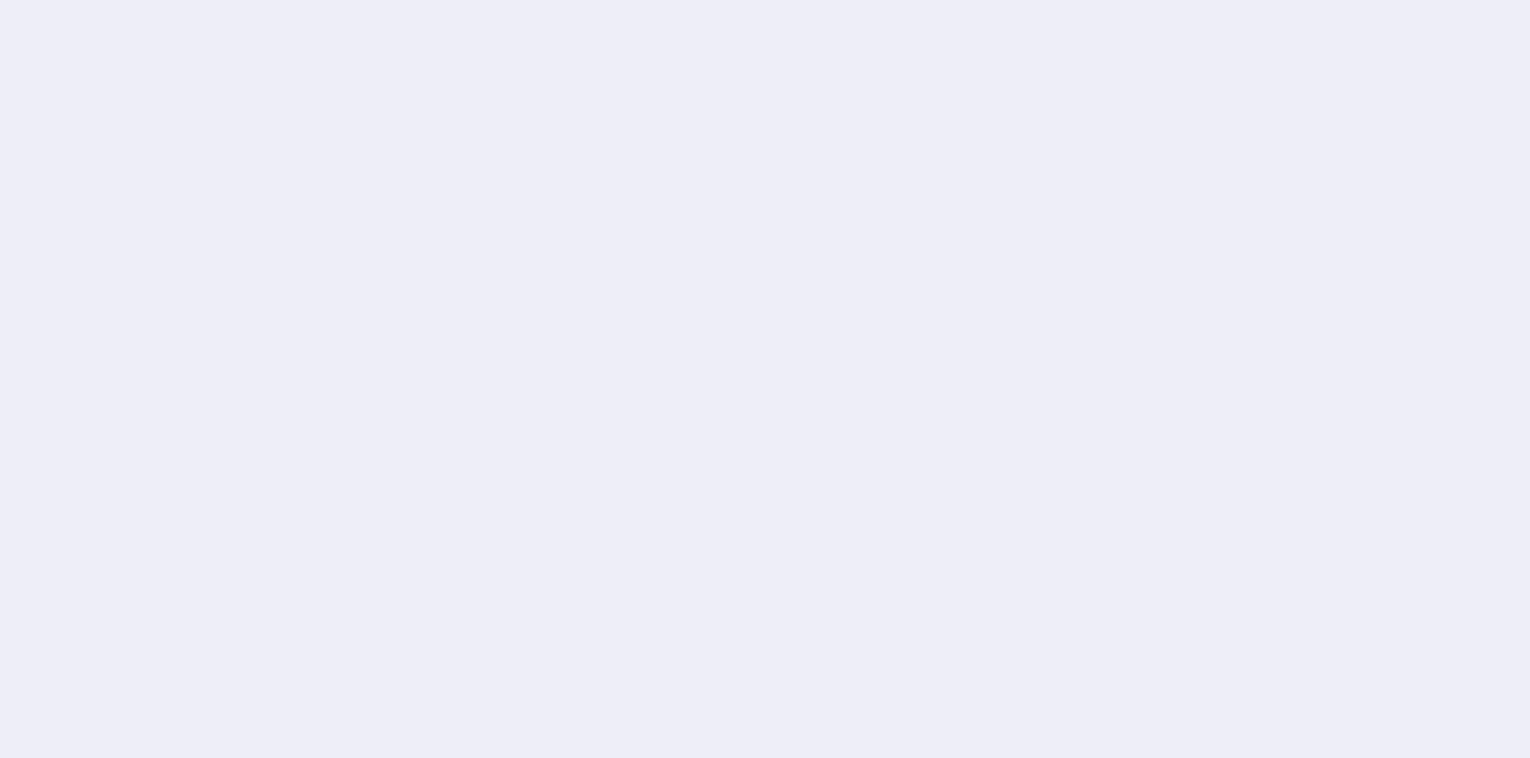 scroll, scrollTop: 0, scrollLeft: 0, axis: both 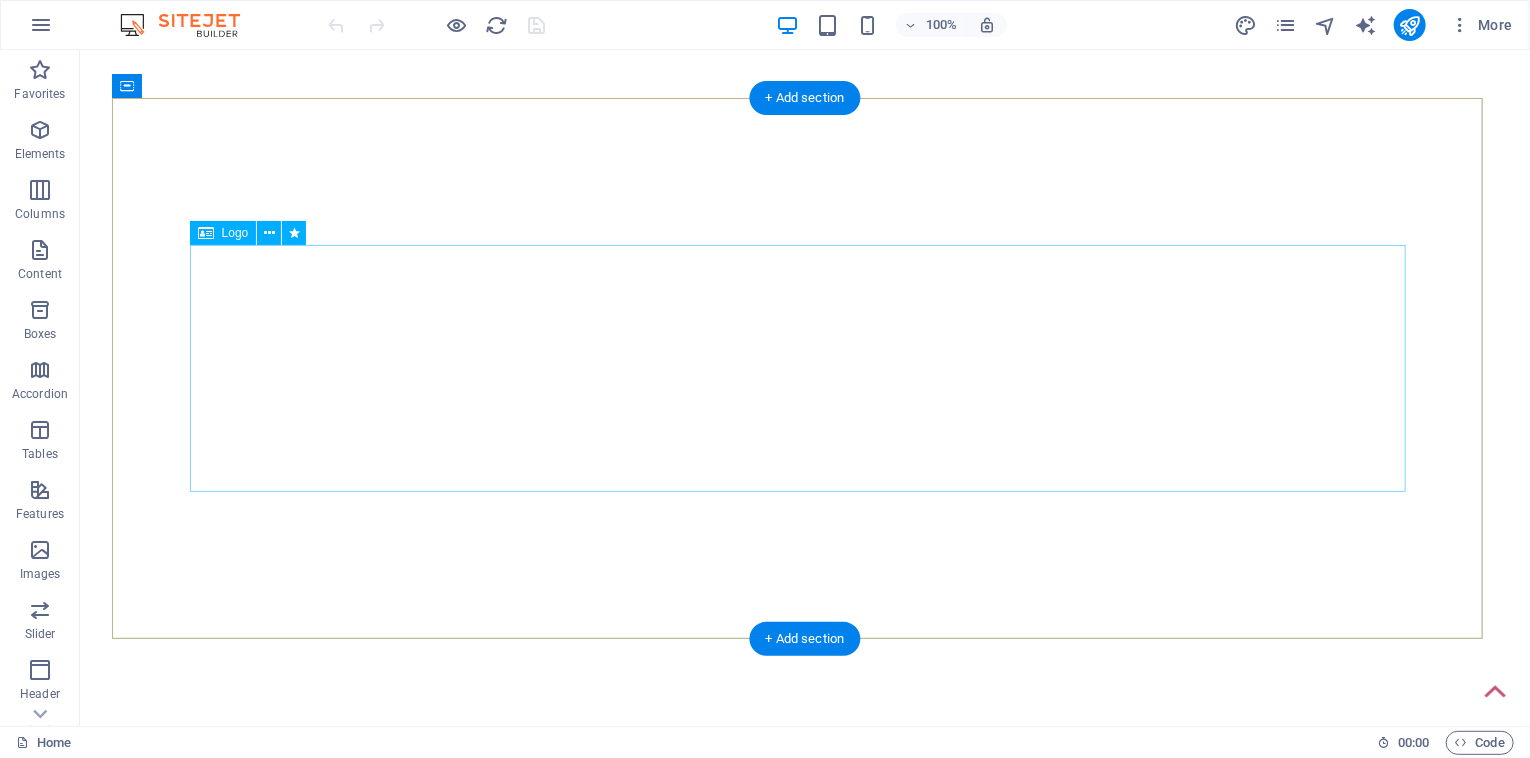 click at bounding box center [804, 889] 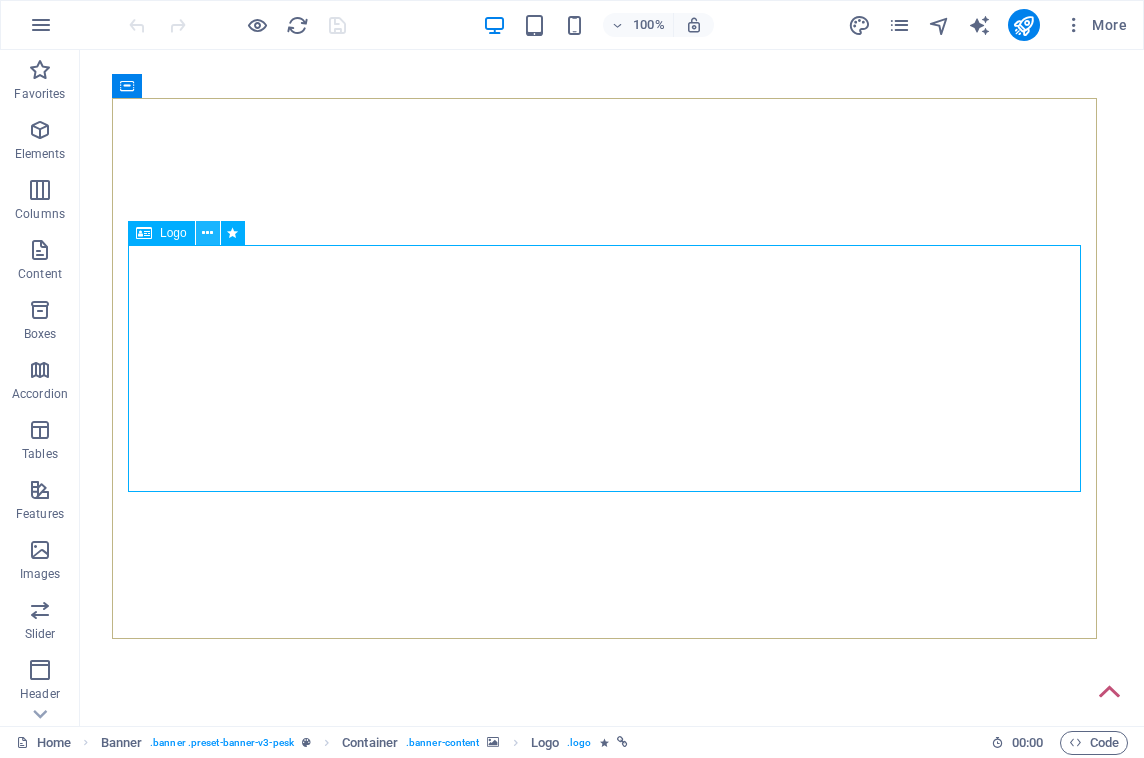 click at bounding box center (208, 233) 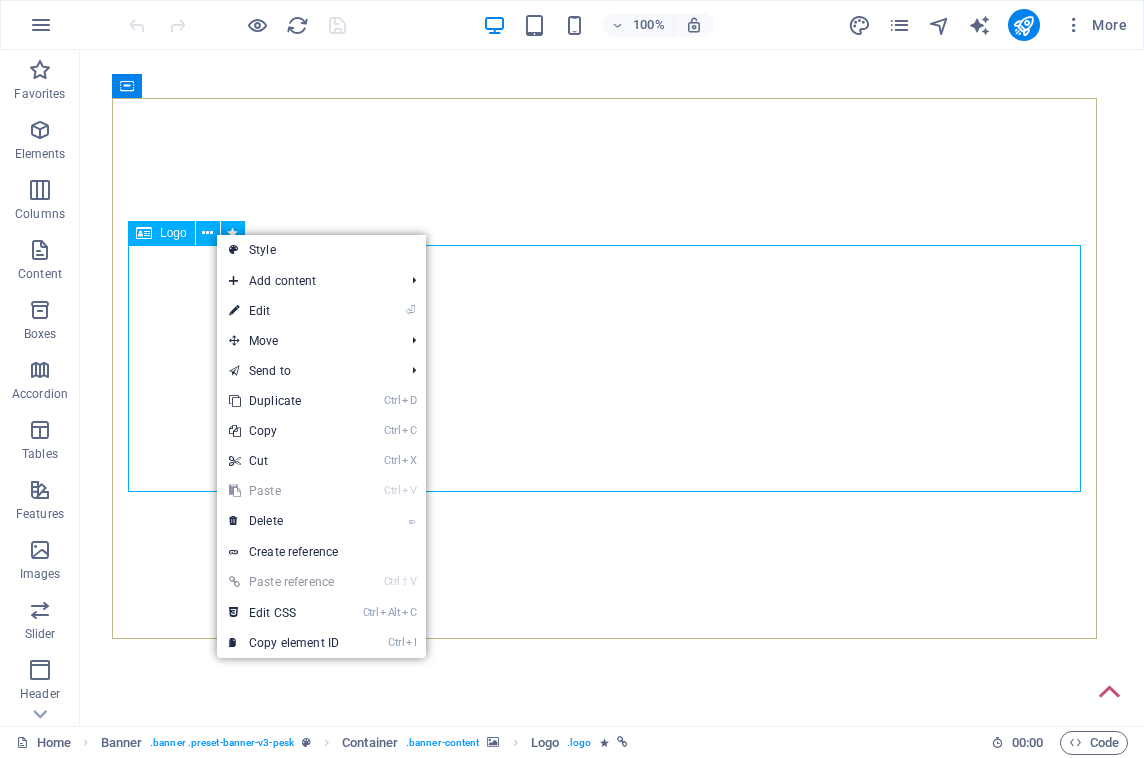 click on "Logo" at bounding box center [173, 233] 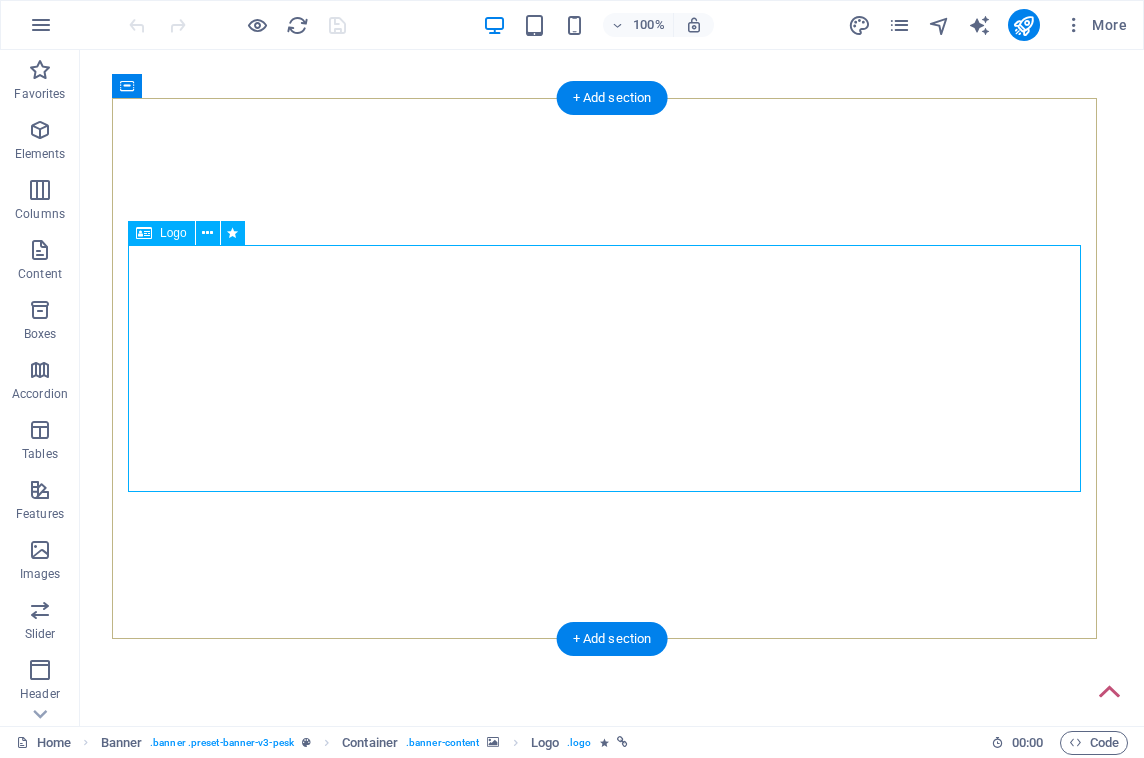 click at bounding box center [612, 890] 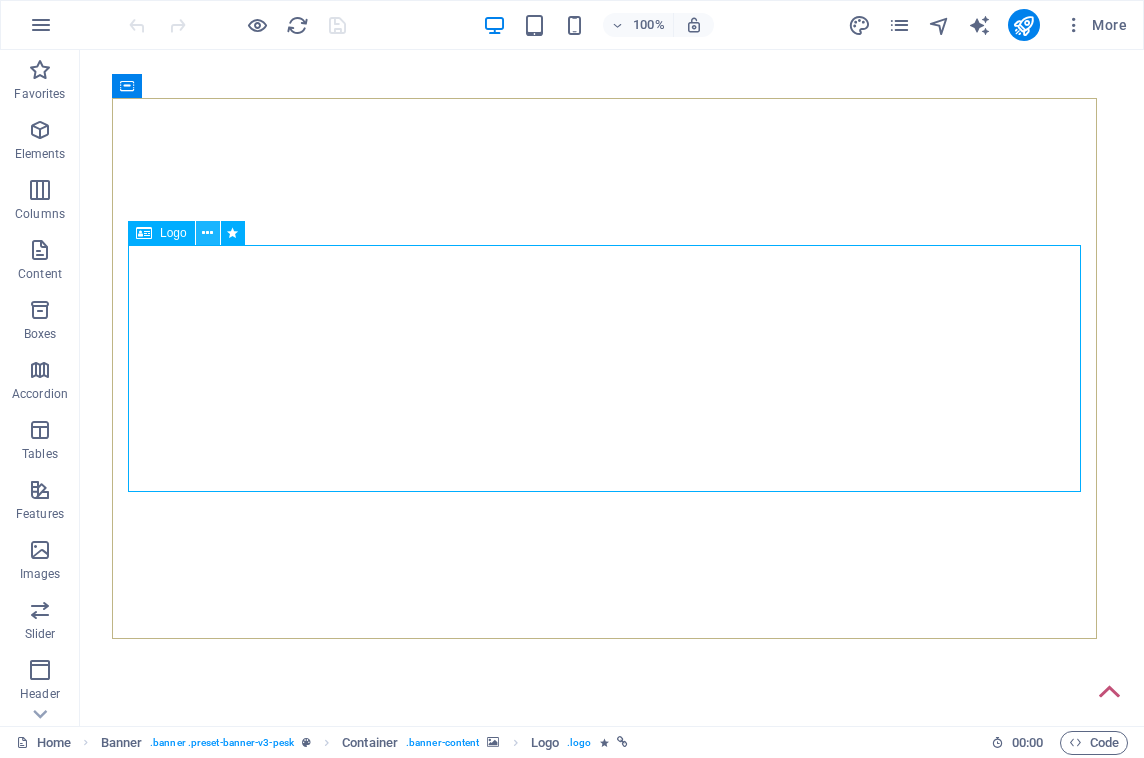 click at bounding box center (207, 233) 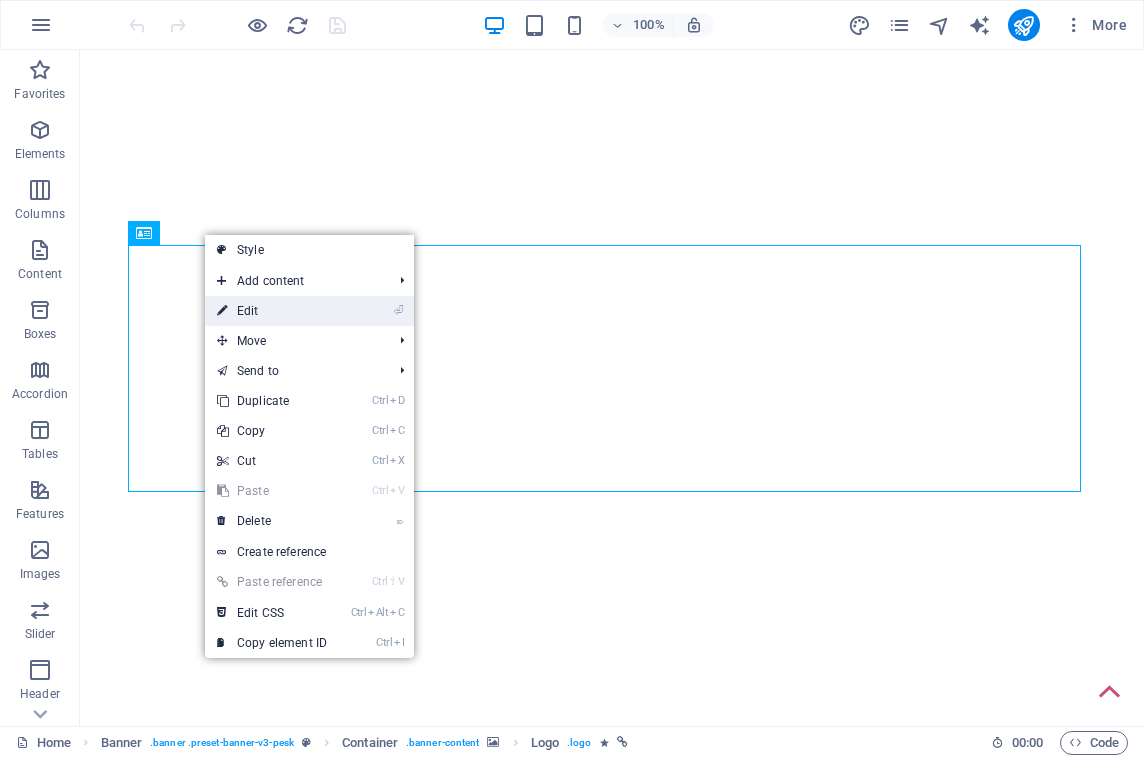 click on "⏎  Edit" at bounding box center (272, 311) 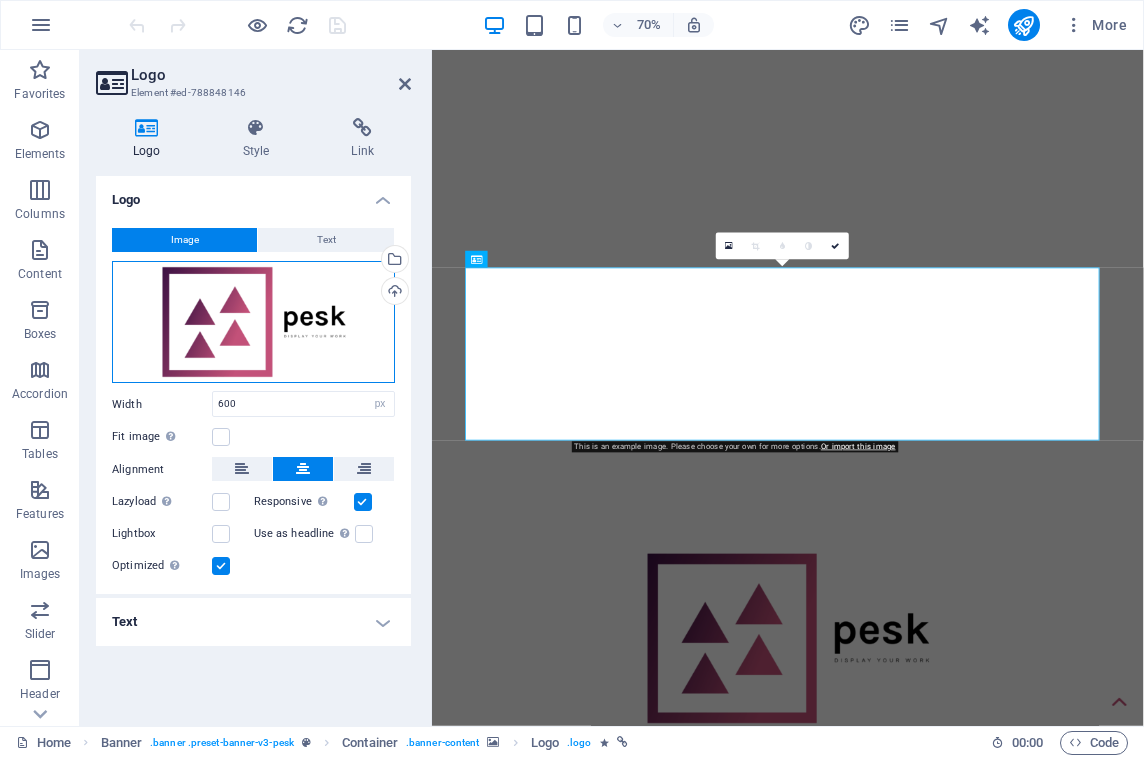 click on "Drag files here, click to choose files or select files from Files or our free stock photos & videos" at bounding box center [253, 322] 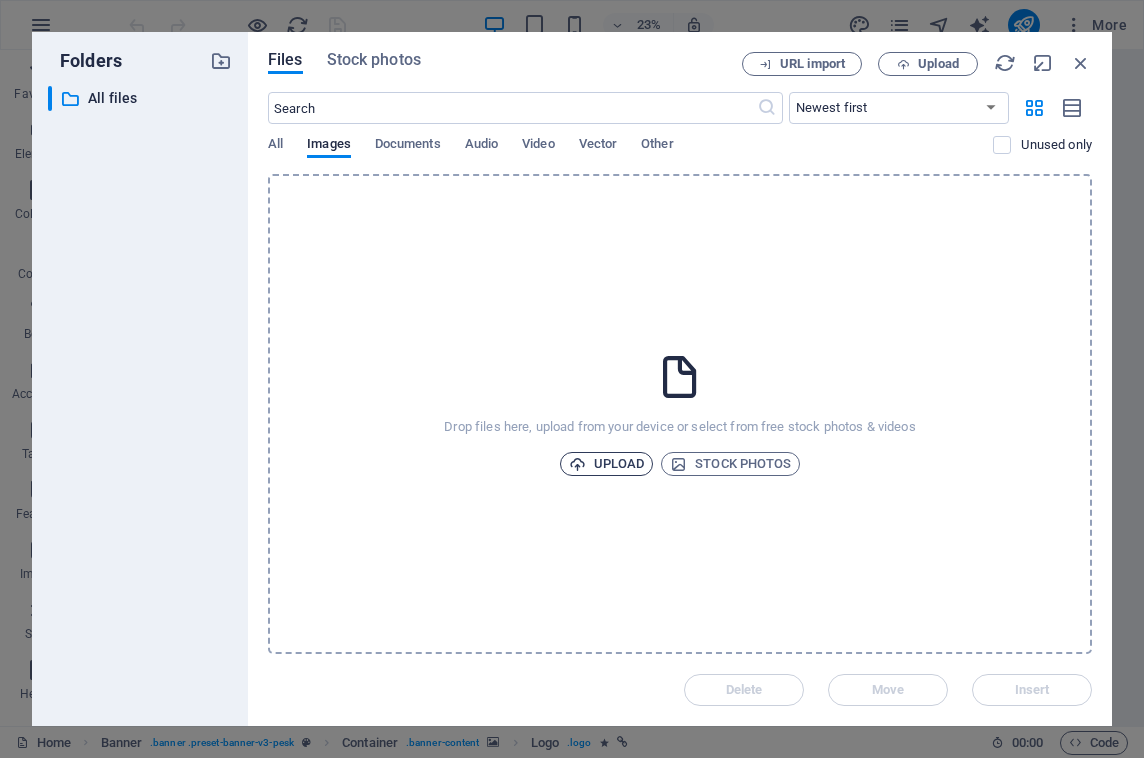 click on "Upload" at bounding box center [607, 464] 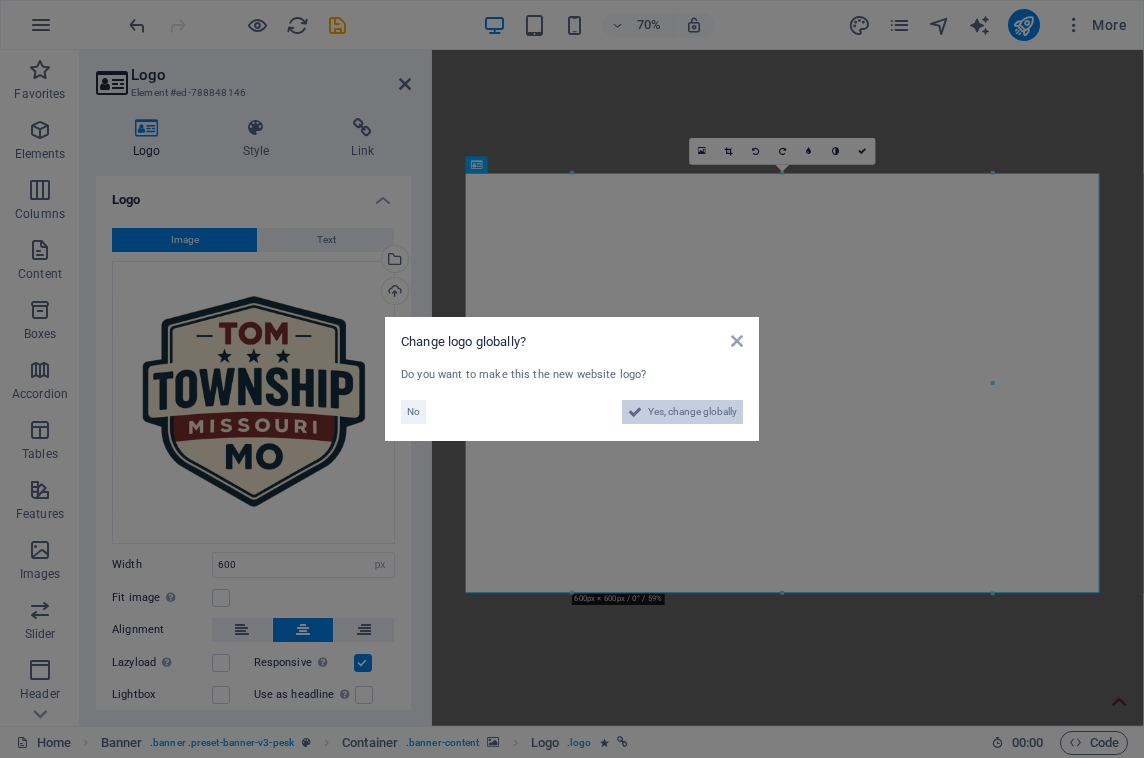 click on "Yes, change globally" at bounding box center (692, 412) 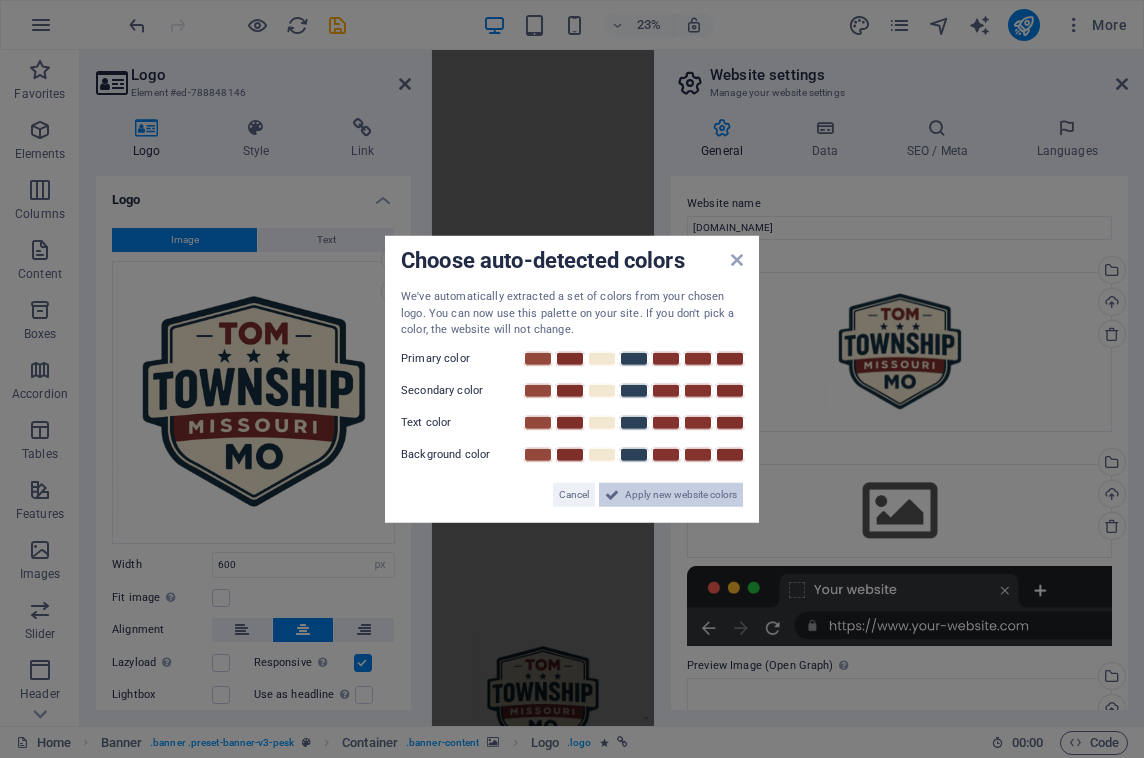 click on "Apply new website colors" at bounding box center (681, 494) 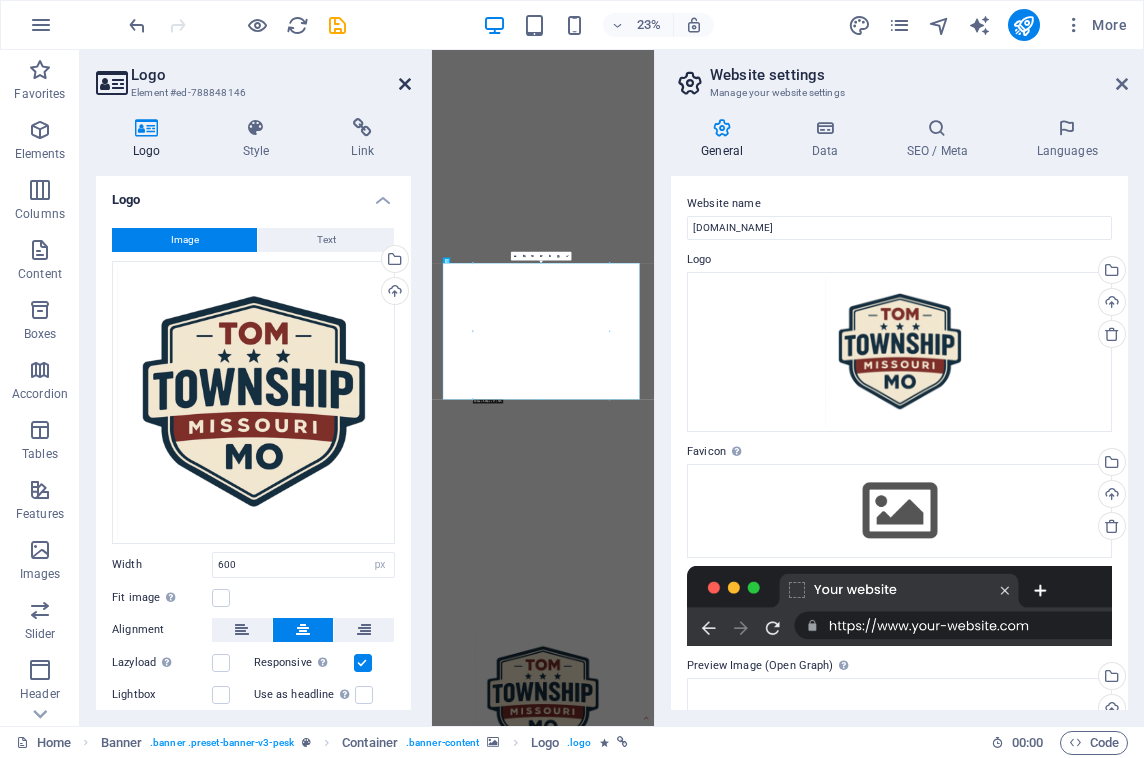 click at bounding box center [405, 84] 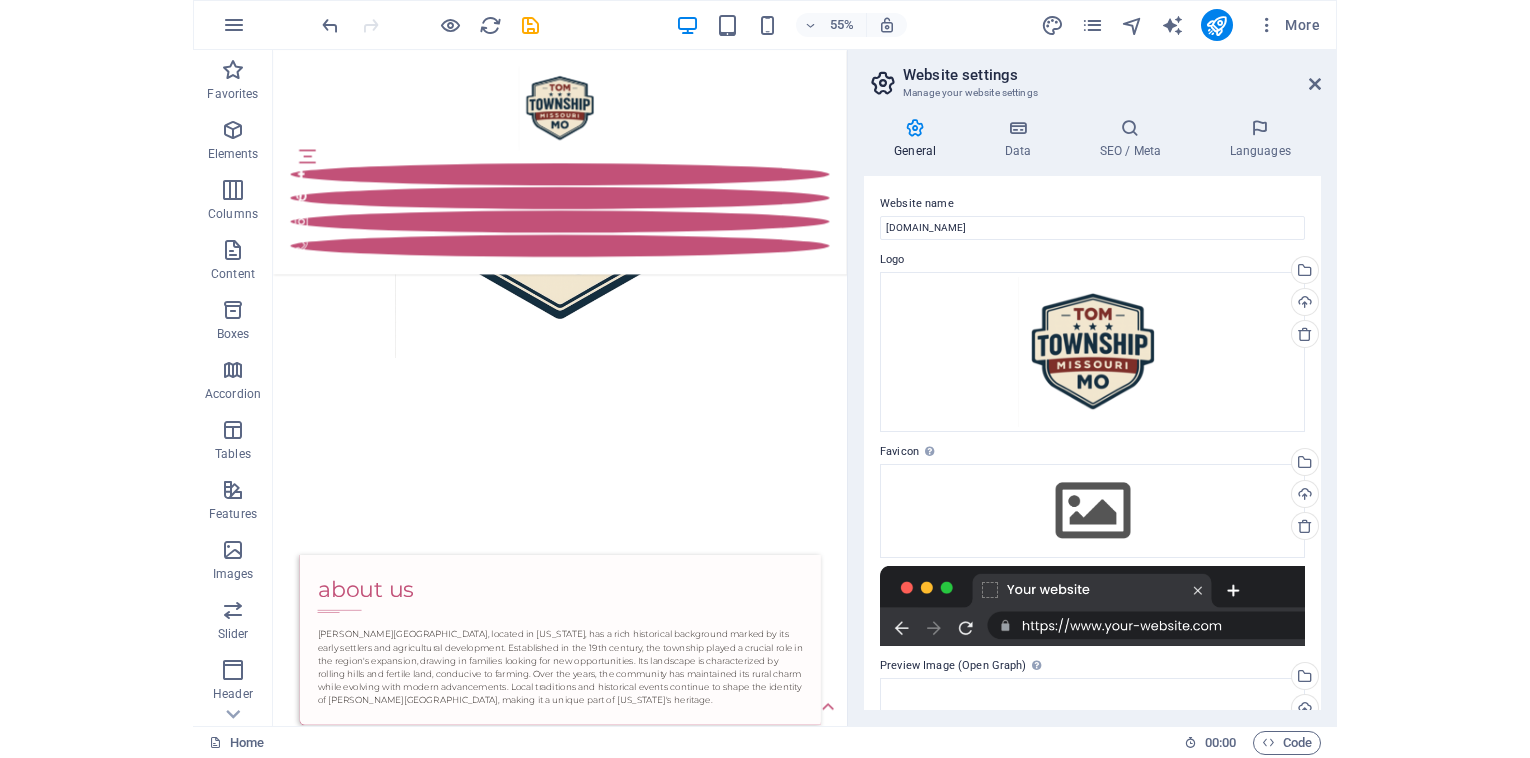 scroll, scrollTop: 700, scrollLeft: 0, axis: vertical 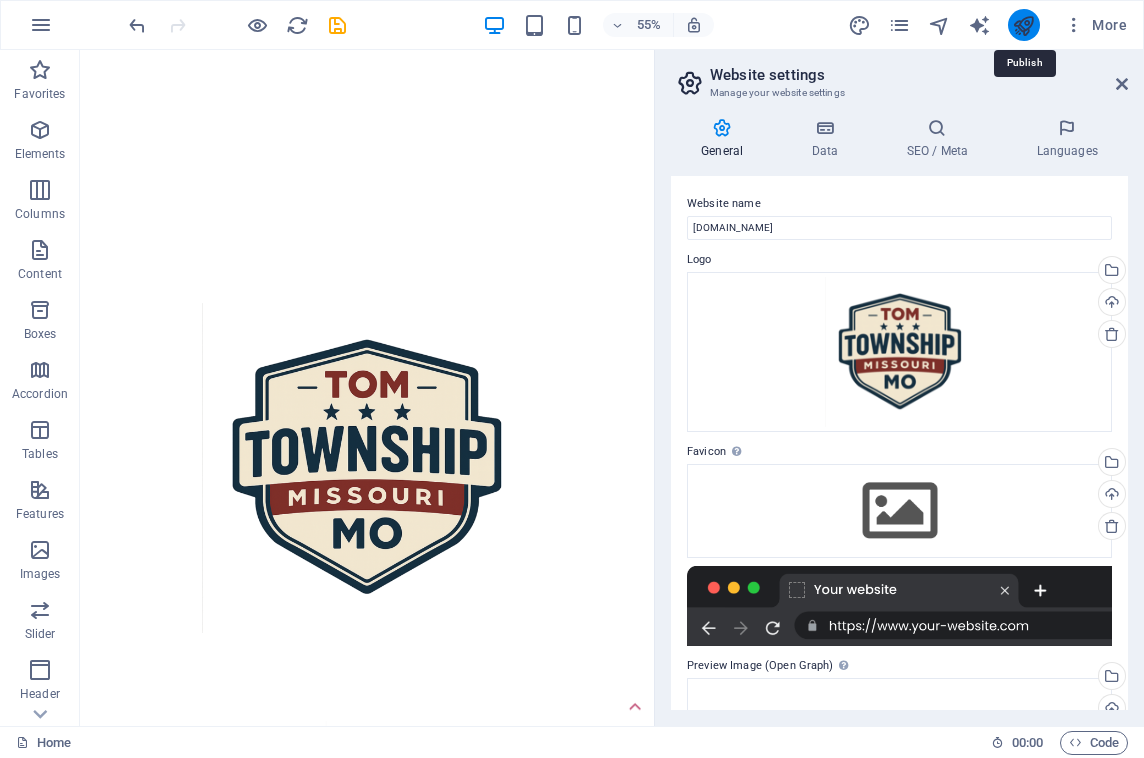 click at bounding box center [1023, 25] 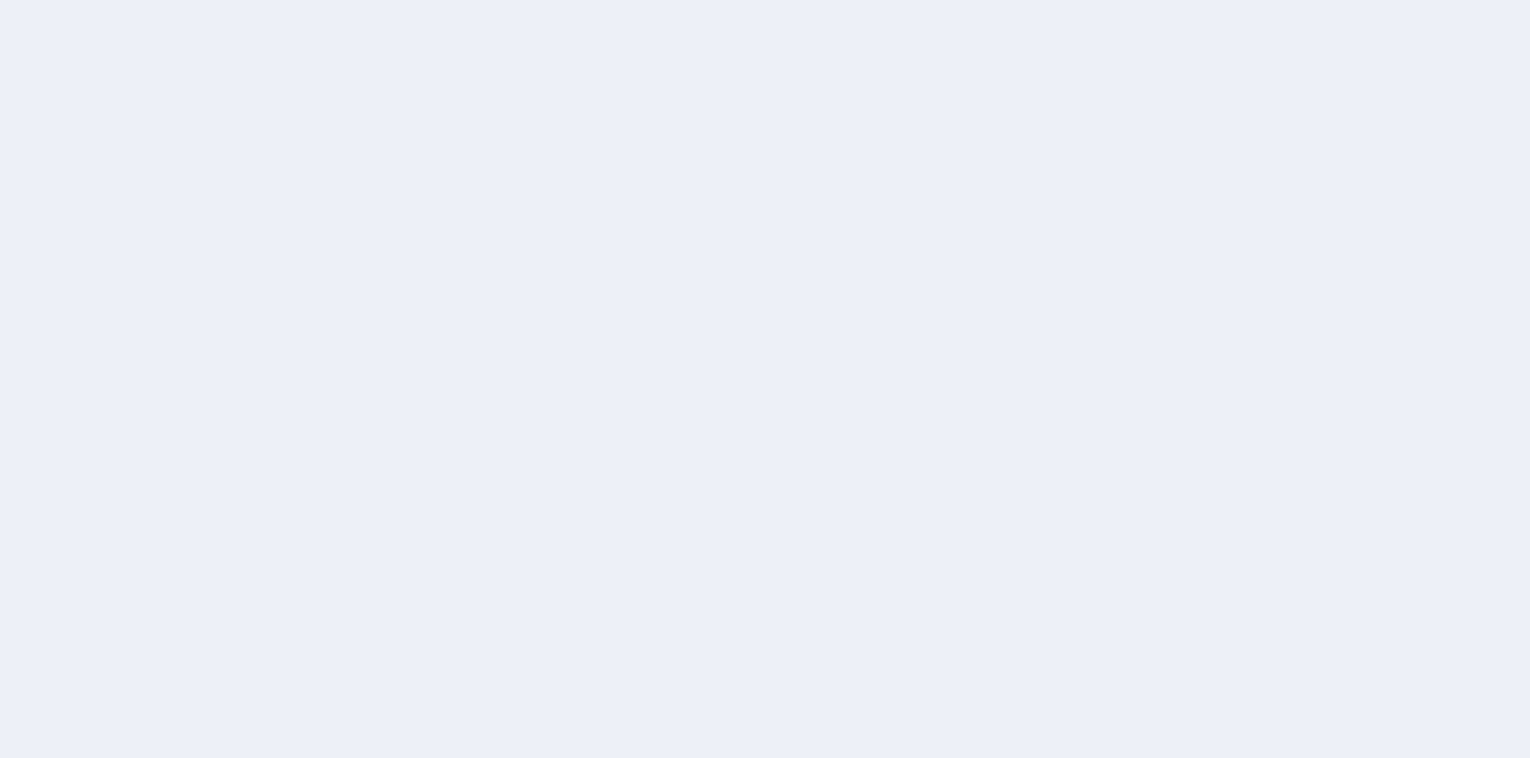scroll, scrollTop: 0, scrollLeft: 0, axis: both 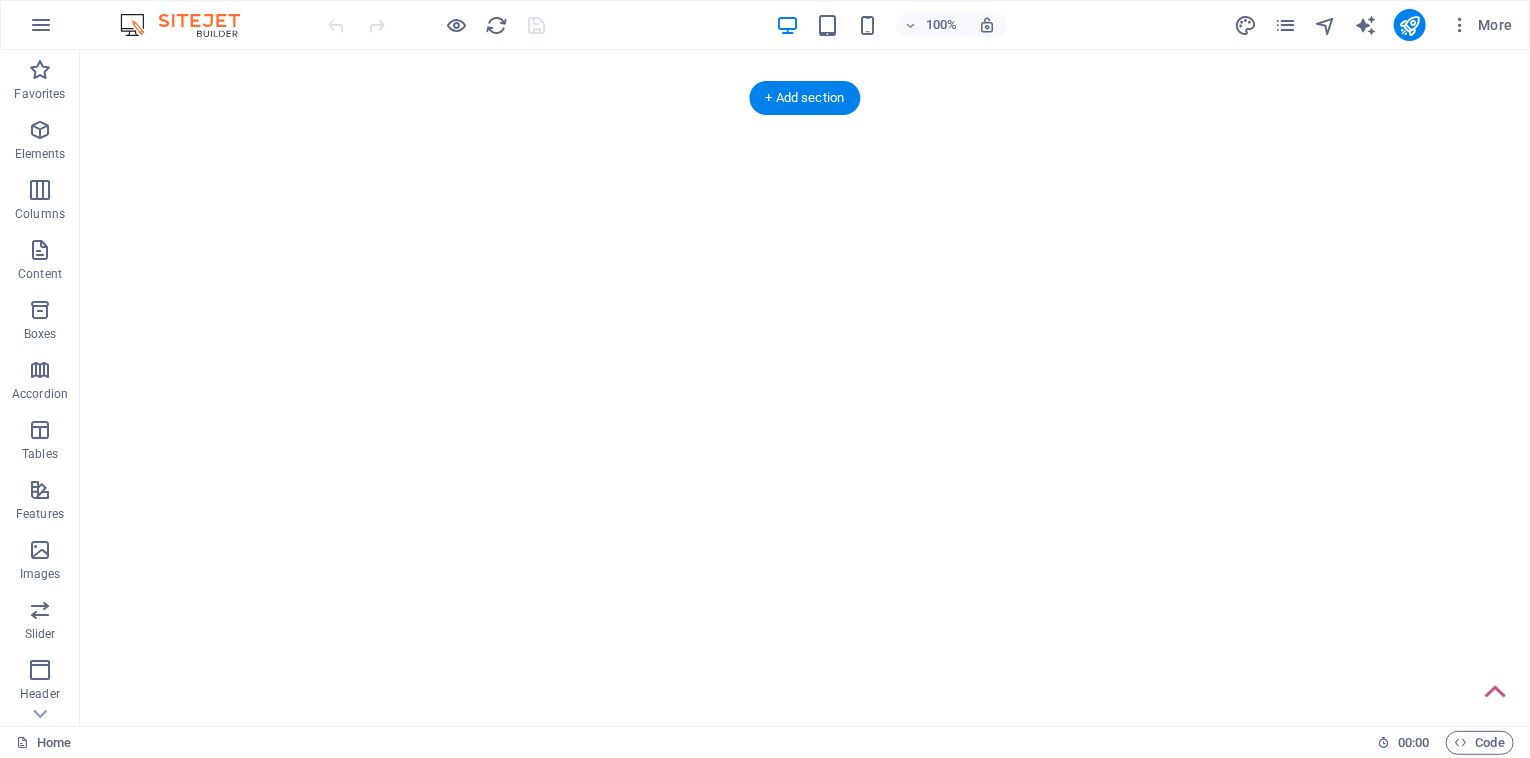 click at bounding box center [797, 97] 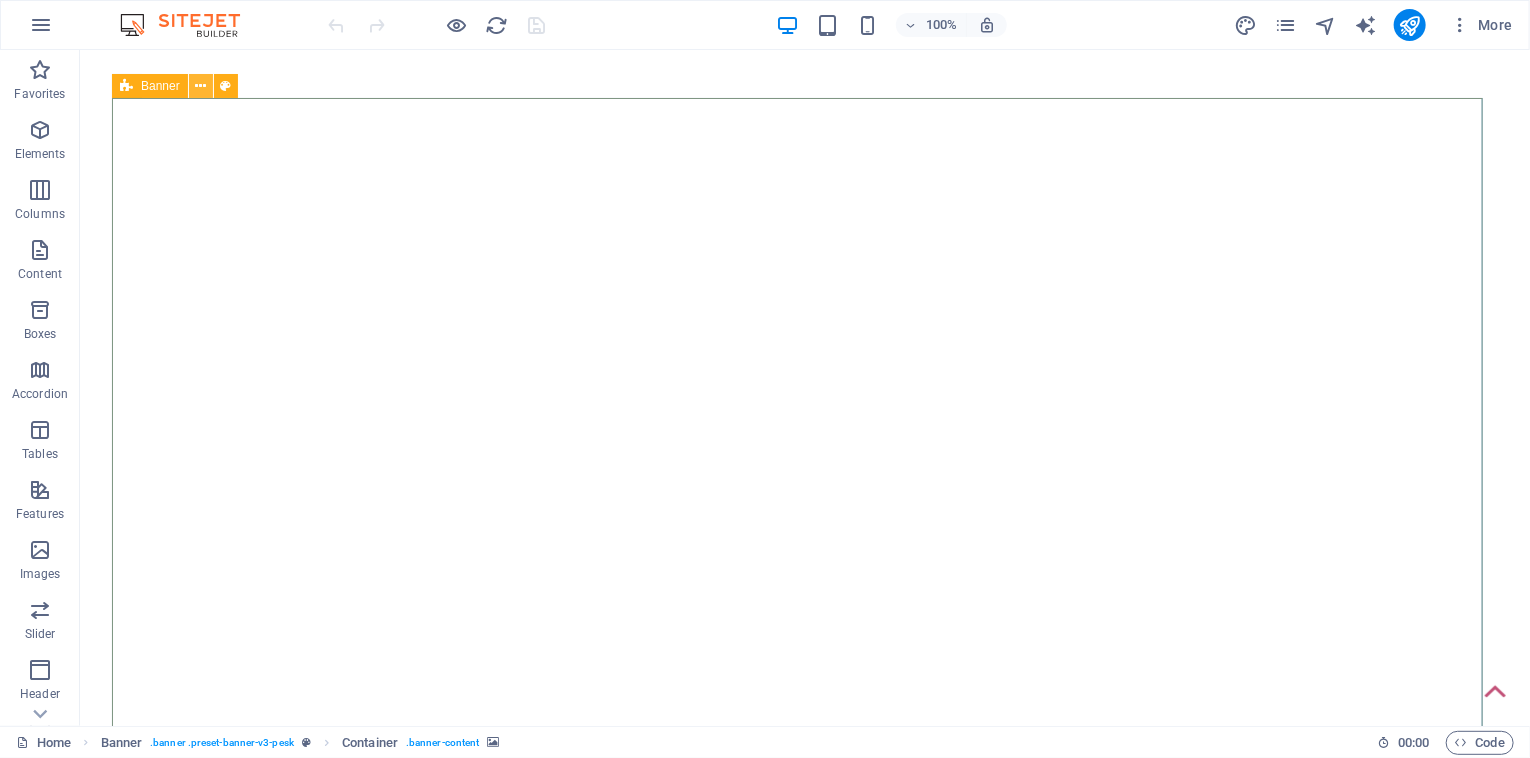 click at bounding box center [200, 86] 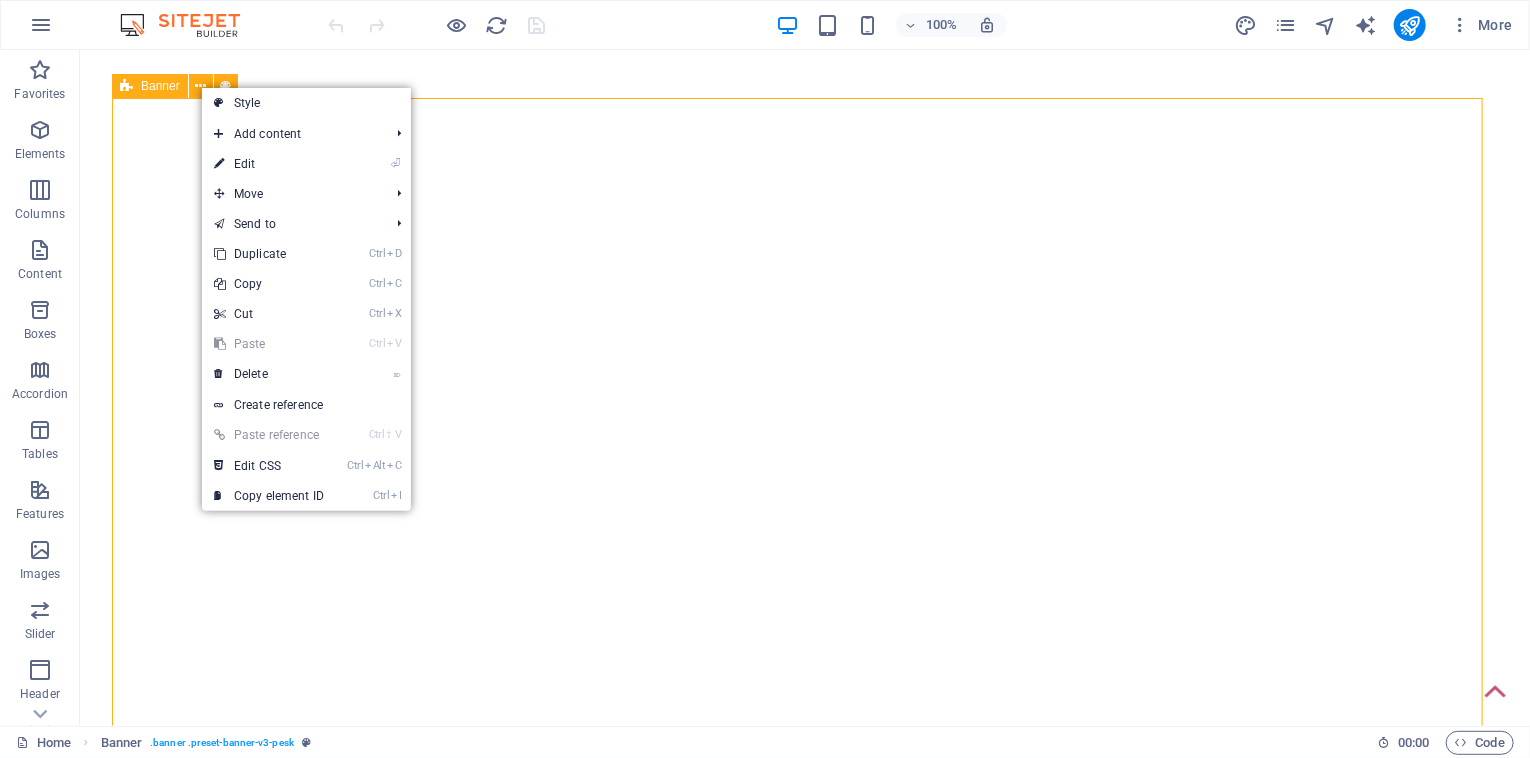 click on "Banner" at bounding box center [160, 86] 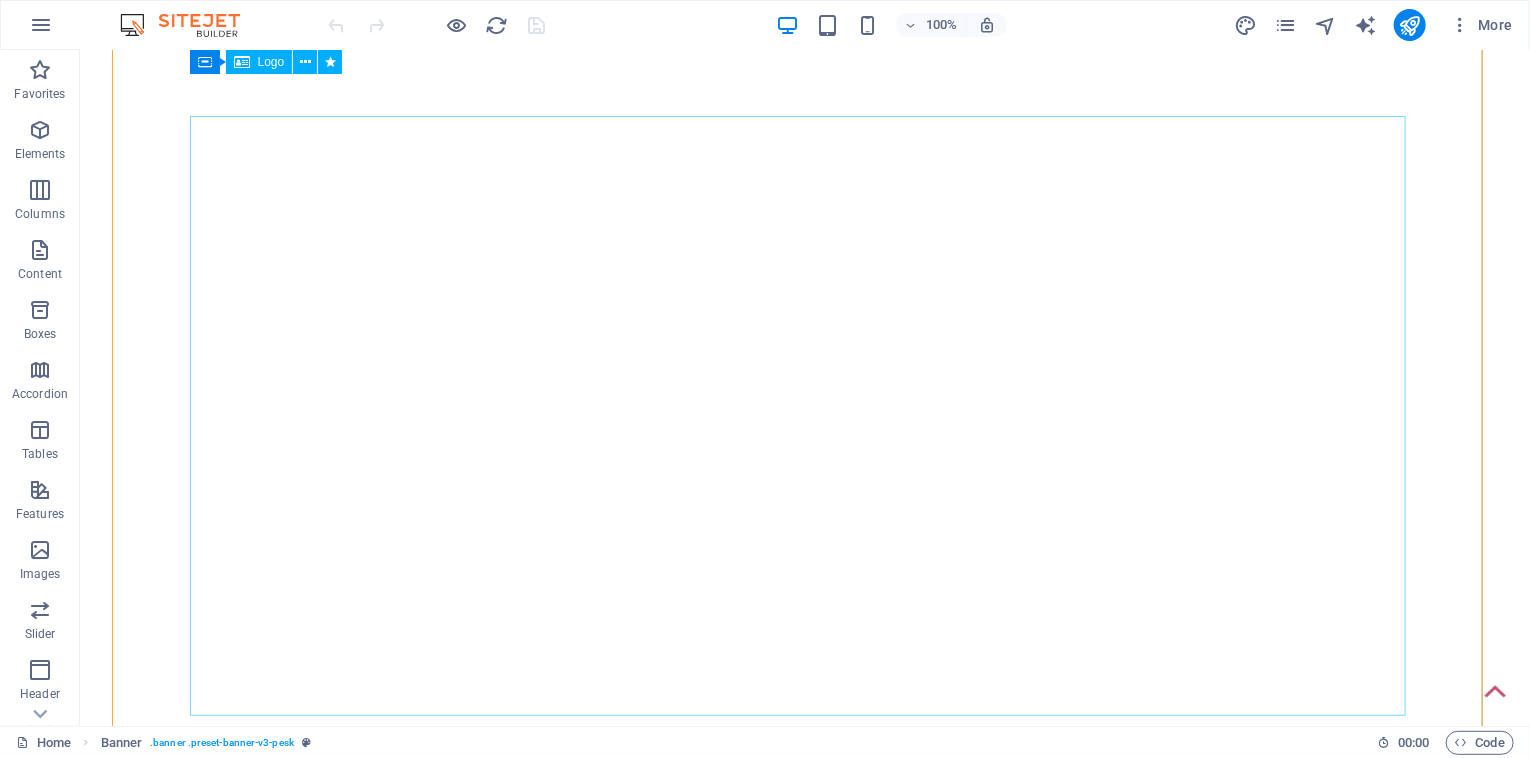 scroll, scrollTop: 100, scrollLeft: 0, axis: vertical 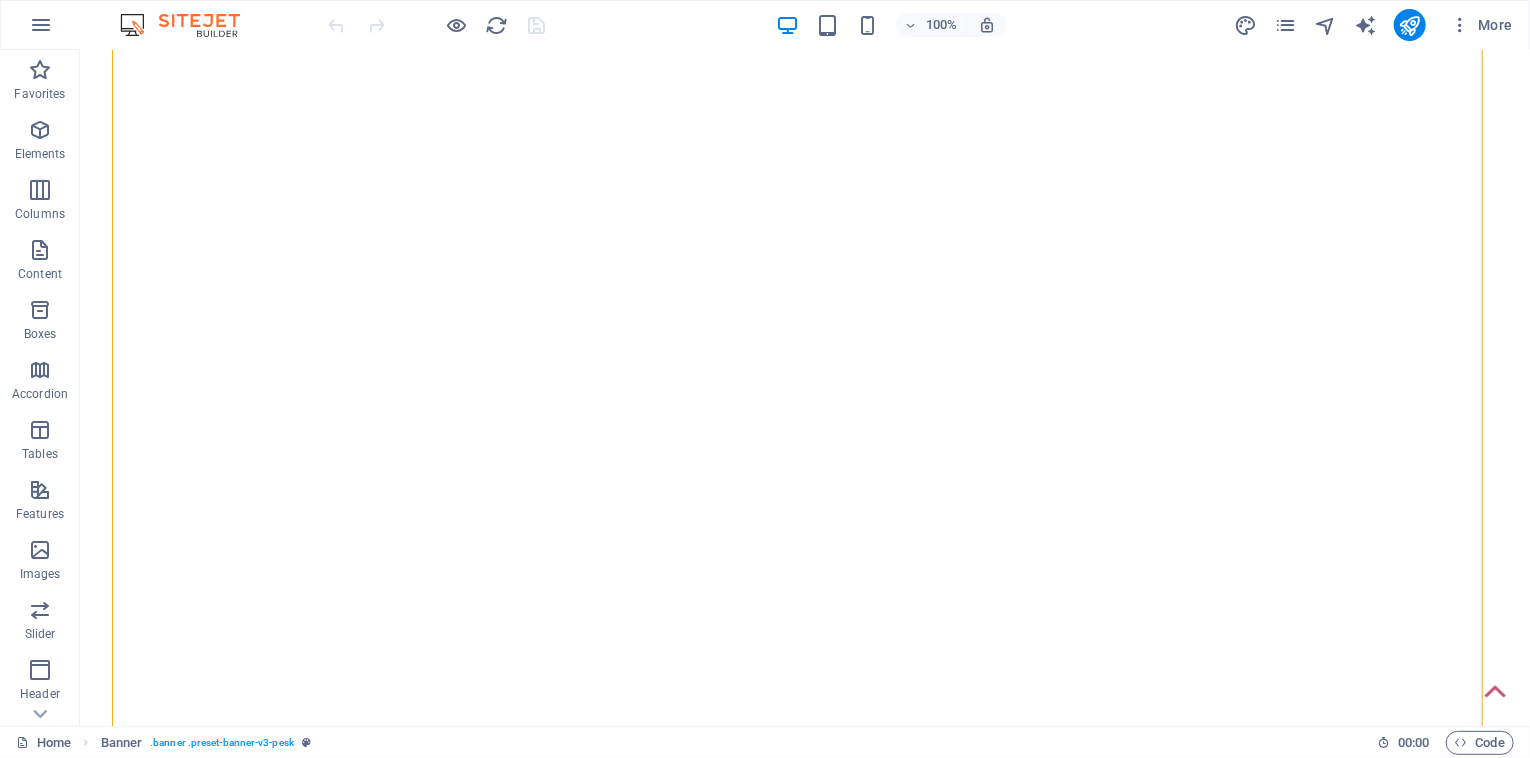 click on "100% More" at bounding box center (765, 25) 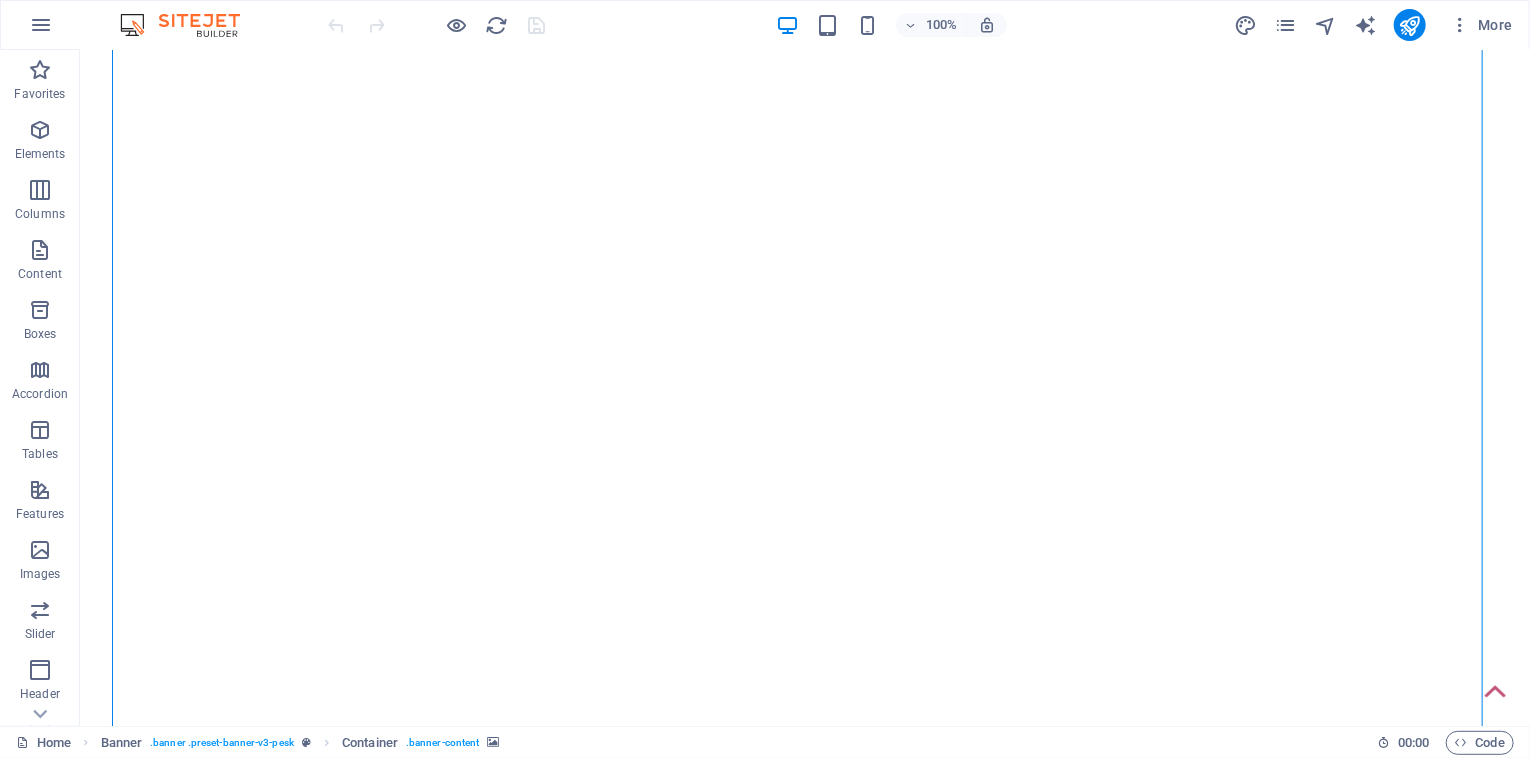 click at bounding box center (-575, -3) 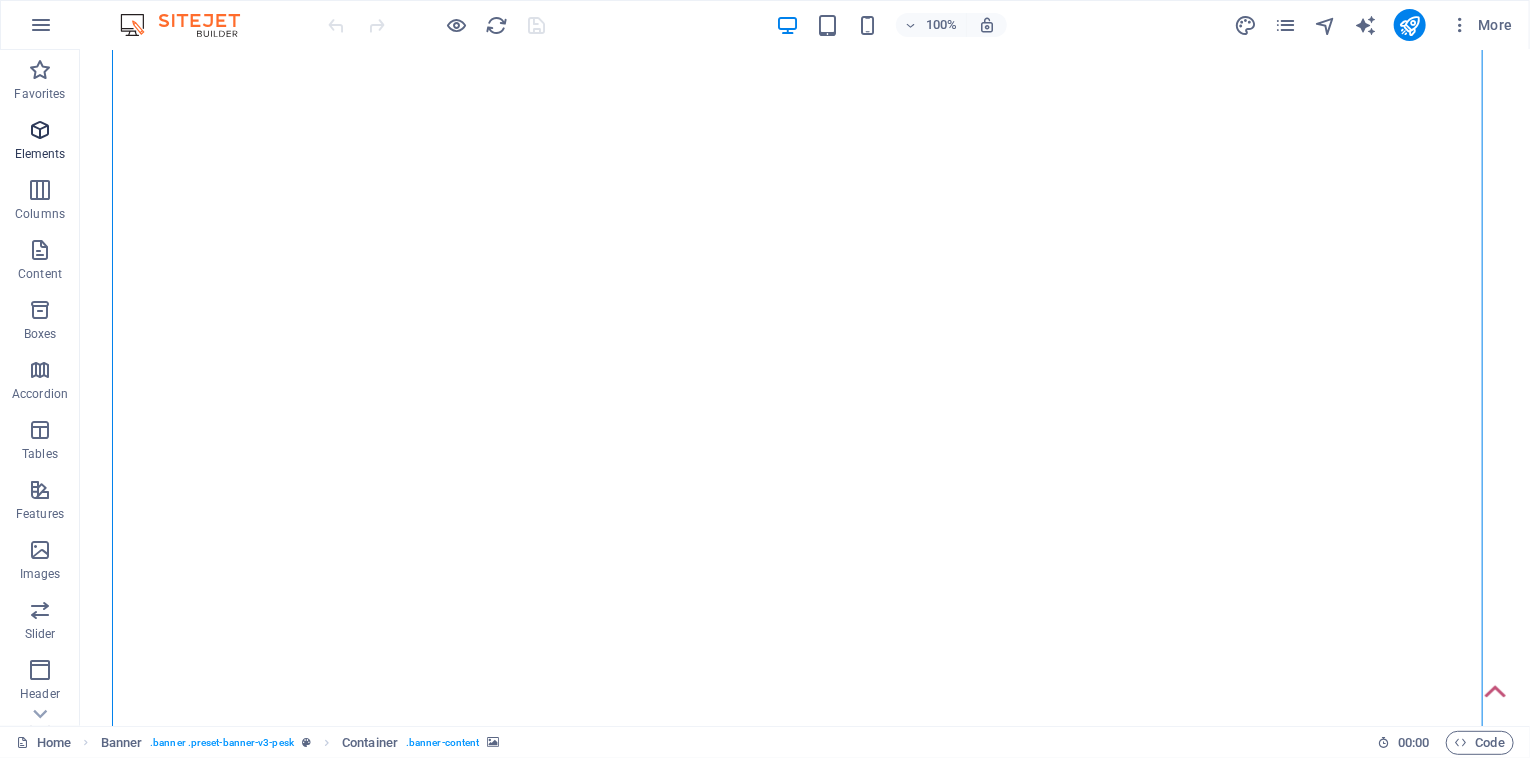 click at bounding box center (40, 130) 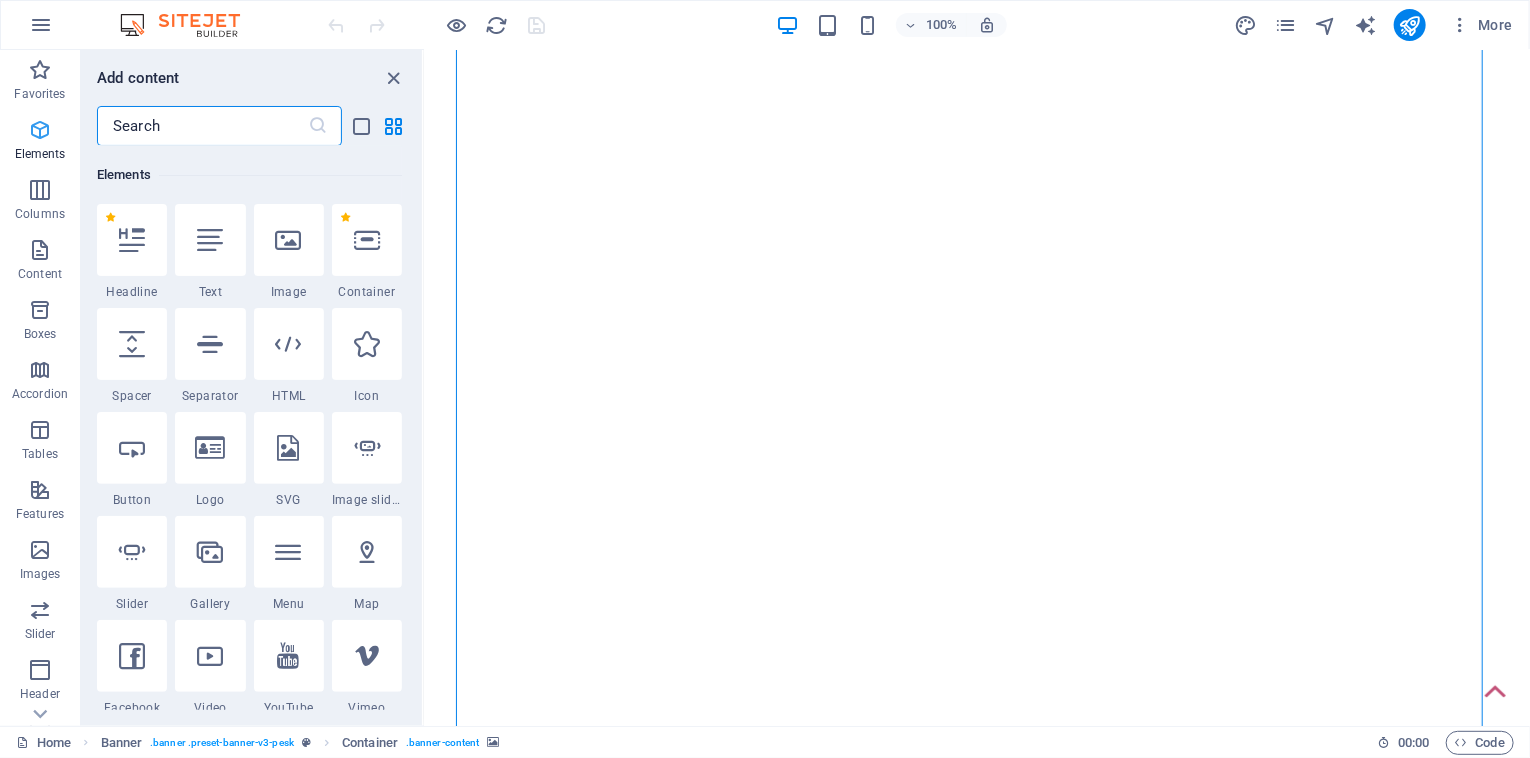 scroll, scrollTop: 212, scrollLeft: 0, axis: vertical 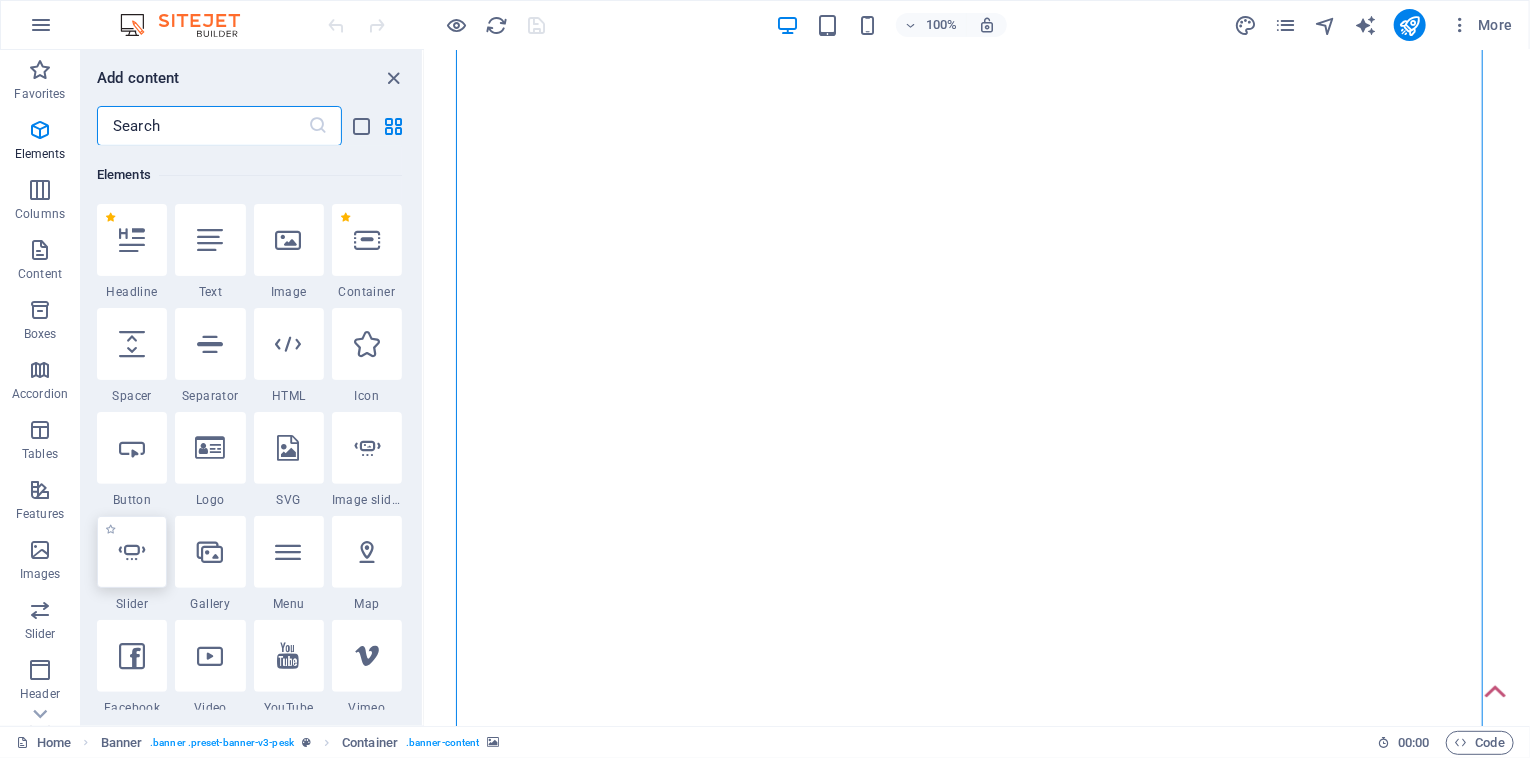 click at bounding box center [132, 552] 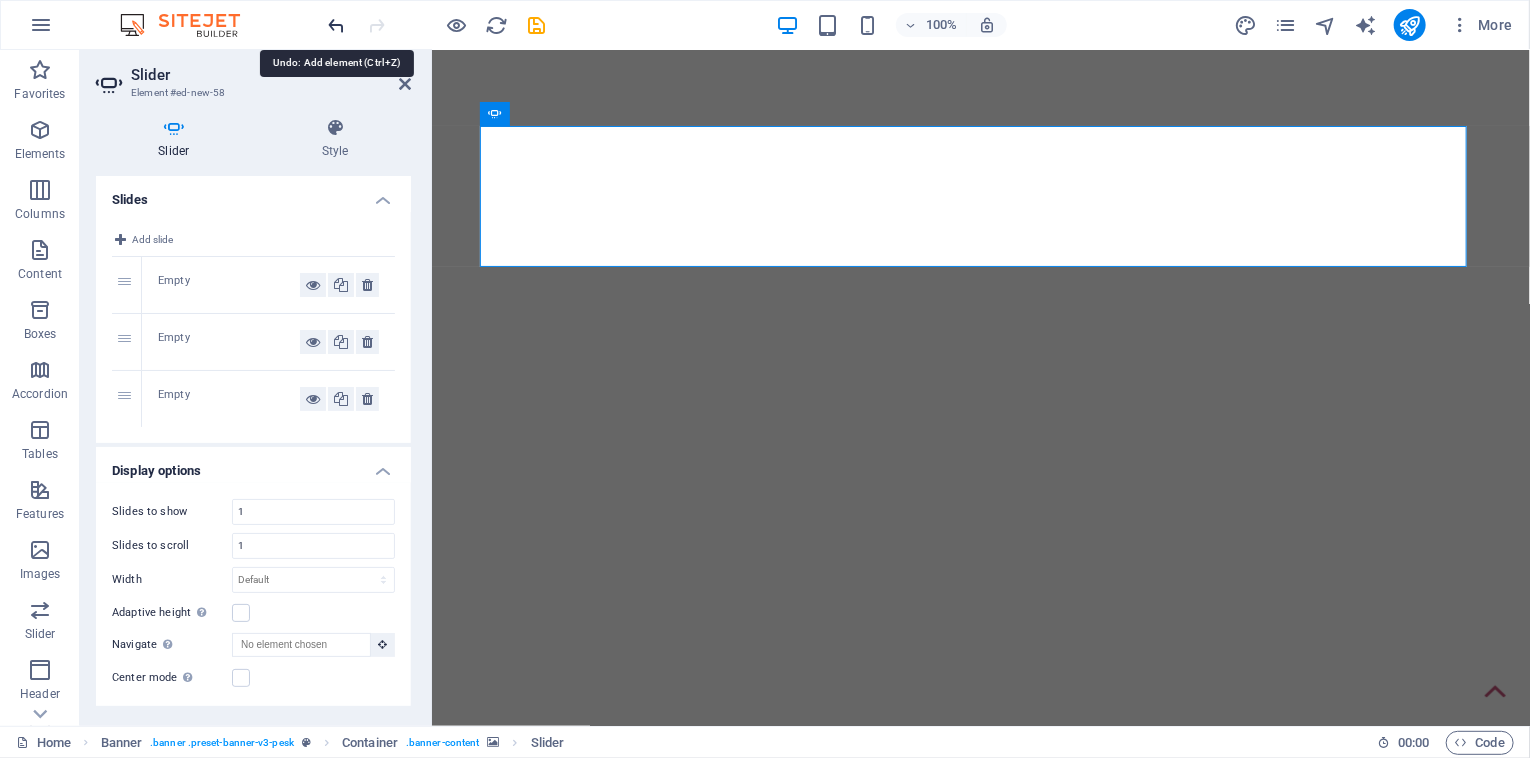 click at bounding box center [337, 25] 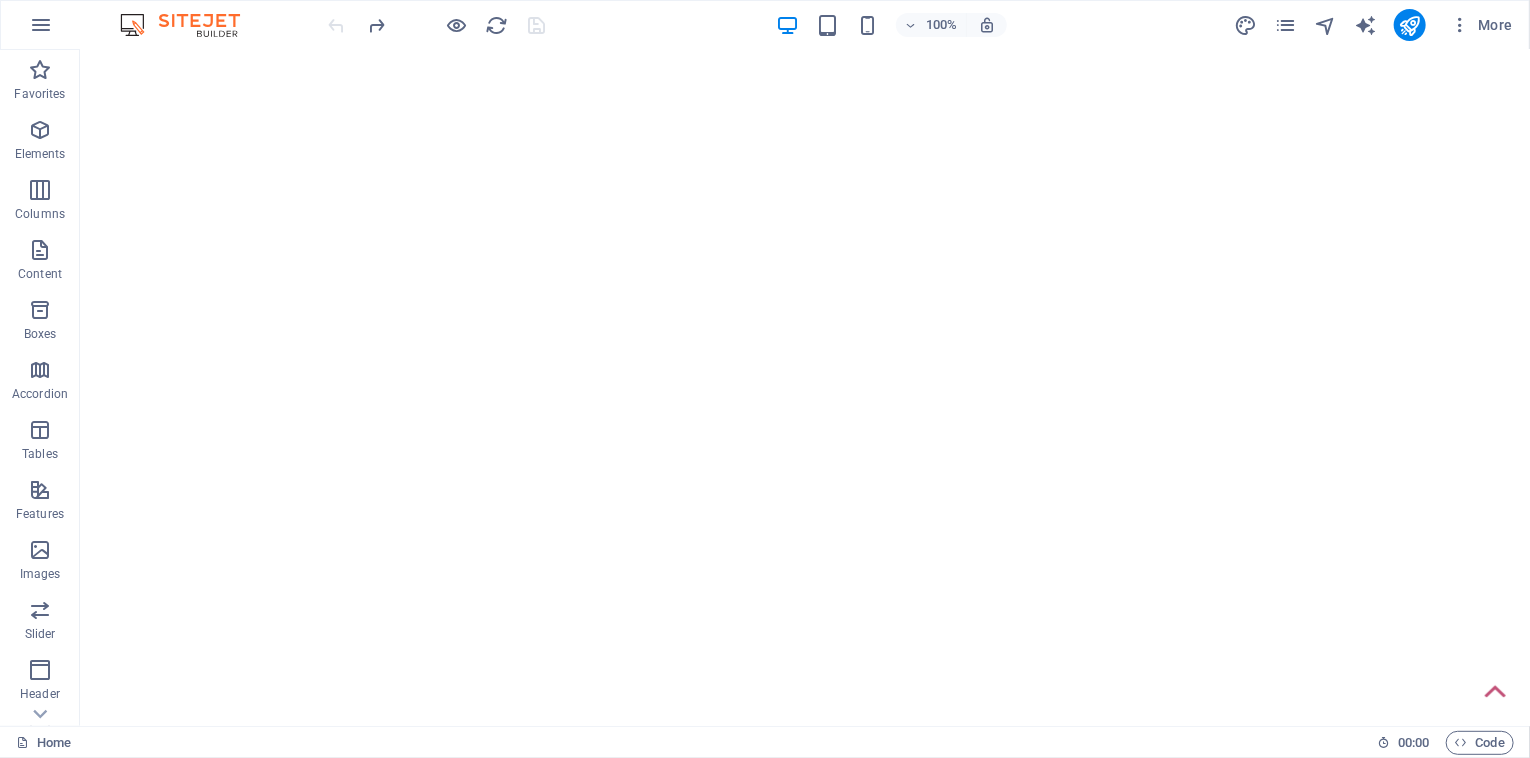 click at bounding box center (-1947, -3) 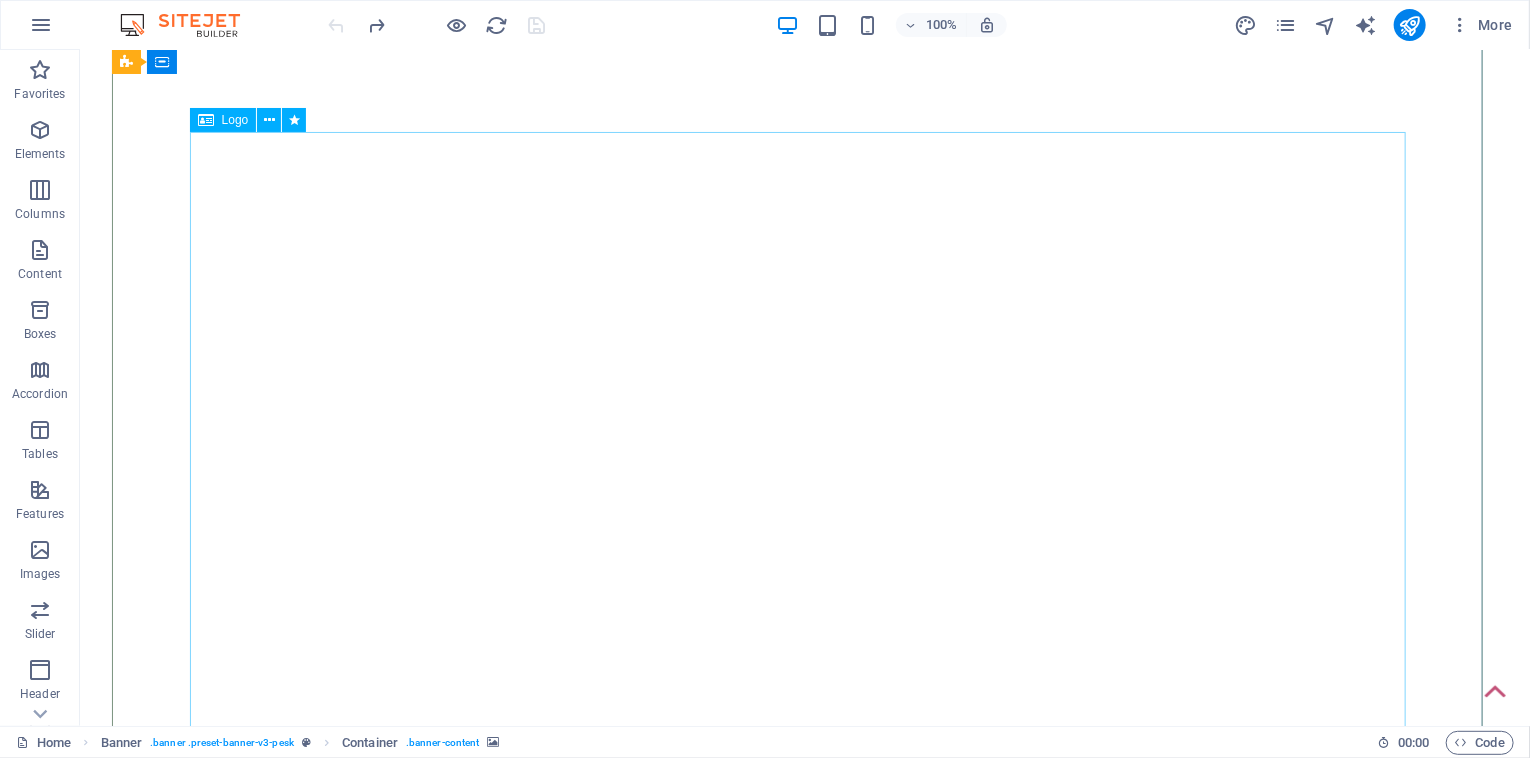 scroll, scrollTop: 0, scrollLeft: 0, axis: both 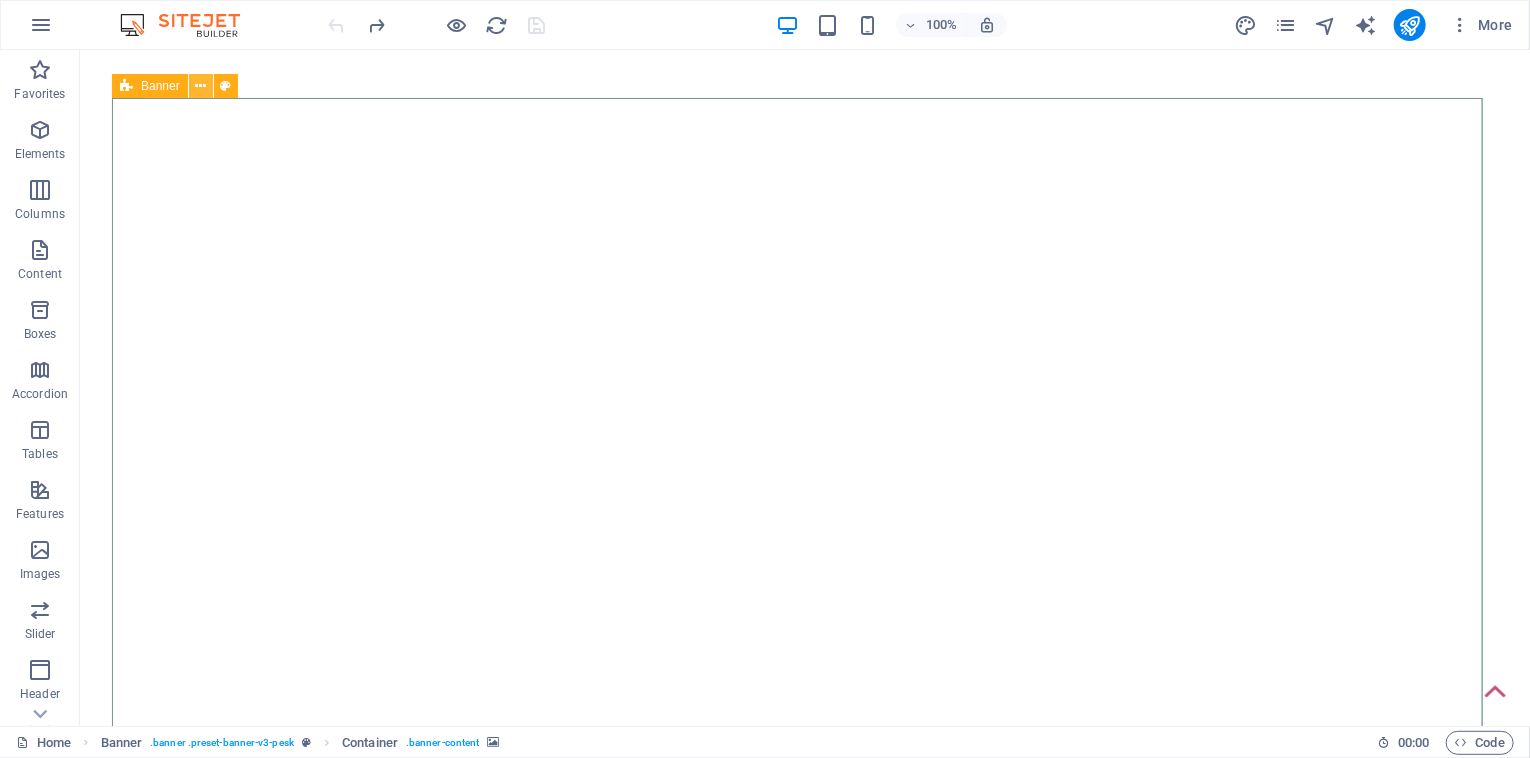 click at bounding box center (201, 86) 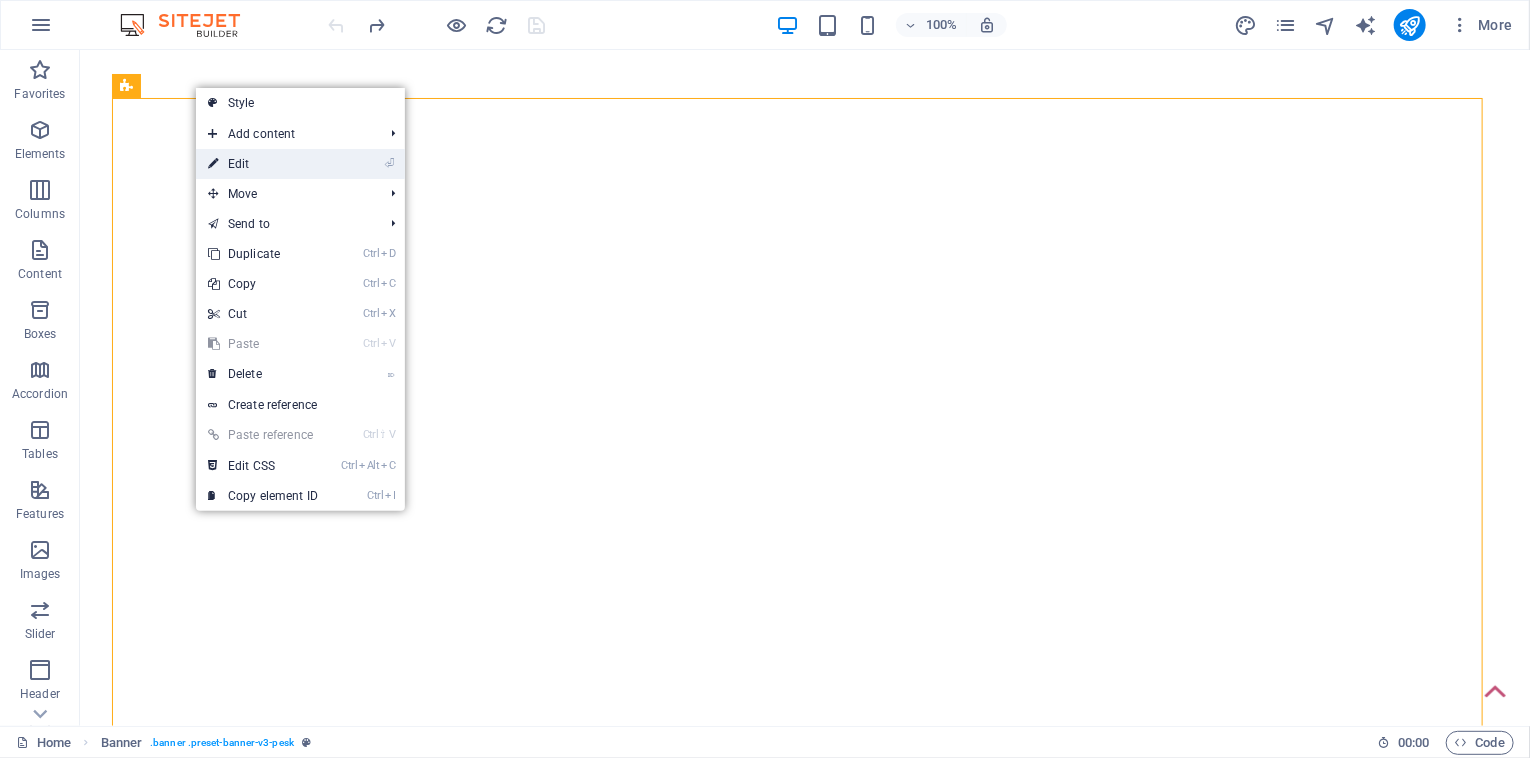 click on "⏎  Edit" at bounding box center [263, 164] 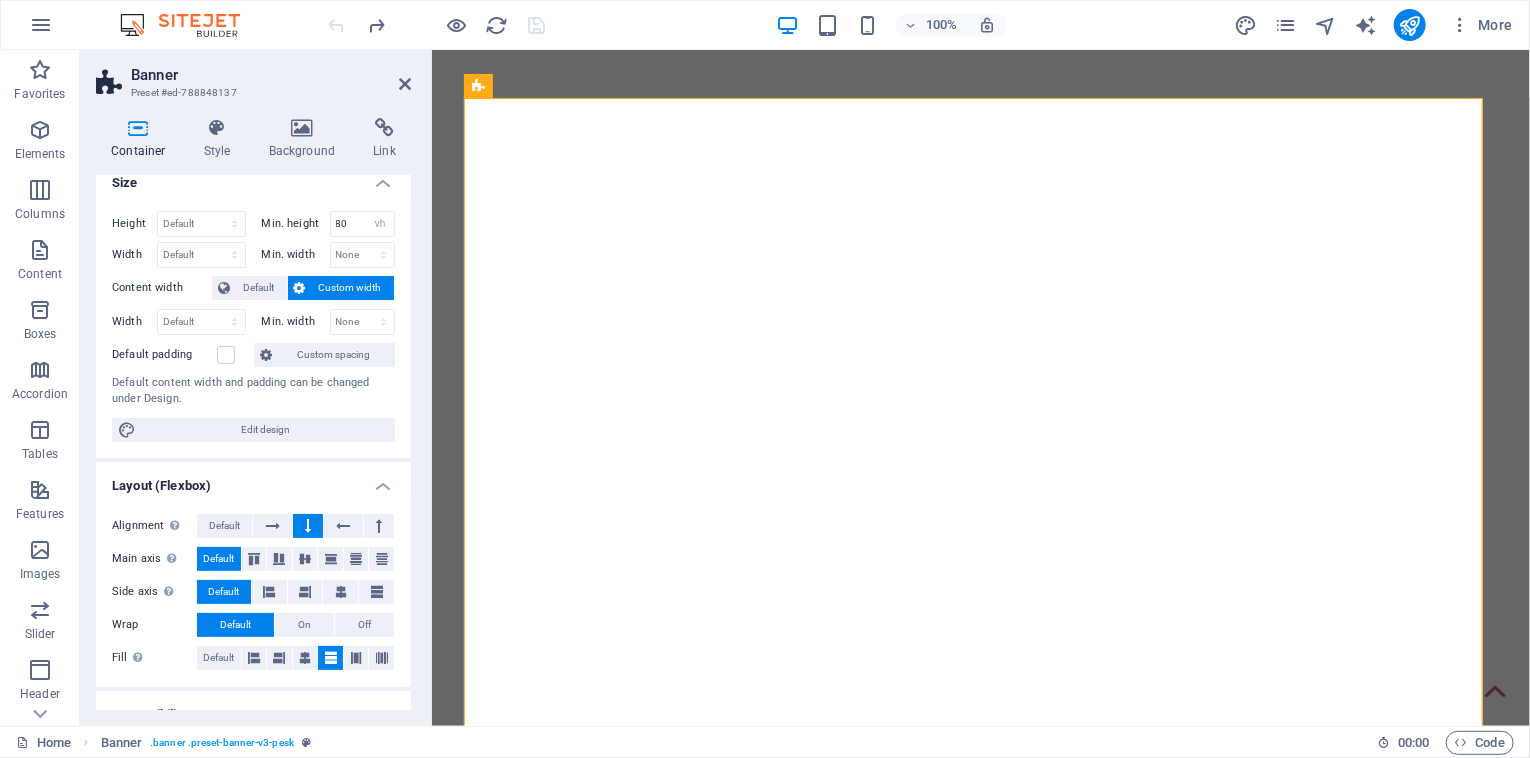 scroll, scrollTop: 0, scrollLeft: 0, axis: both 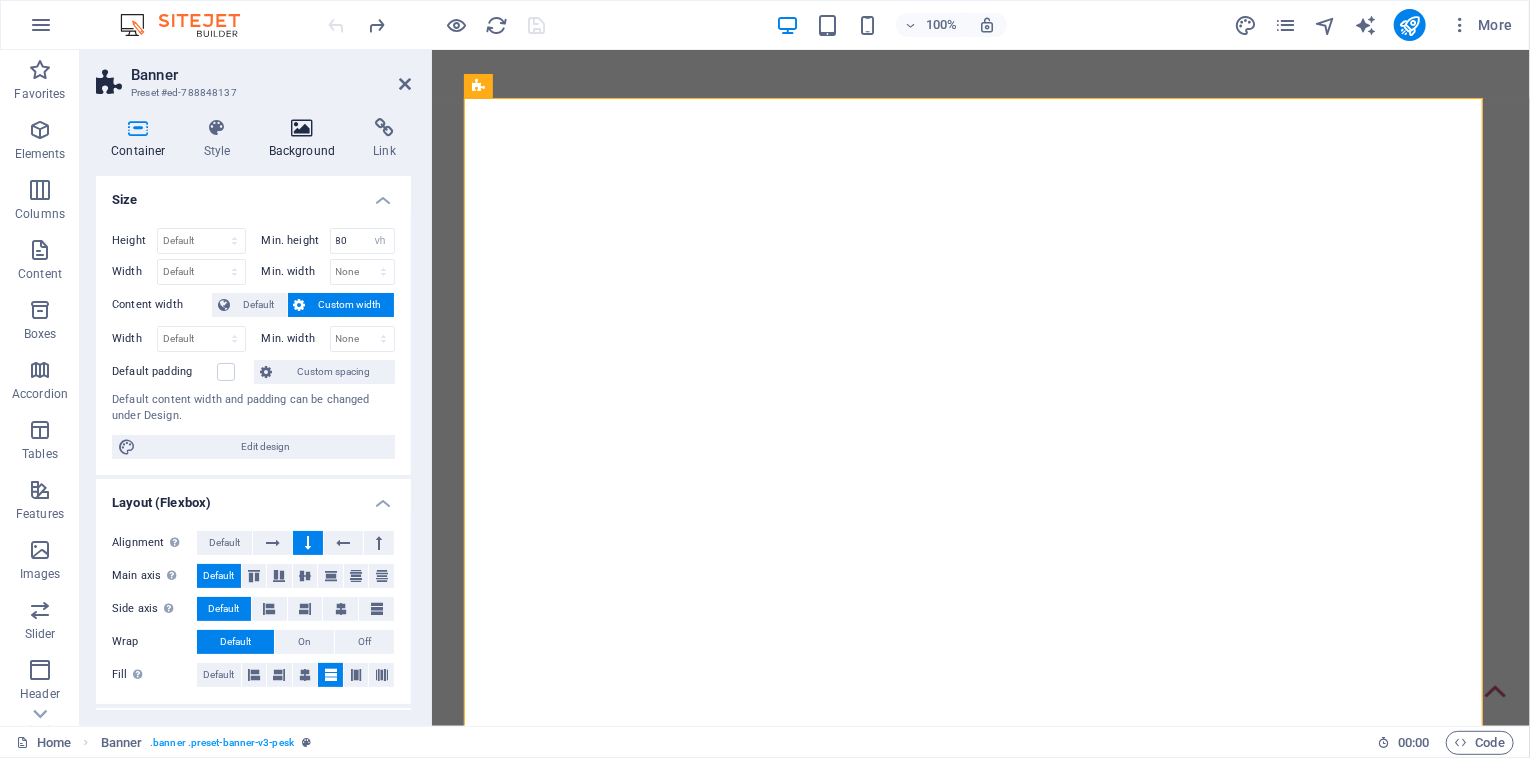 click at bounding box center [302, 128] 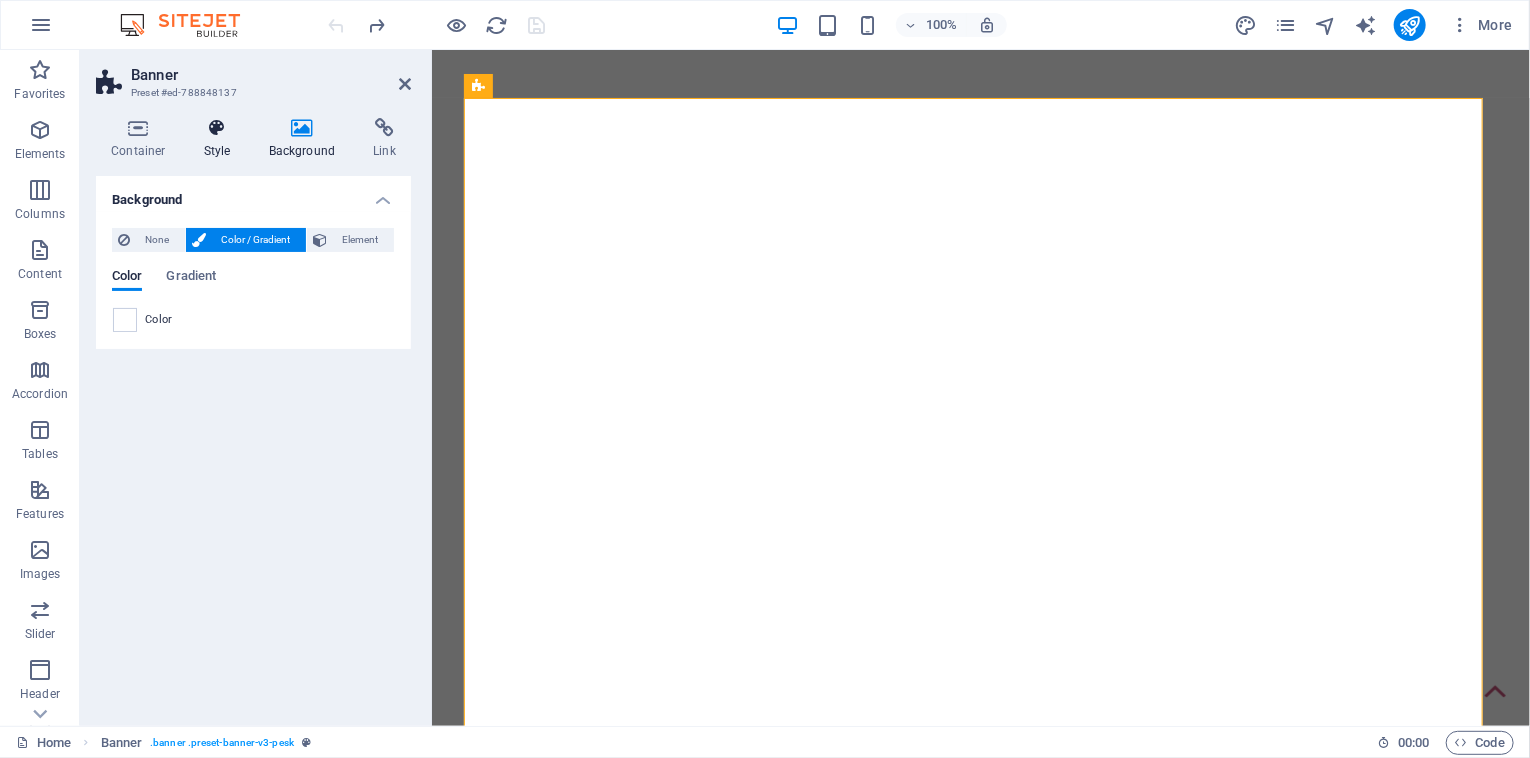 click on "Style" at bounding box center (221, 139) 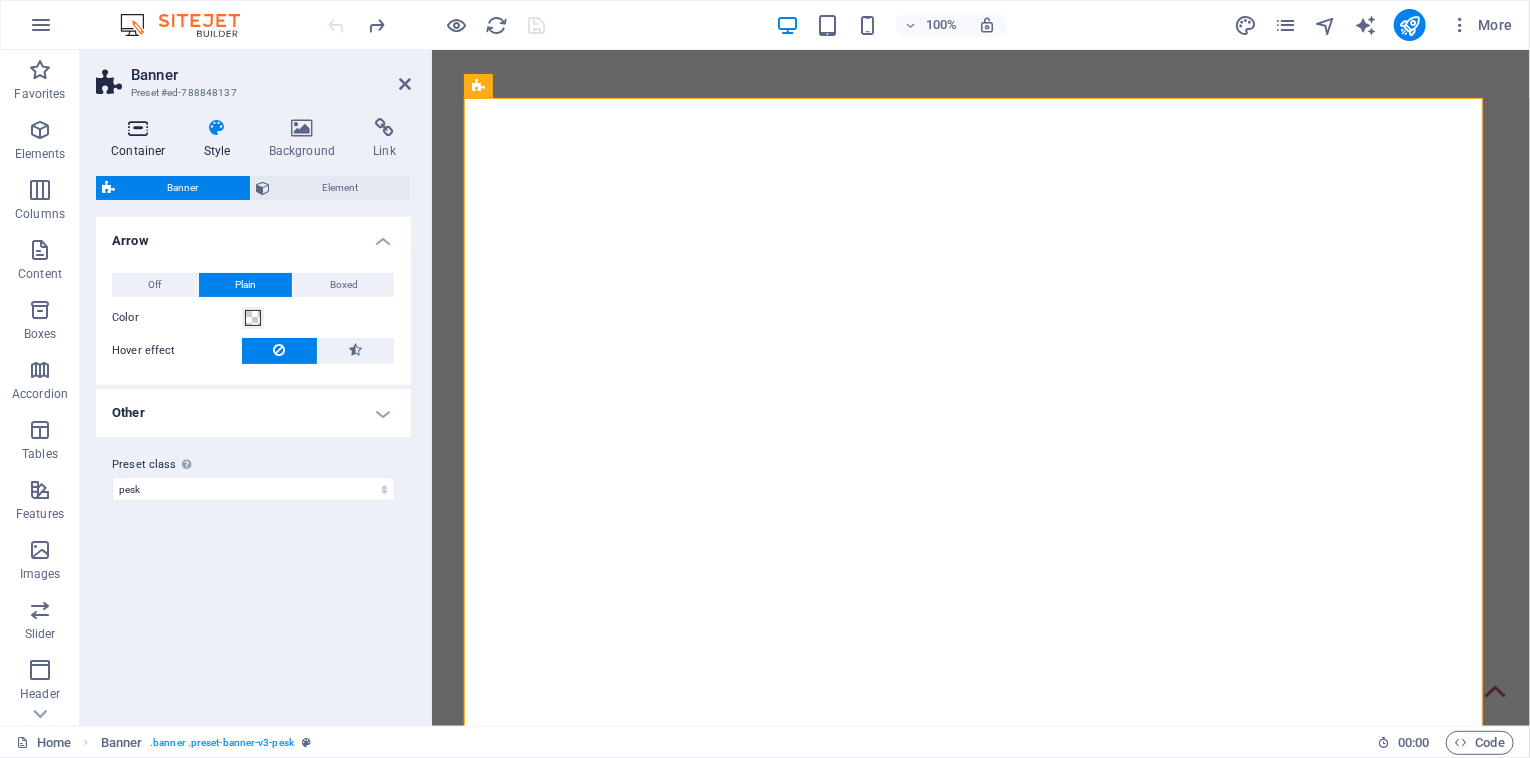 click on "Container" at bounding box center (142, 139) 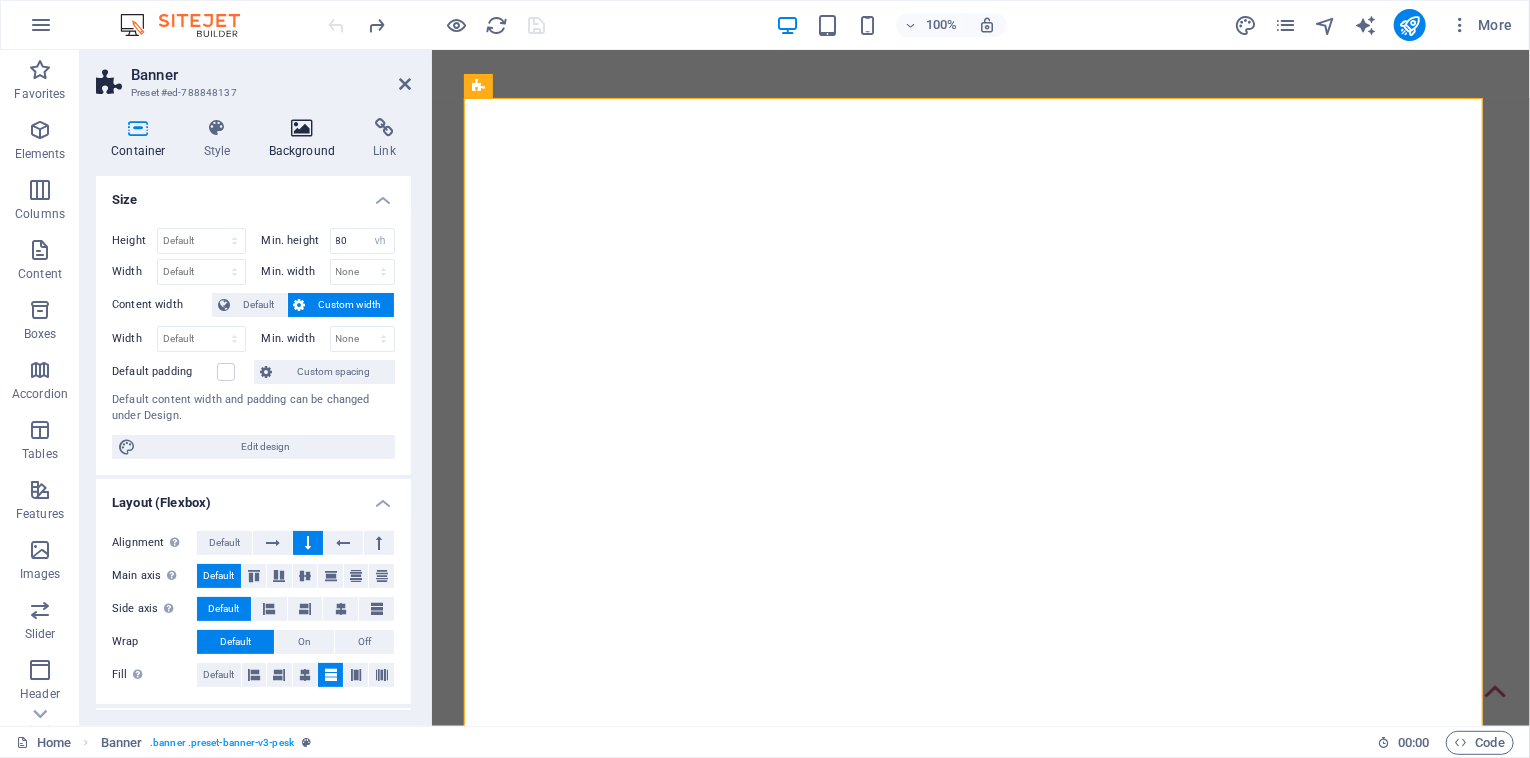 click on "Background" at bounding box center (306, 139) 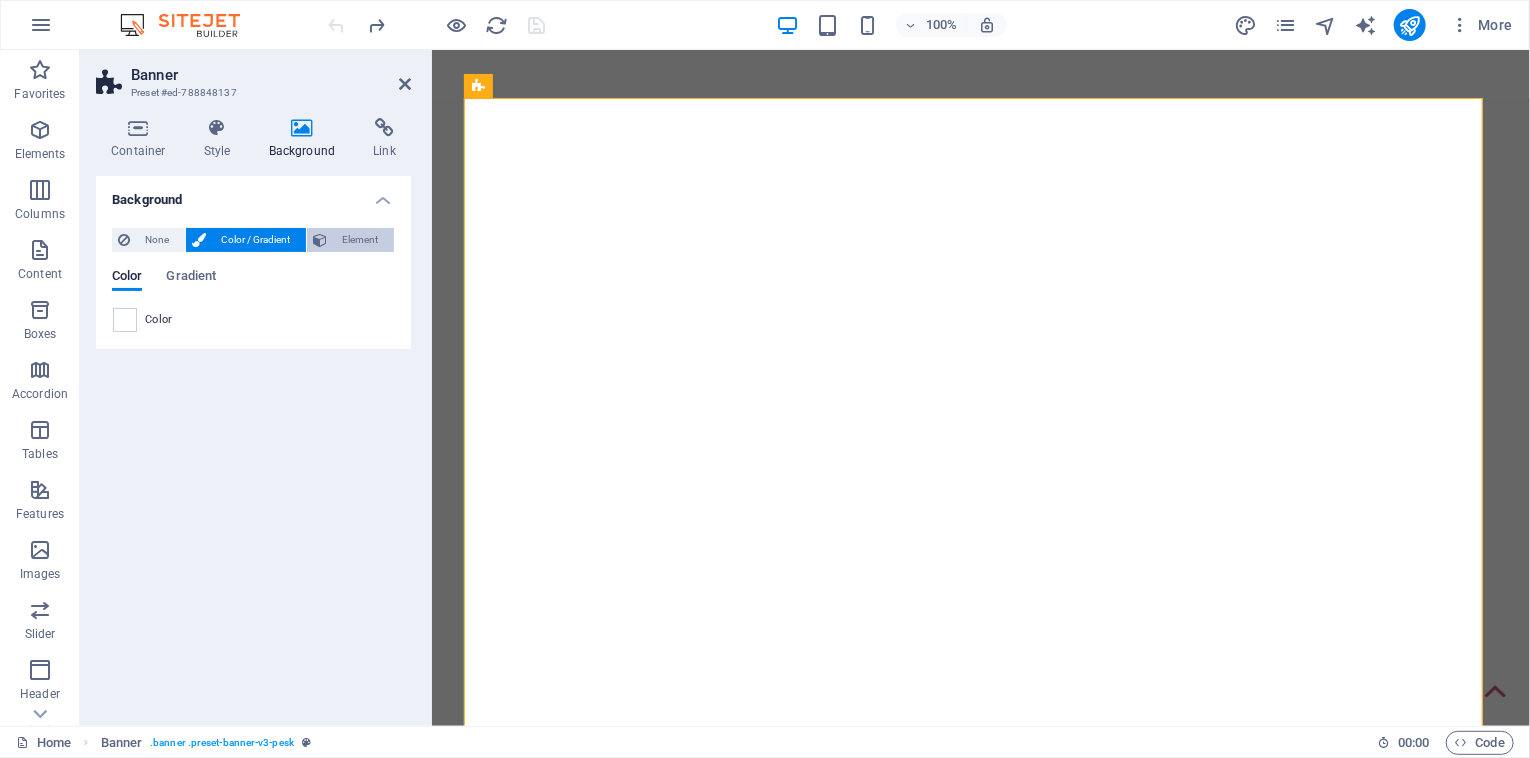 click on "Element" at bounding box center [360, 240] 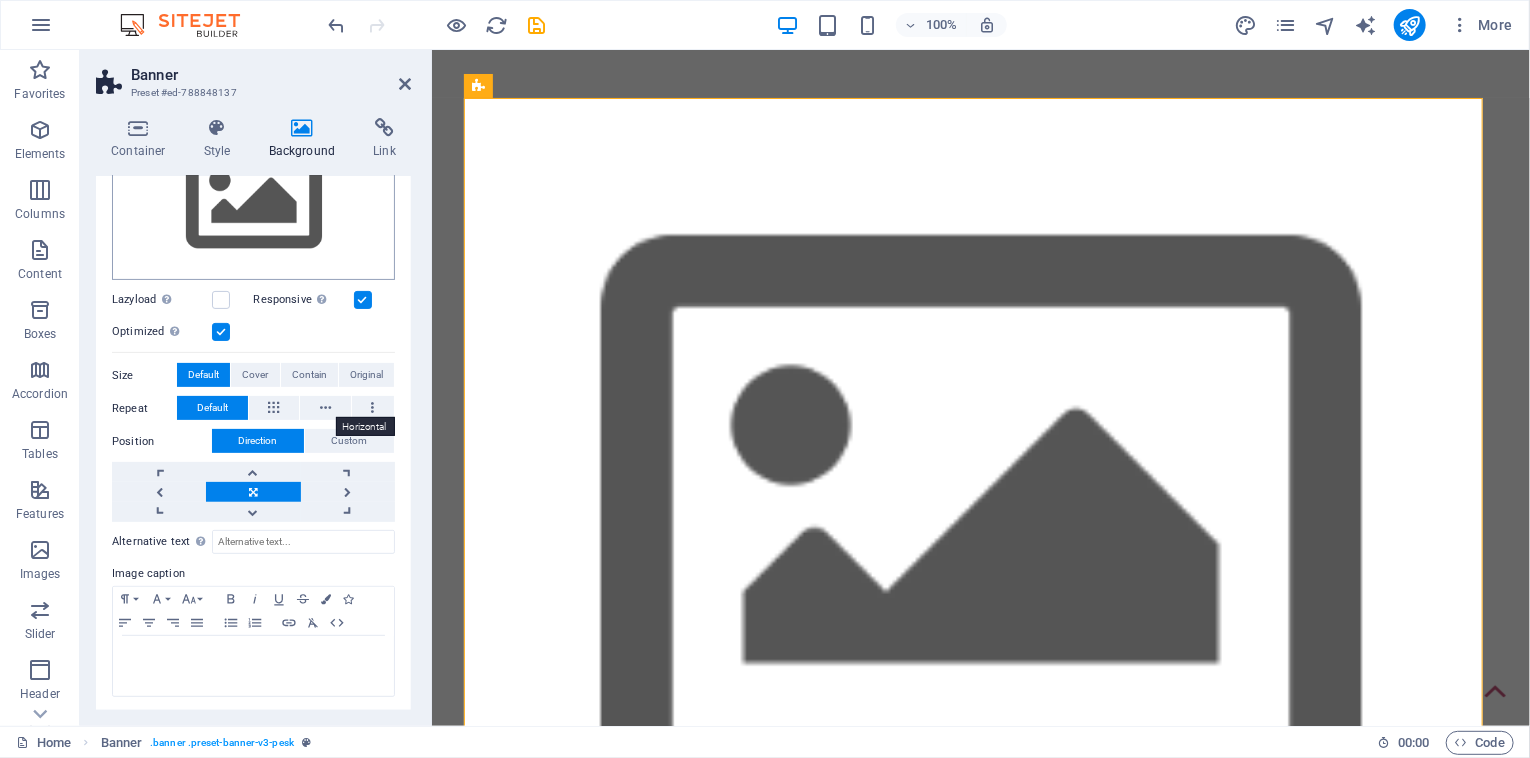 scroll, scrollTop: 0, scrollLeft: 0, axis: both 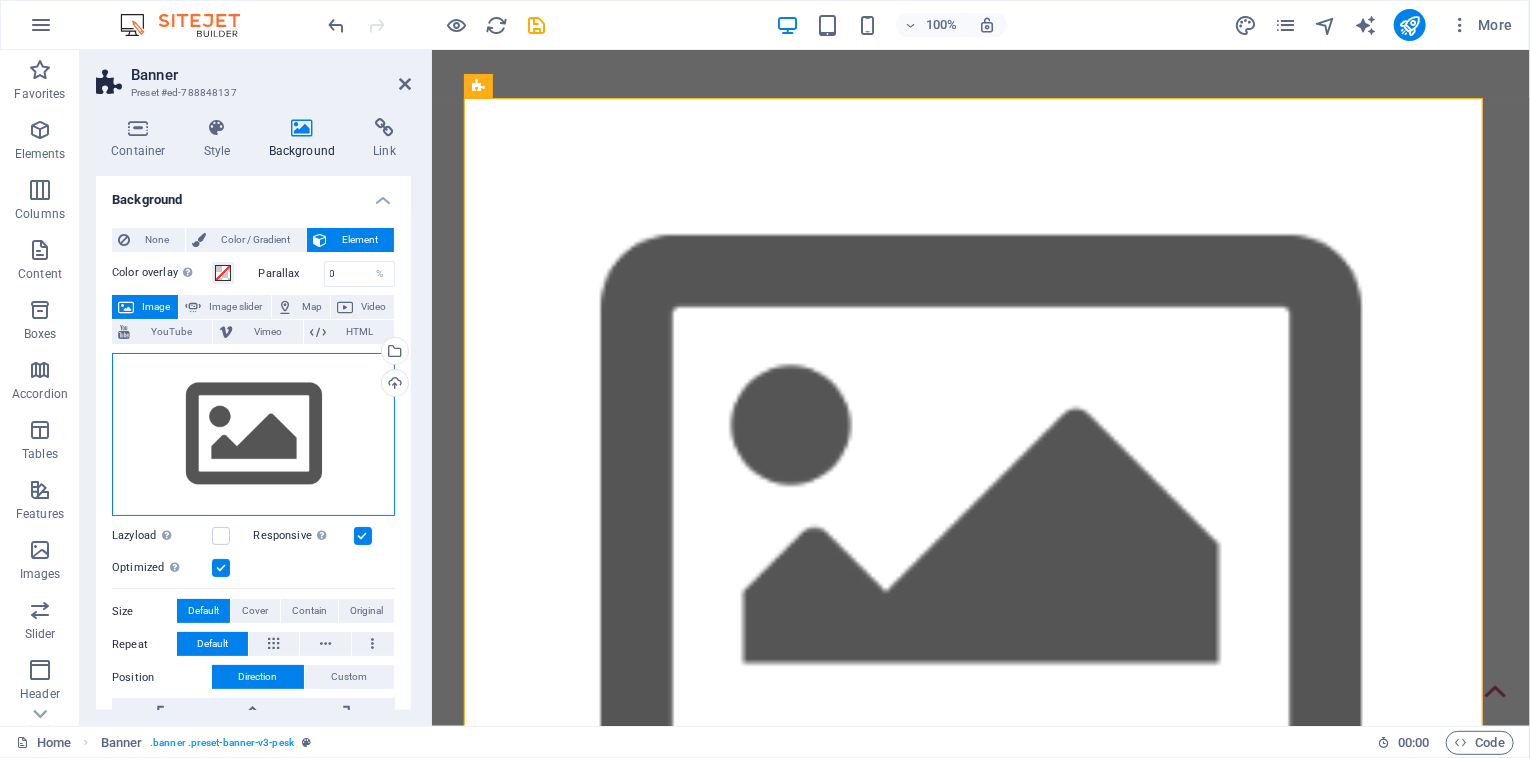 click on "Drag files here, click to choose files or select files from Files or our free stock photos & videos" at bounding box center (253, 435) 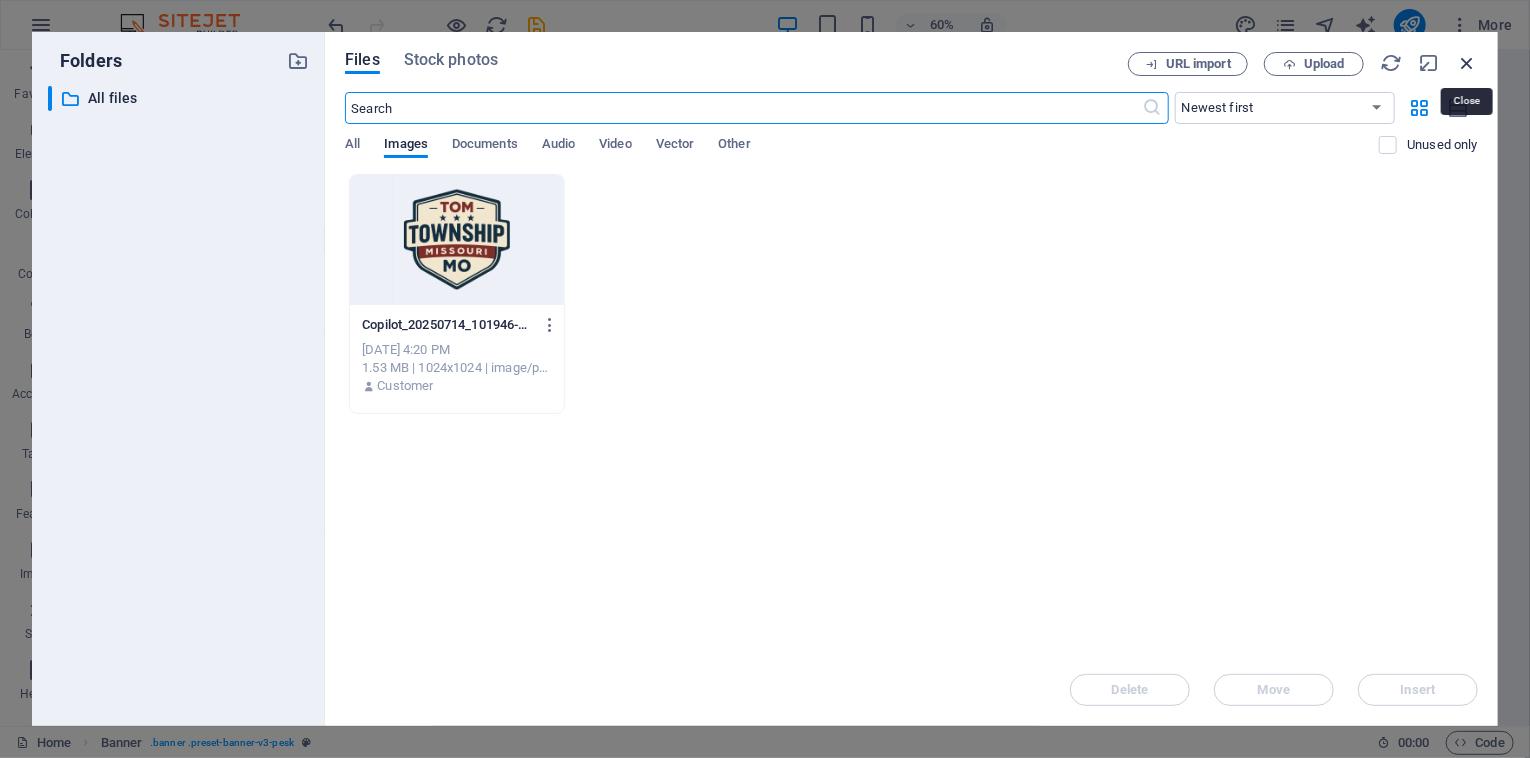click at bounding box center [1467, 63] 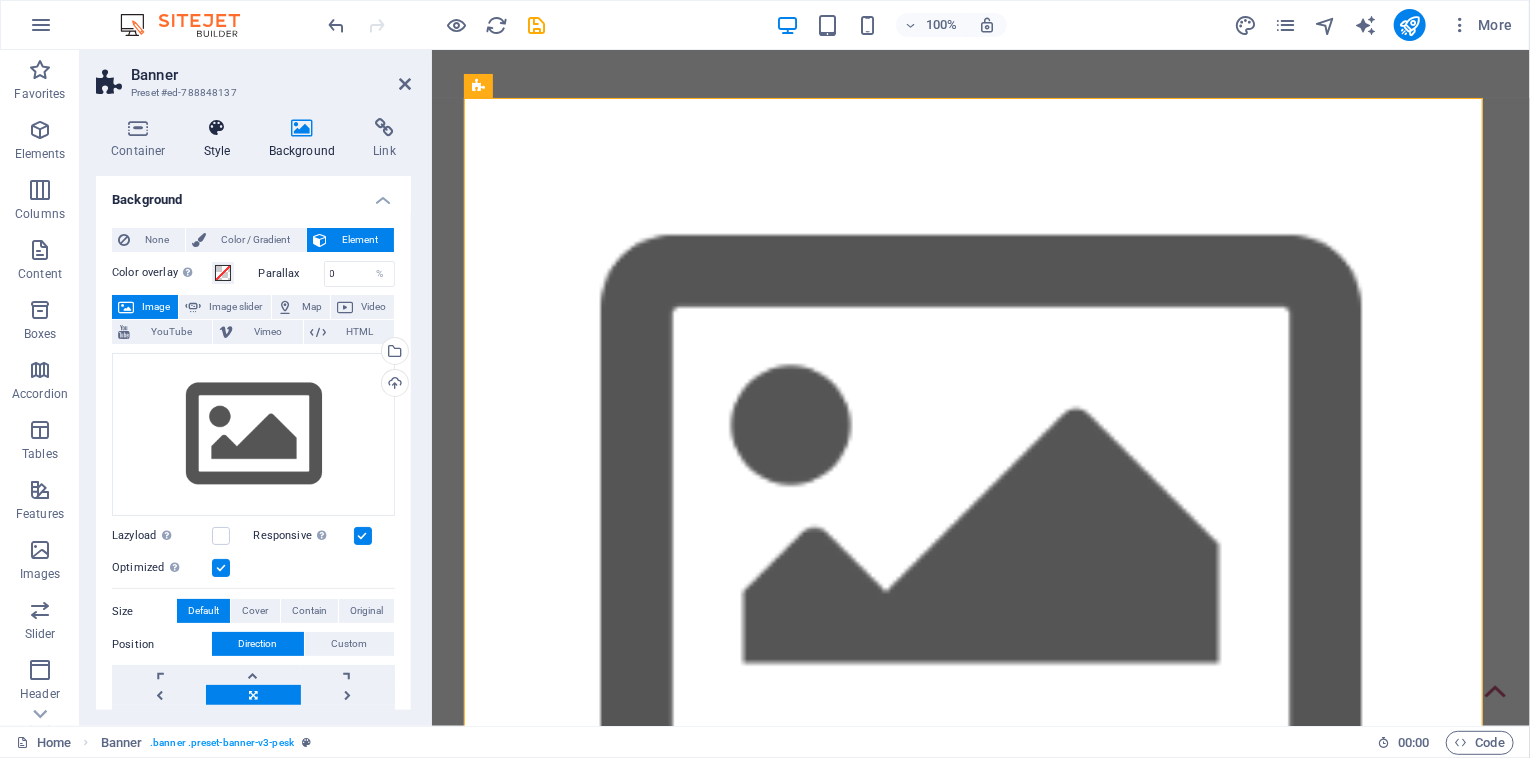 click on "Style" at bounding box center [221, 139] 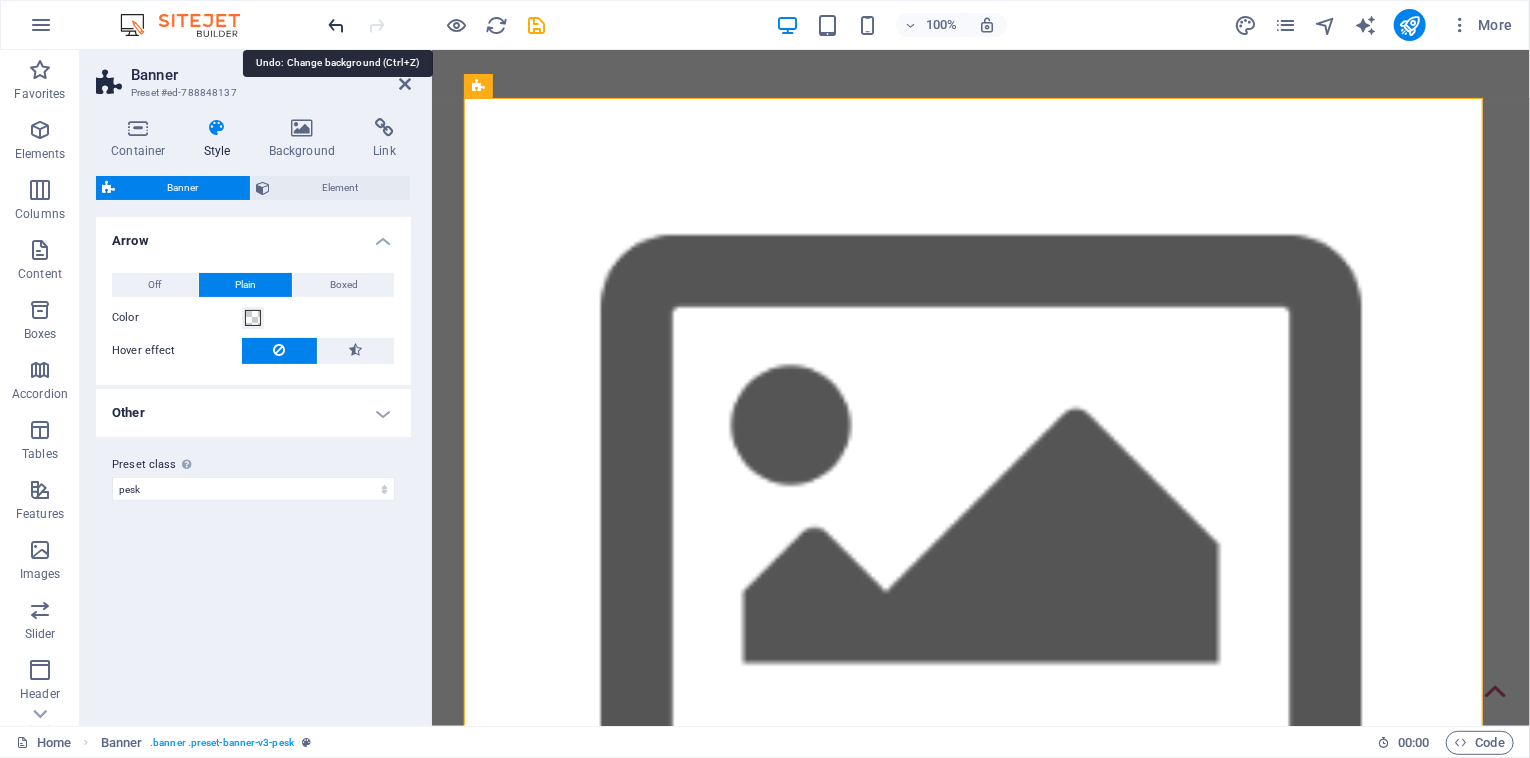 click at bounding box center (337, 25) 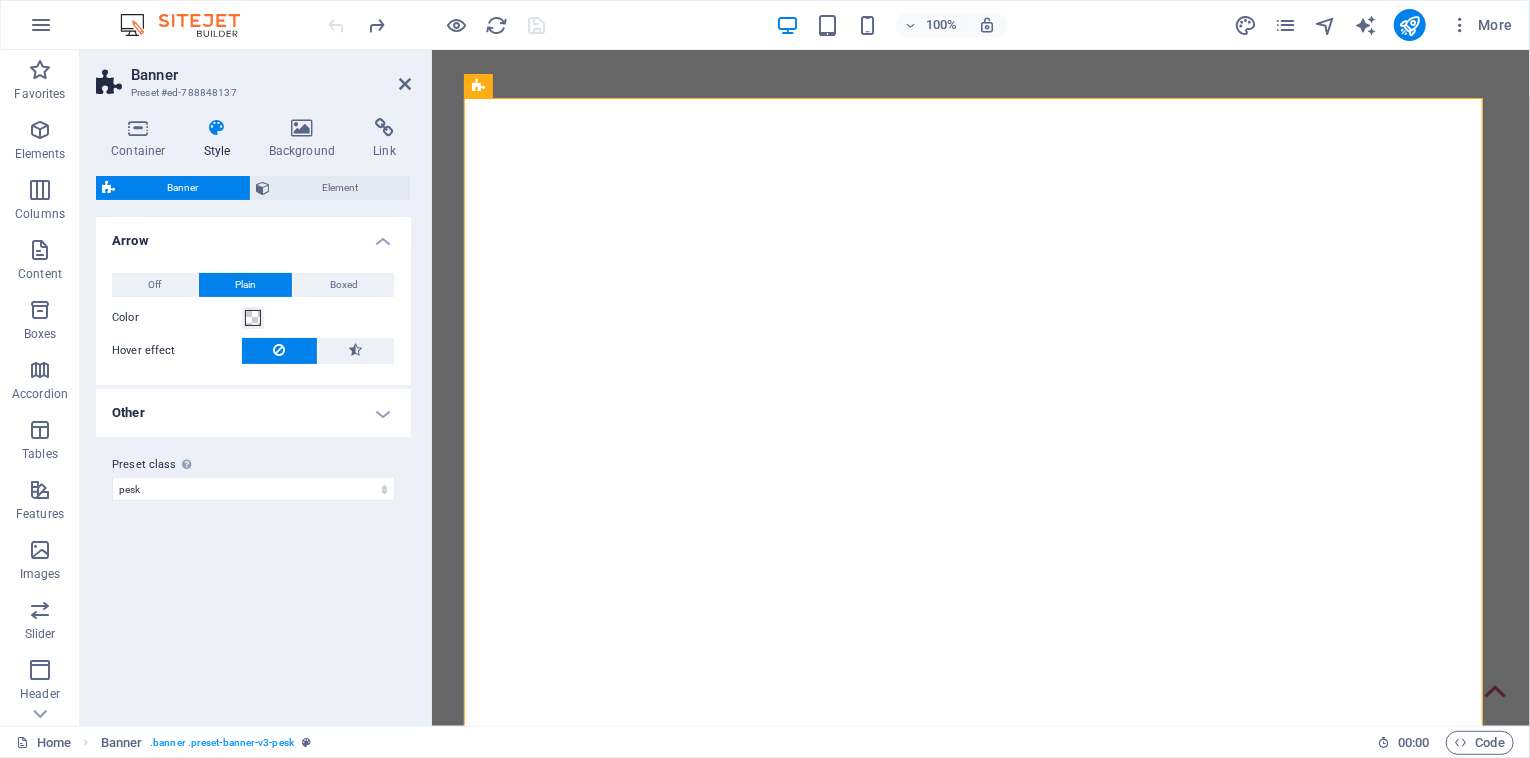 click at bounding box center [437, 25] 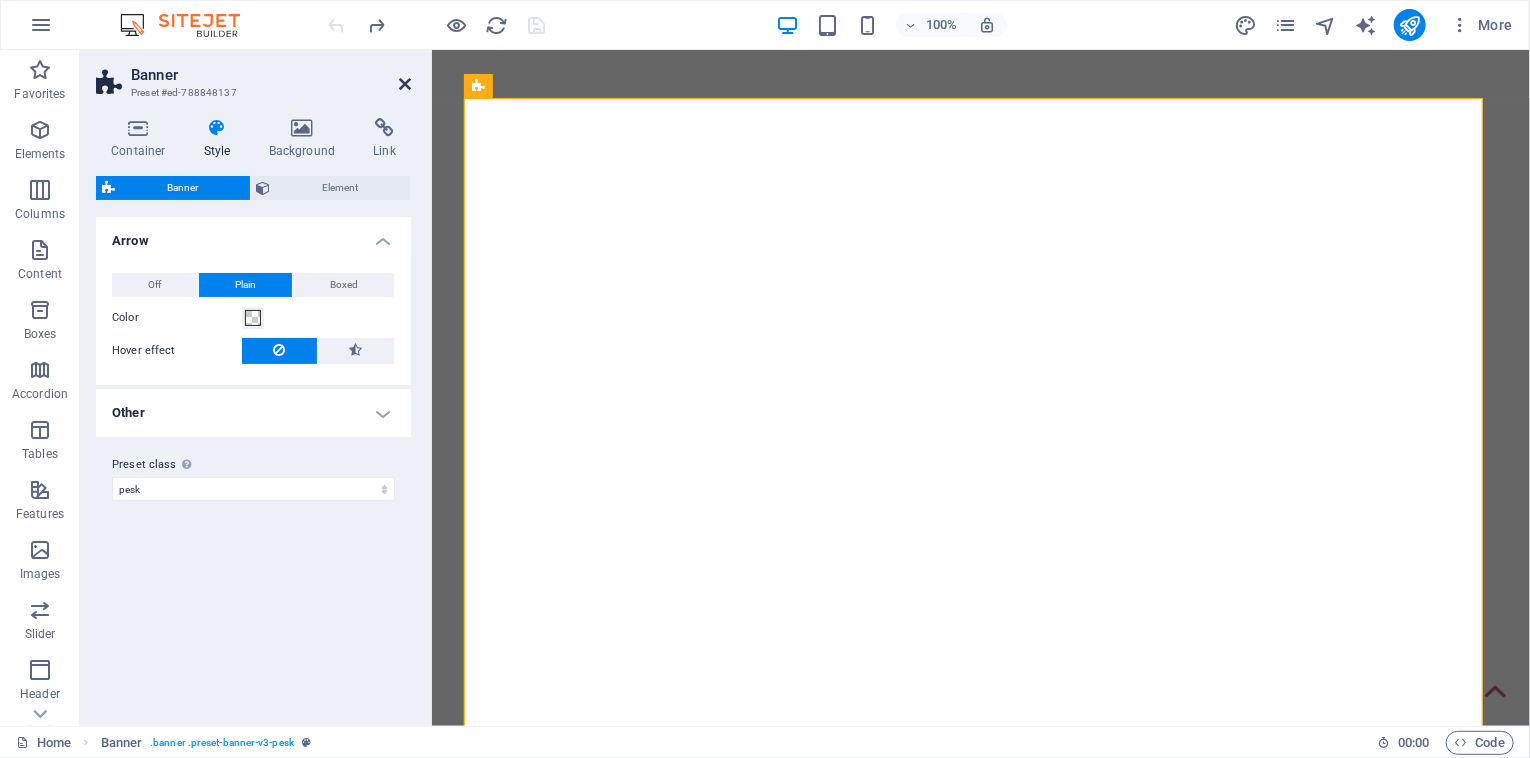 click at bounding box center [405, 84] 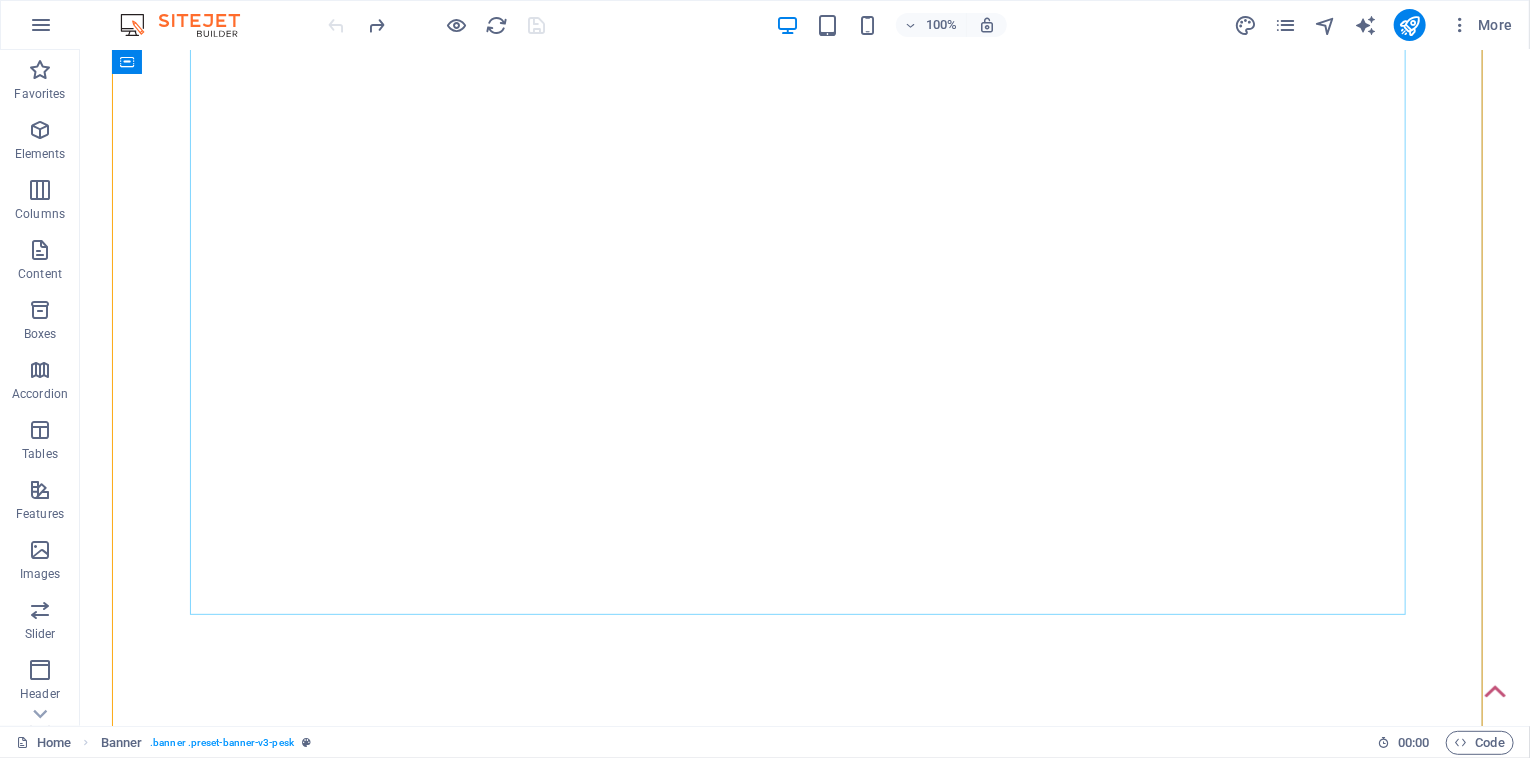 scroll, scrollTop: 400, scrollLeft: 0, axis: vertical 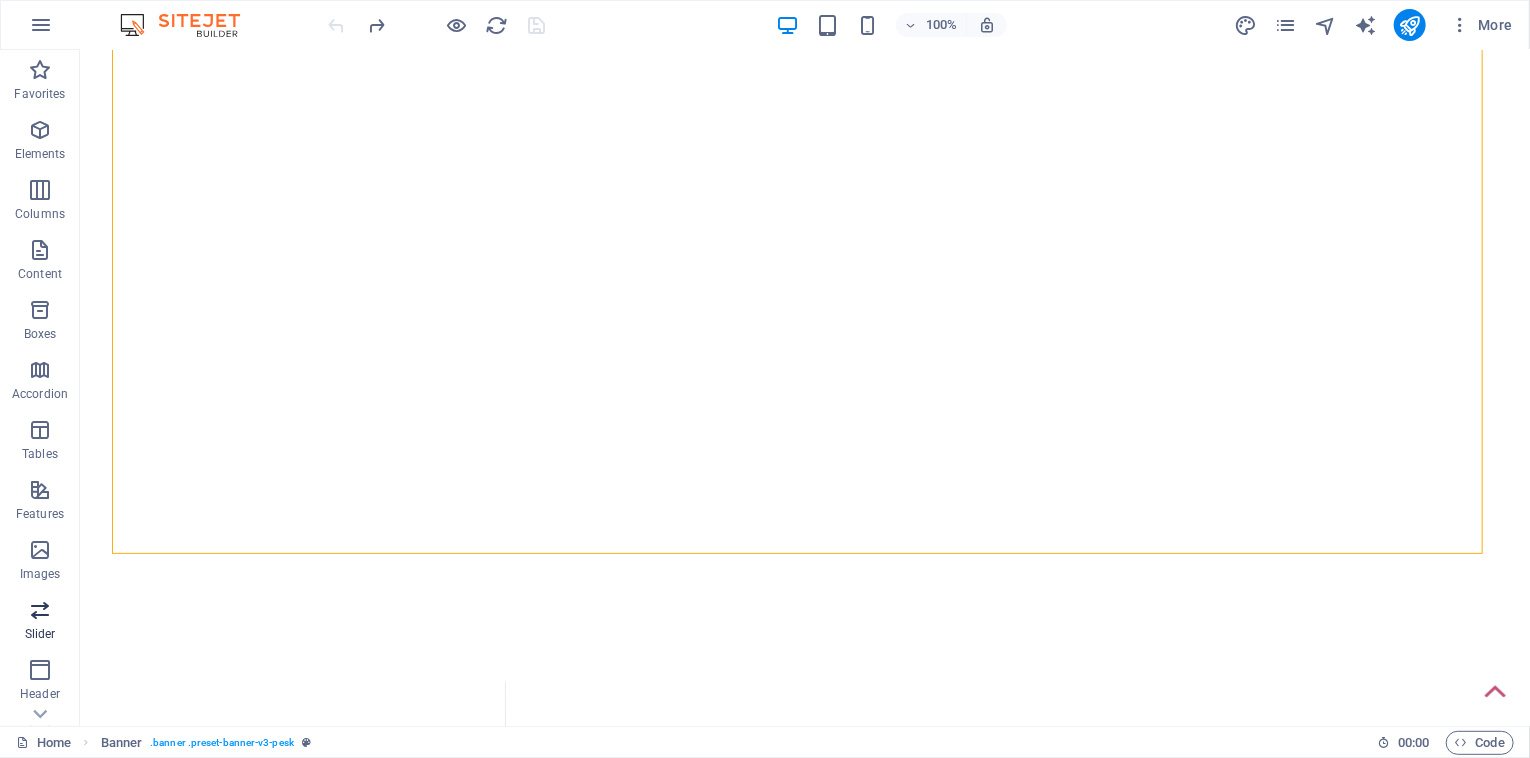 click at bounding box center (40, 610) 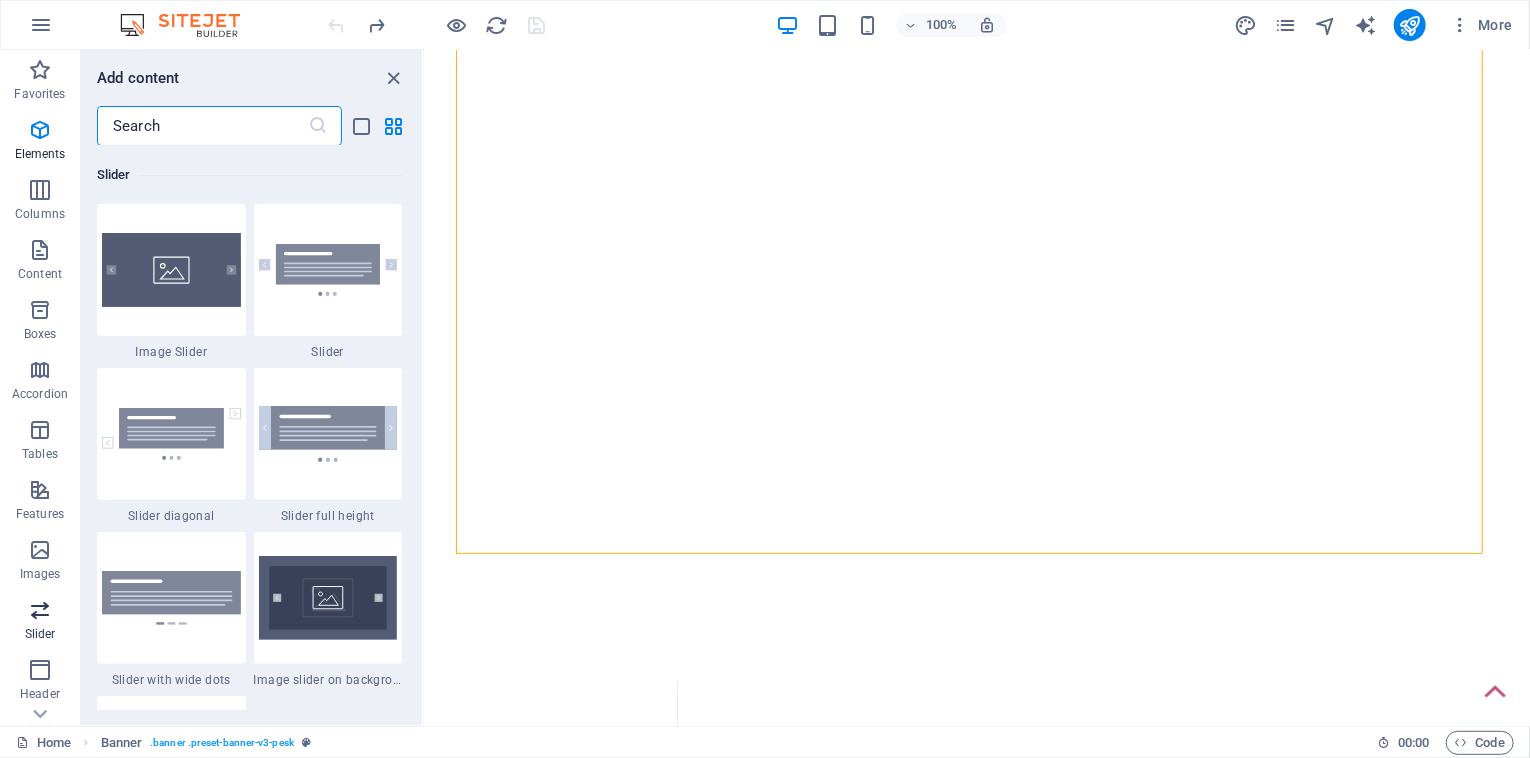 scroll, scrollTop: 11172, scrollLeft: 0, axis: vertical 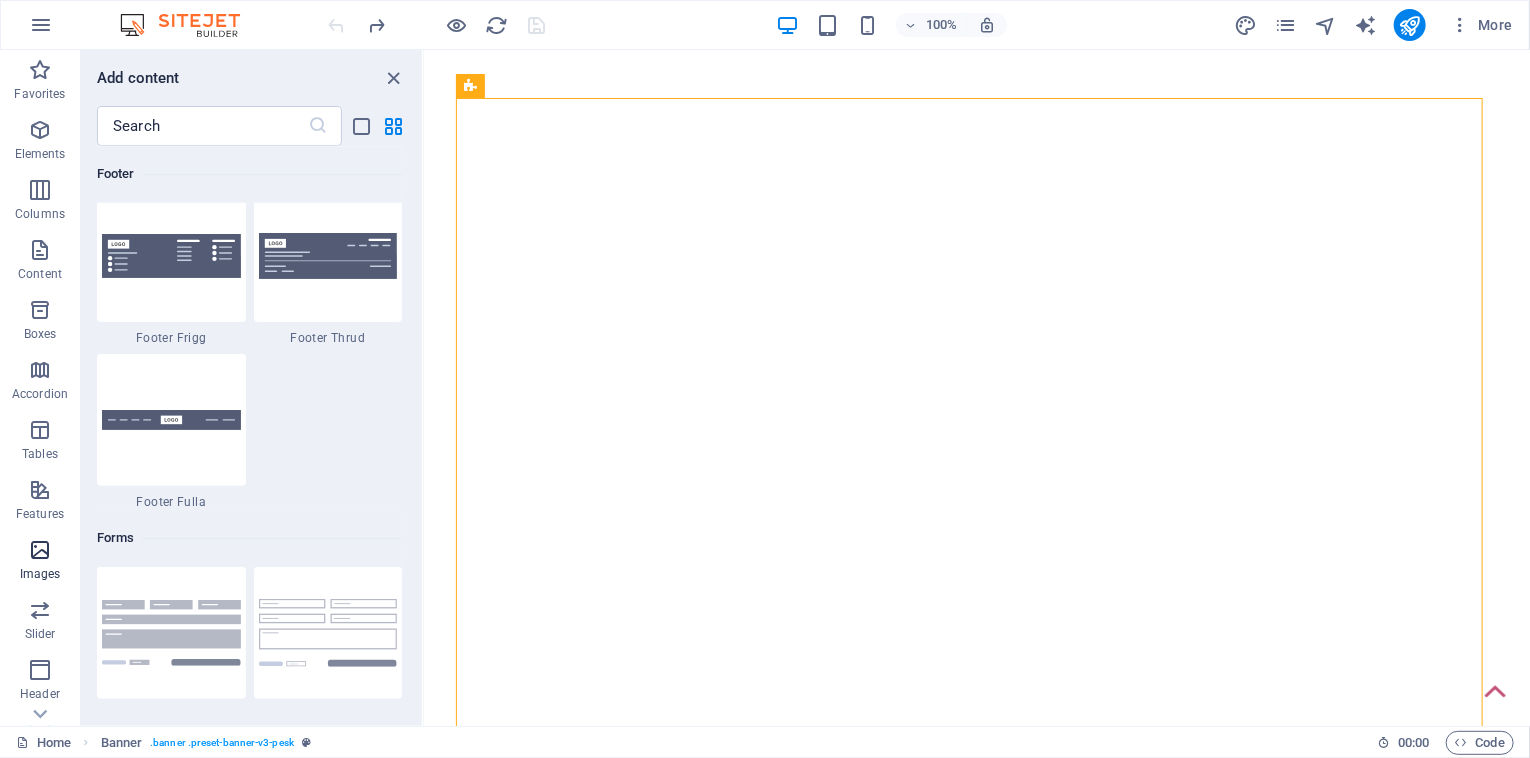 click at bounding box center [40, 550] 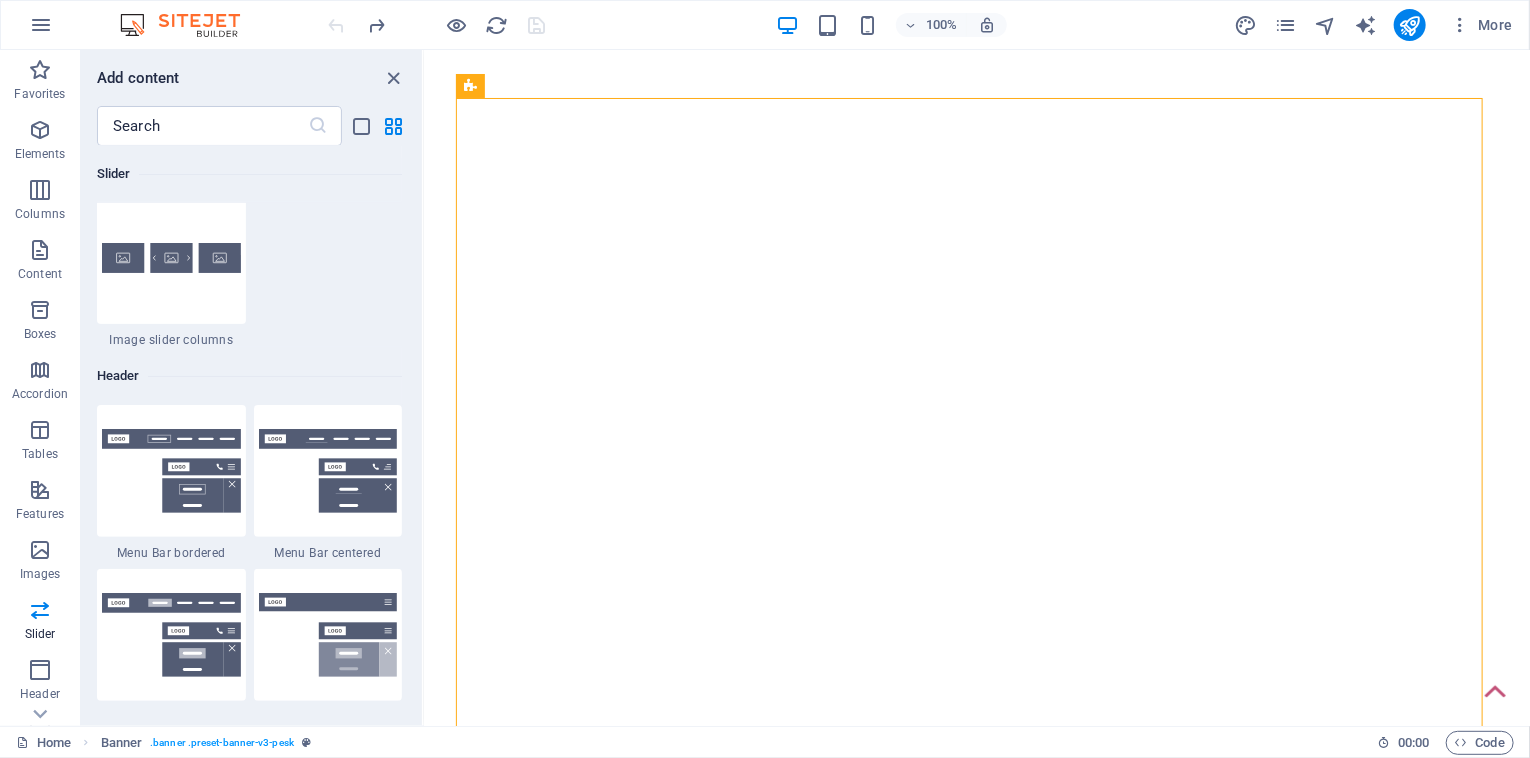 scroll, scrollTop: 11976, scrollLeft: 0, axis: vertical 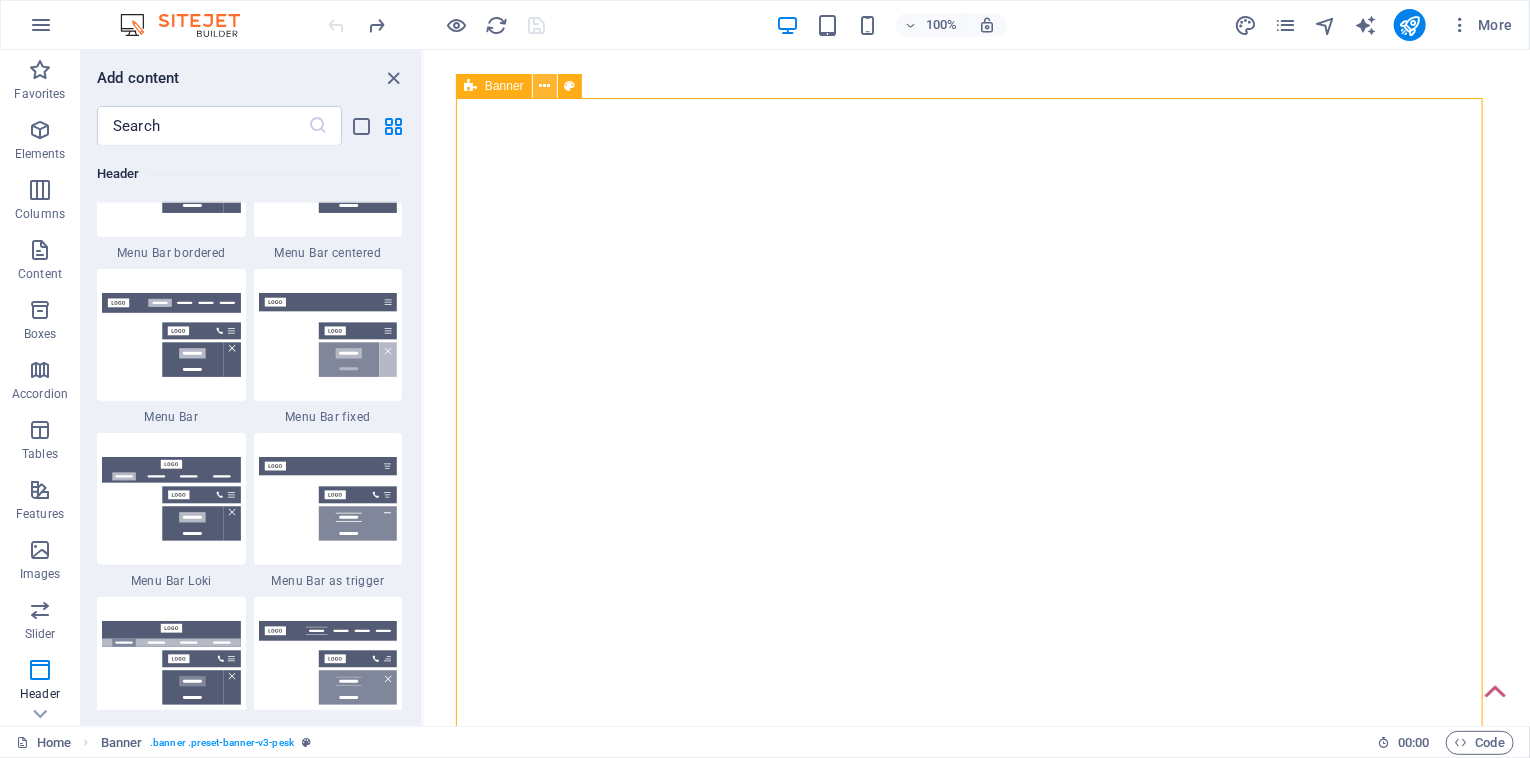 click at bounding box center [544, 86] 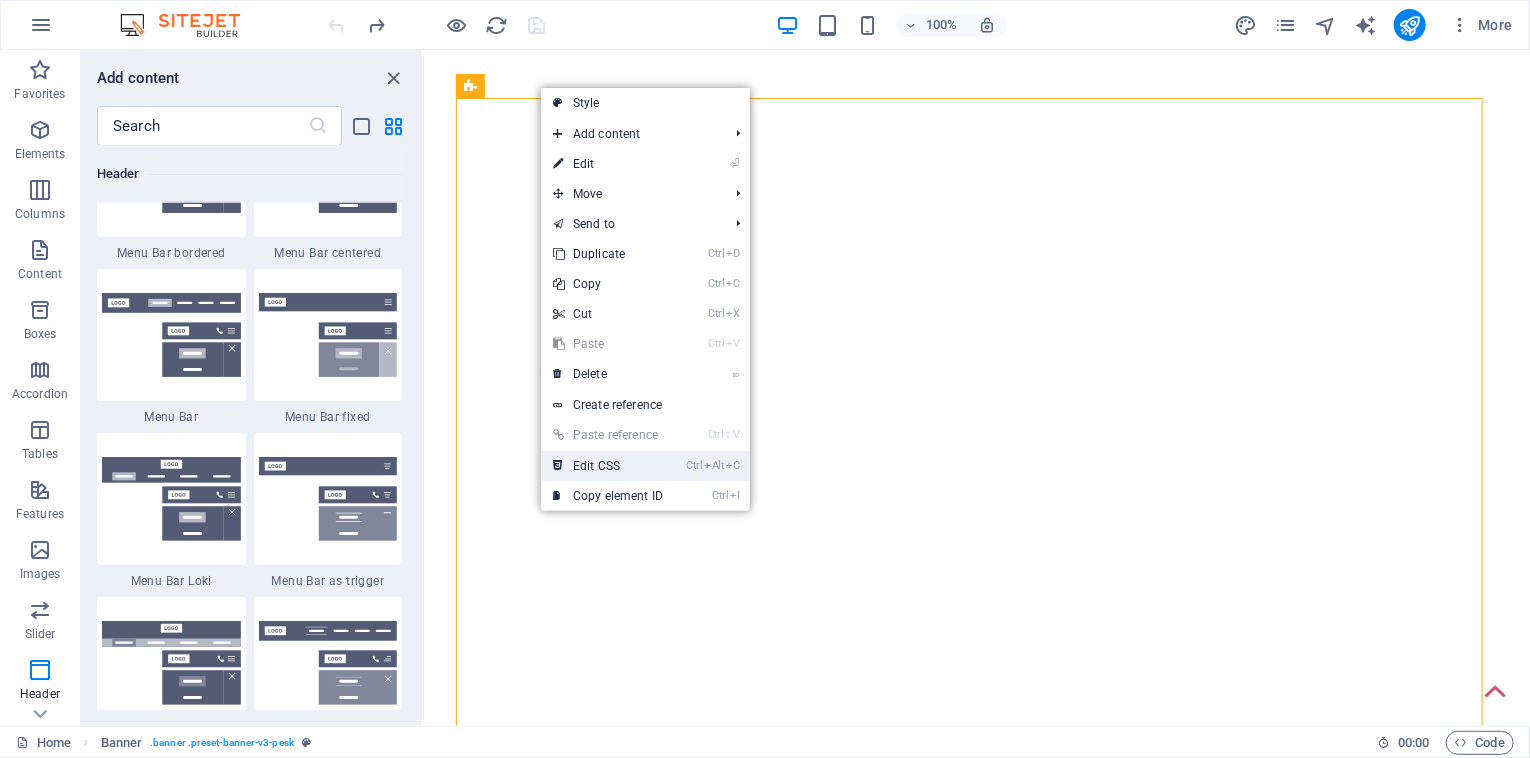 click on "Ctrl Alt C  Edit CSS" at bounding box center [608, 466] 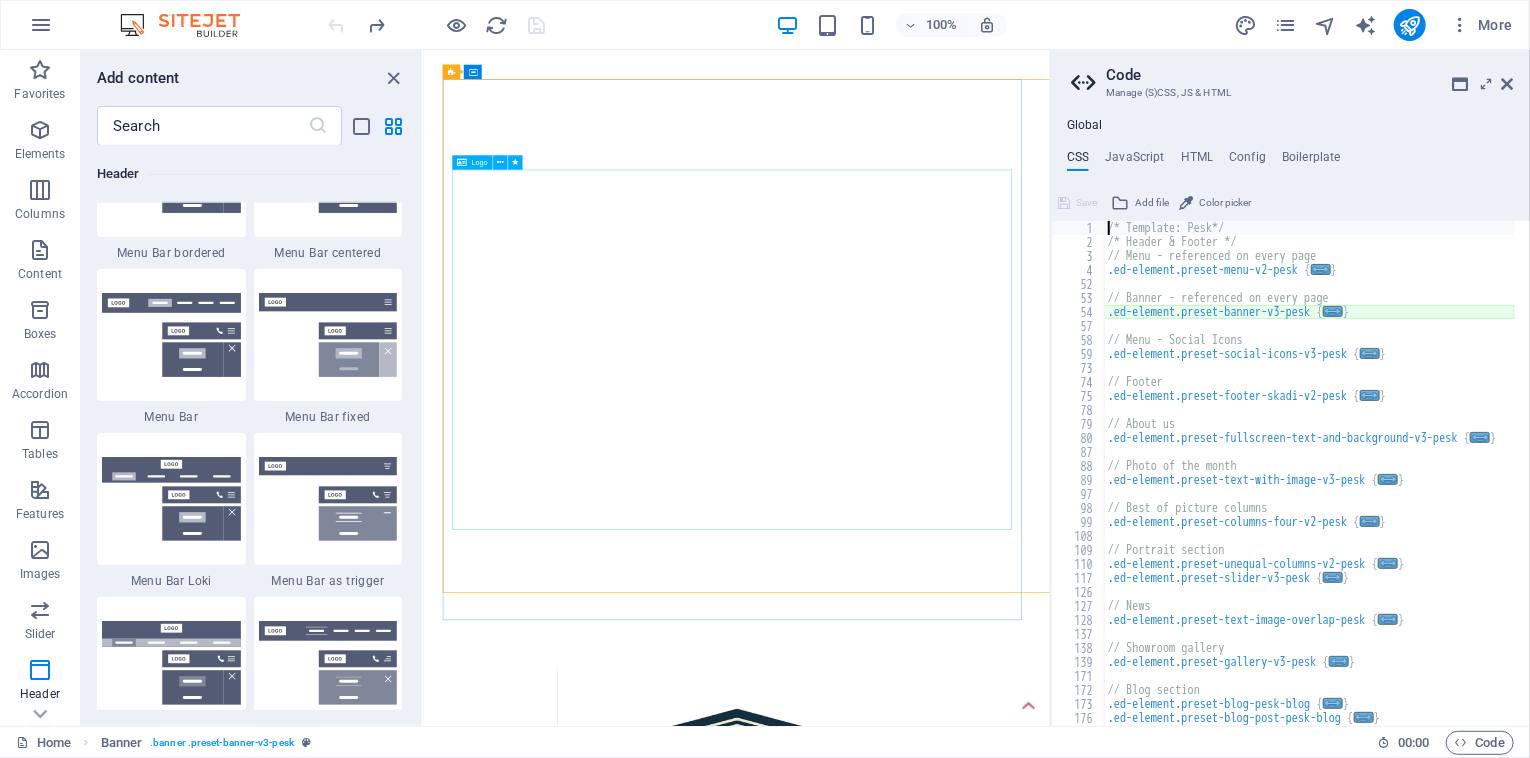 type on "@include banner-v3($set-height-subpage: default, $min-height-subpage: (700px, null, null));" 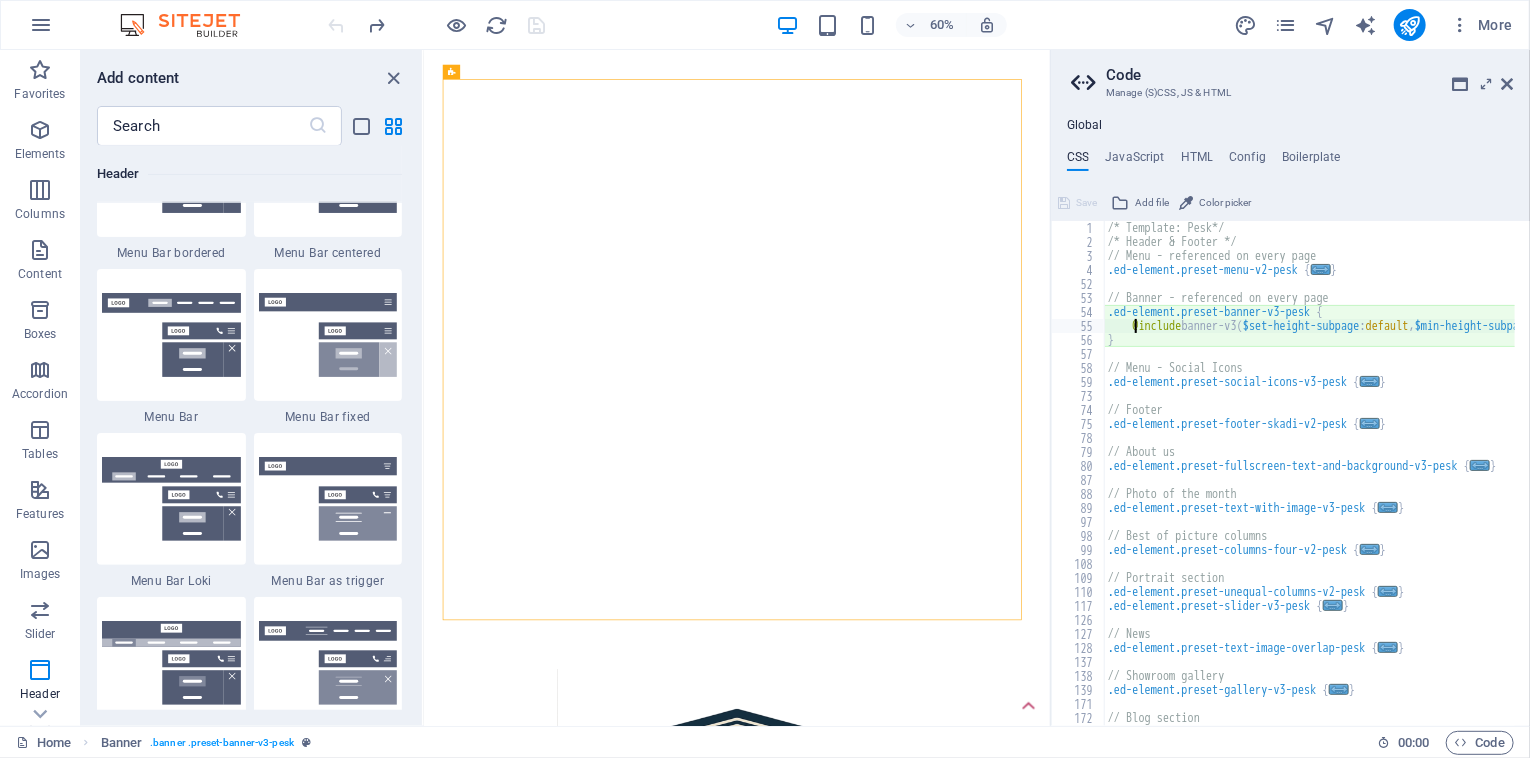 scroll, scrollTop: 0, scrollLeft: 0, axis: both 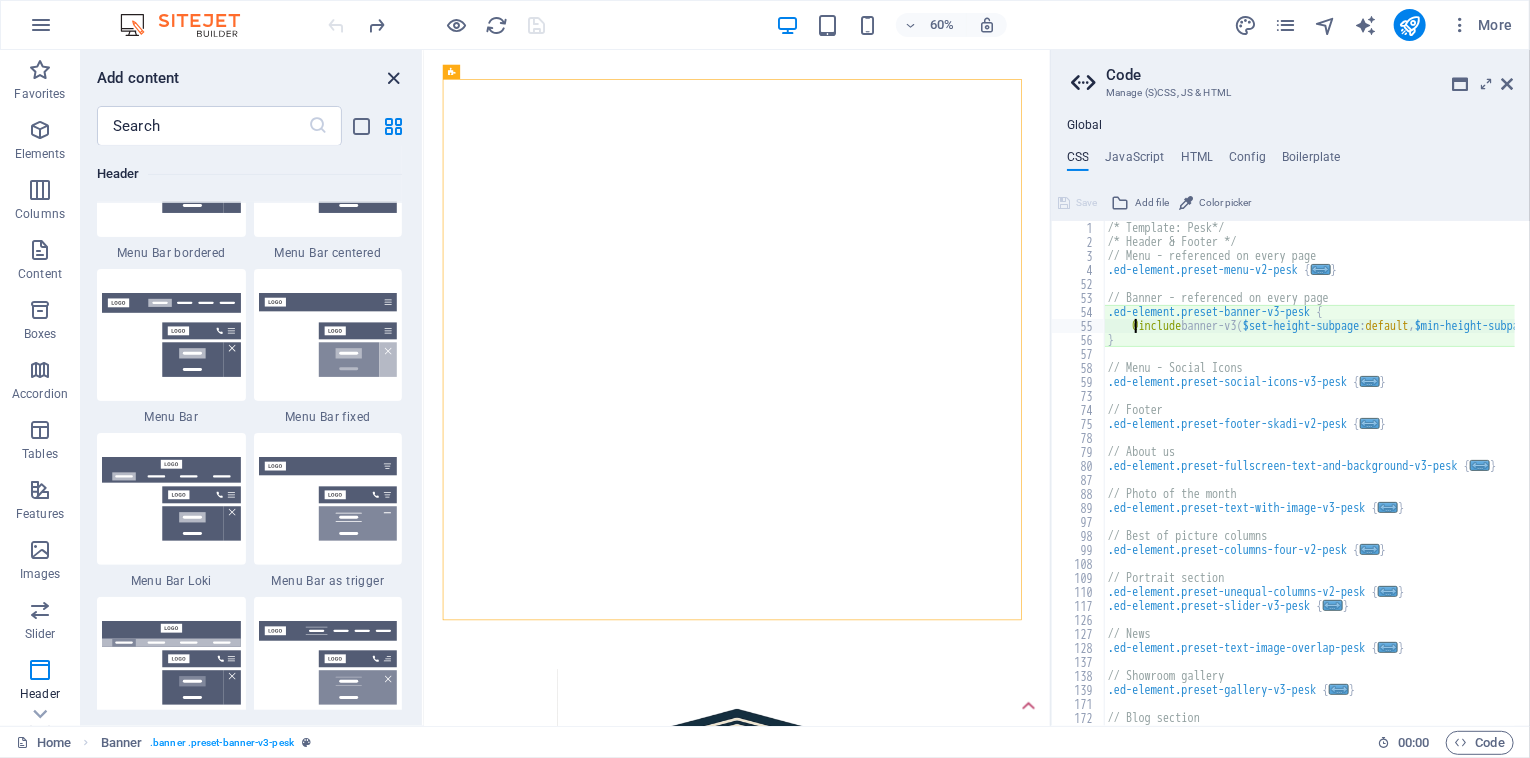 click at bounding box center (394, 78) 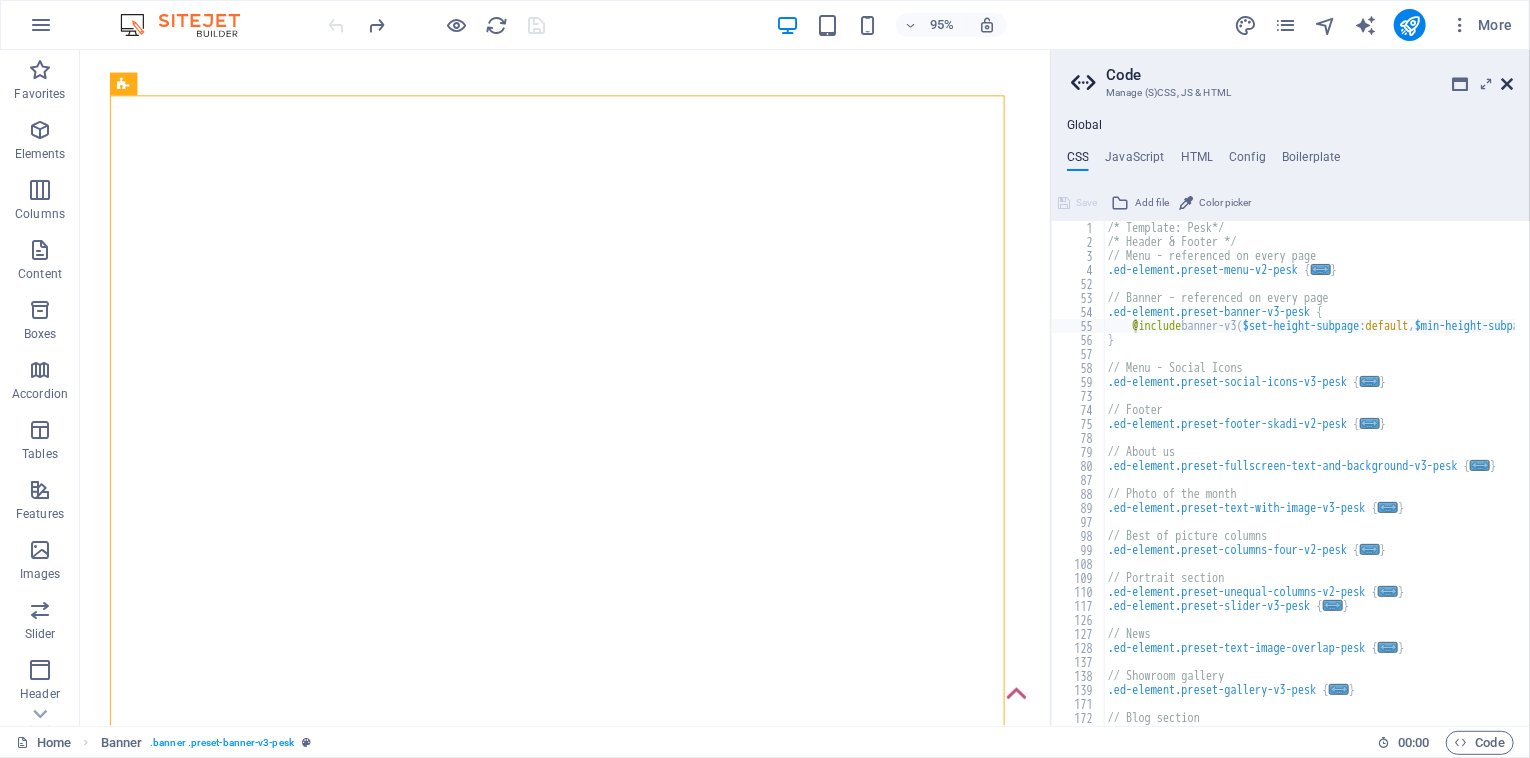 click at bounding box center [1508, 84] 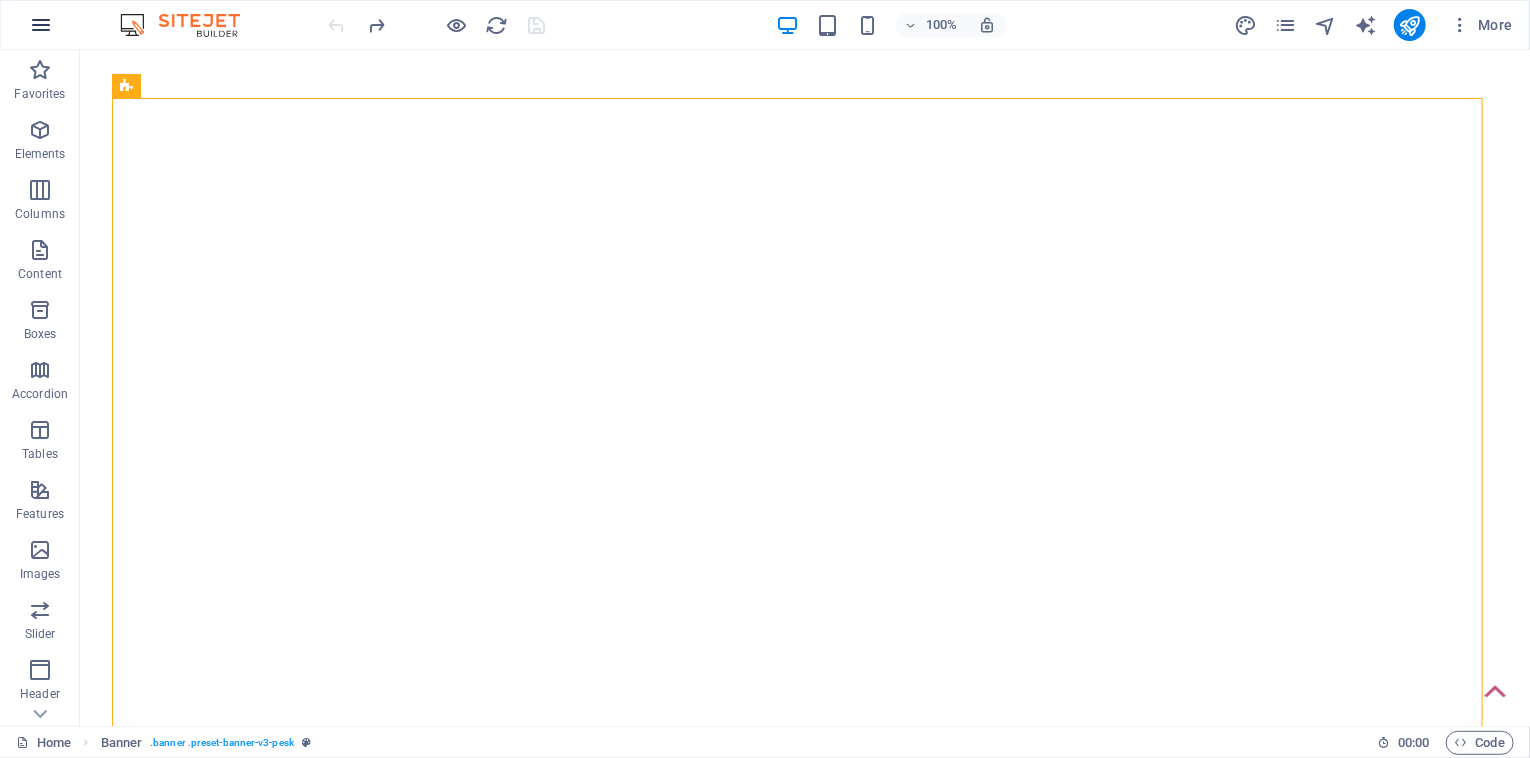 click at bounding box center (41, 25) 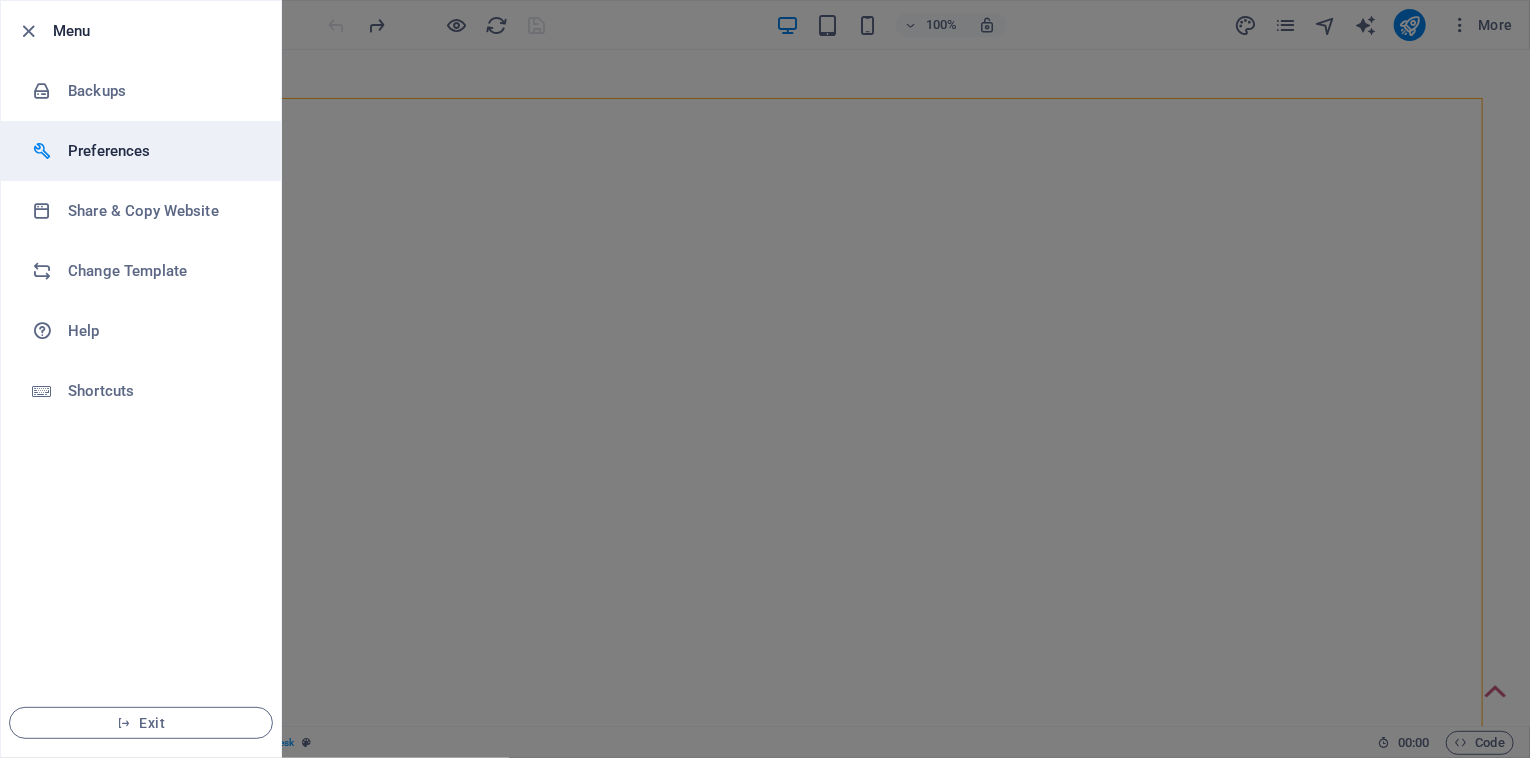 click on "Preferences" at bounding box center (160, 151) 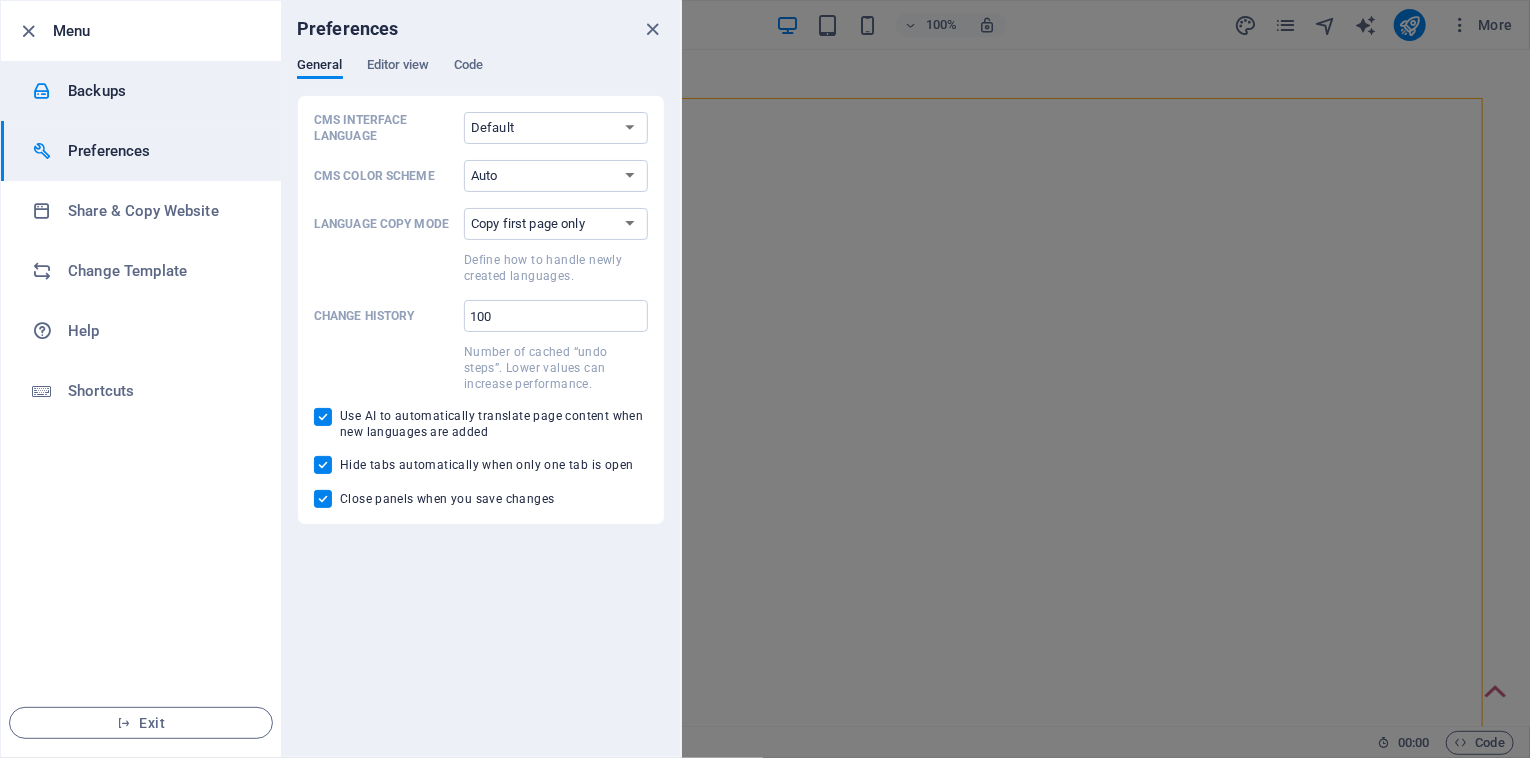 click on "Backups" at bounding box center [160, 91] 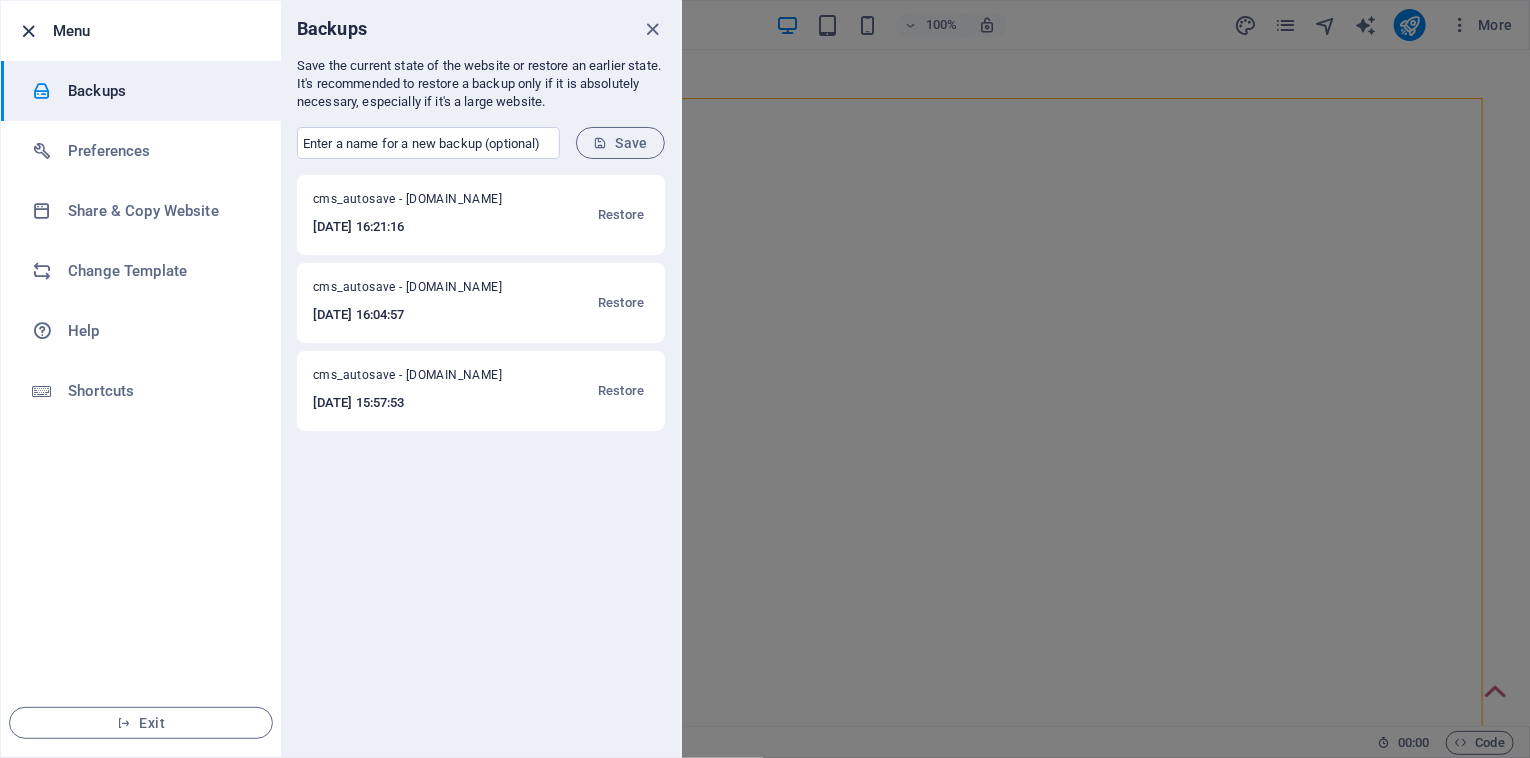 click at bounding box center (29, 31) 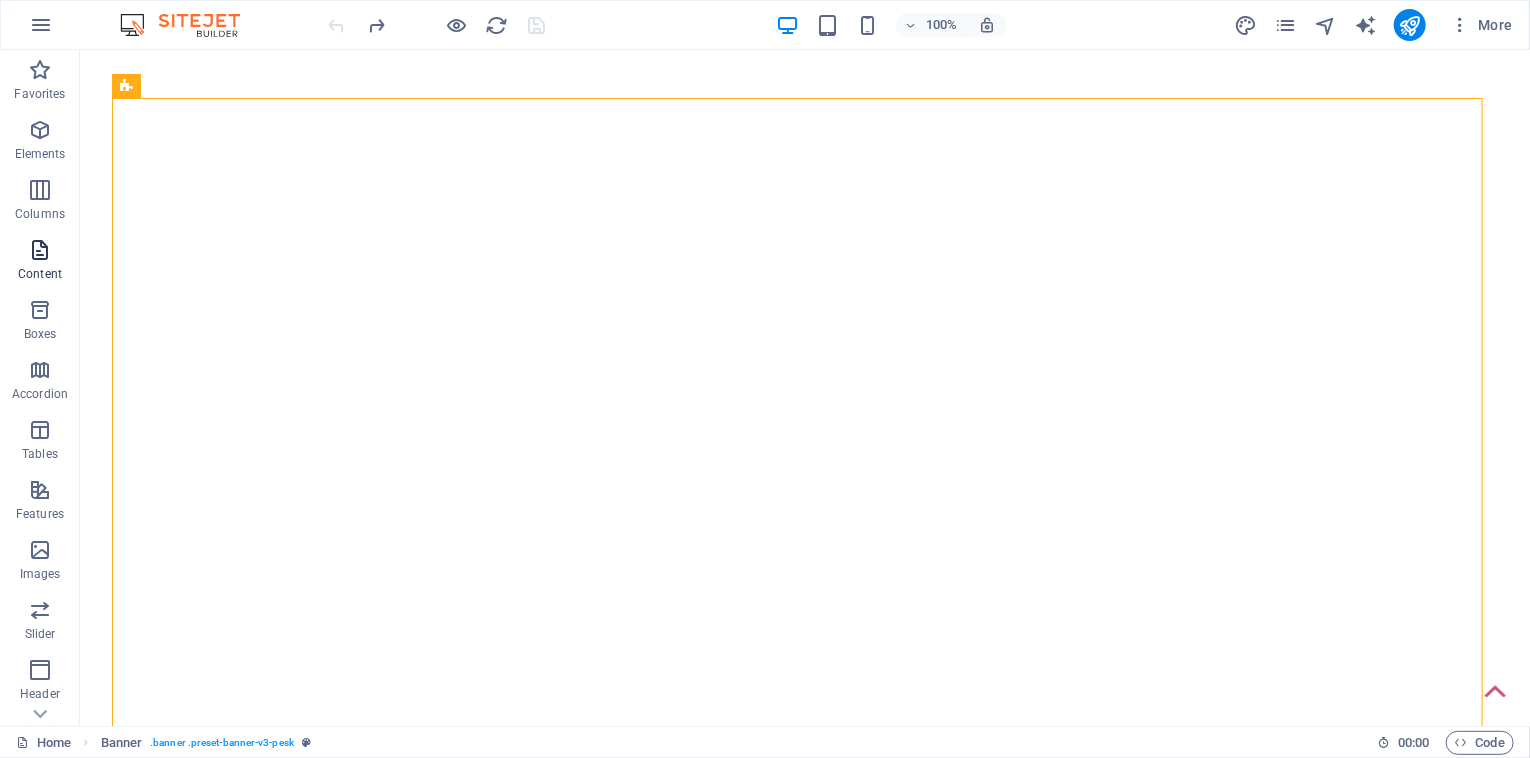 click at bounding box center [40, 250] 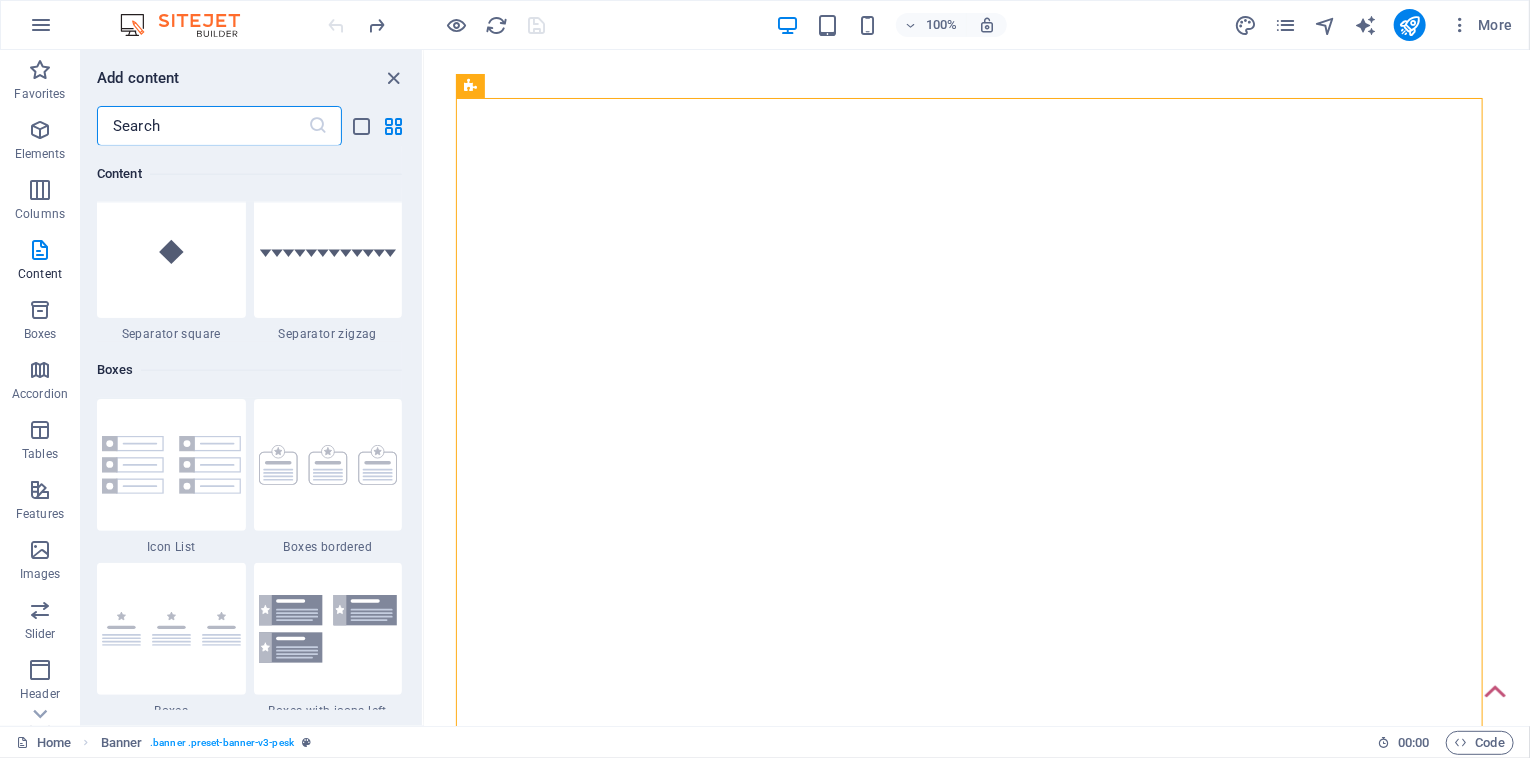 scroll, scrollTop: 5399, scrollLeft: 0, axis: vertical 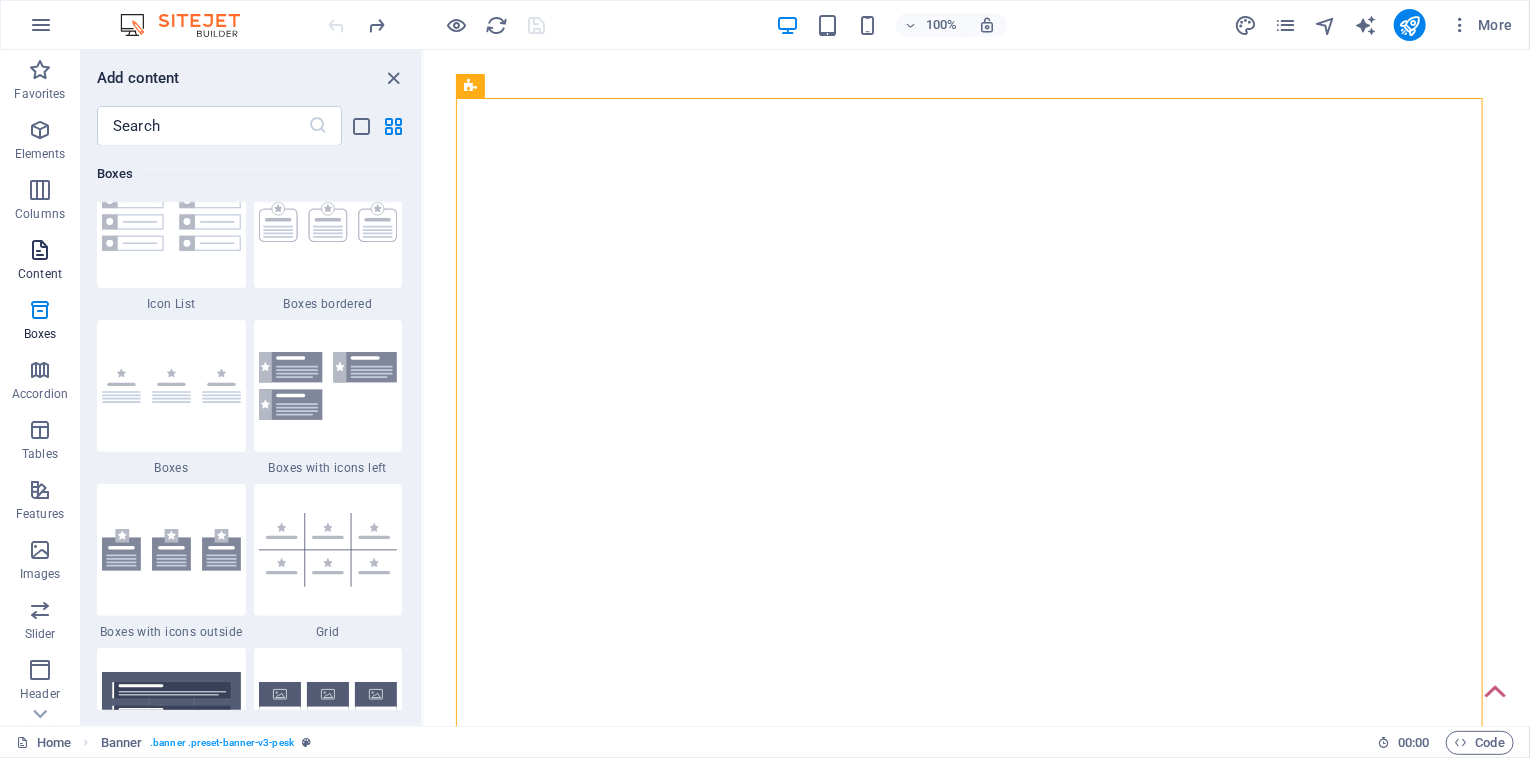 click on "Content" at bounding box center [40, 262] 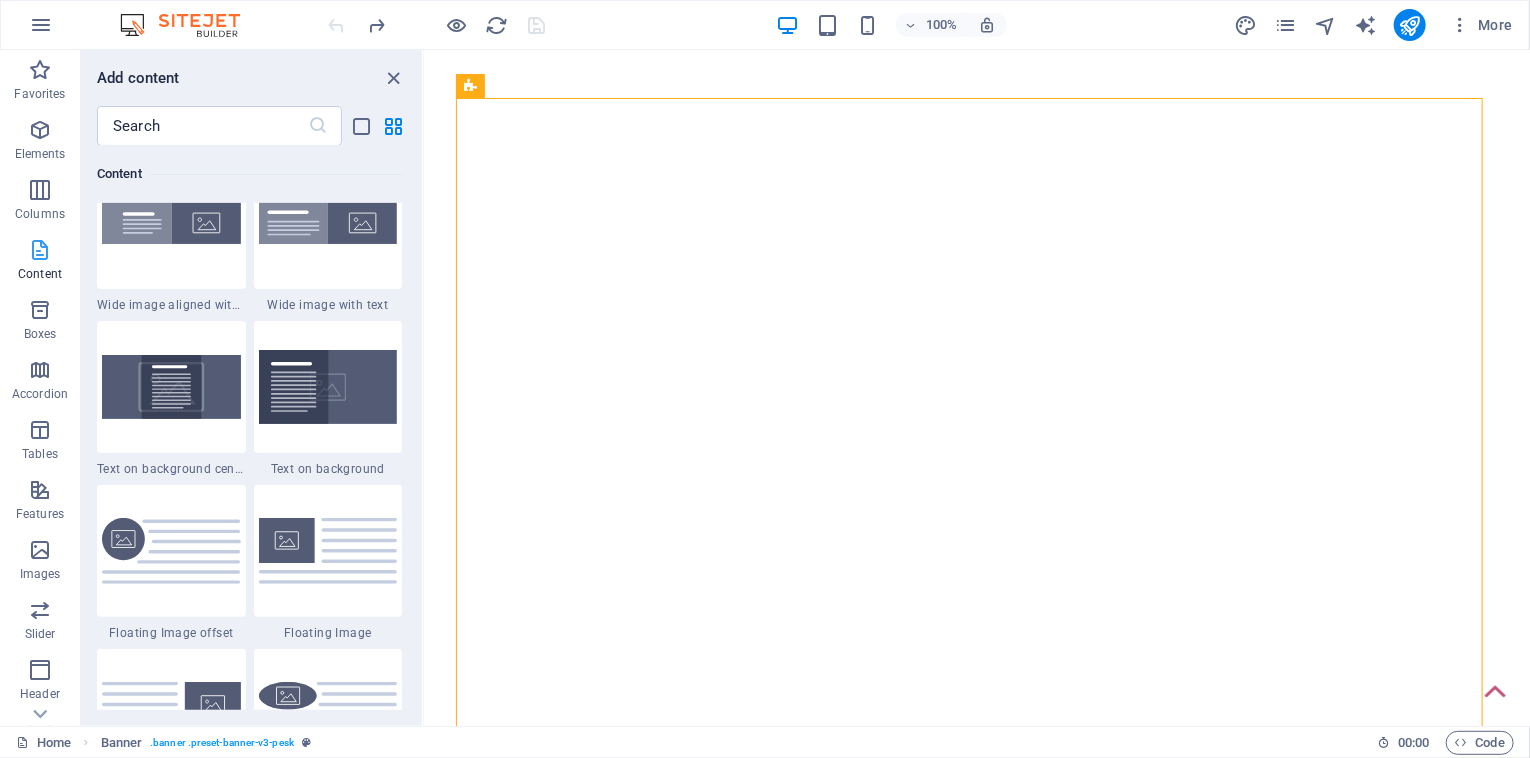 scroll, scrollTop: 3499, scrollLeft: 0, axis: vertical 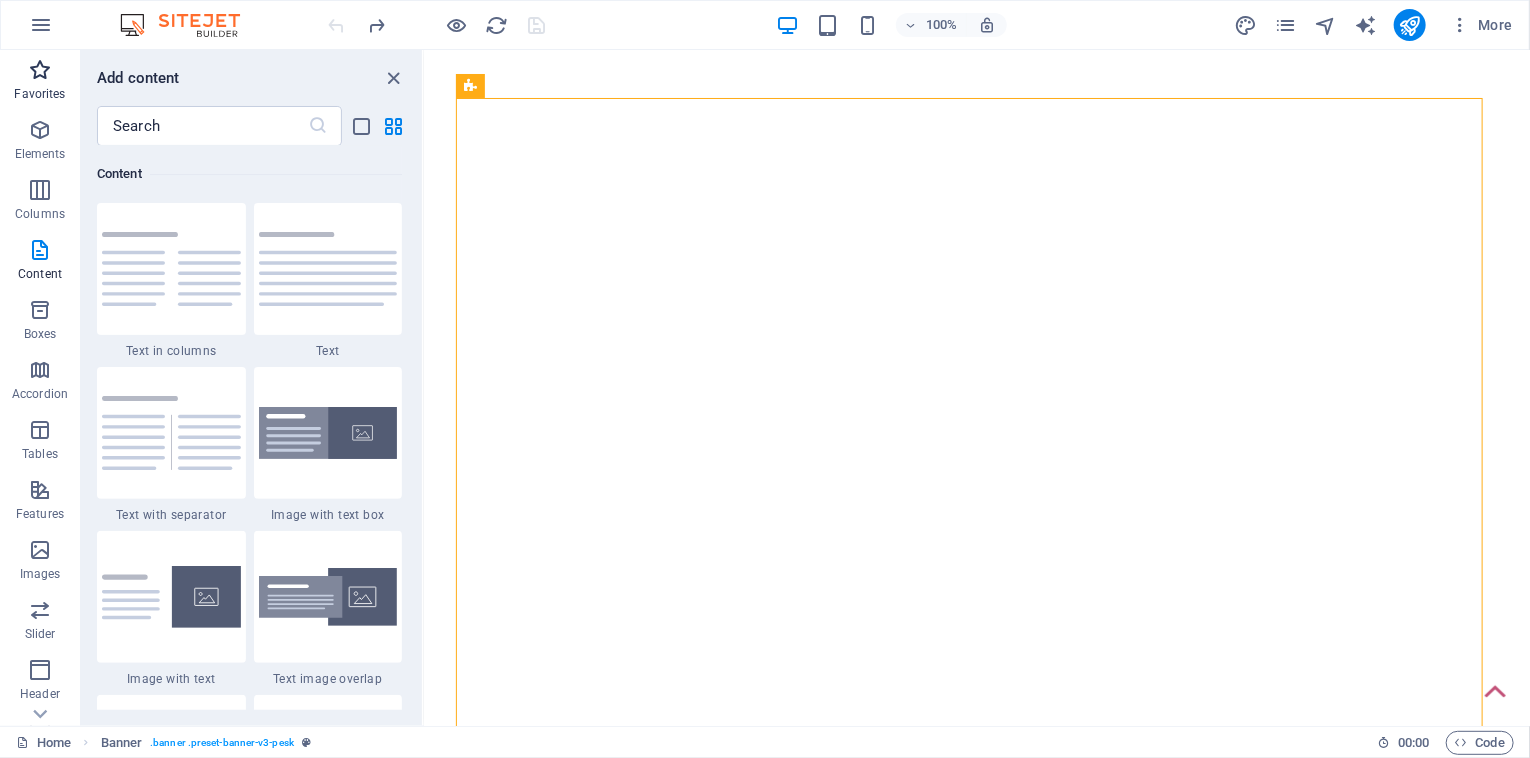 click on "Favorites" at bounding box center [40, 82] 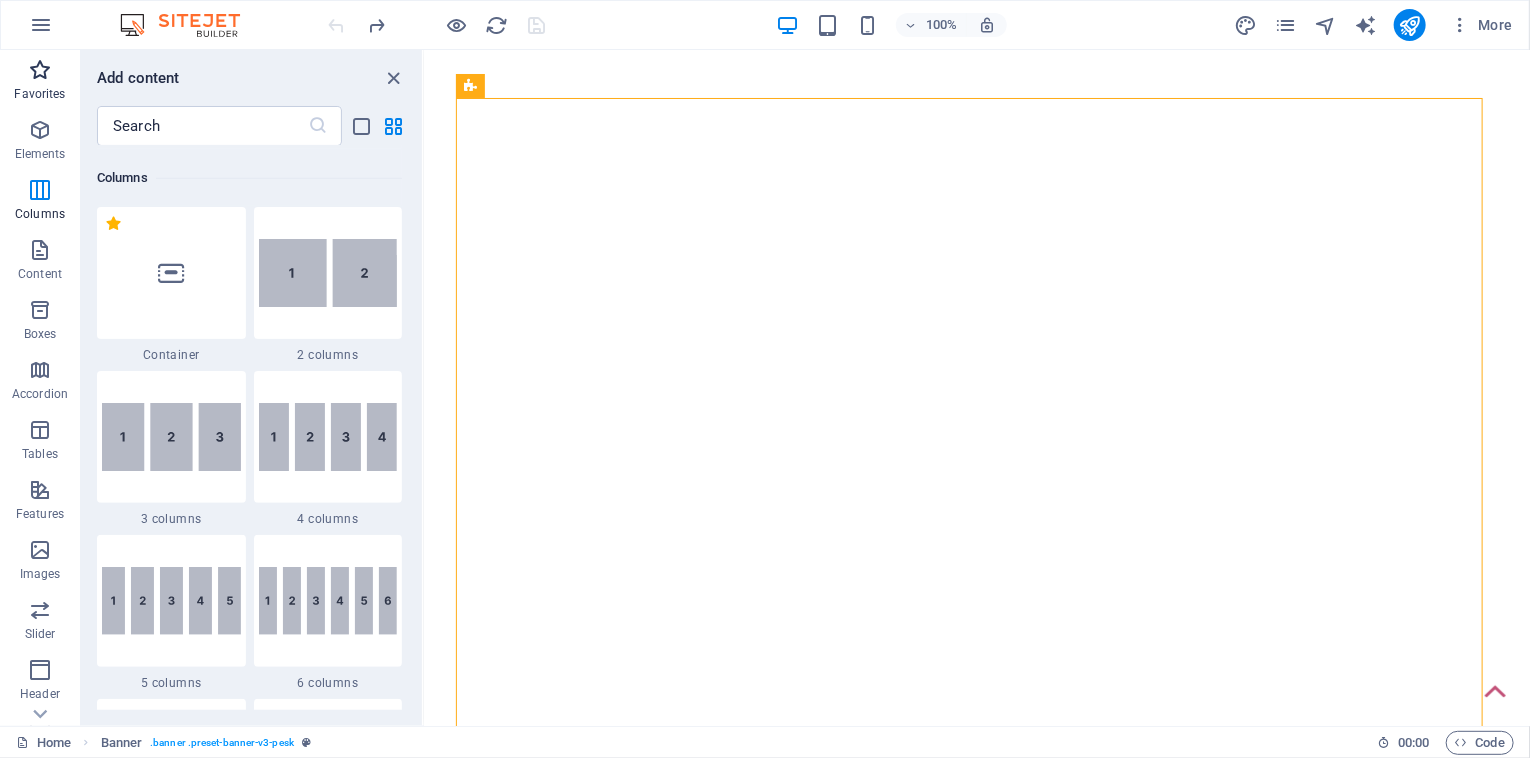 scroll, scrollTop: 0, scrollLeft: 0, axis: both 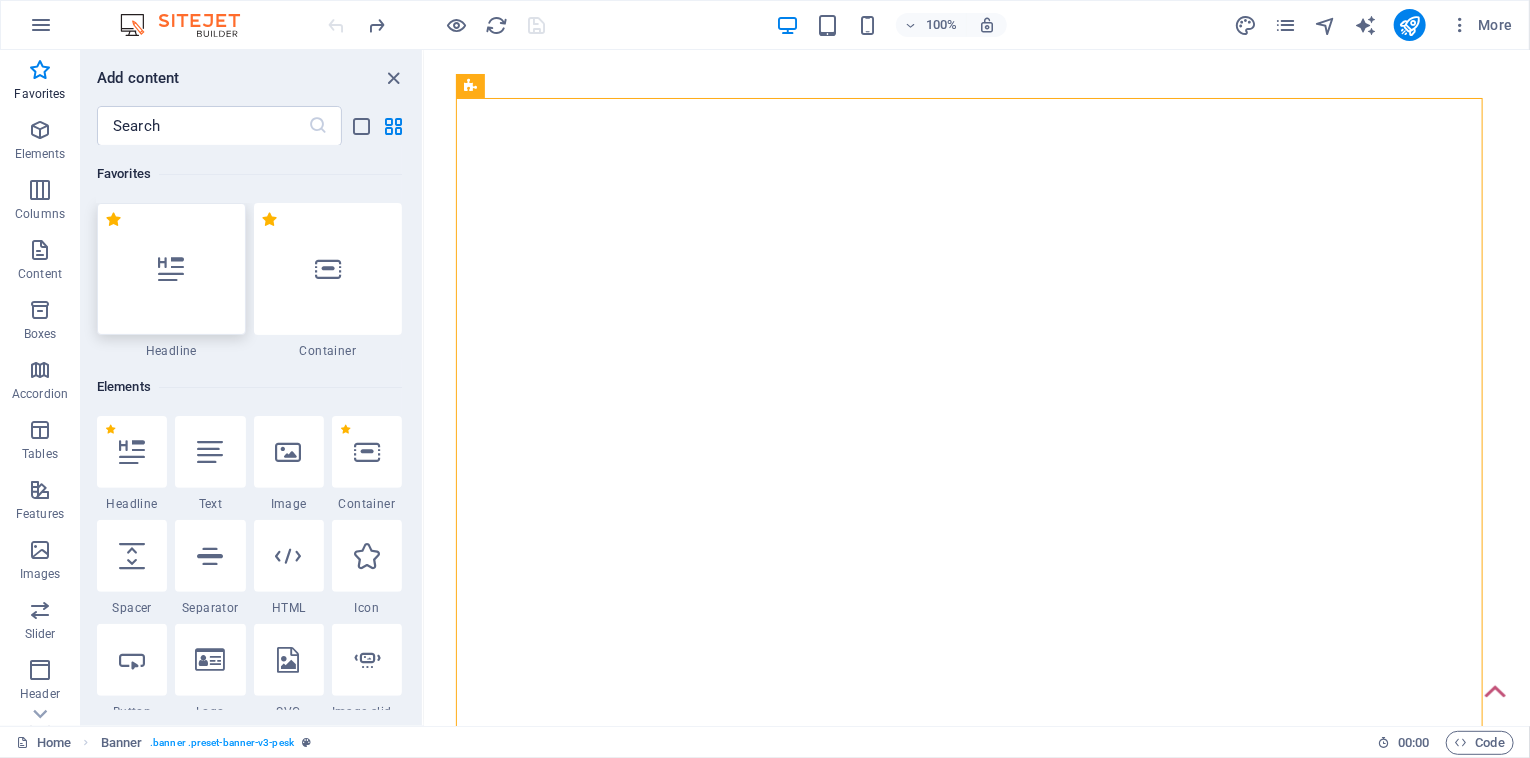 click at bounding box center [171, 269] 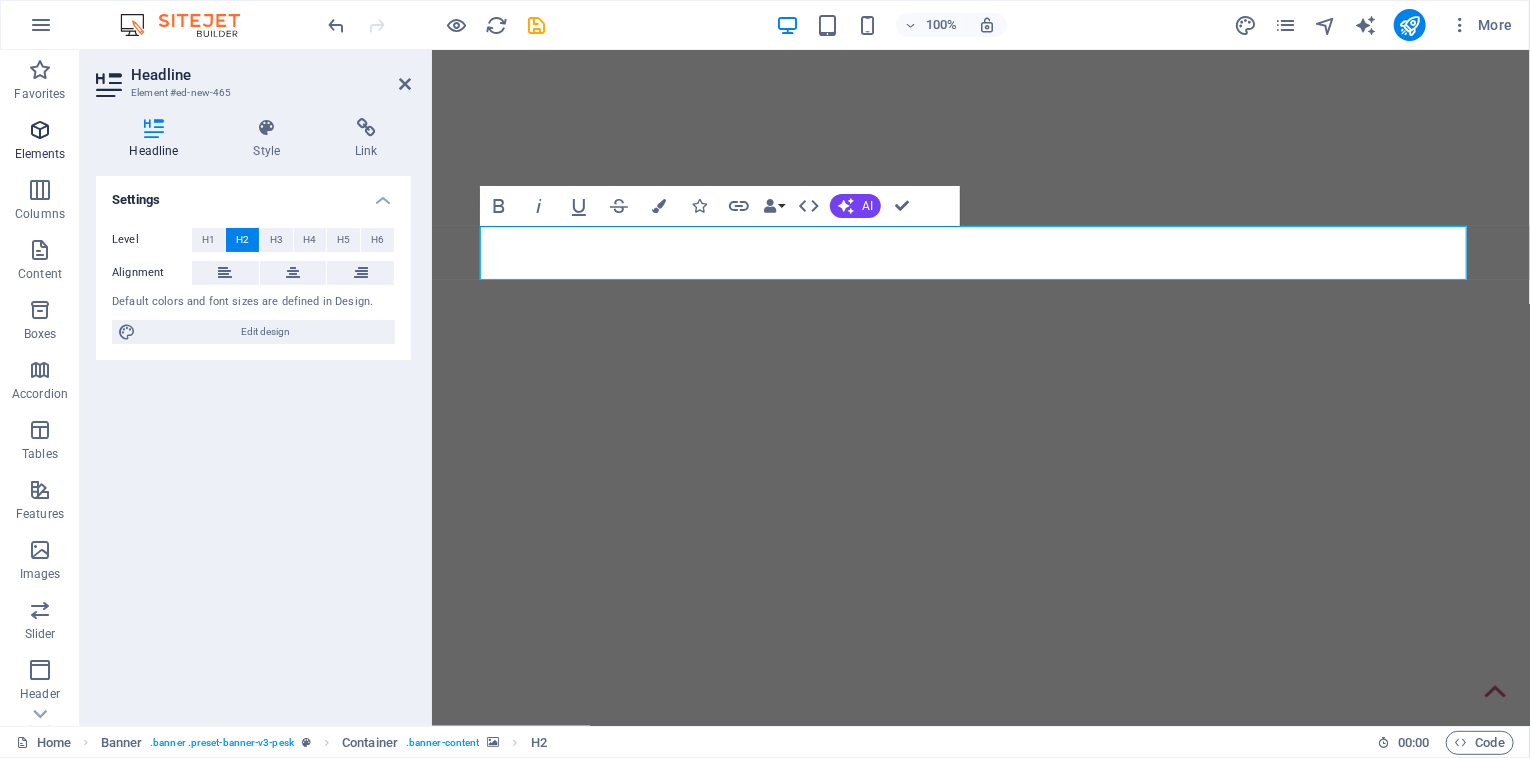 click on "Elements" at bounding box center [40, 154] 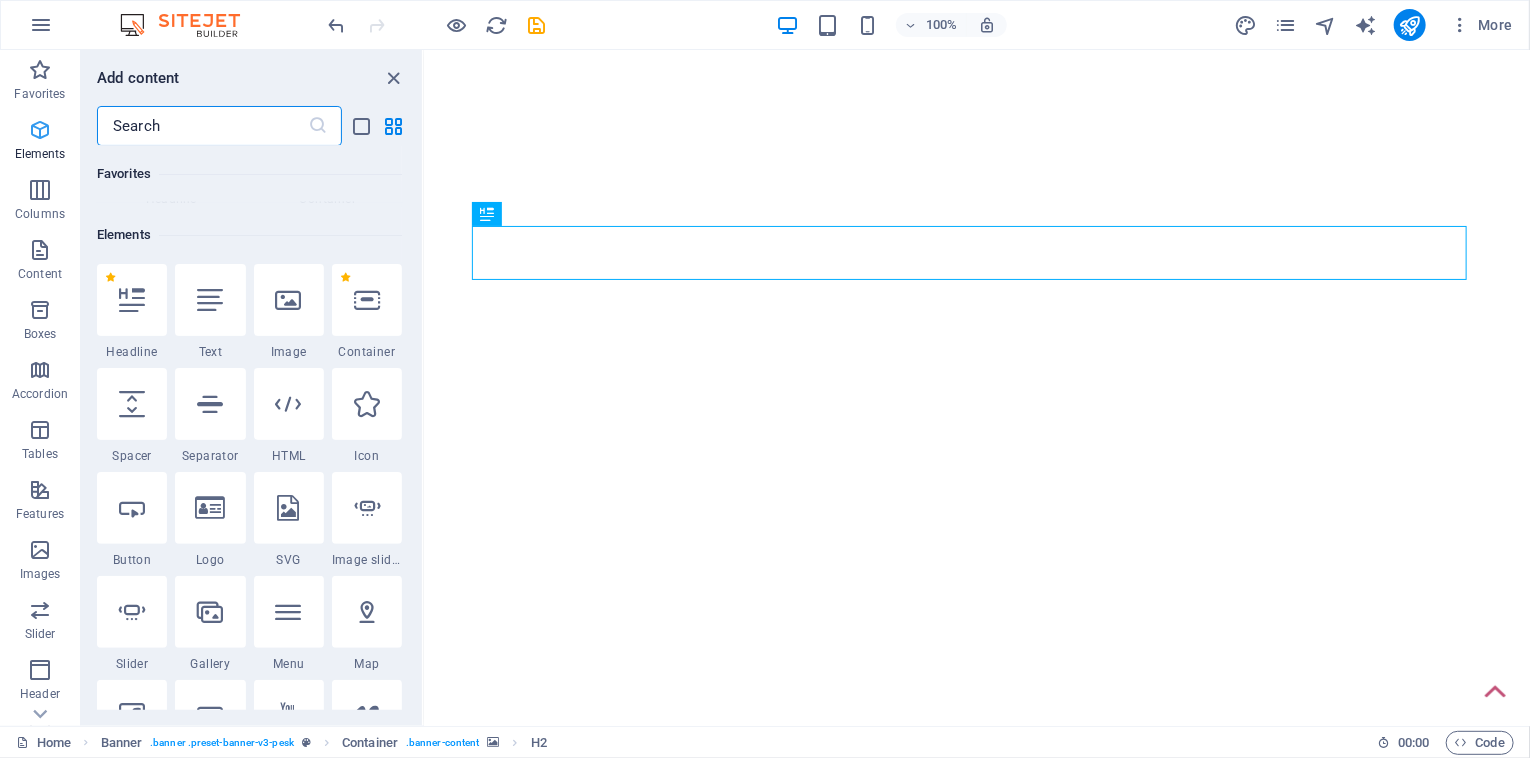 scroll, scrollTop: 212, scrollLeft: 0, axis: vertical 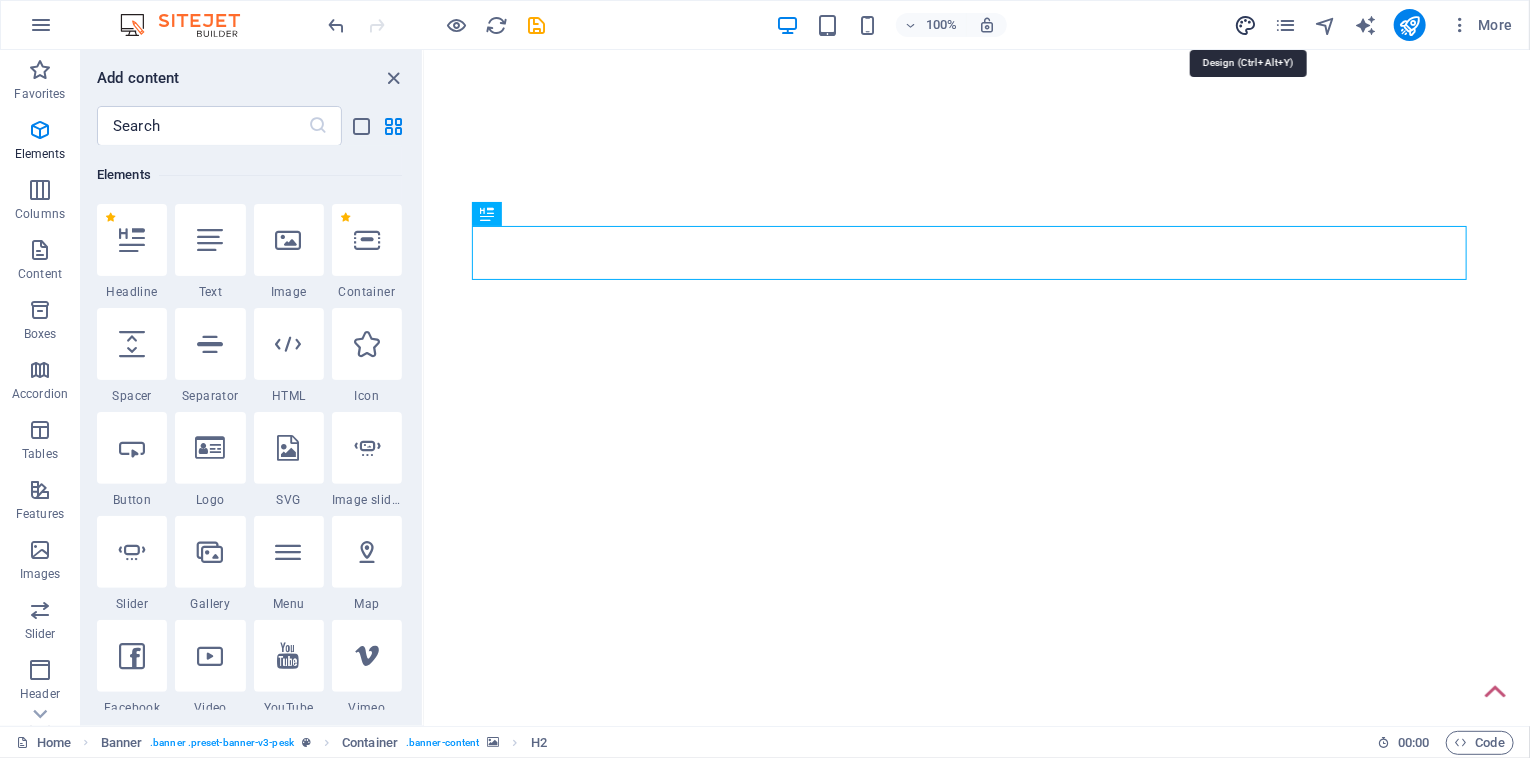click at bounding box center [1245, 25] 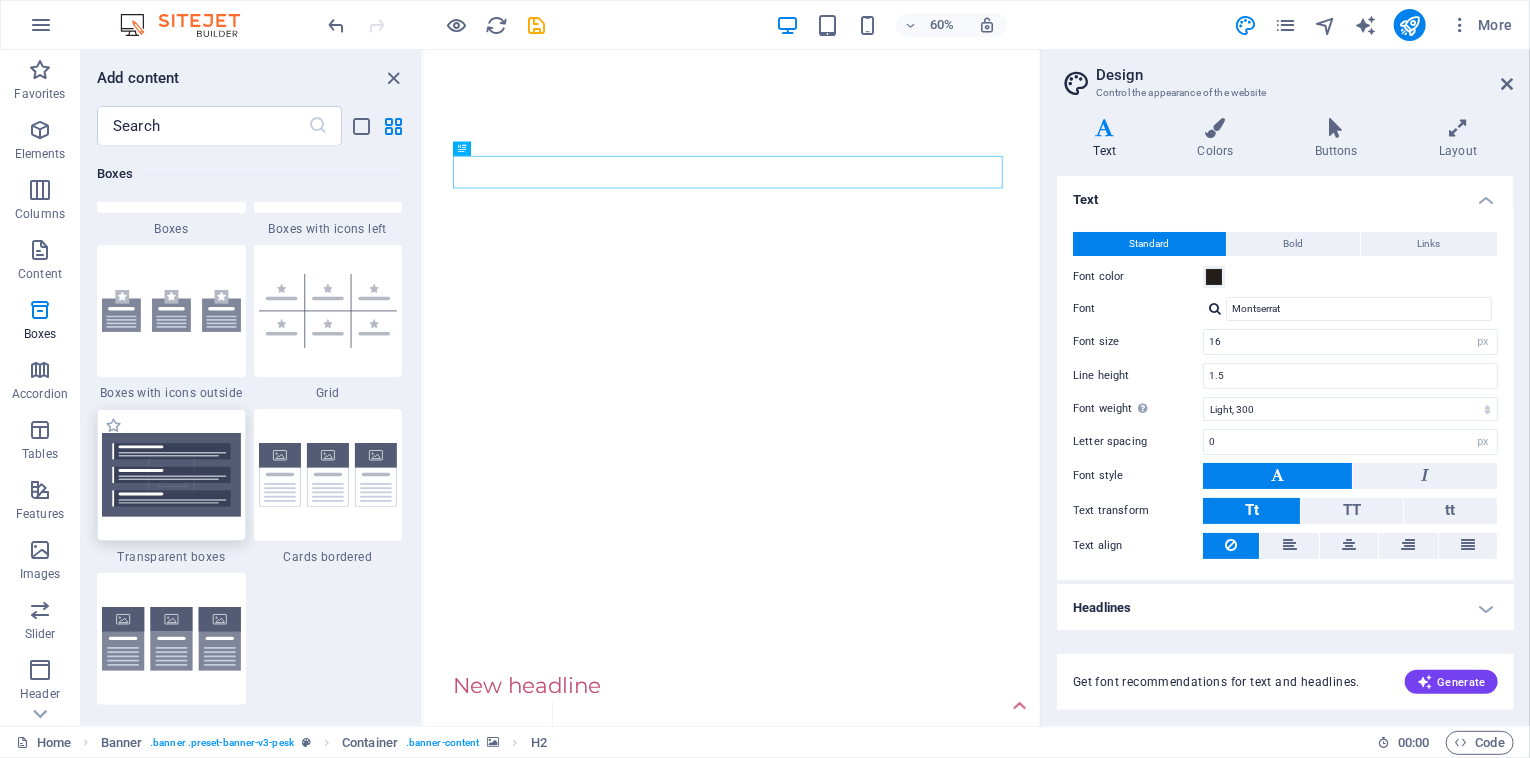 scroll, scrollTop: 5912, scrollLeft: 0, axis: vertical 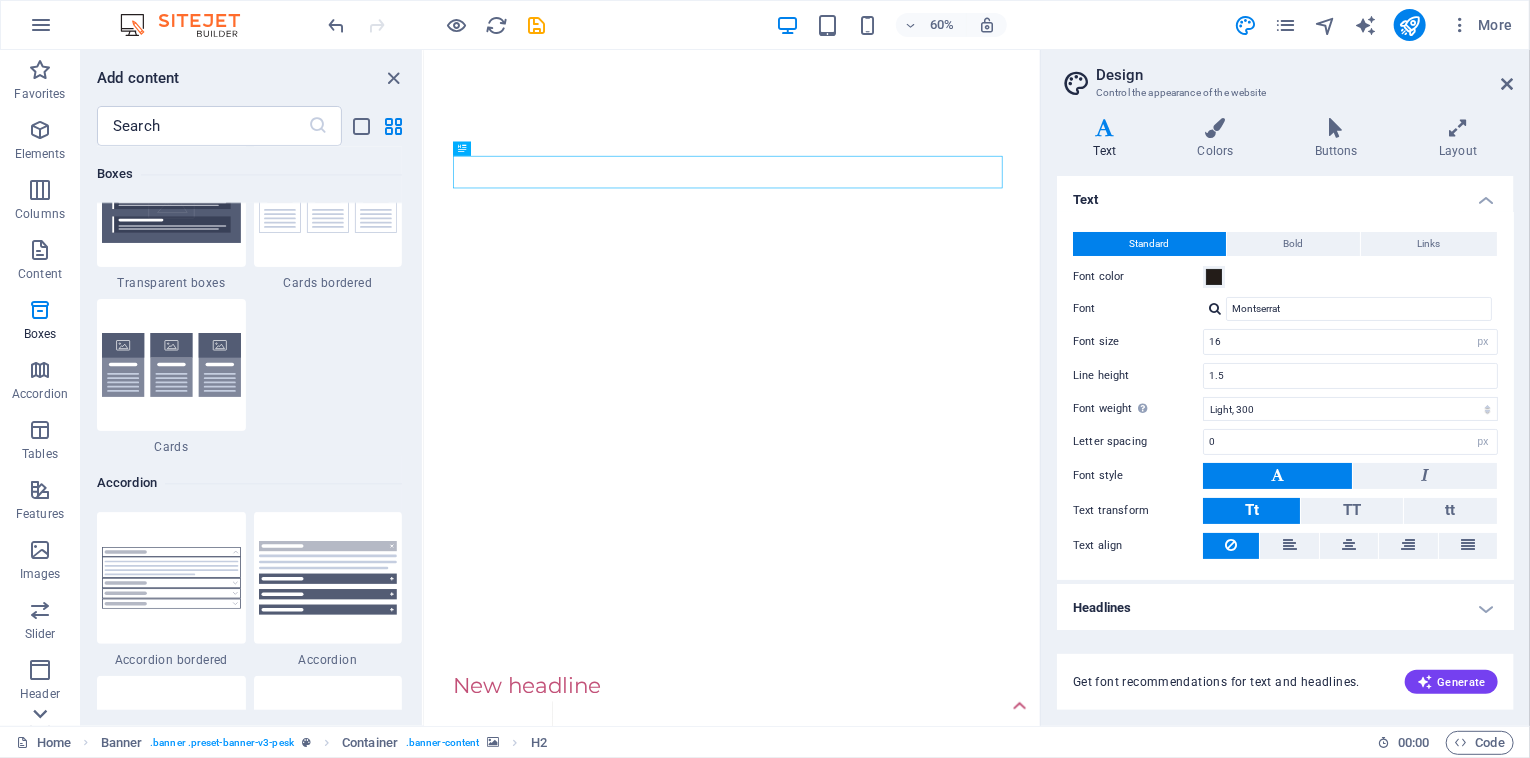 click 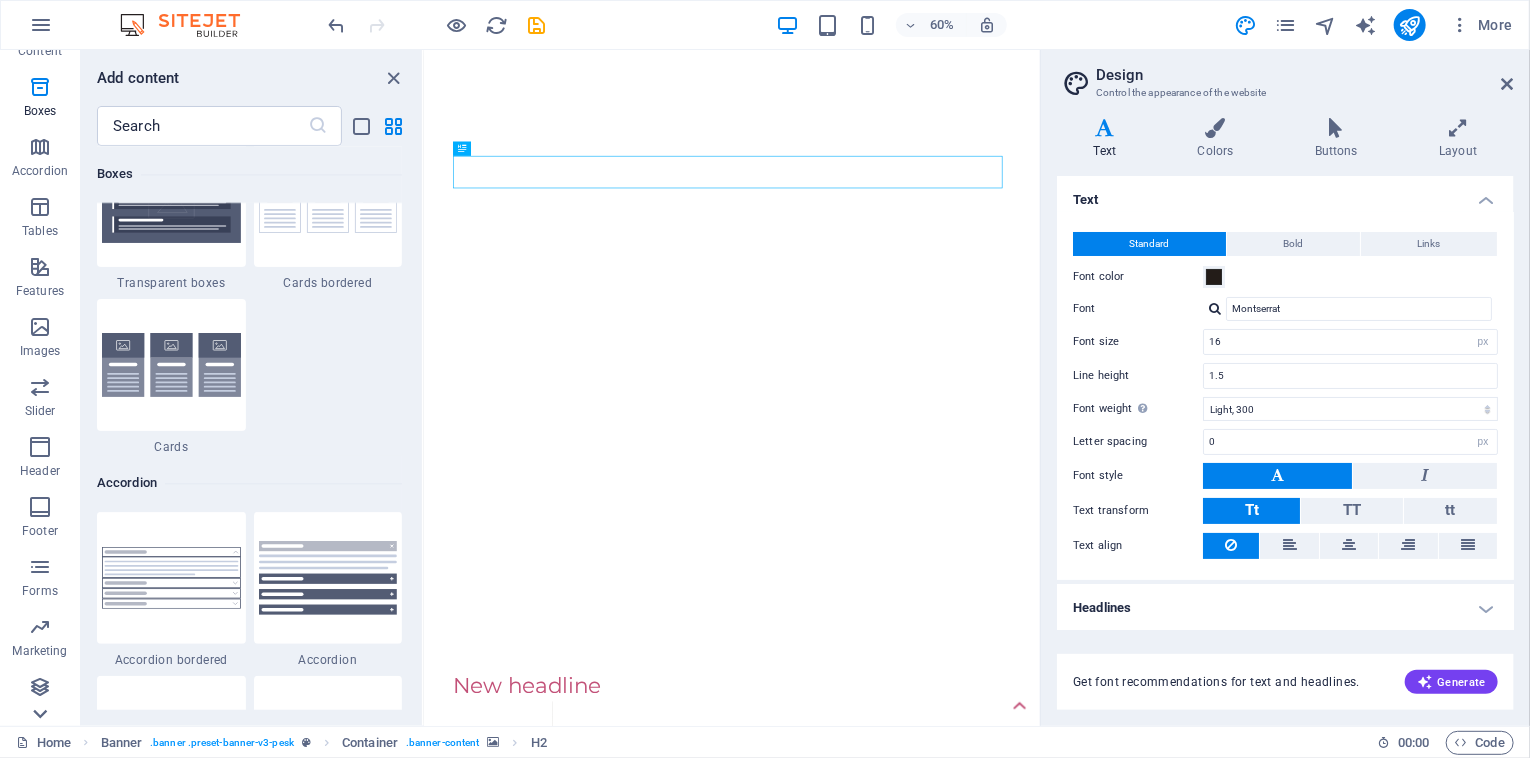 scroll, scrollTop: 223, scrollLeft: 0, axis: vertical 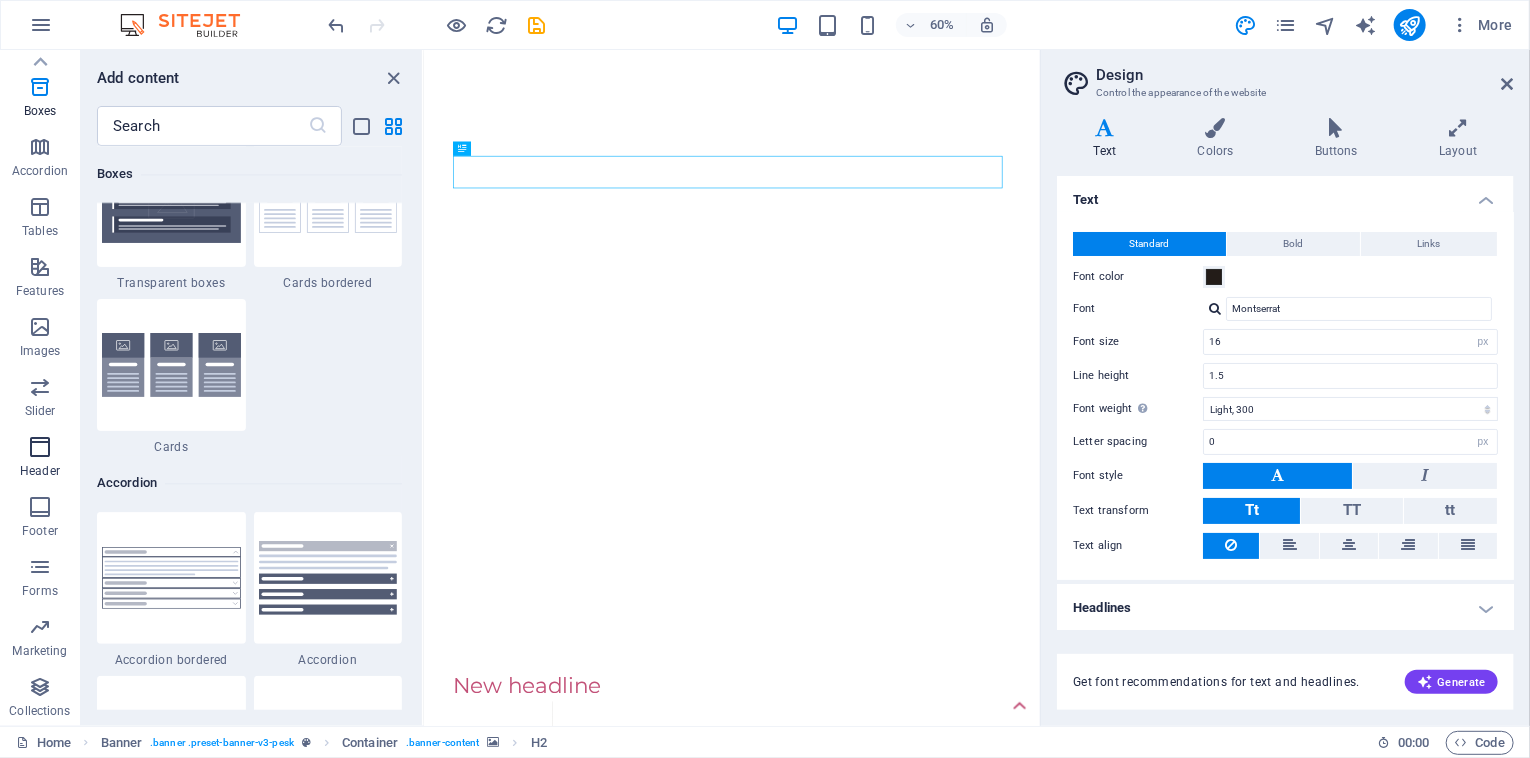 click at bounding box center (40, 447) 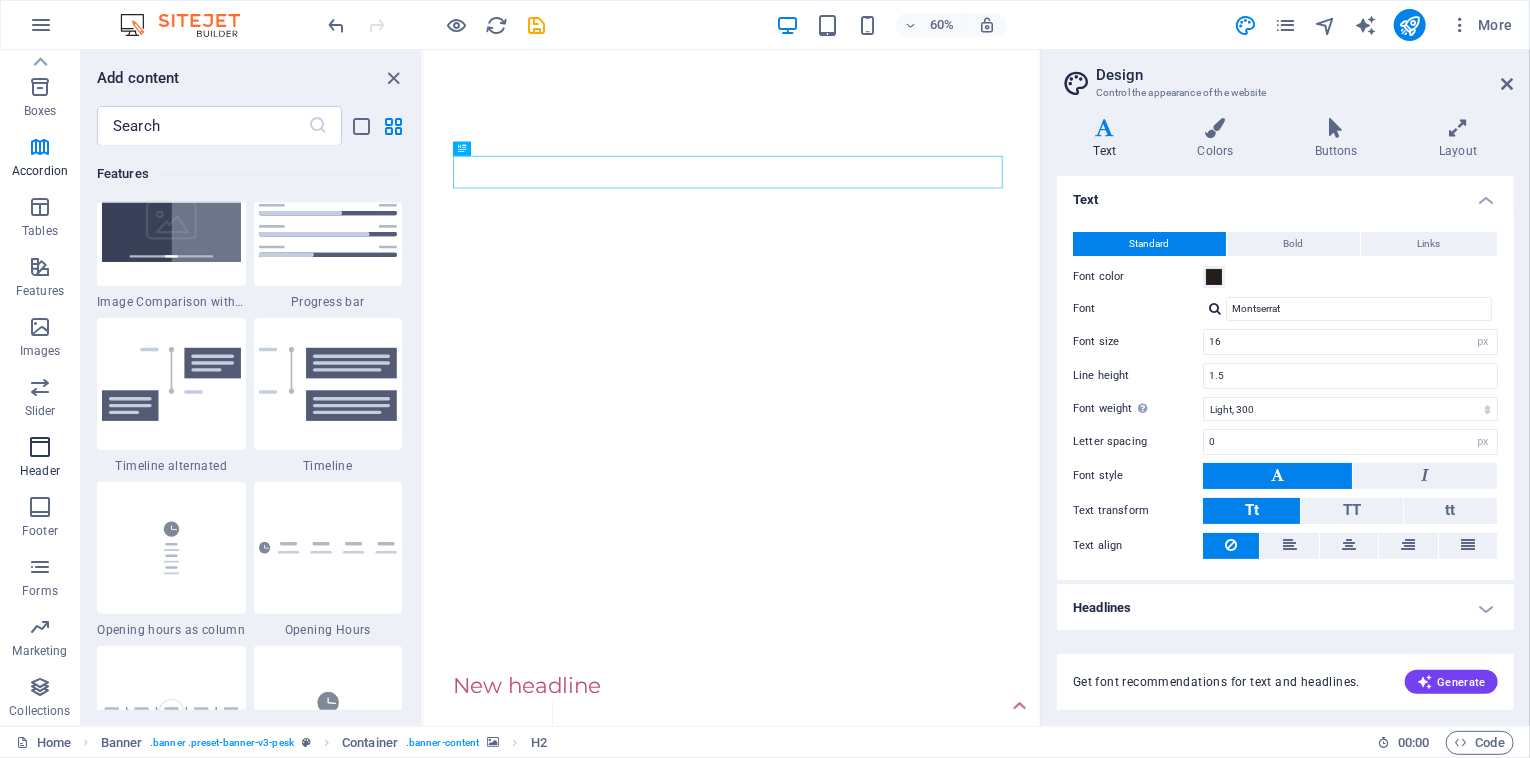 scroll, scrollTop: 11877, scrollLeft: 0, axis: vertical 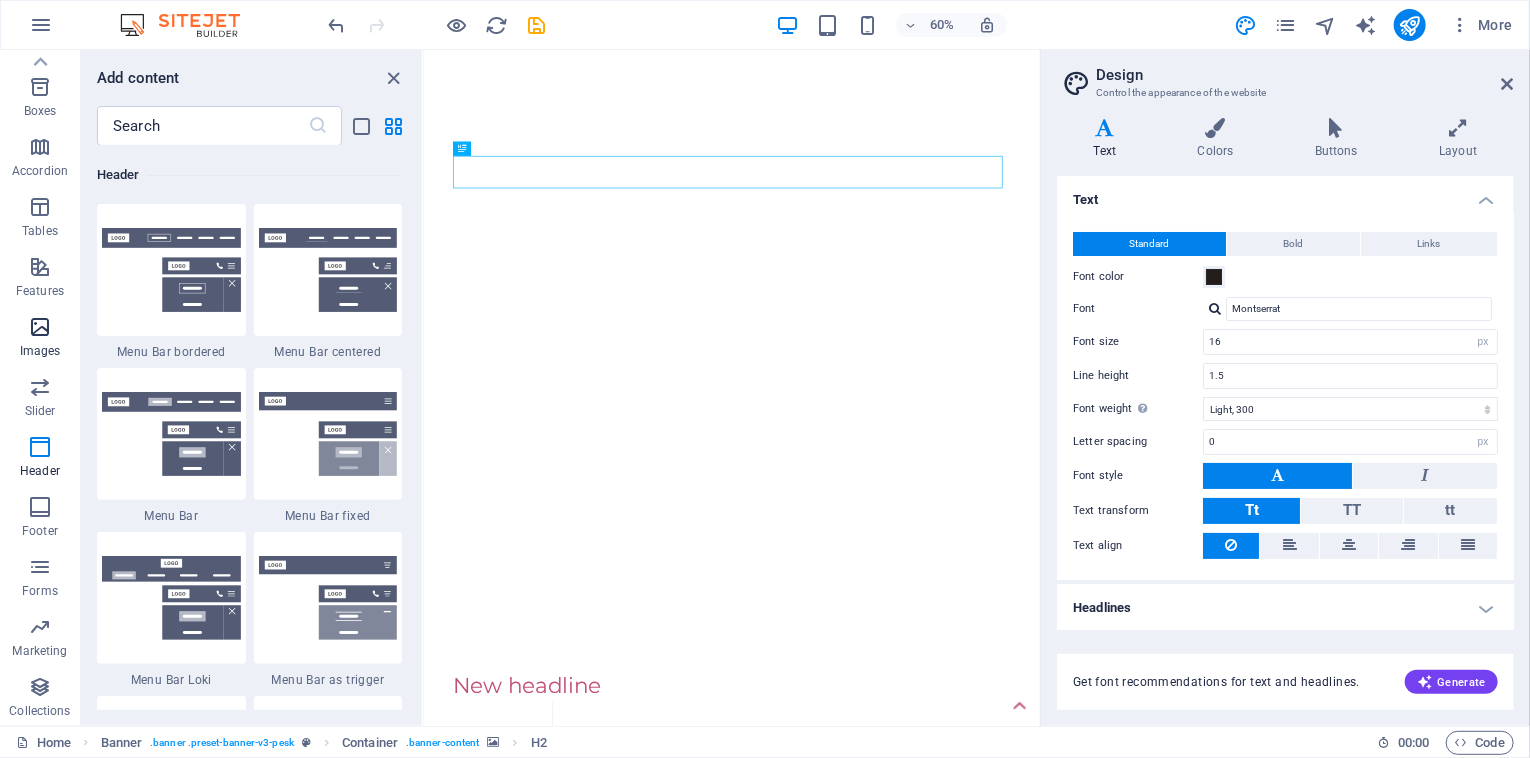 click on "Images" at bounding box center [40, 339] 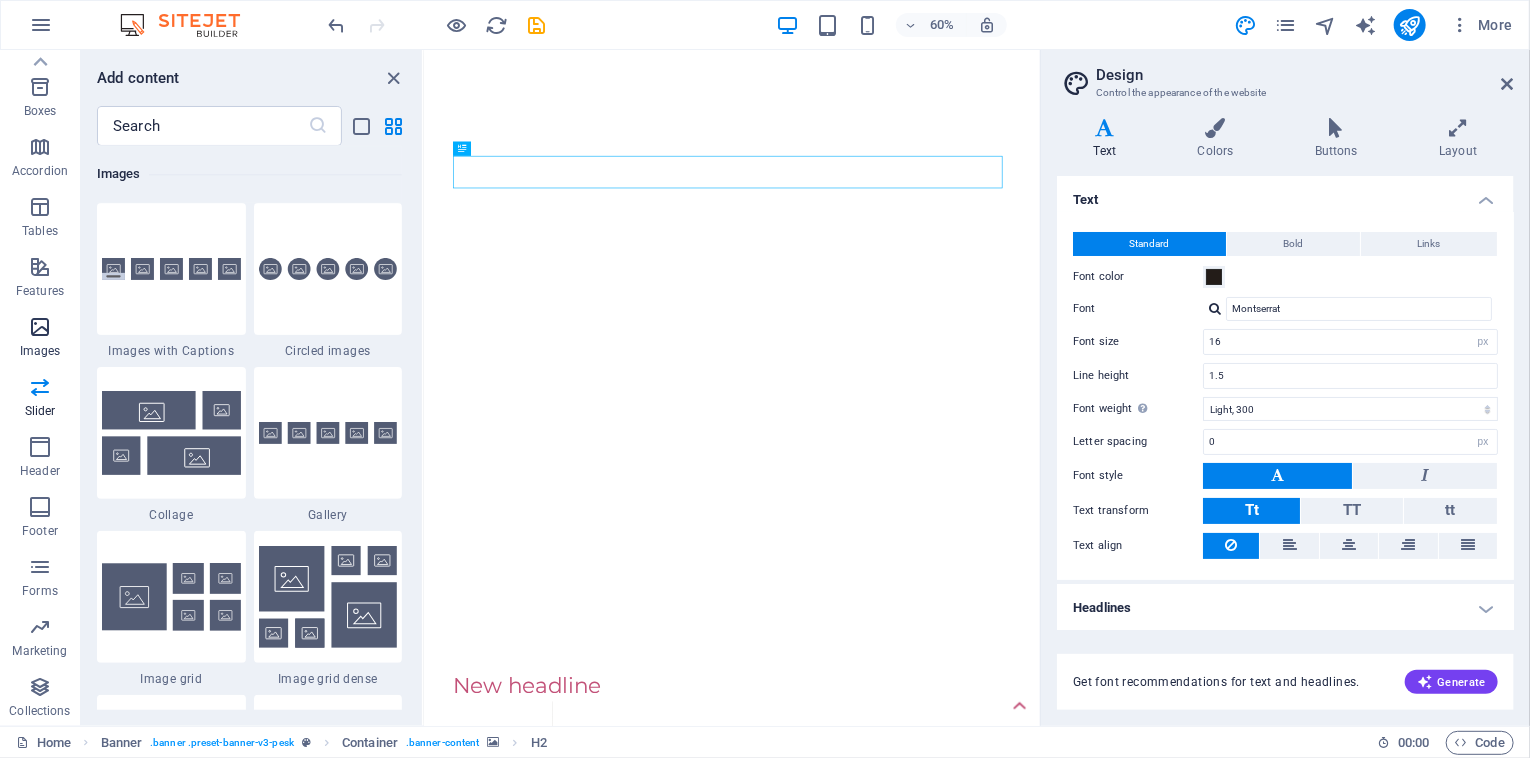 scroll, scrollTop: 9976, scrollLeft: 0, axis: vertical 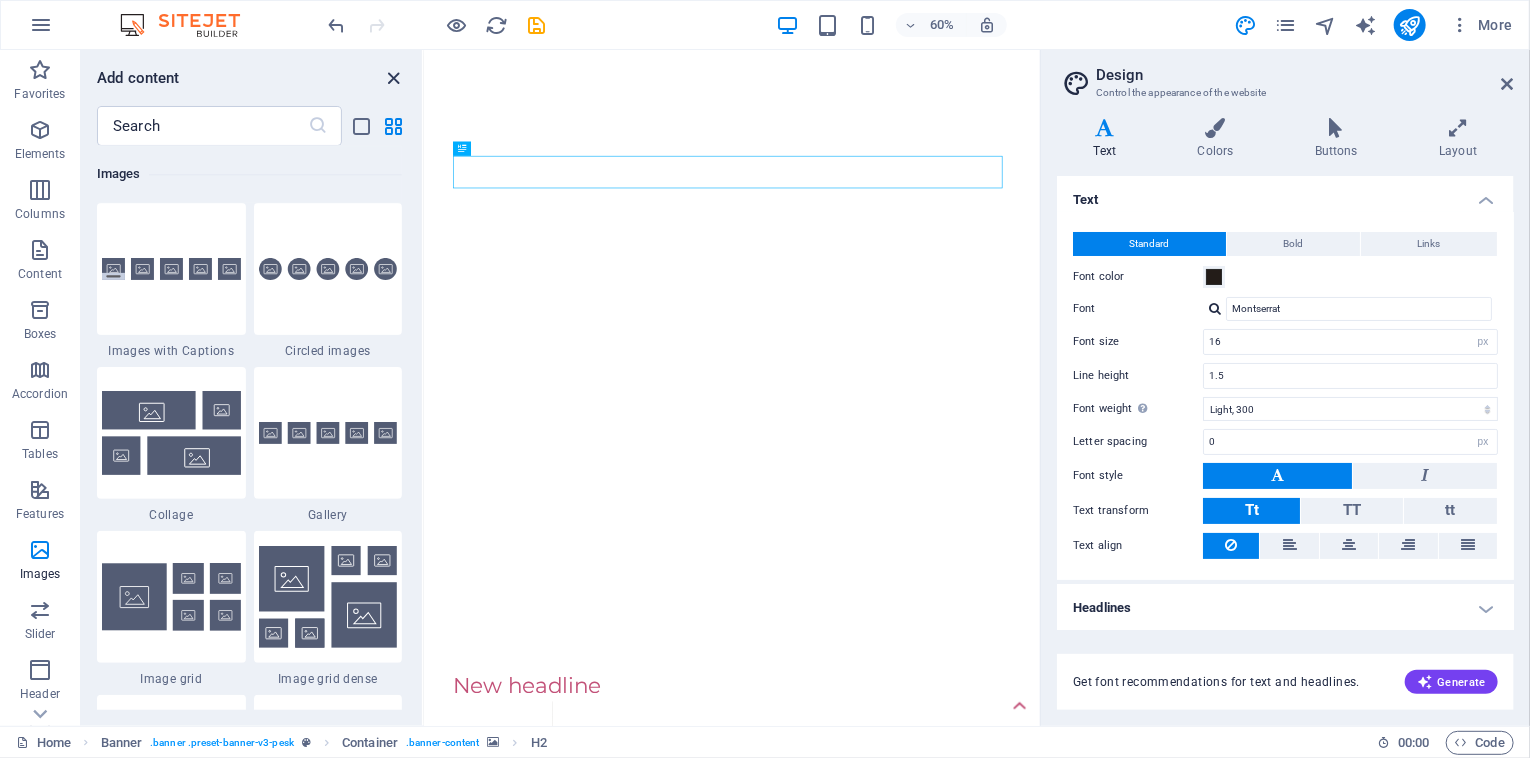 click at bounding box center (394, 78) 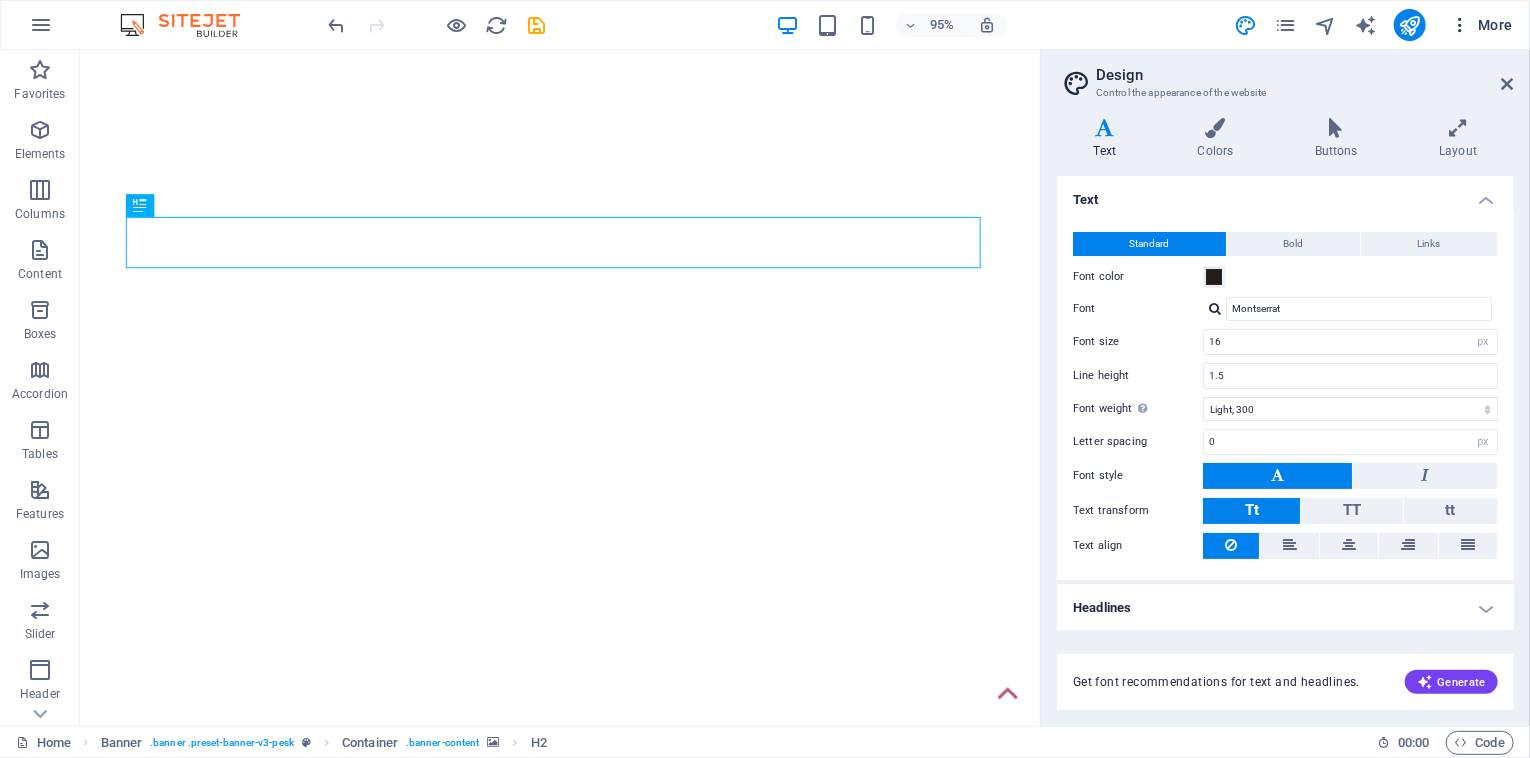 click at bounding box center (1460, 25) 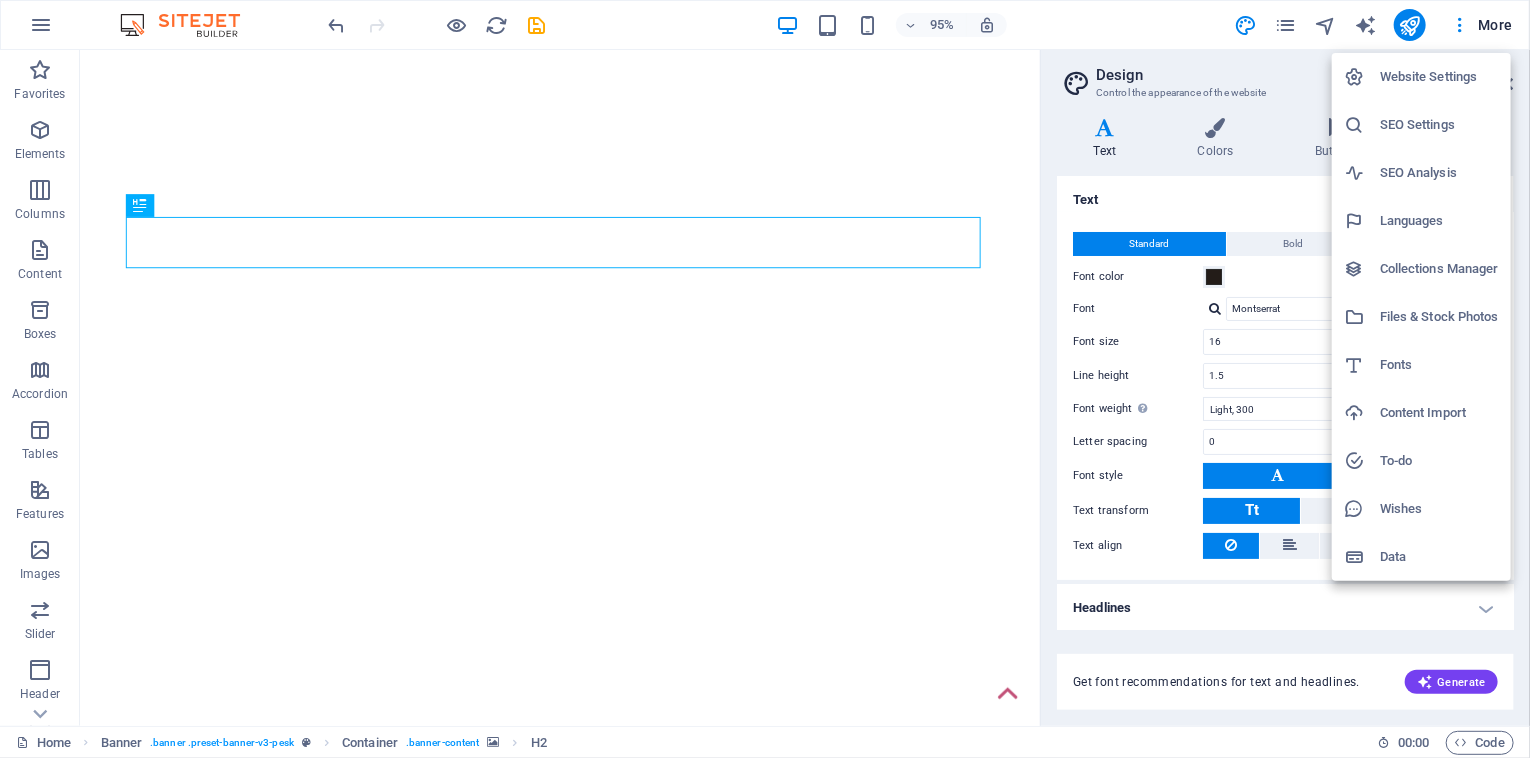 click on "Website Settings" at bounding box center (1439, 77) 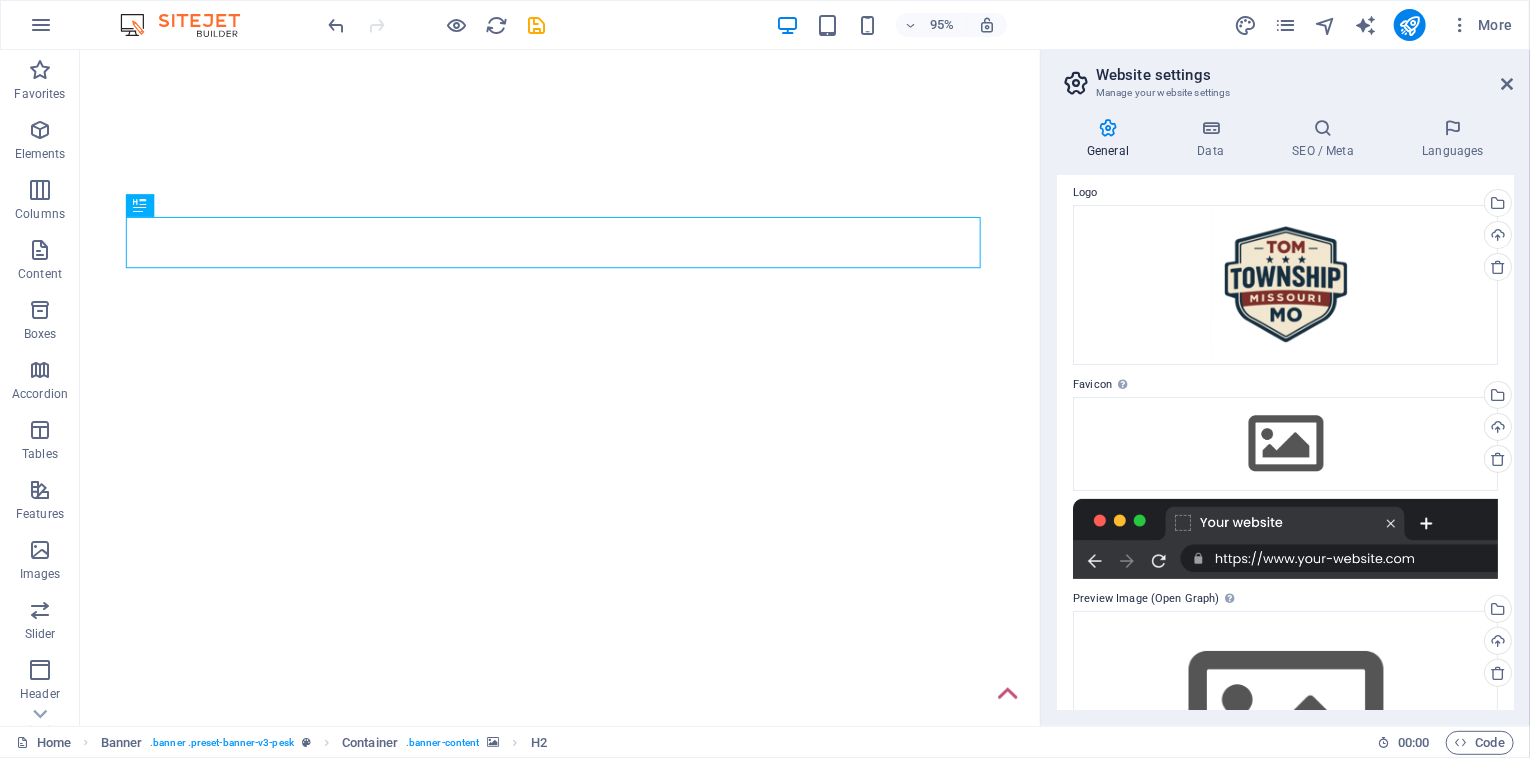 scroll, scrollTop: 0, scrollLeft: 0, axis: both 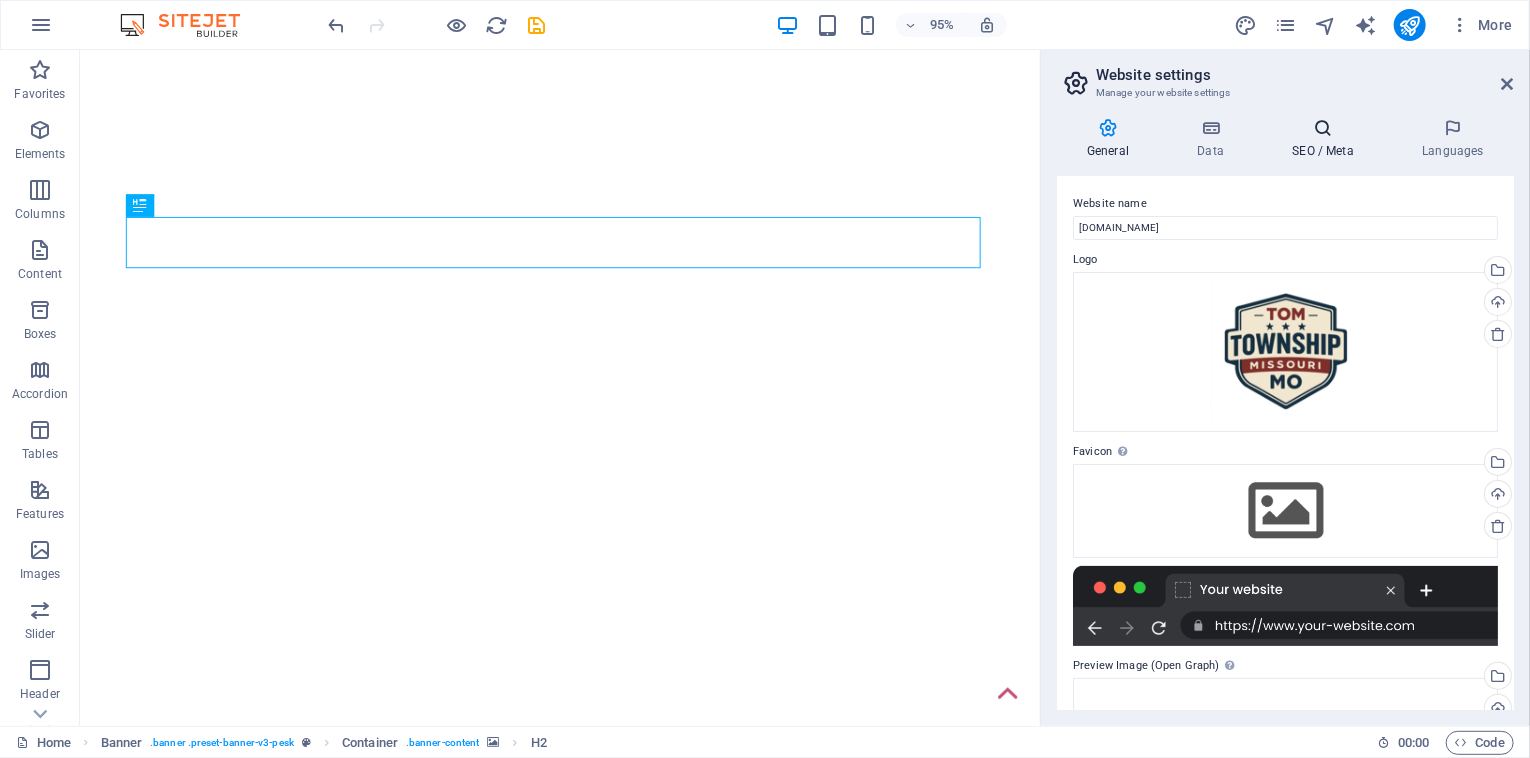click at bounding box center [1323, 128] 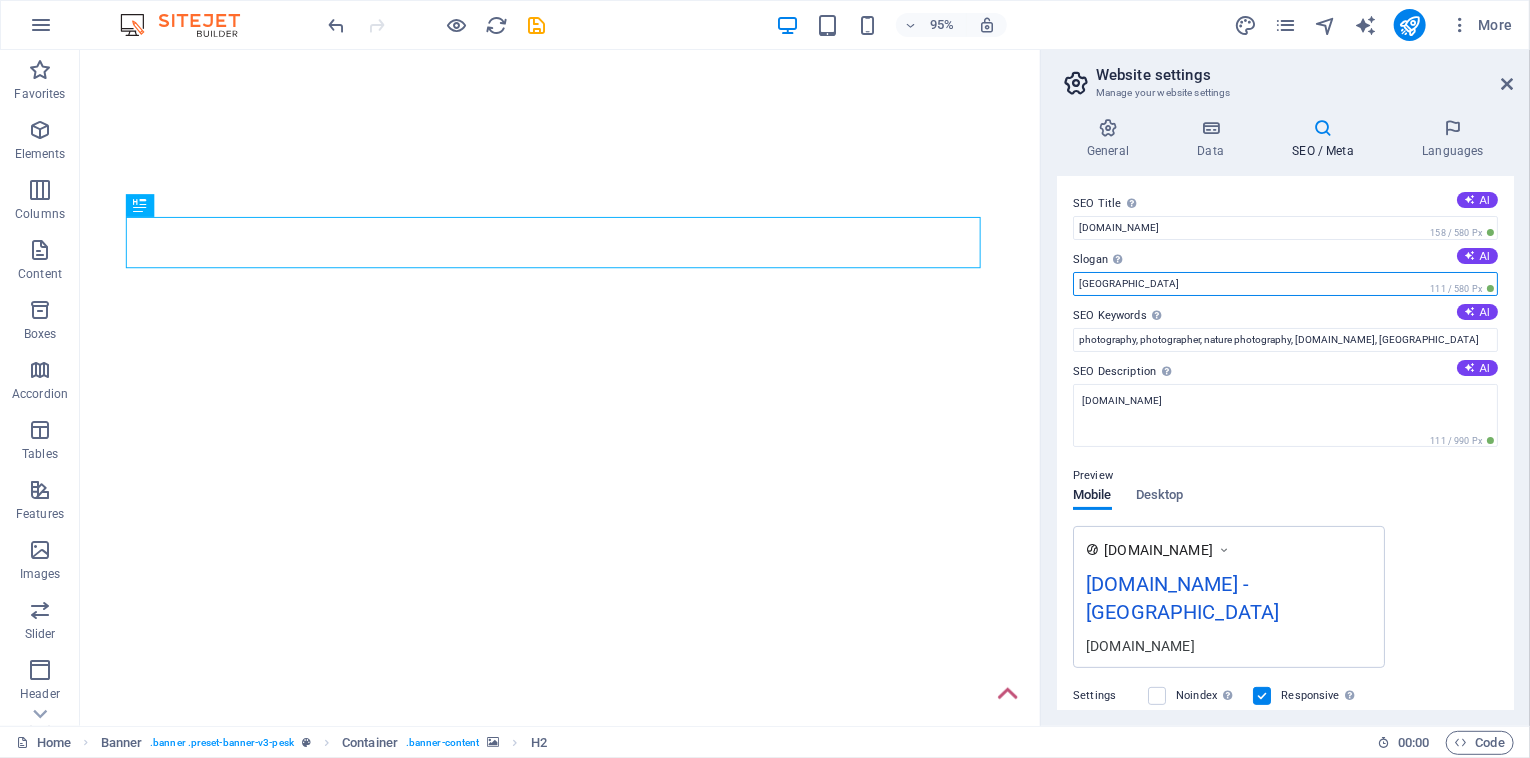 drag, startPoint x: 1216, startPoint y: 337, endPoint x: 1037, endPoint y: 303, distance: 182.20044 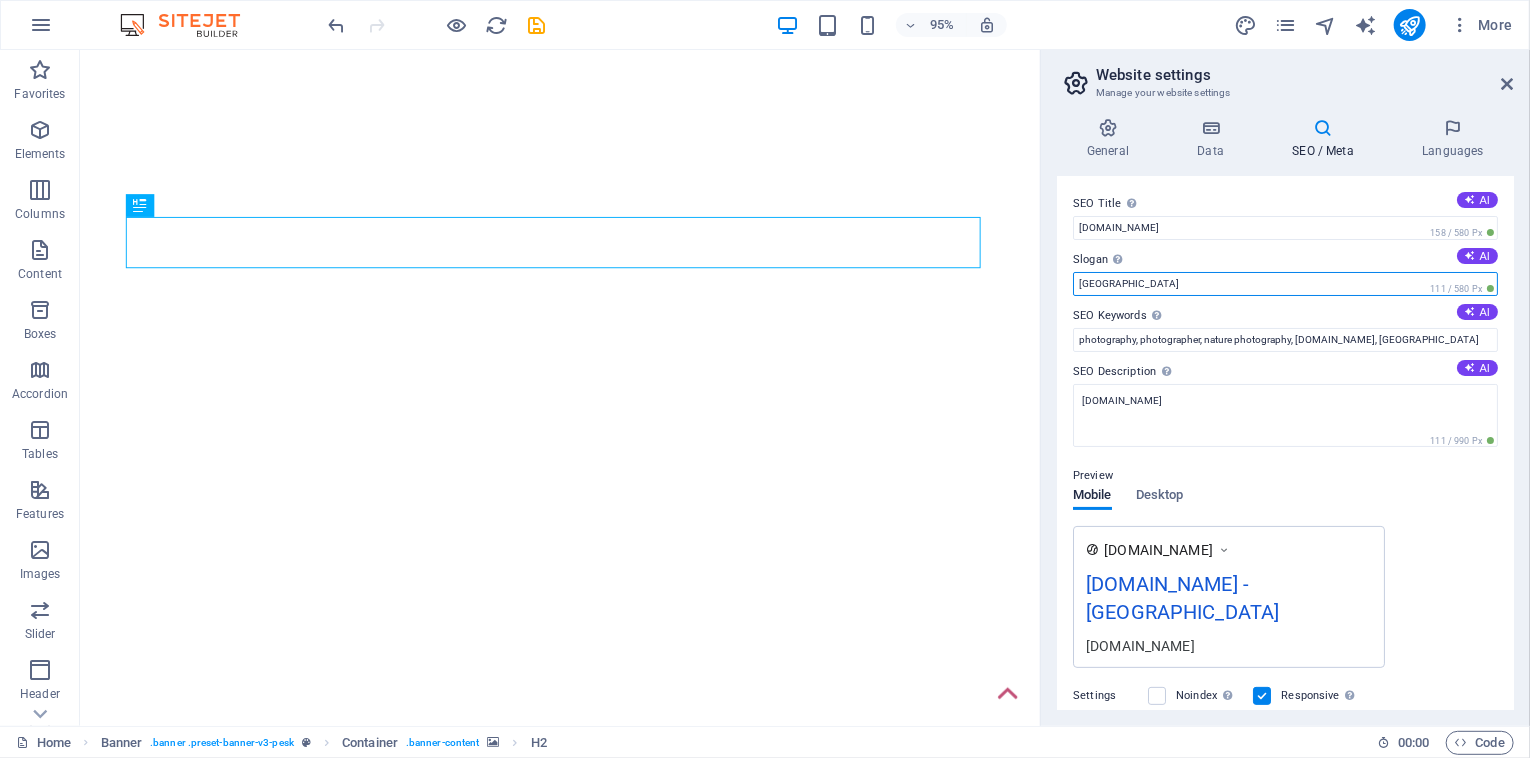 click on "Los Angeles" at bounding box center [1285, 284] 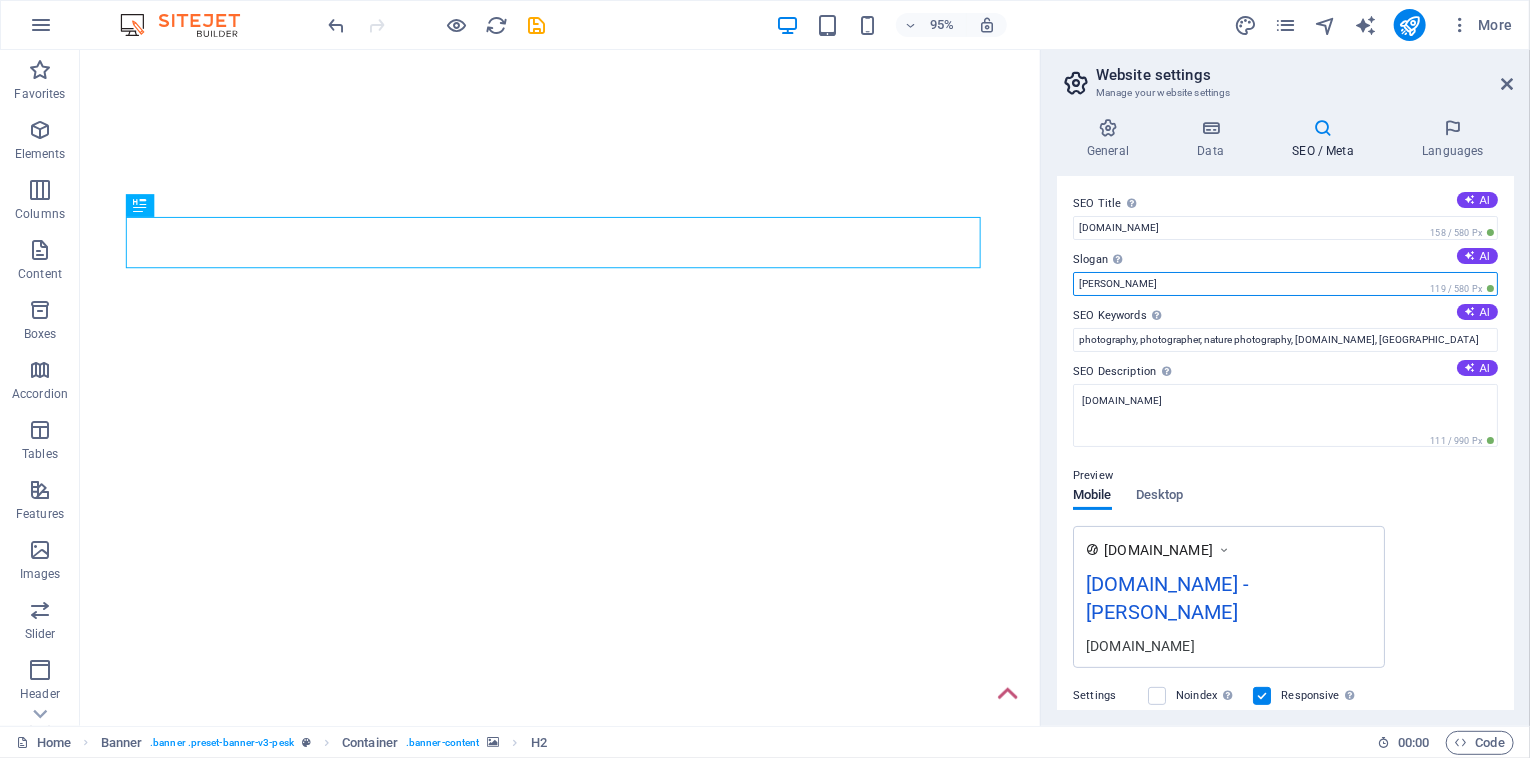 click on "Truman Lake" at bounding box center (1285, 284) 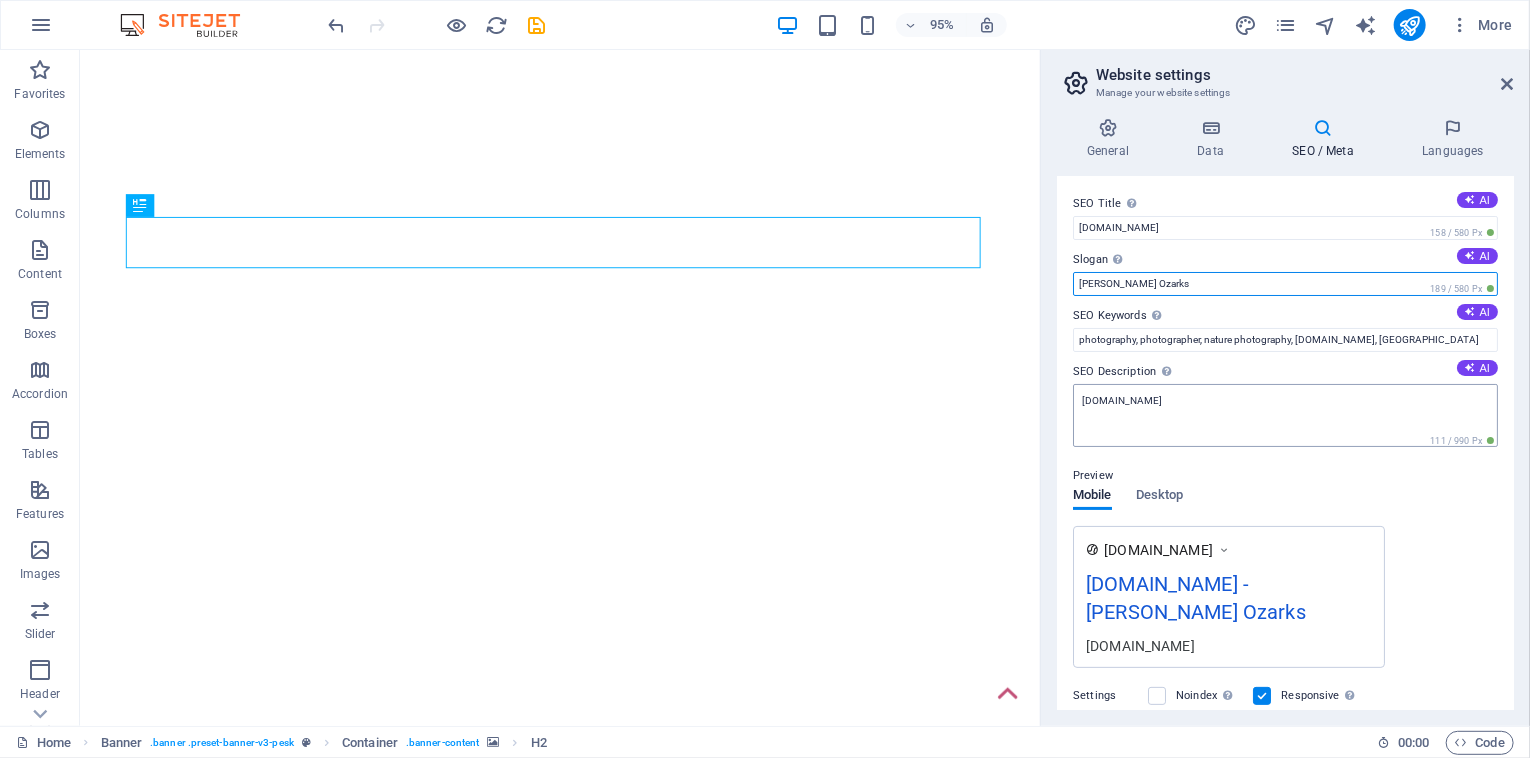 type on "Truman Lake Ozarks" 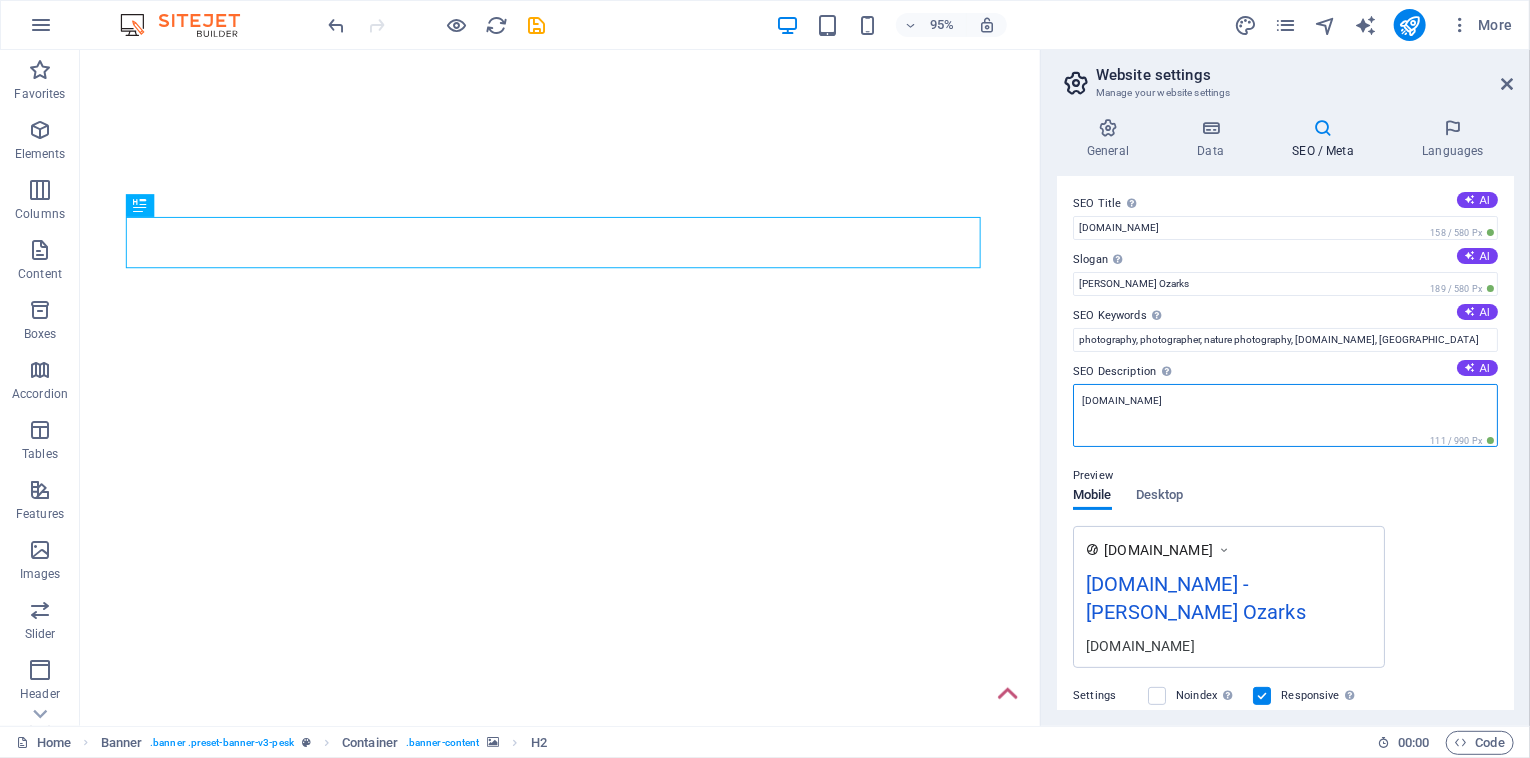 click on "[DOMAIN_NAME]" at bounding box center (1285, 415) 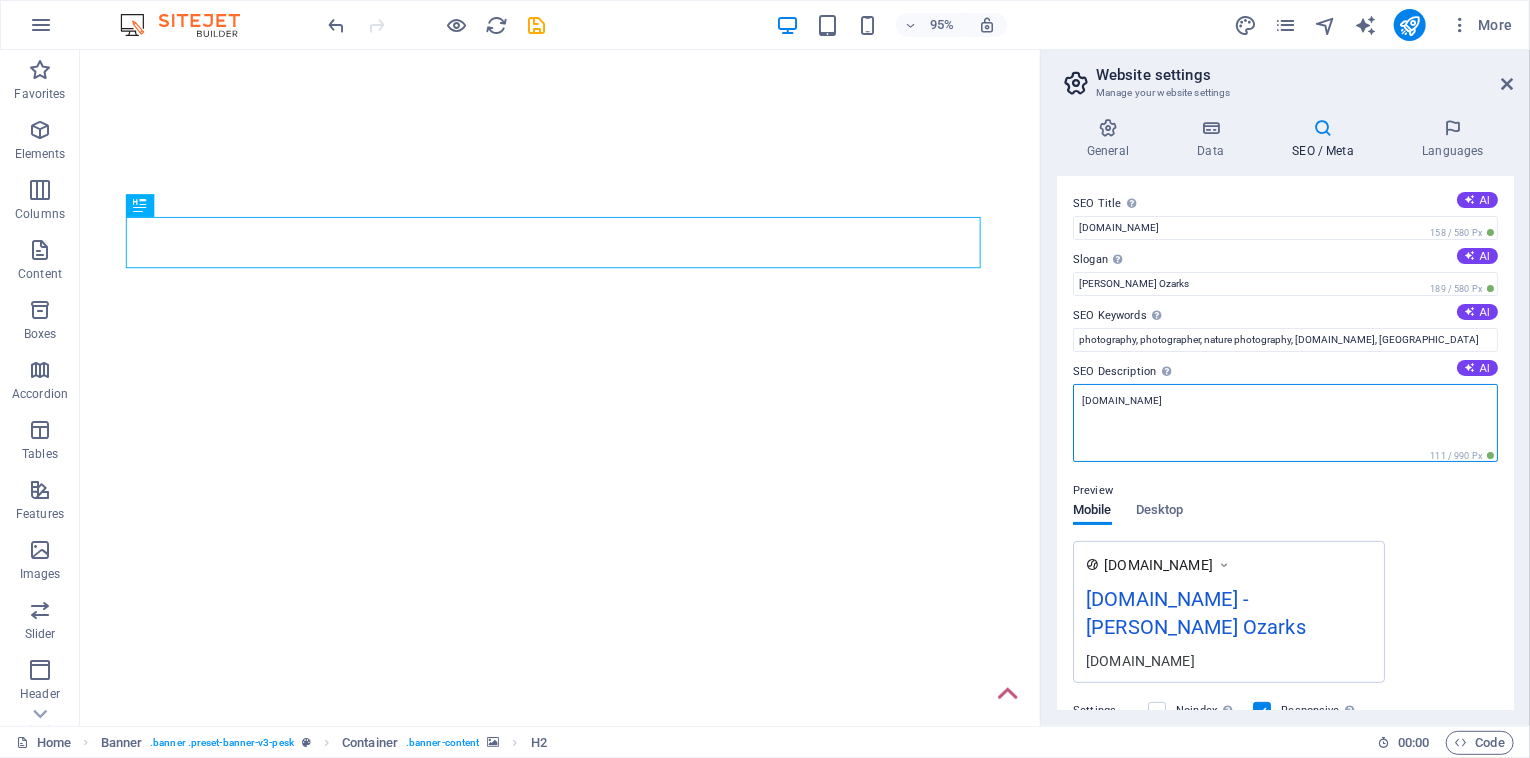 drag, startPoint x: 1196, startPoint y: 395, endPoint x: 1079, endPoint y: 389, distance: 117.15375 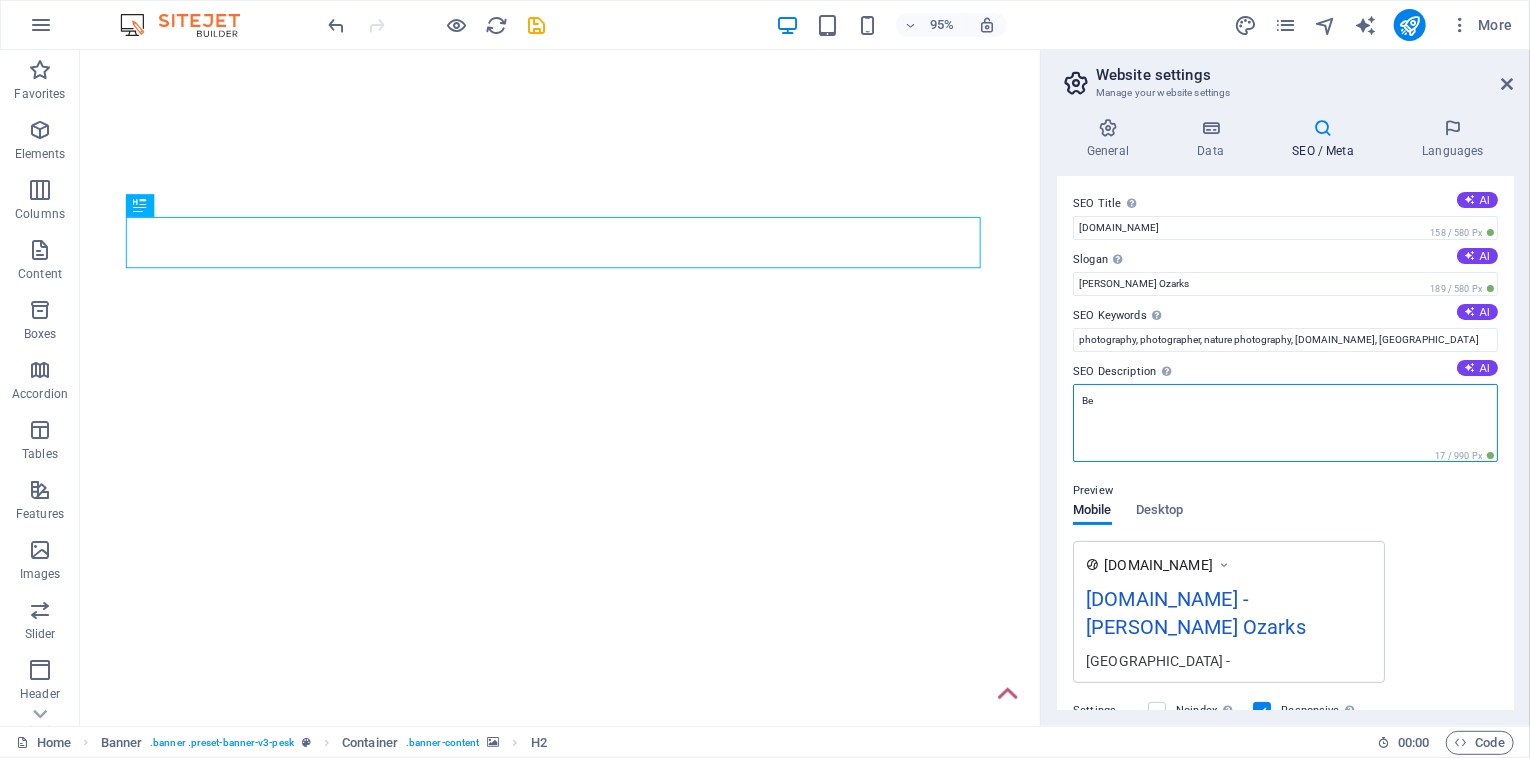type on "B" 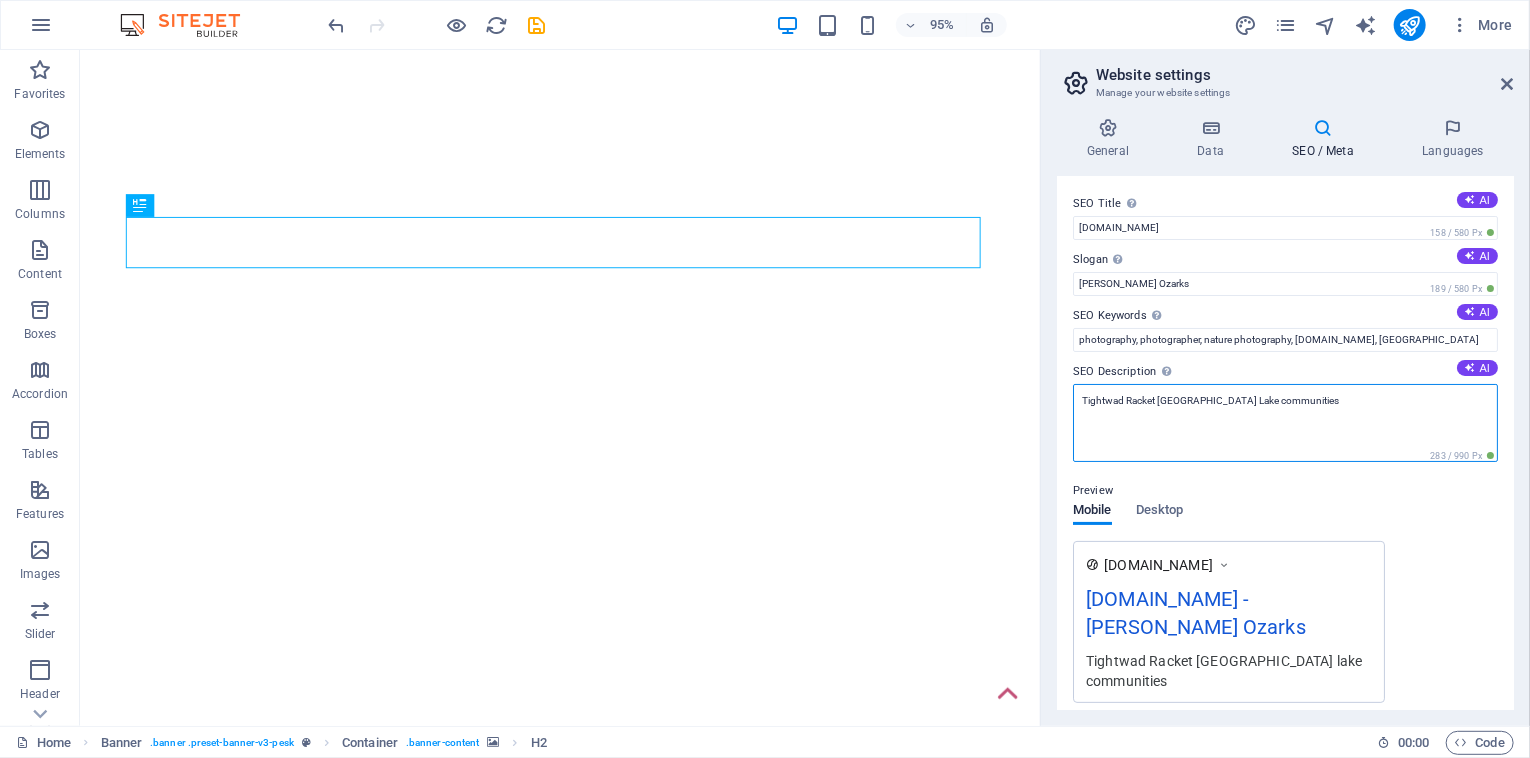 click on "Tightwad Racket Warsaw Lake communities" at bounding box center (1285, 423) 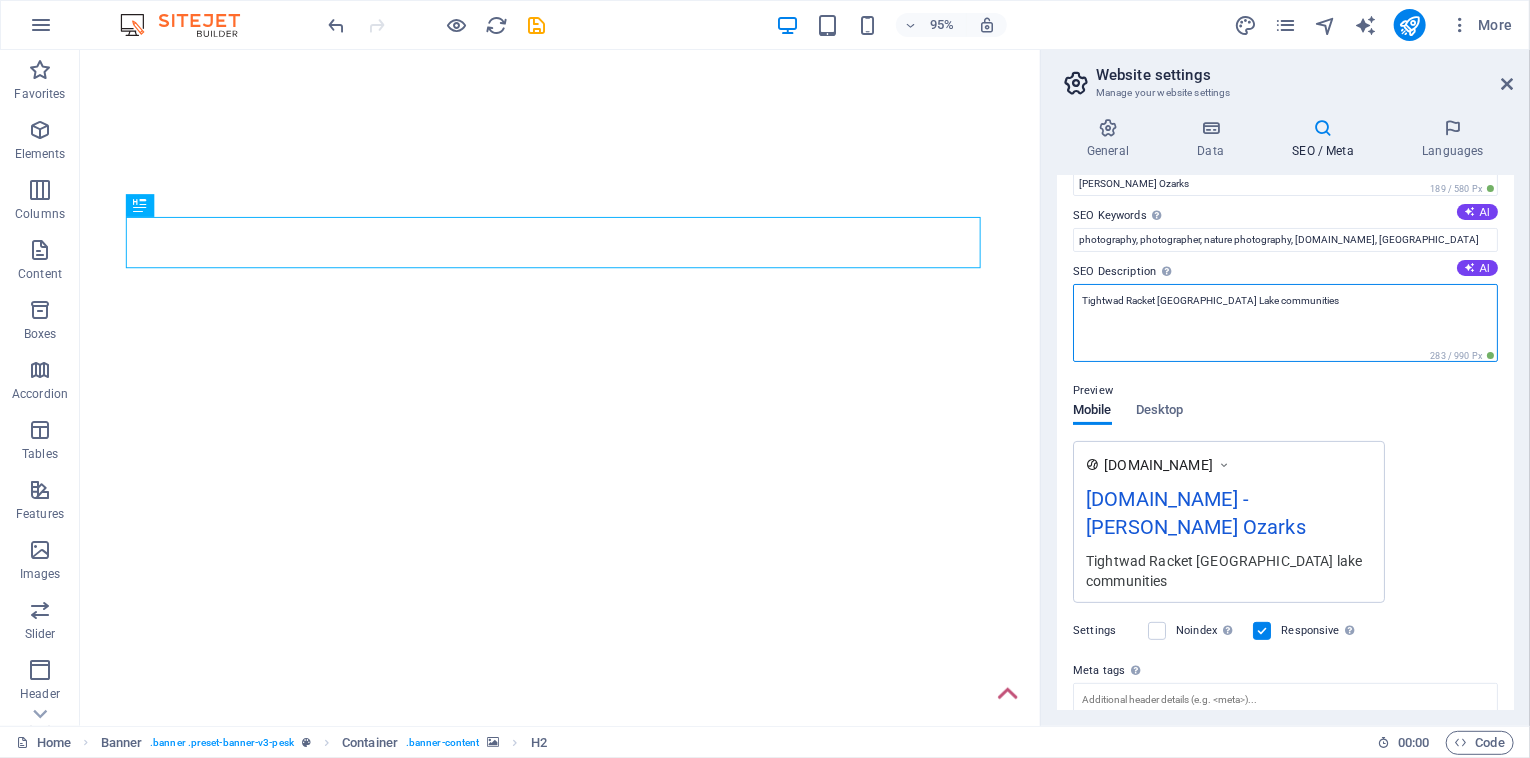 scroll, scrollTop: 0, scrollLeft: 0, axis: both 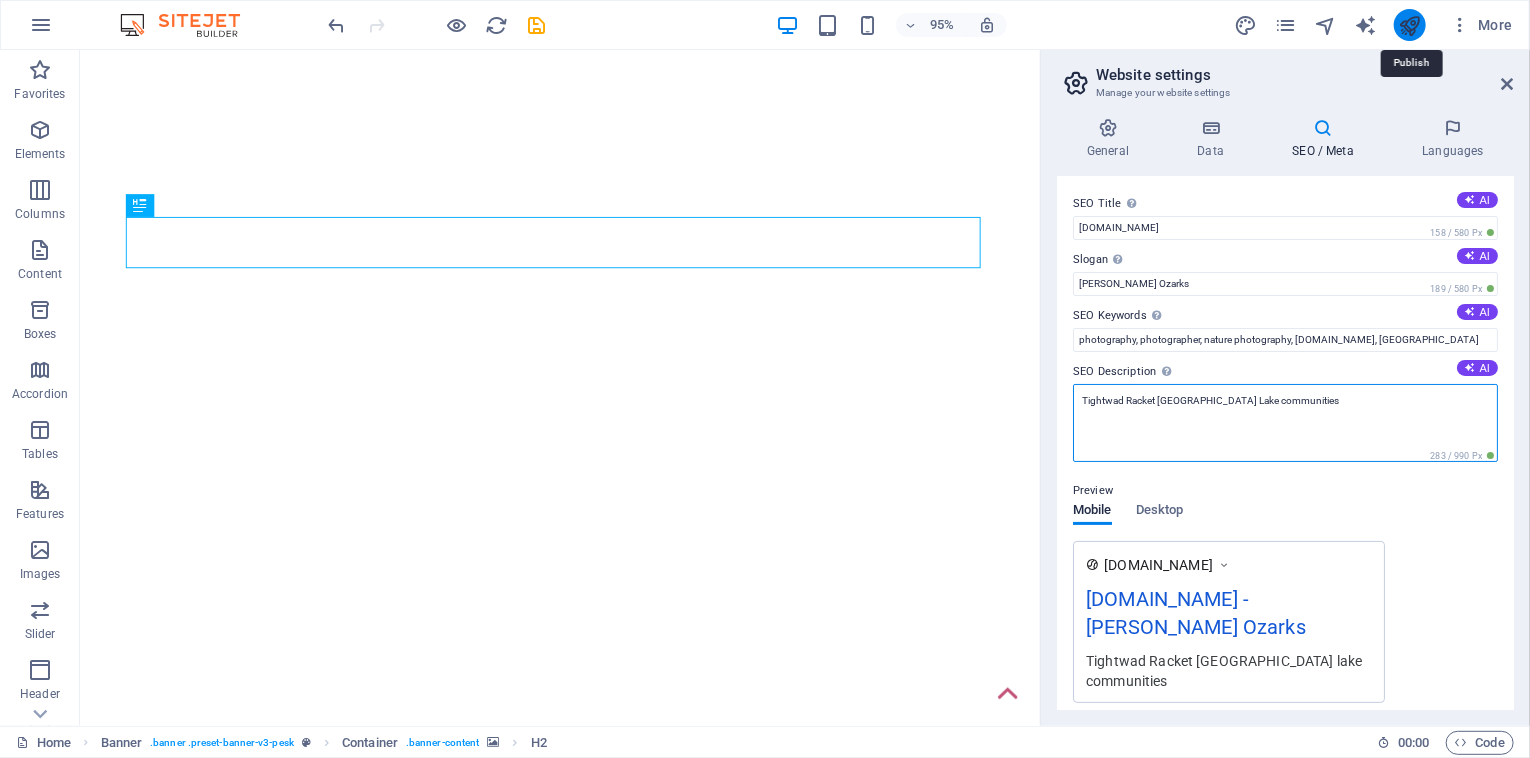 type on "Tightwad Racket Warsaw Lake communities" 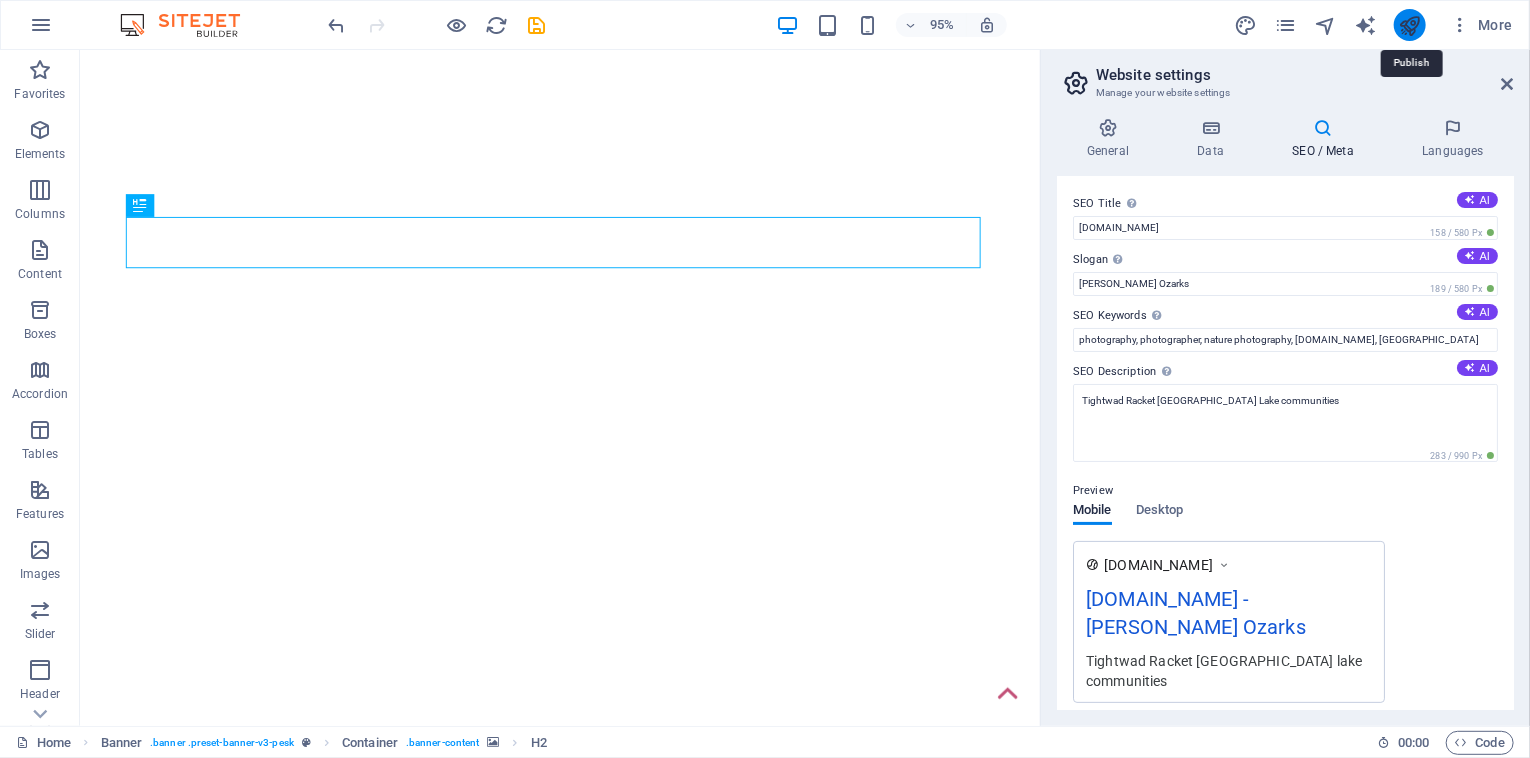 click at bounding box center (1409, 25) 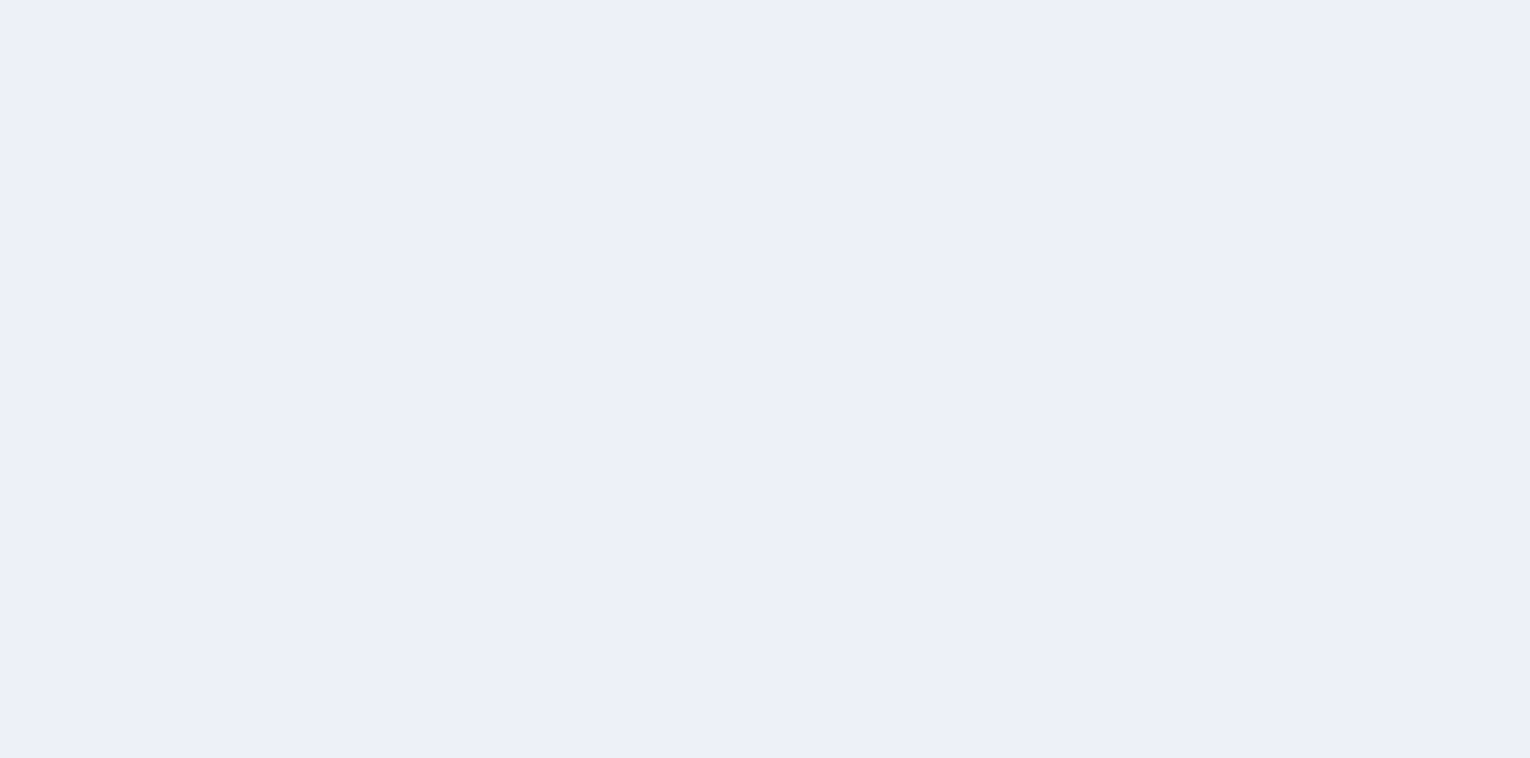 scroll, scrollTop: 0, scrollLeft: 0, axis: both 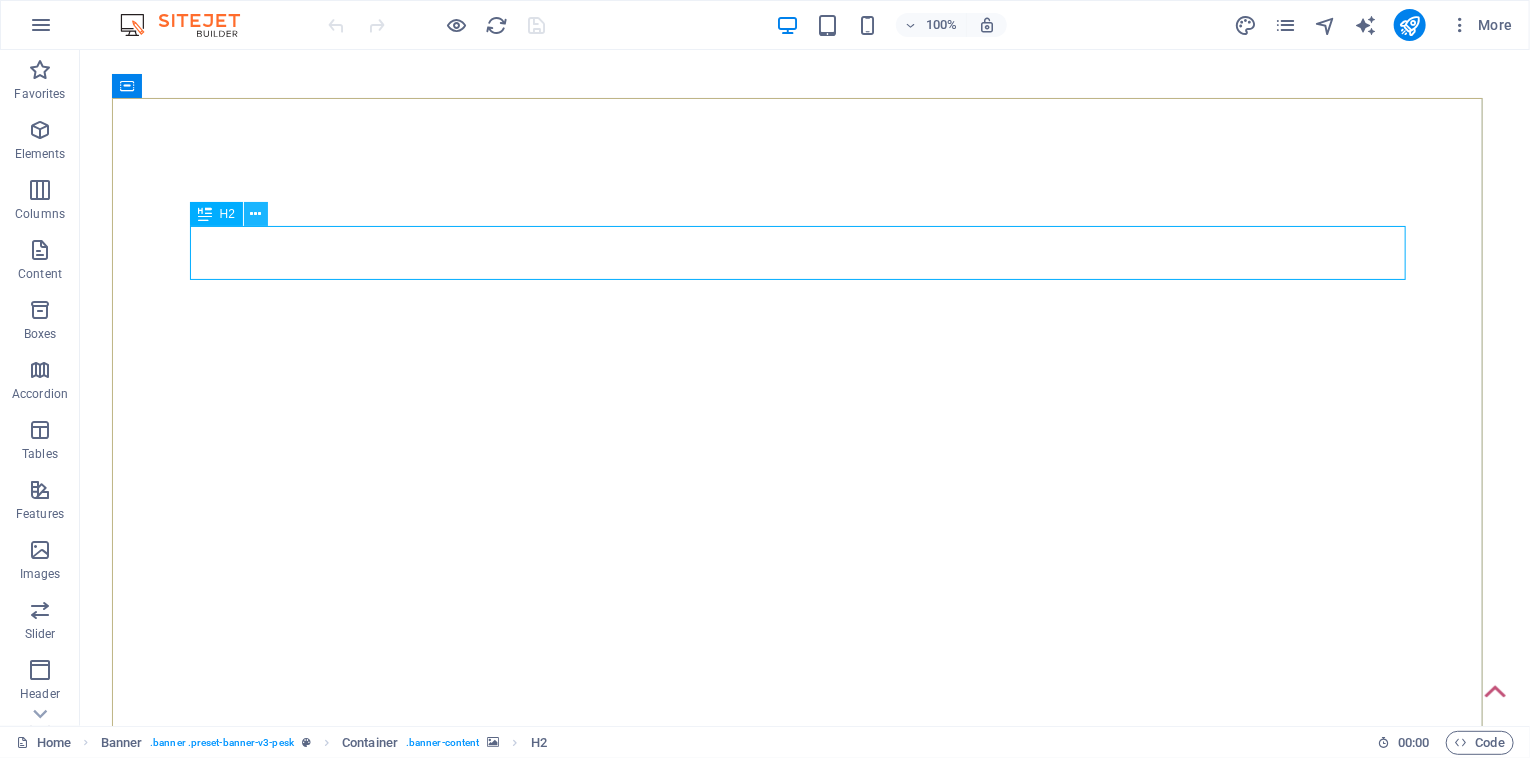 click at bounding box center (255, 214) 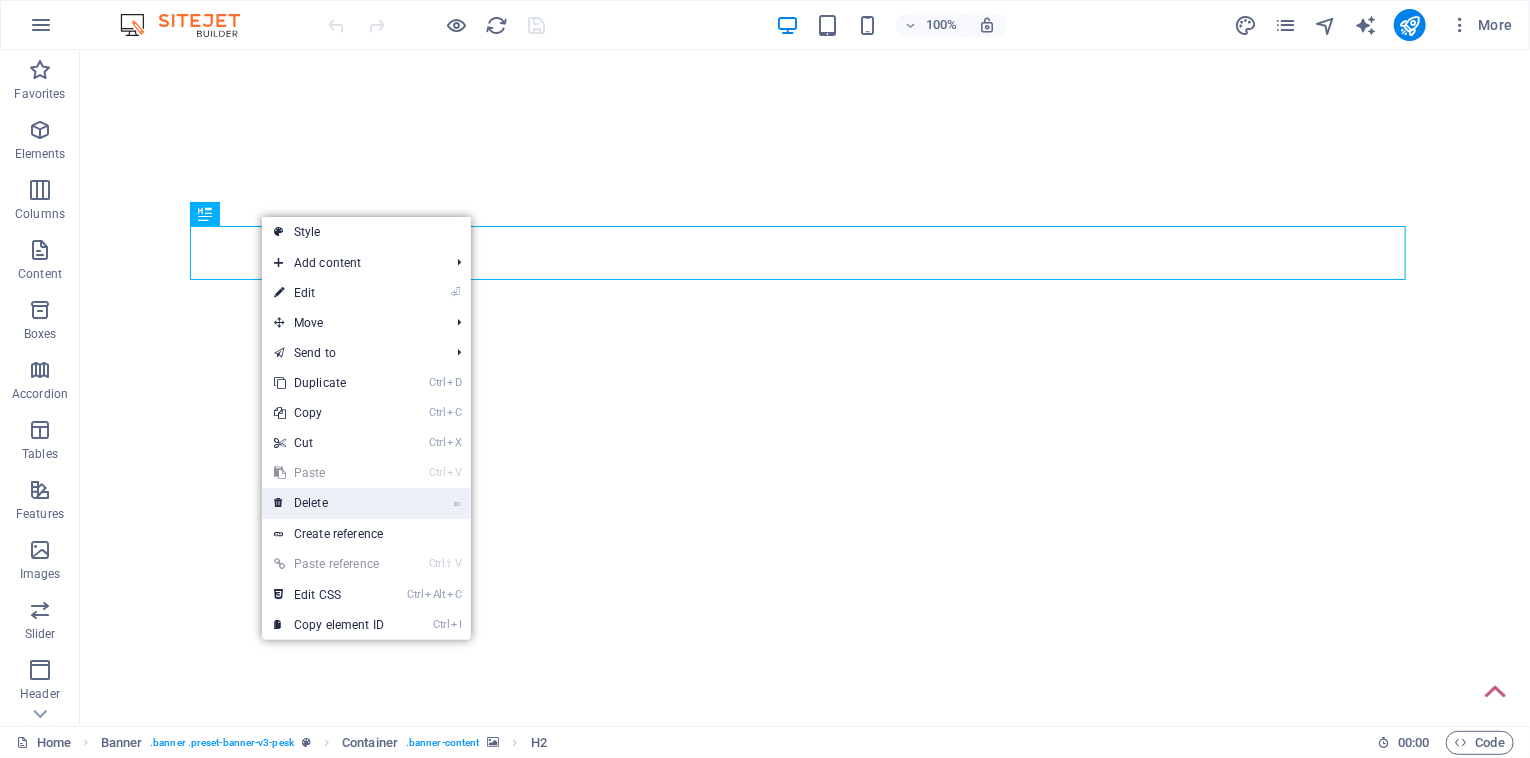 click on "⌦  Delete" at bounding box center (329, 503) 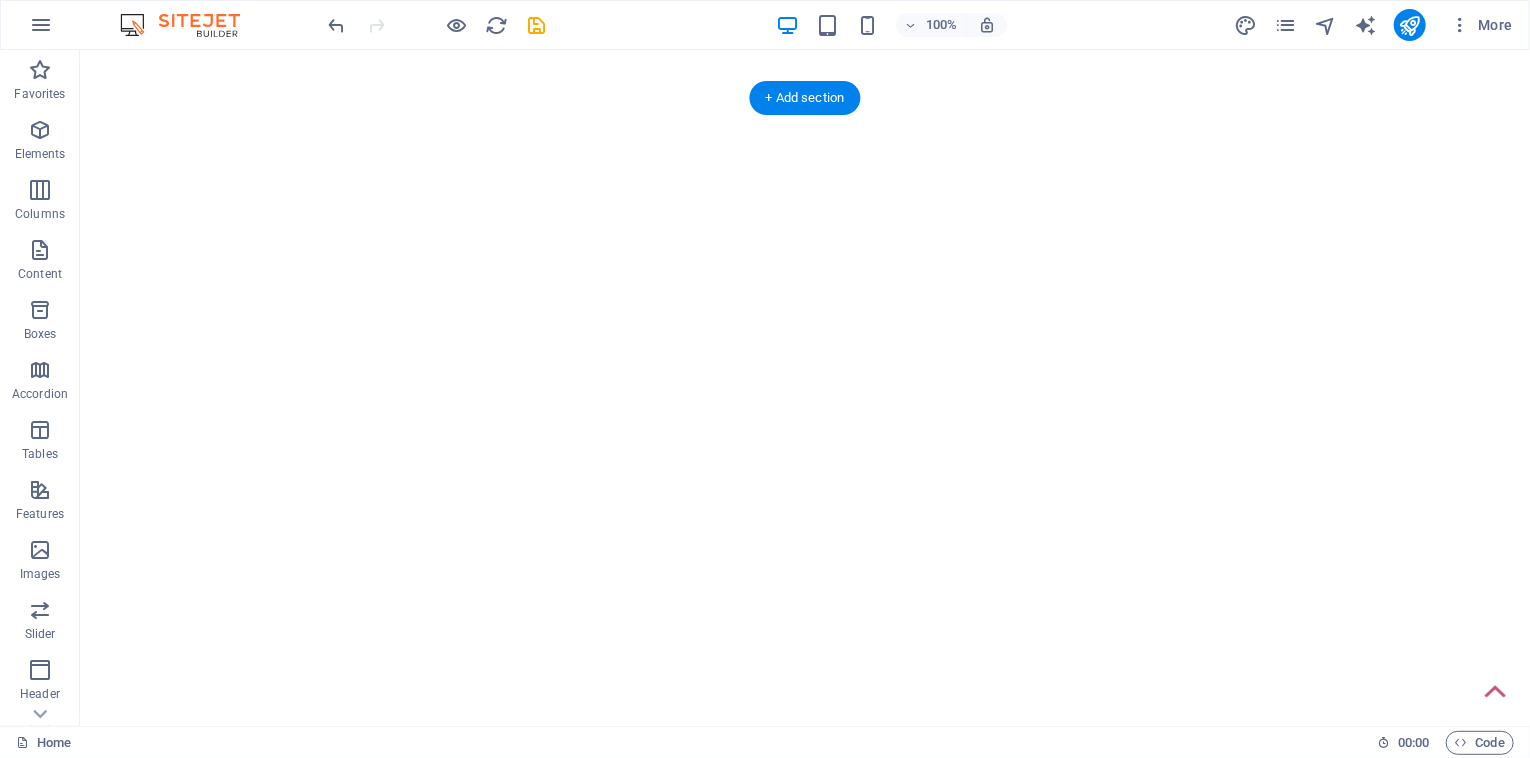 click at bounding box center (-1947, 97) 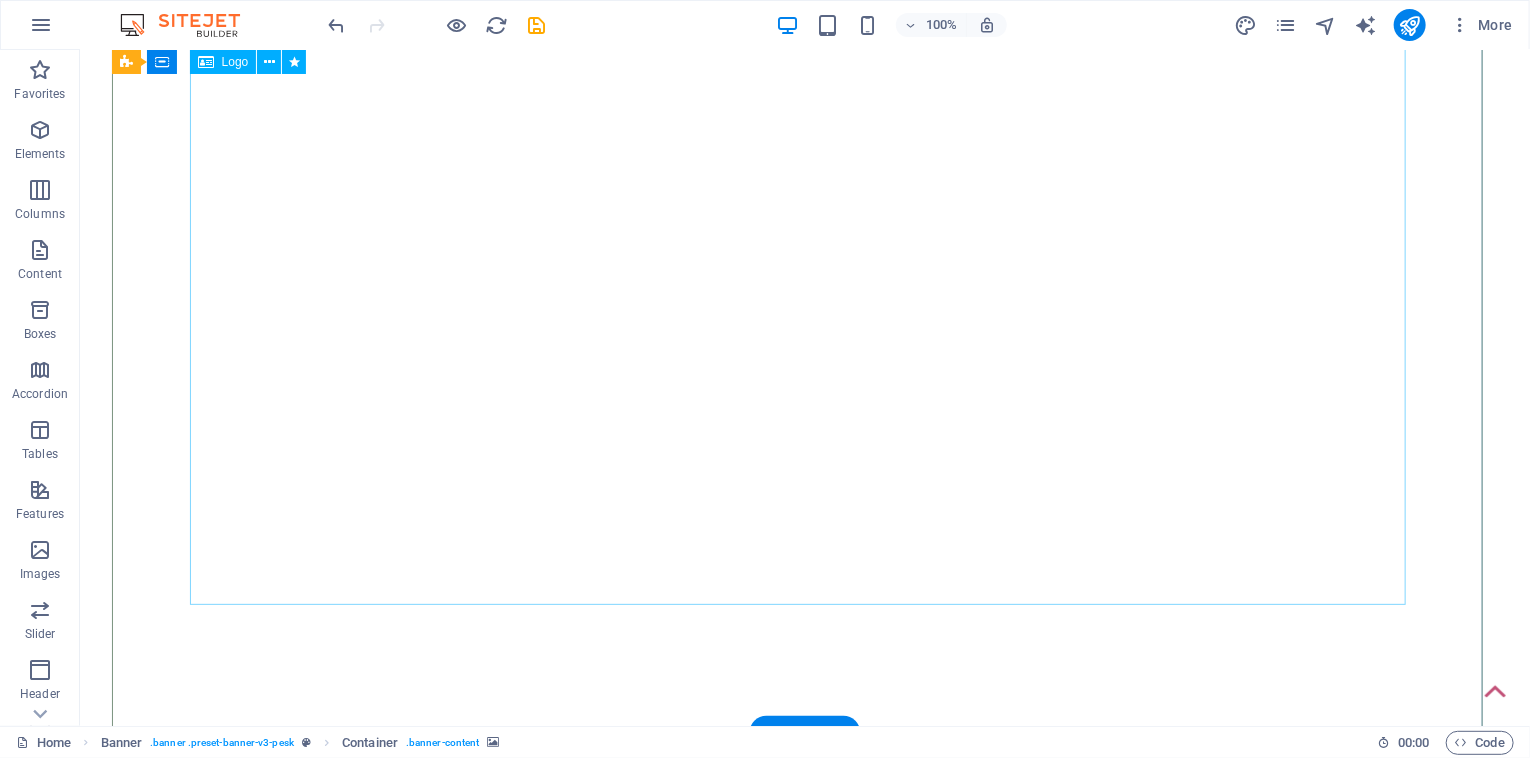 scroll, scrollTop: 0, scrollLeft: 0, axis: both 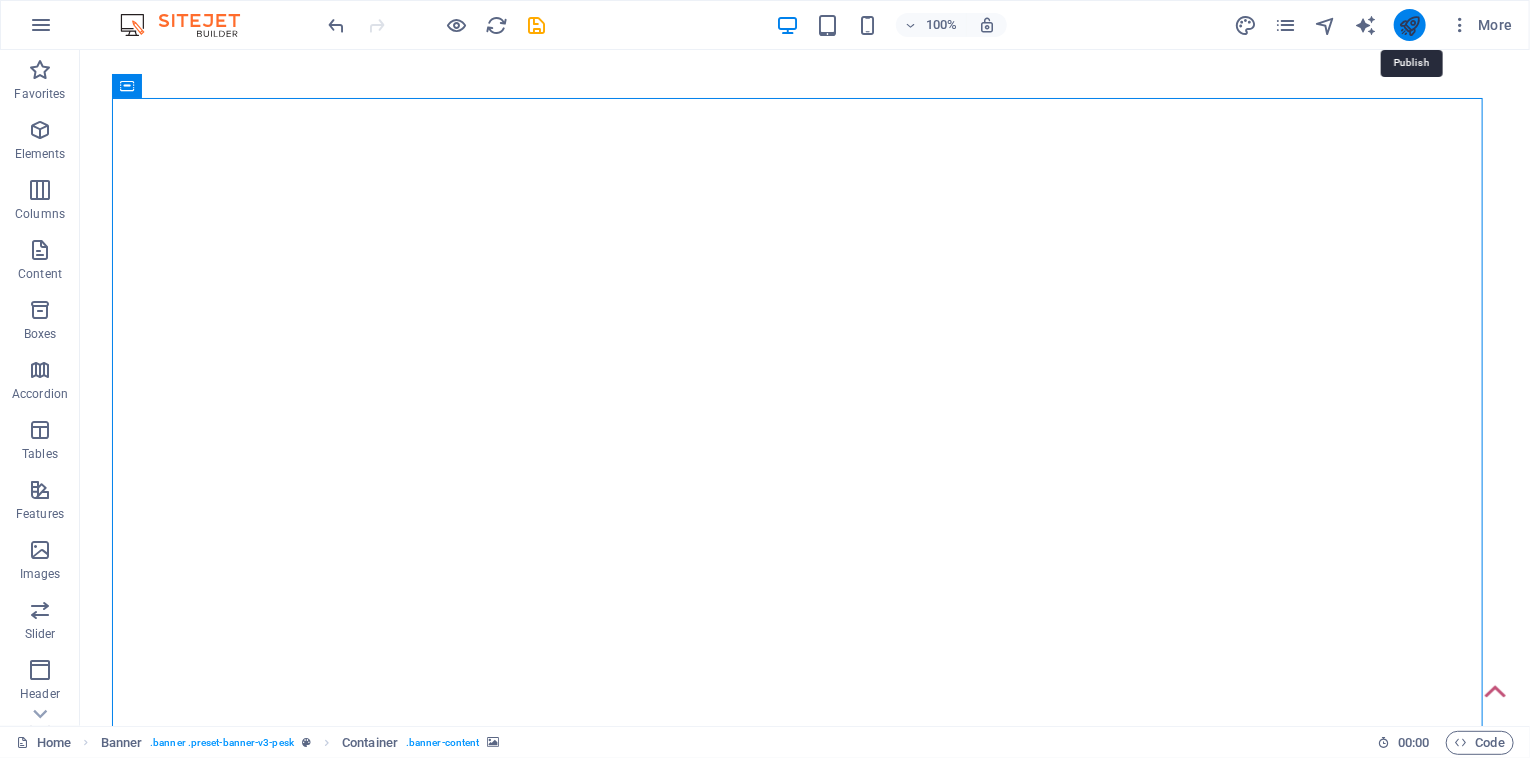 click at bounding box center (1409, 25) 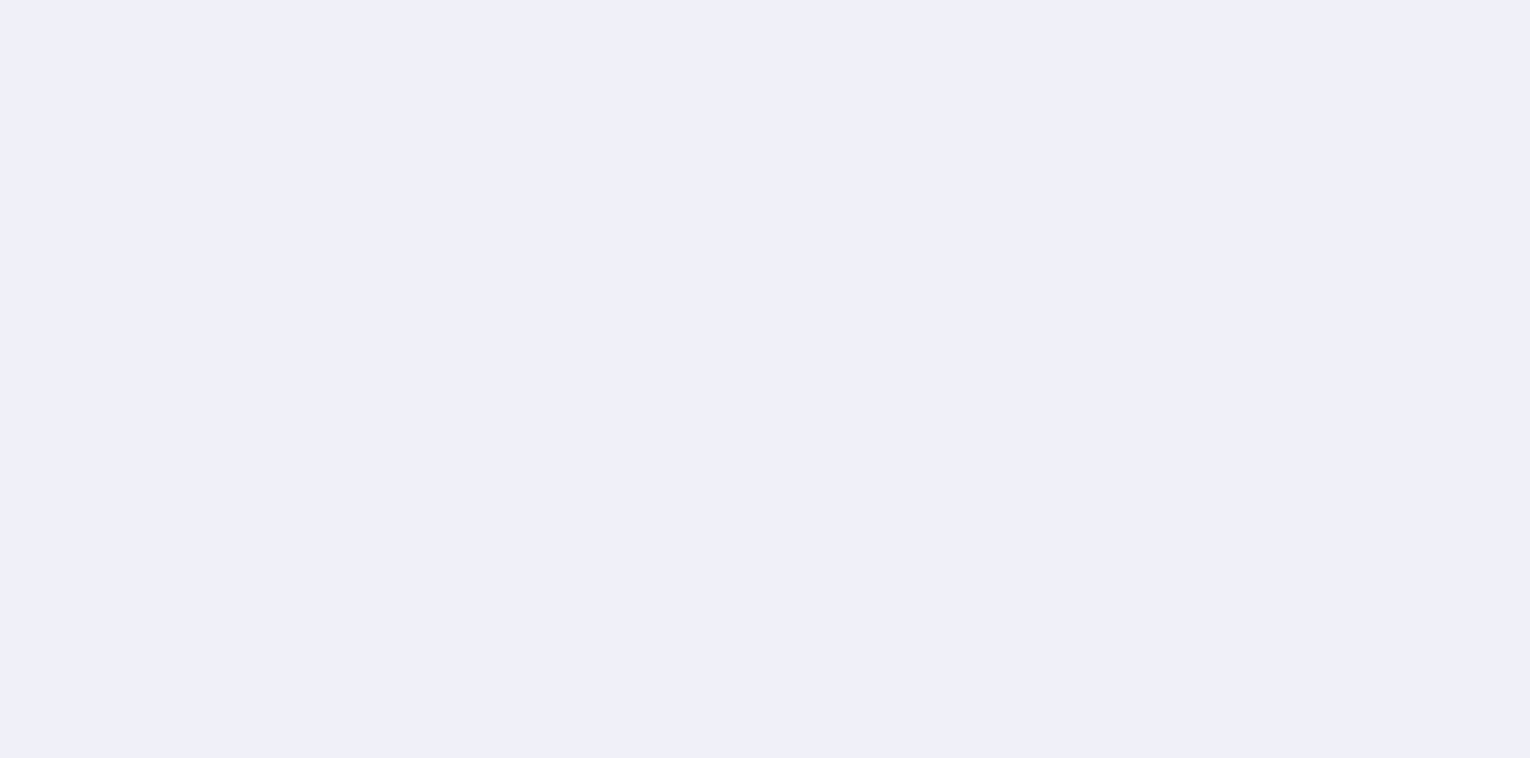 scroll, scrollTop: 0, scrollLeft: 0, axis: both 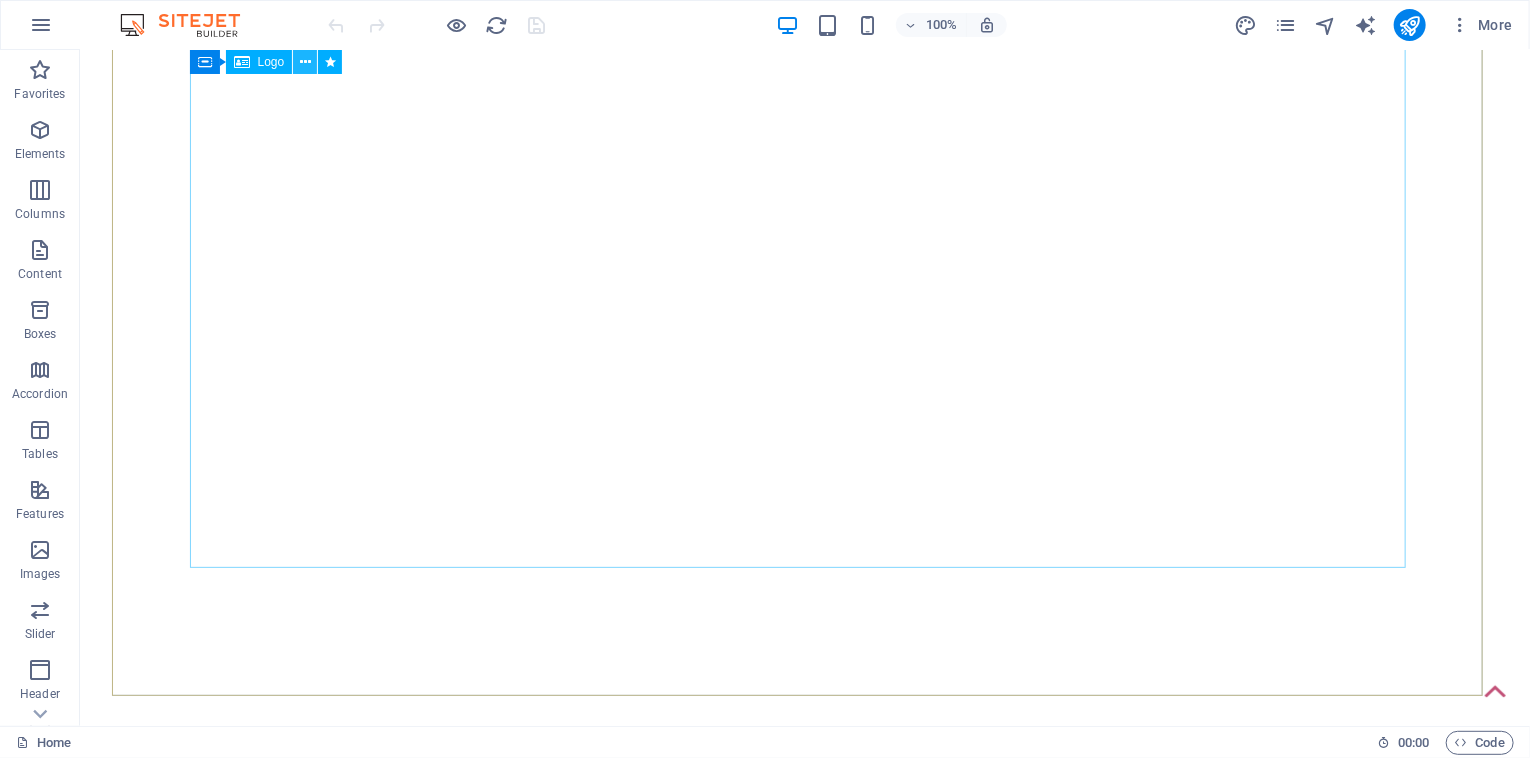 click at bounding box center (305, 62) 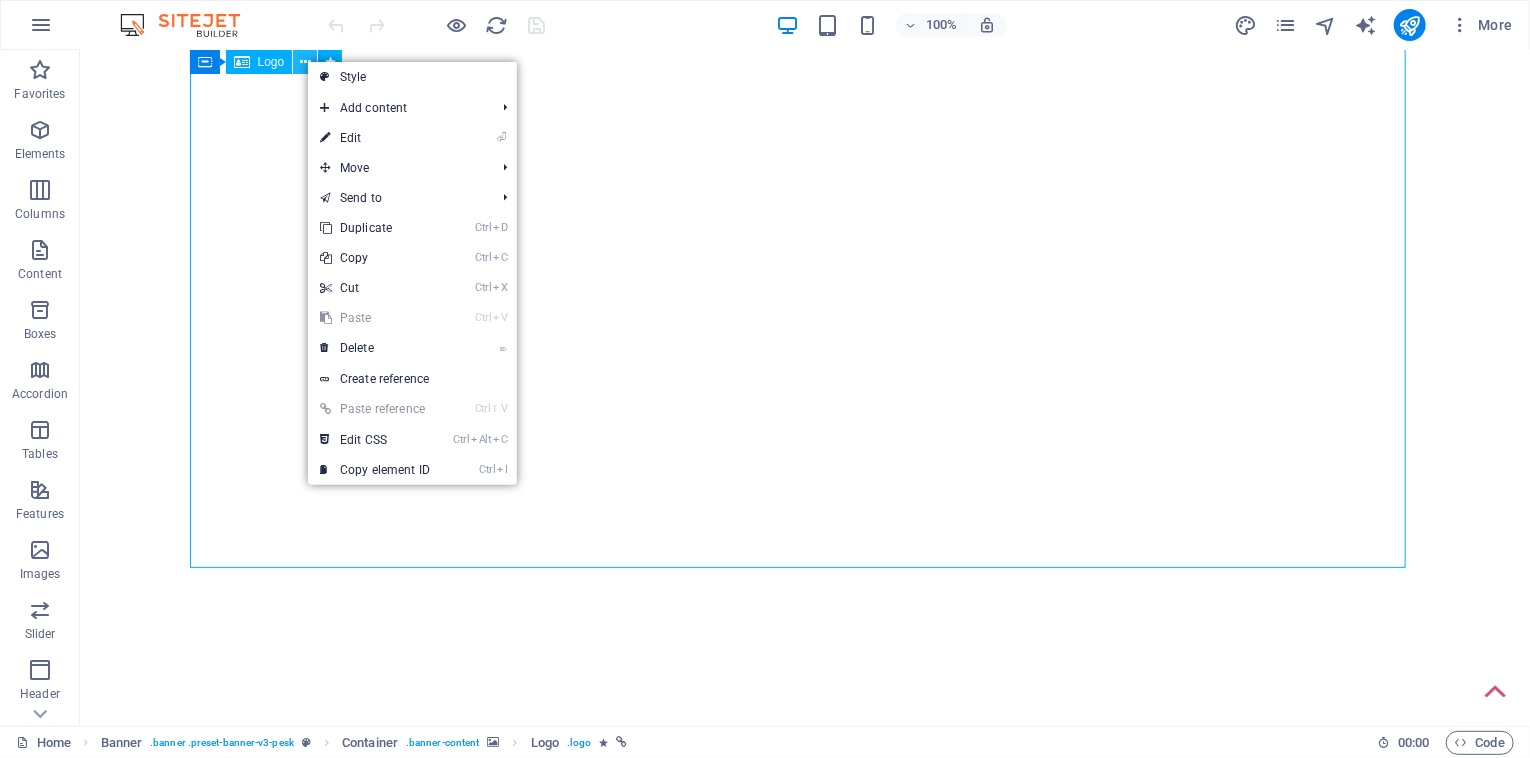 click at bounding box center (305, 62) 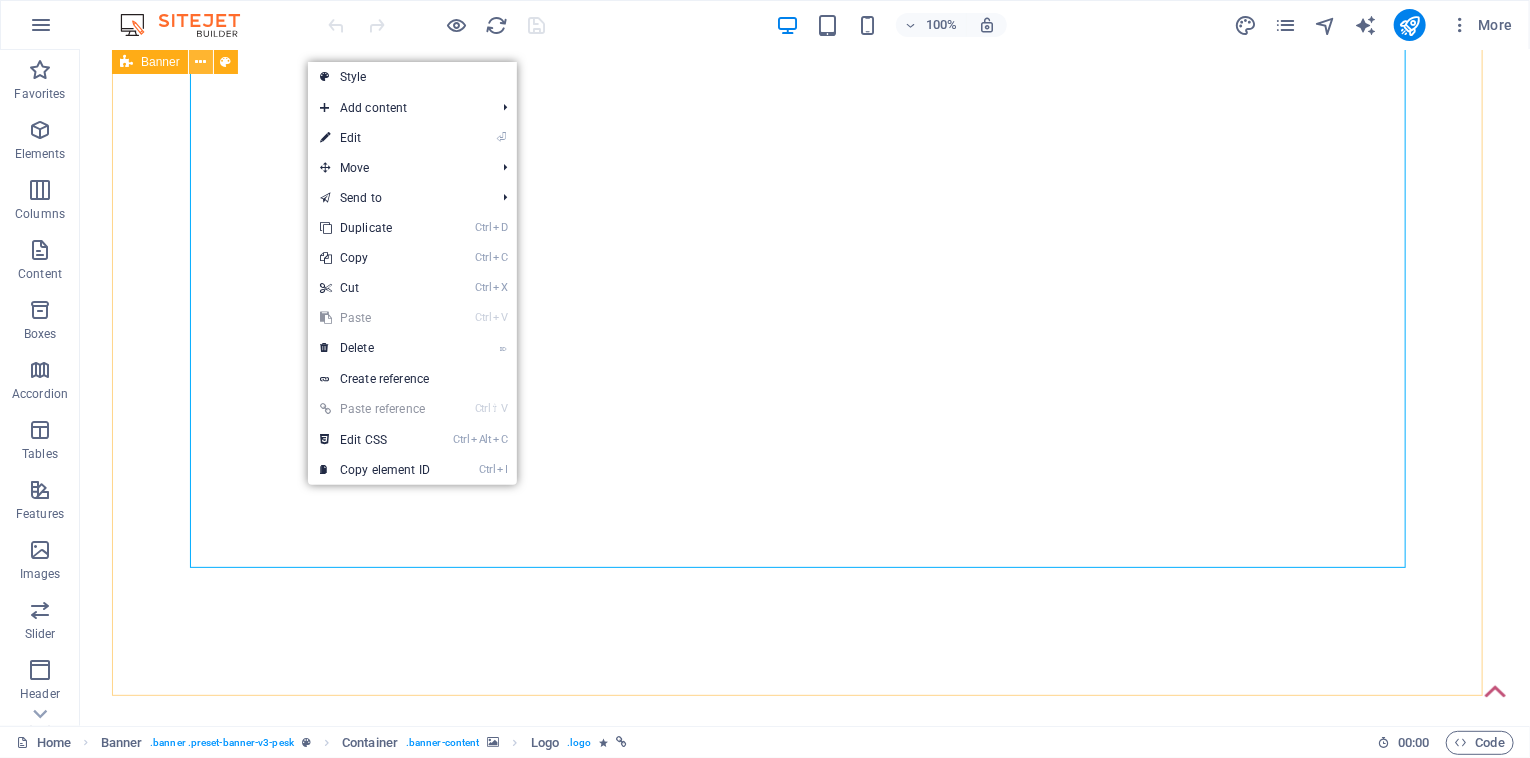 click at bounding box center (200, 62) 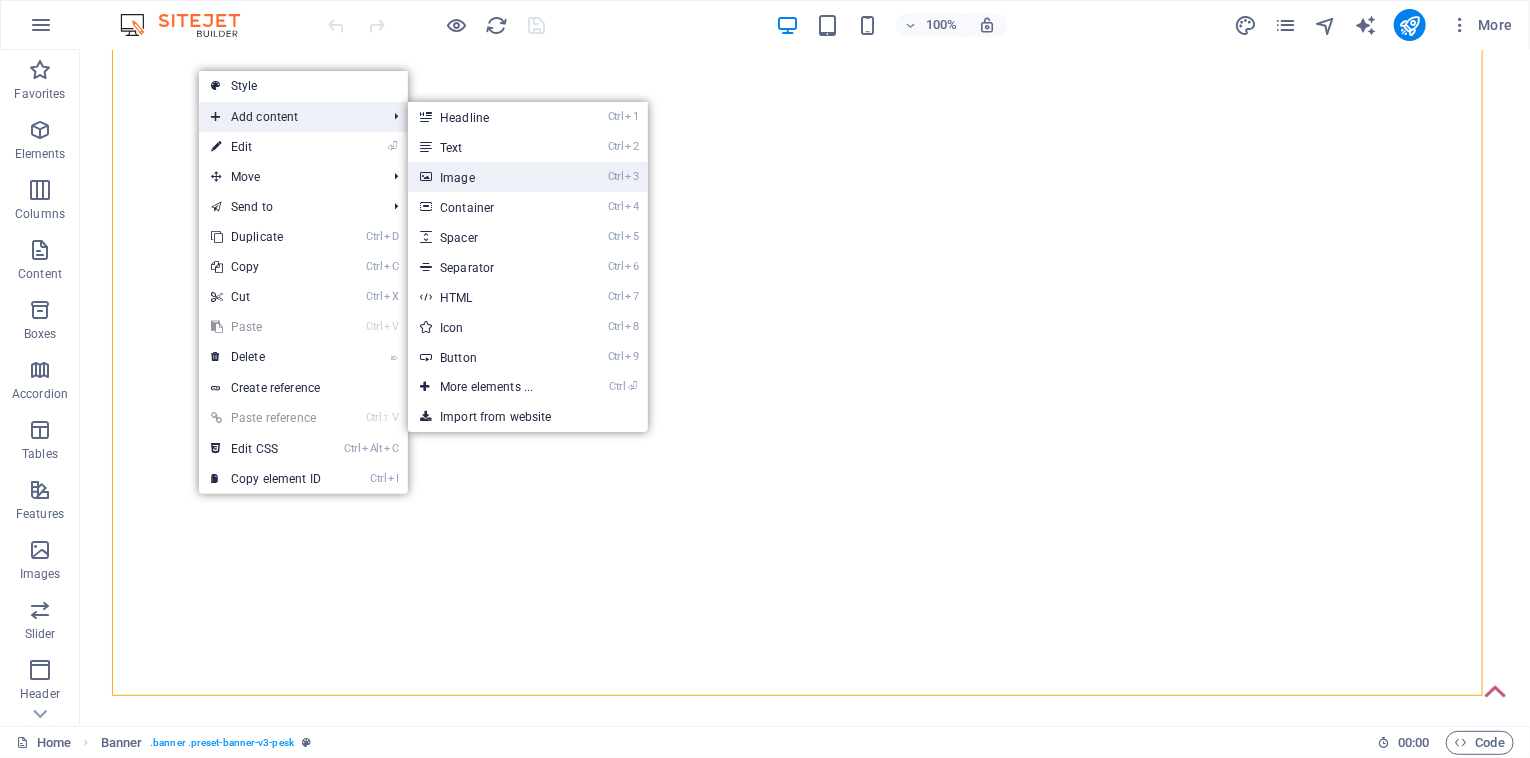 click on "Ctrl 3  Image" at bounding box center (490, 177) 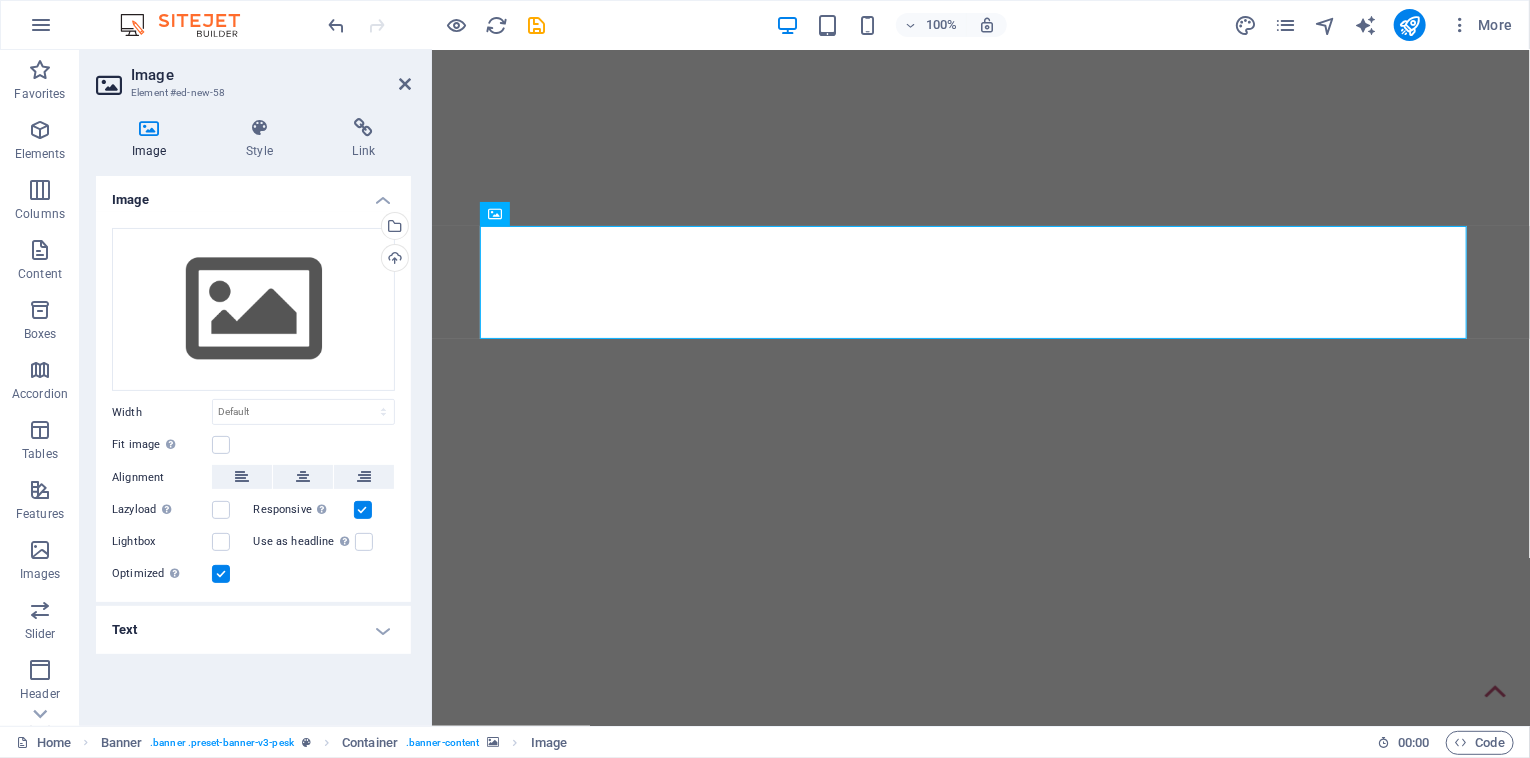 scroll, scrollTop: 0, scrollLeft: 0, axis: both 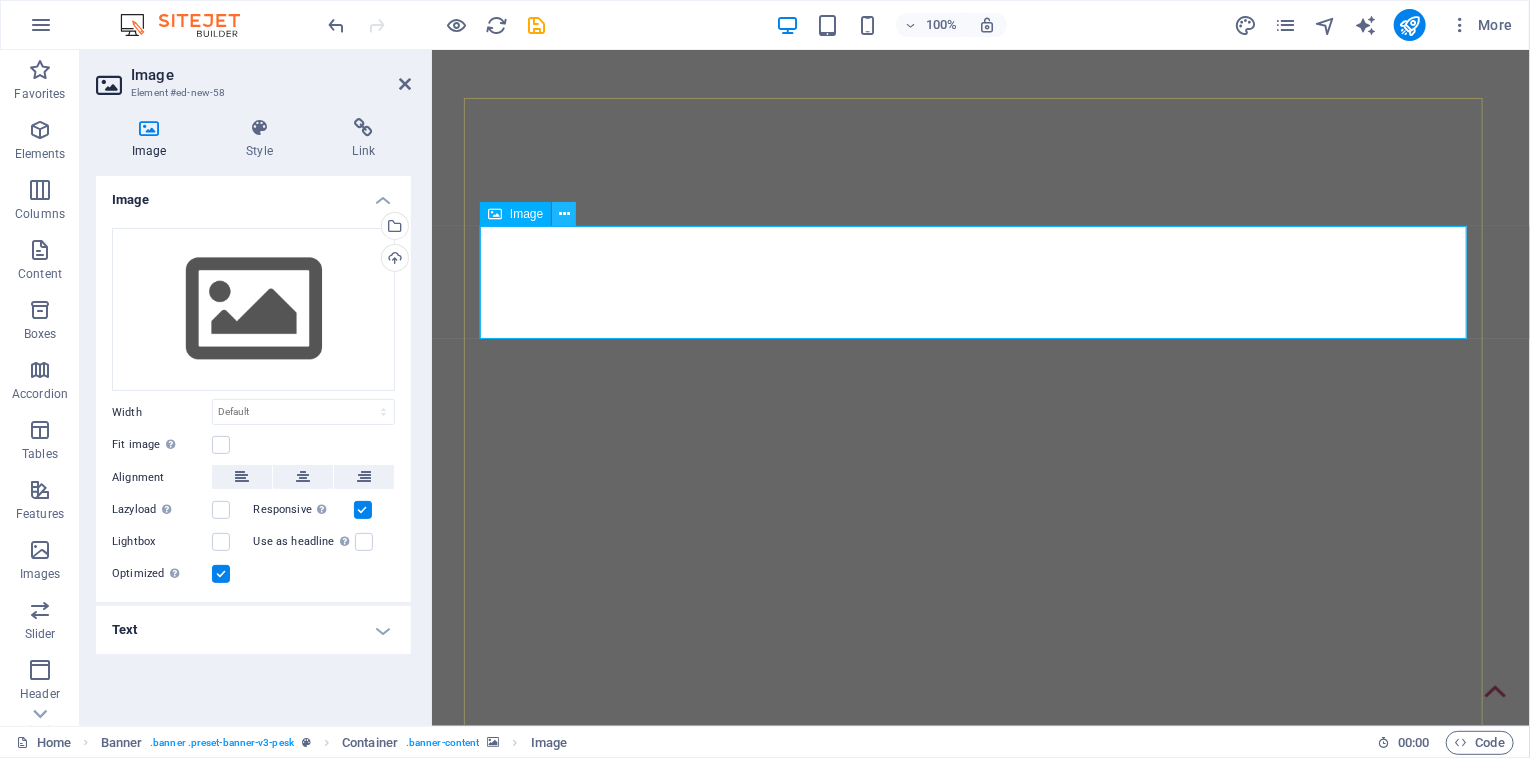 click at bounding box center (564, 214) 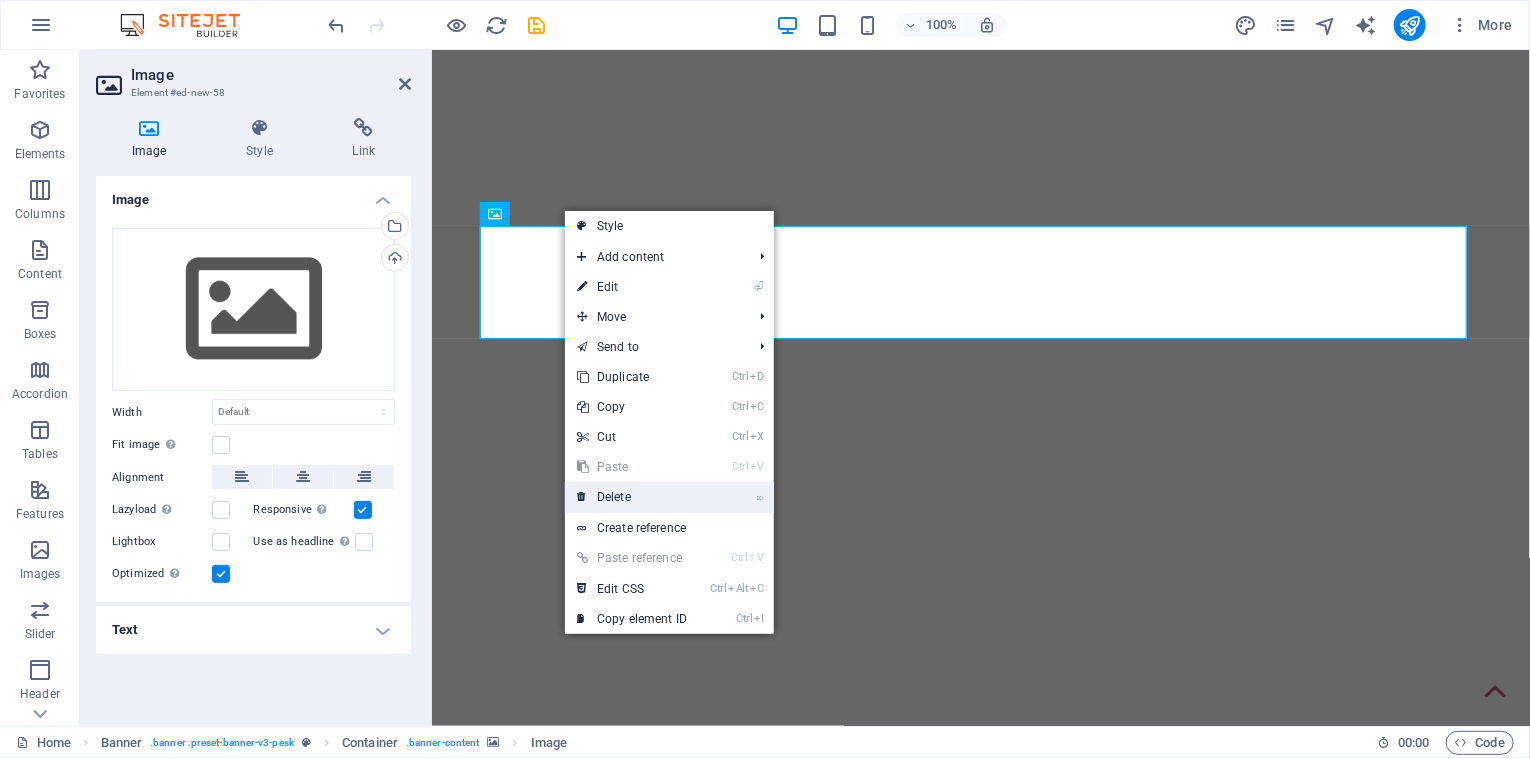 click on "⌦  Delete" at bounding box center [632, 497] 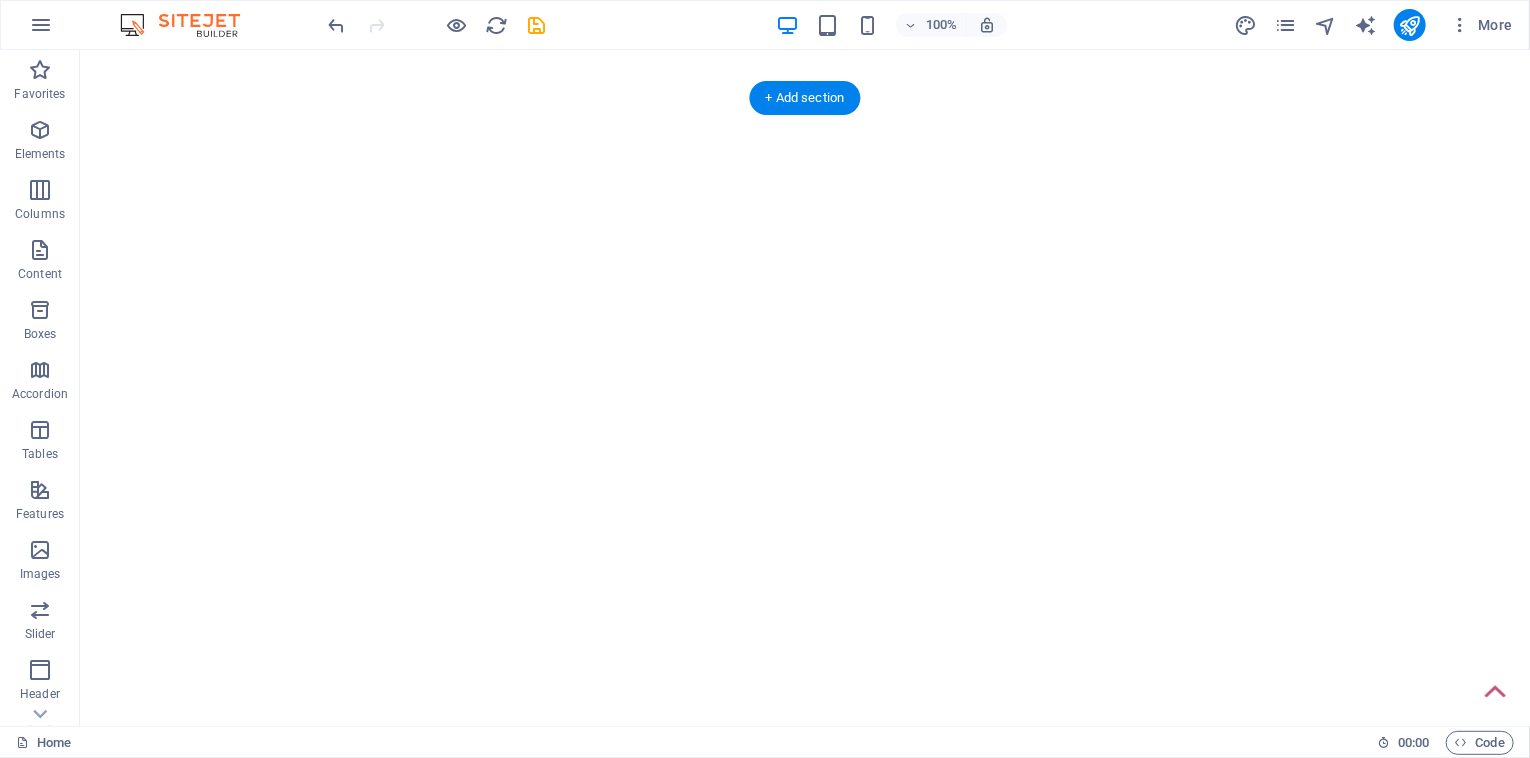 click at bounding box center (2855, 97) 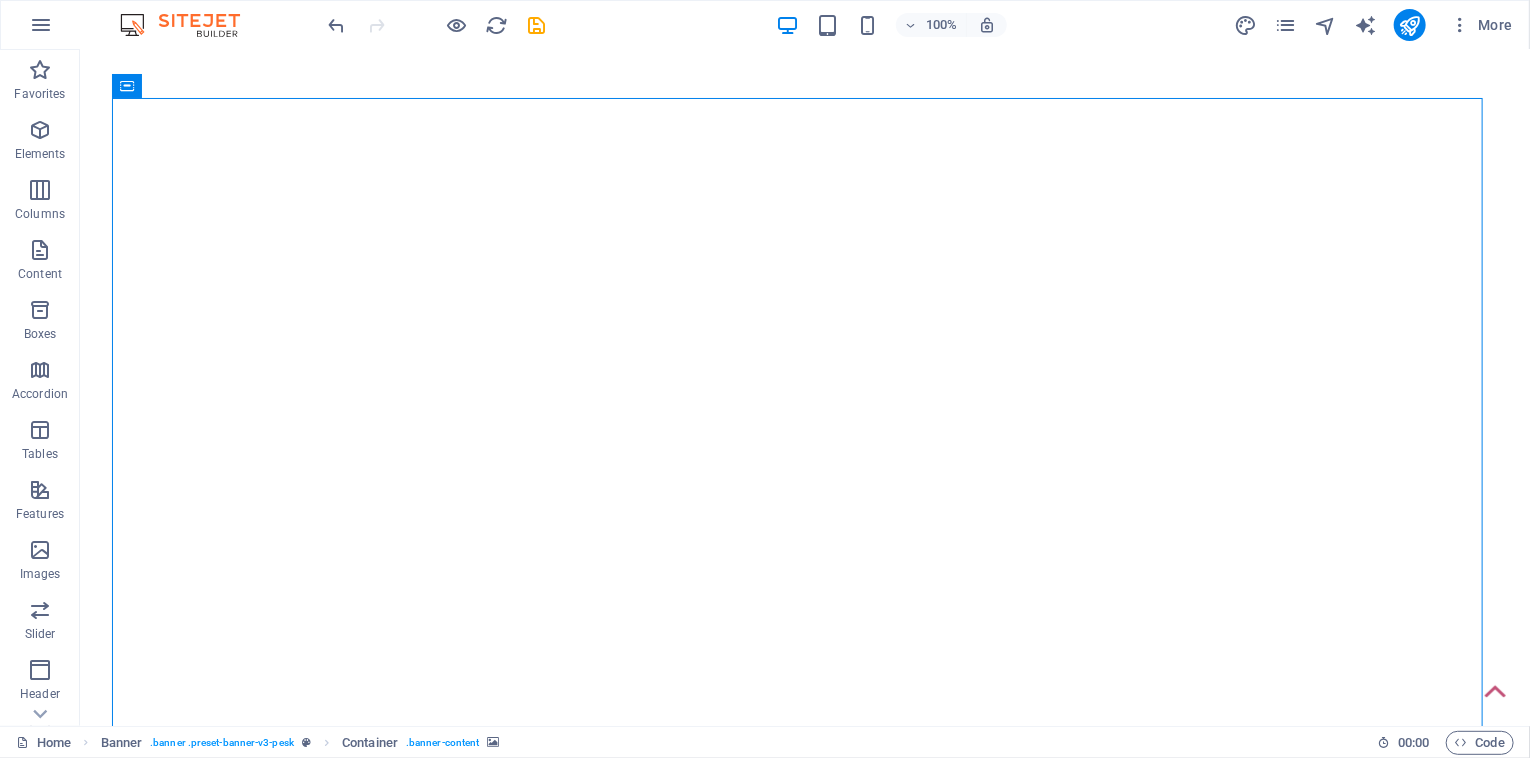 scroll, scrollTop: 400, scrollLeft: 0, axis: vertical 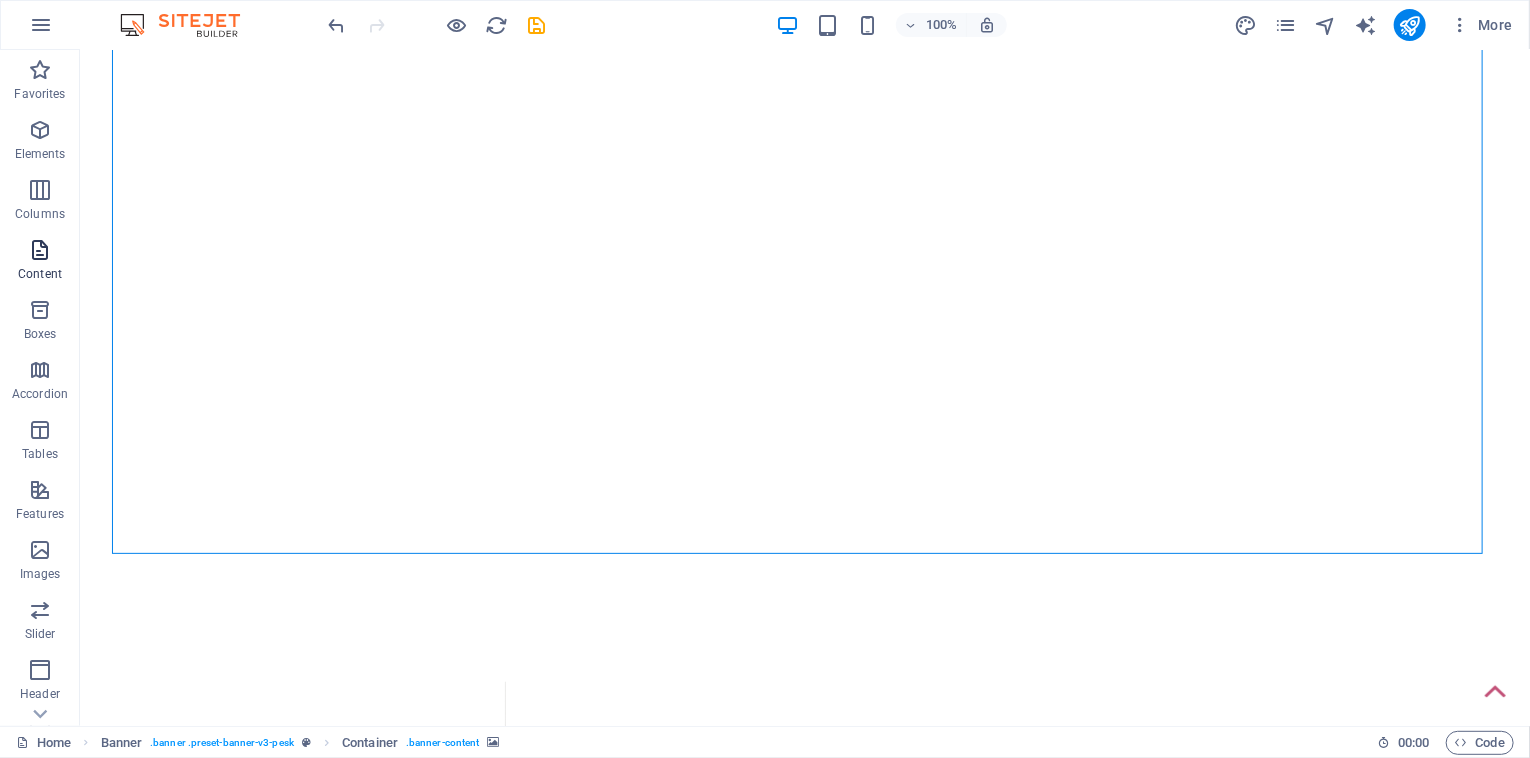 click at bounding box center (40, 250) 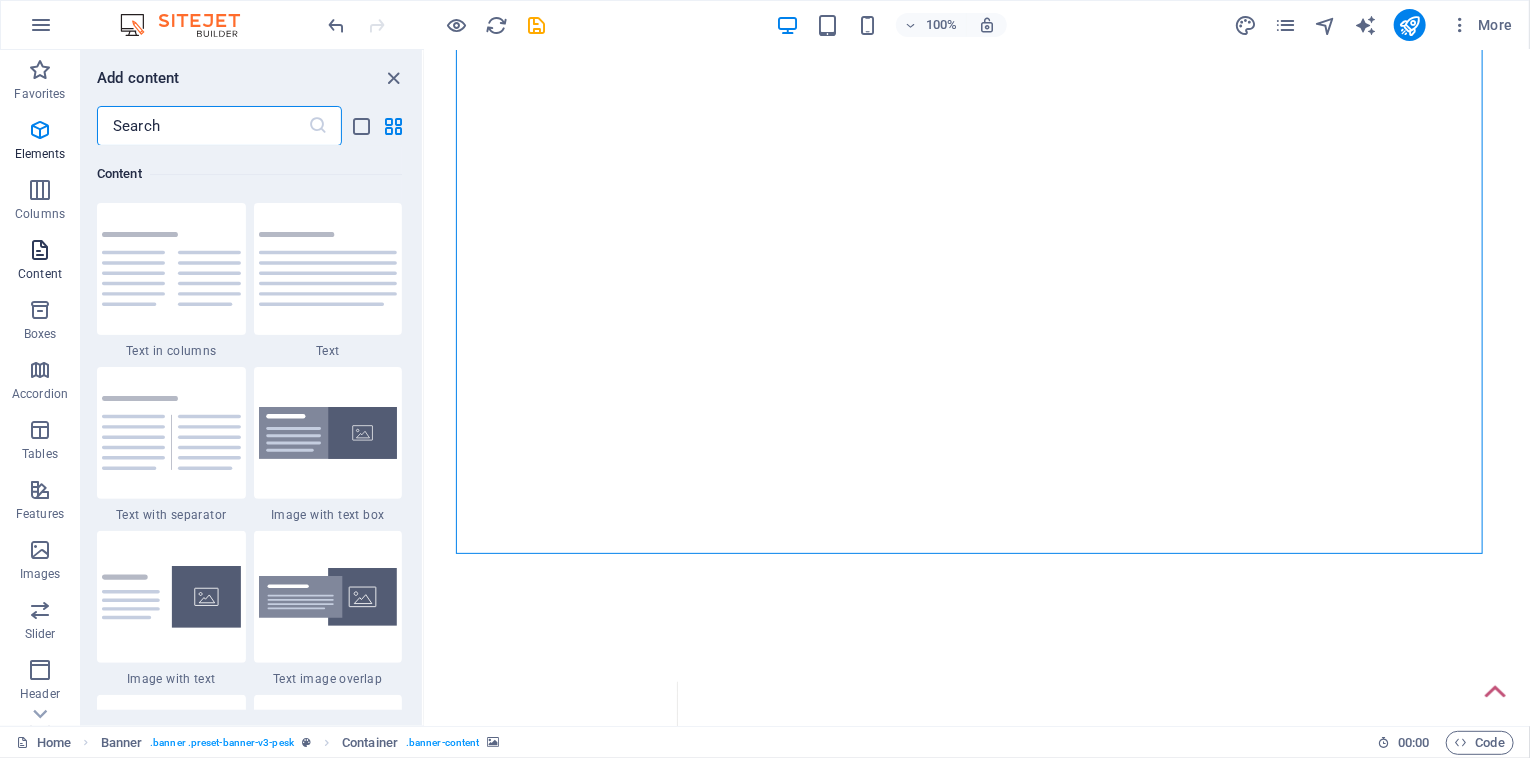 scroll, scrollTop: 3499, scrollLeft: 0, axis: vertical 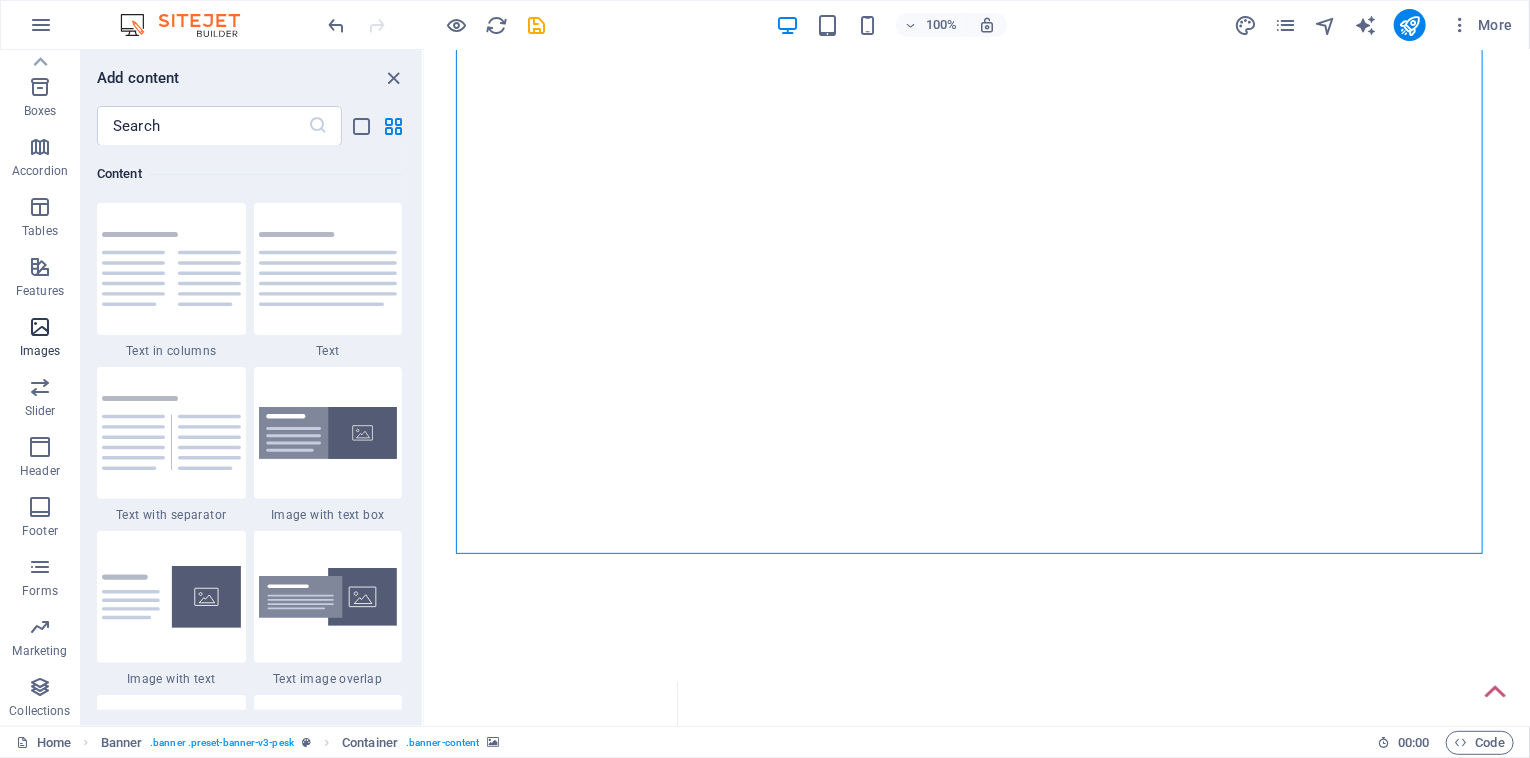 click on "Images" at bounding box center (40, 339) 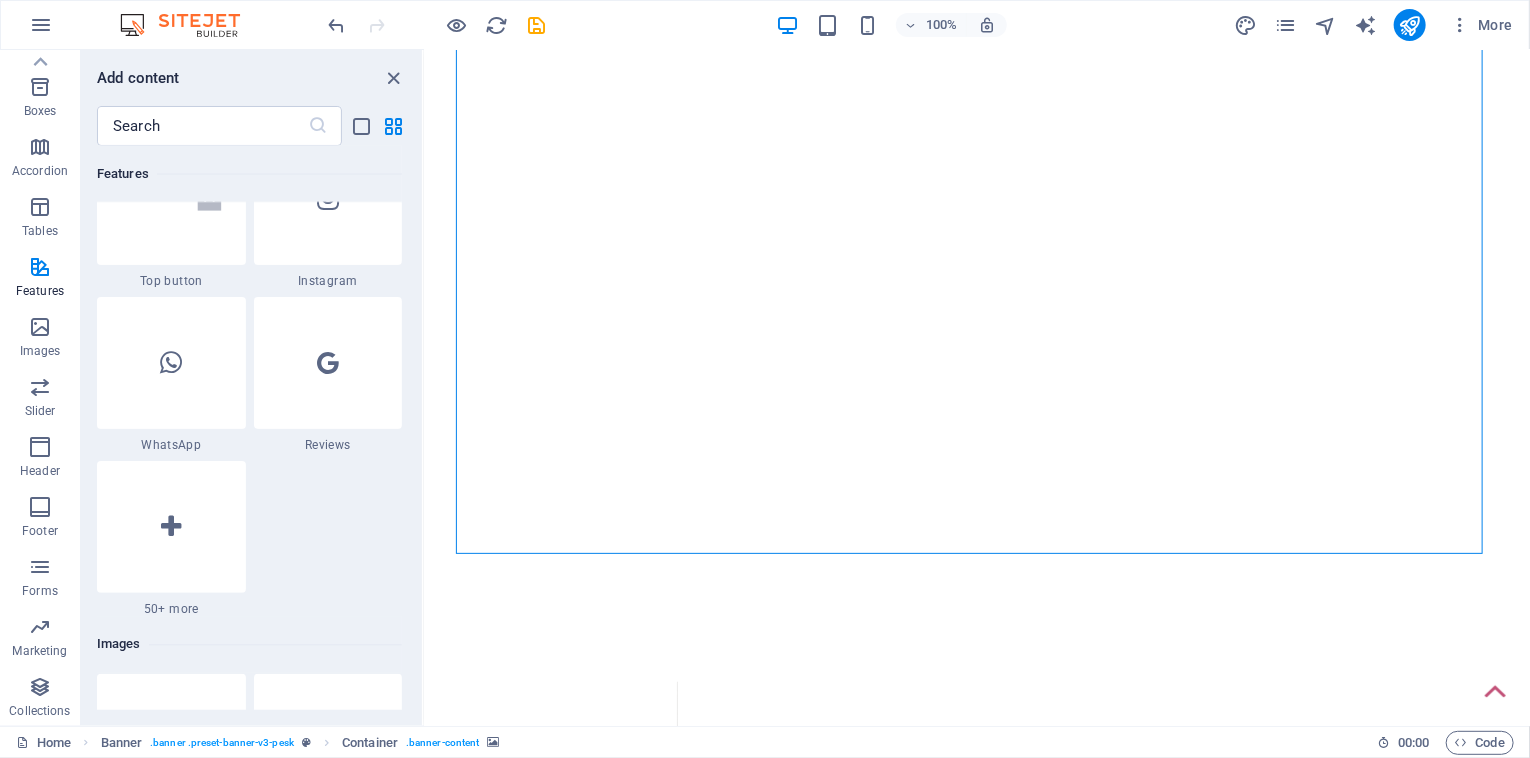 scroll, scrollTop: 9476, scrollLeft: 0, axis: vertical 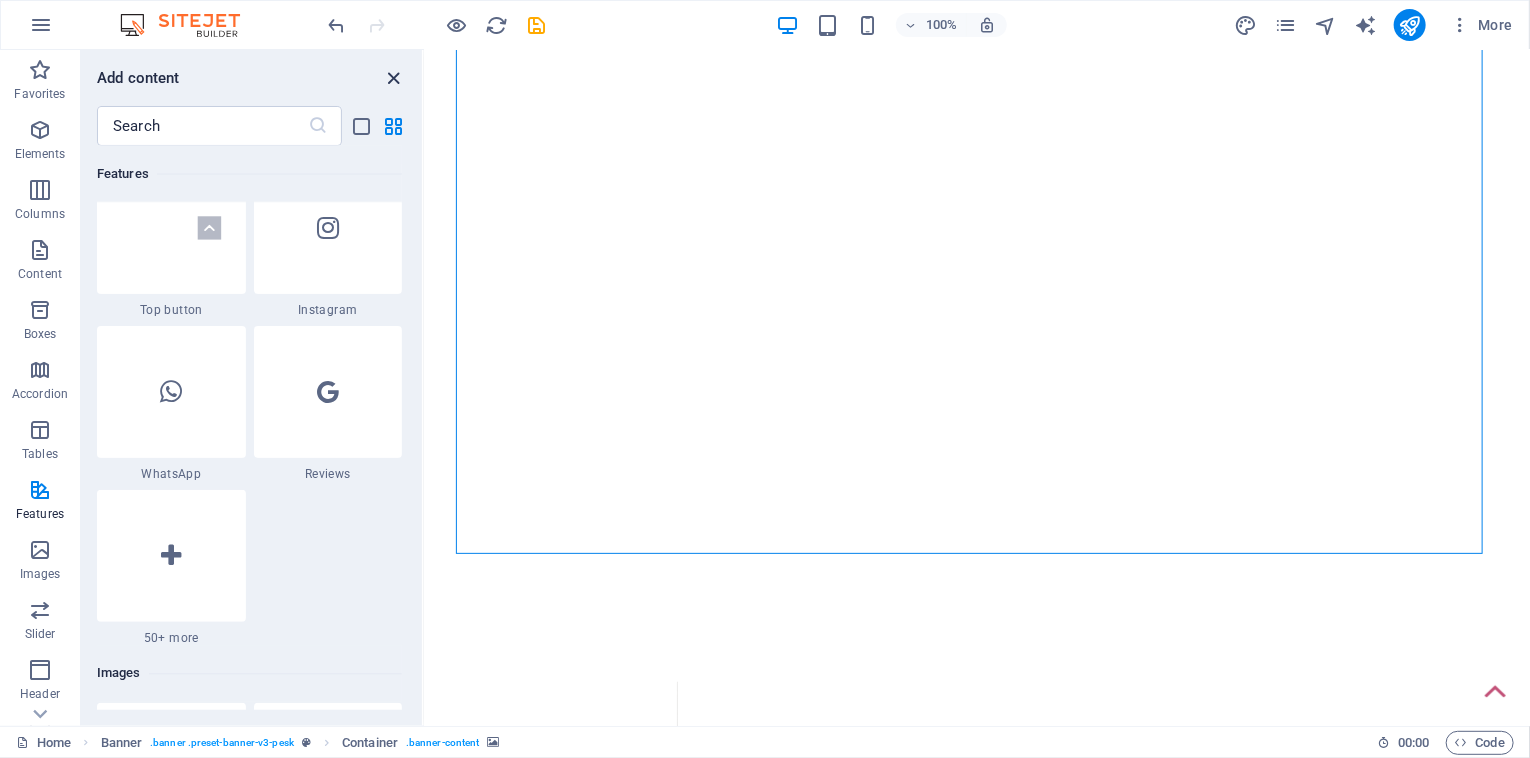 click at bounding box center [394, 78] 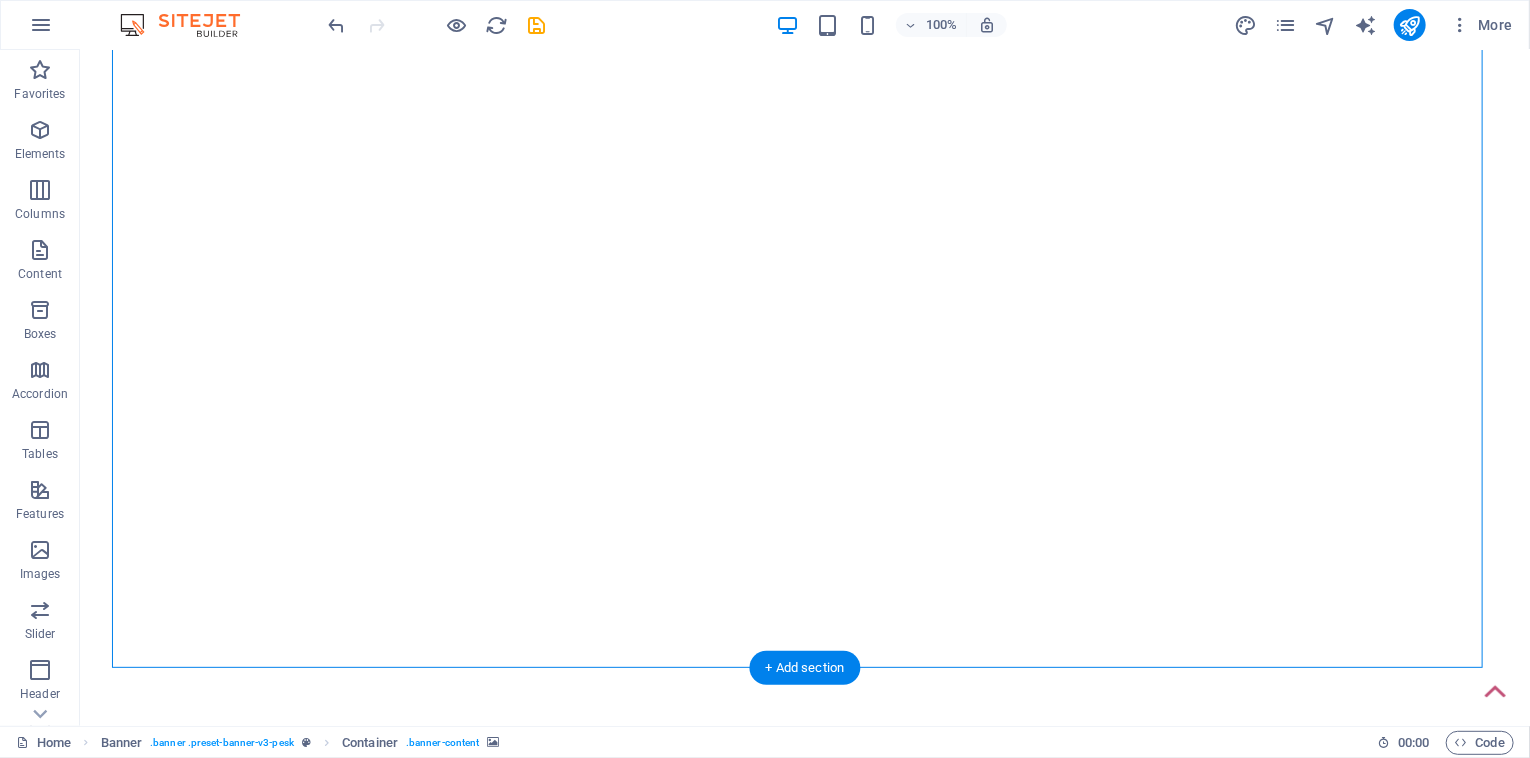 scroll, scrollTop: 400, scrollLeft: 0, axis: vertical 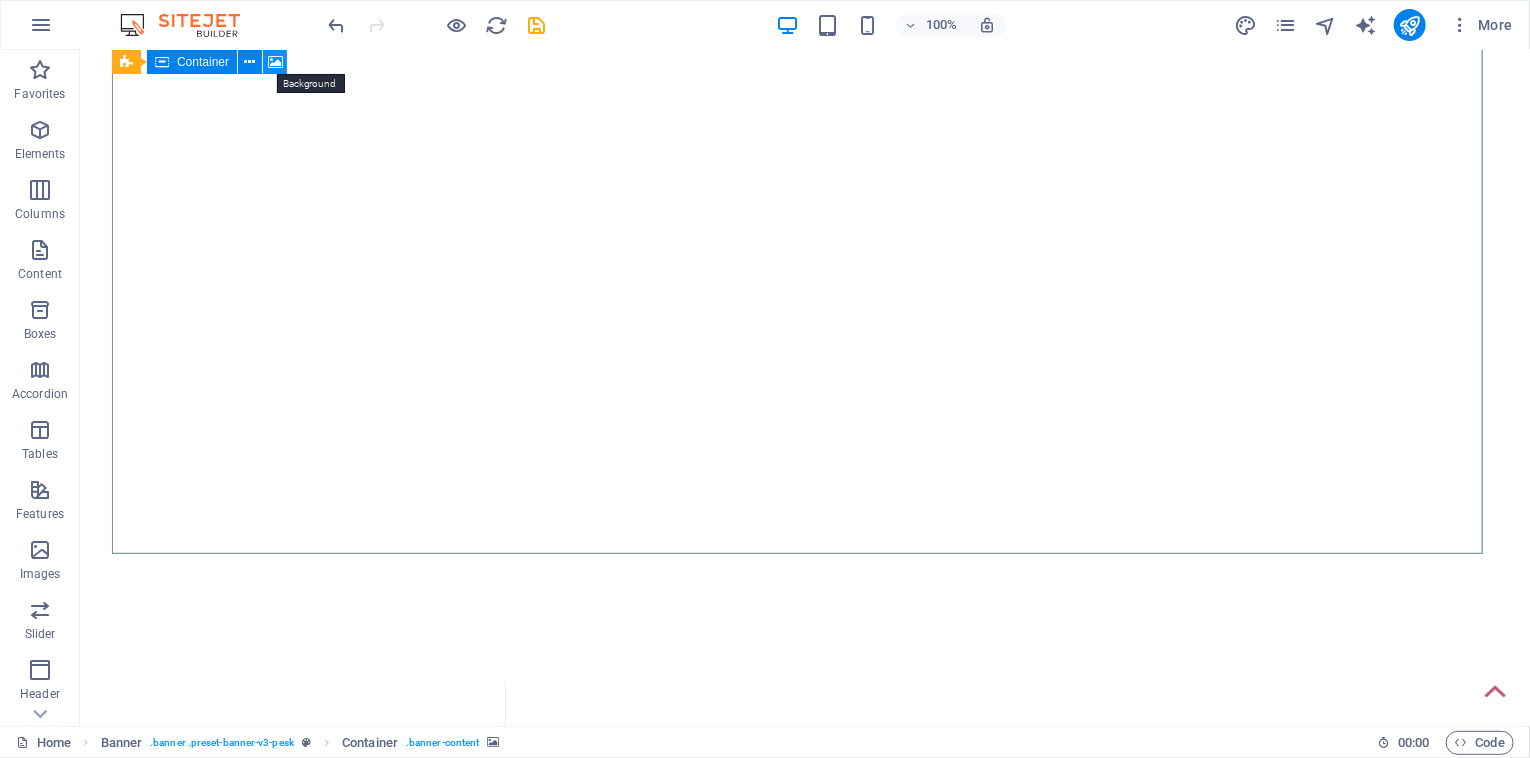 click at bounding box center (275, 62) 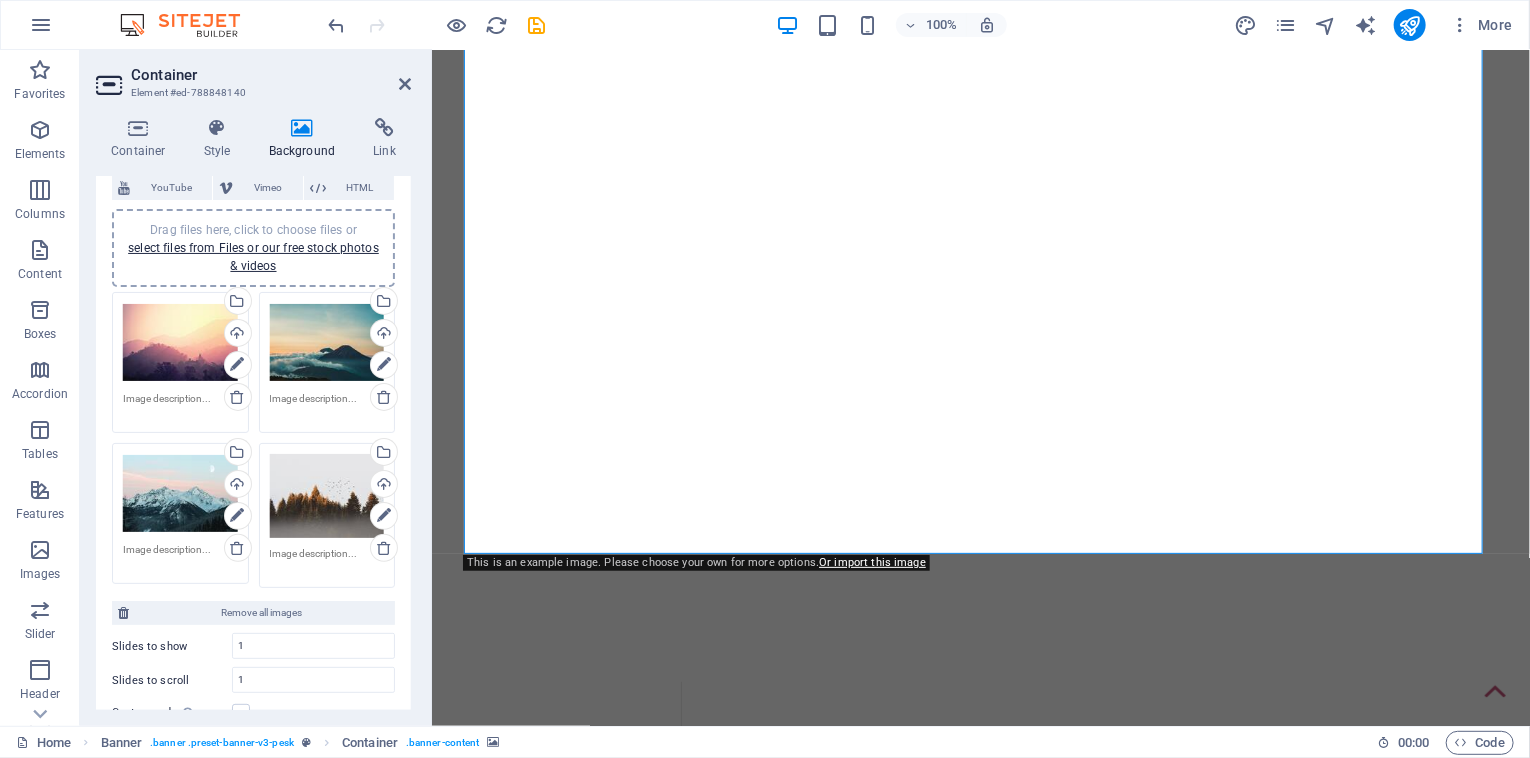 scroll, scrollTop: 200, scrollLeft: 0, axis: vertical 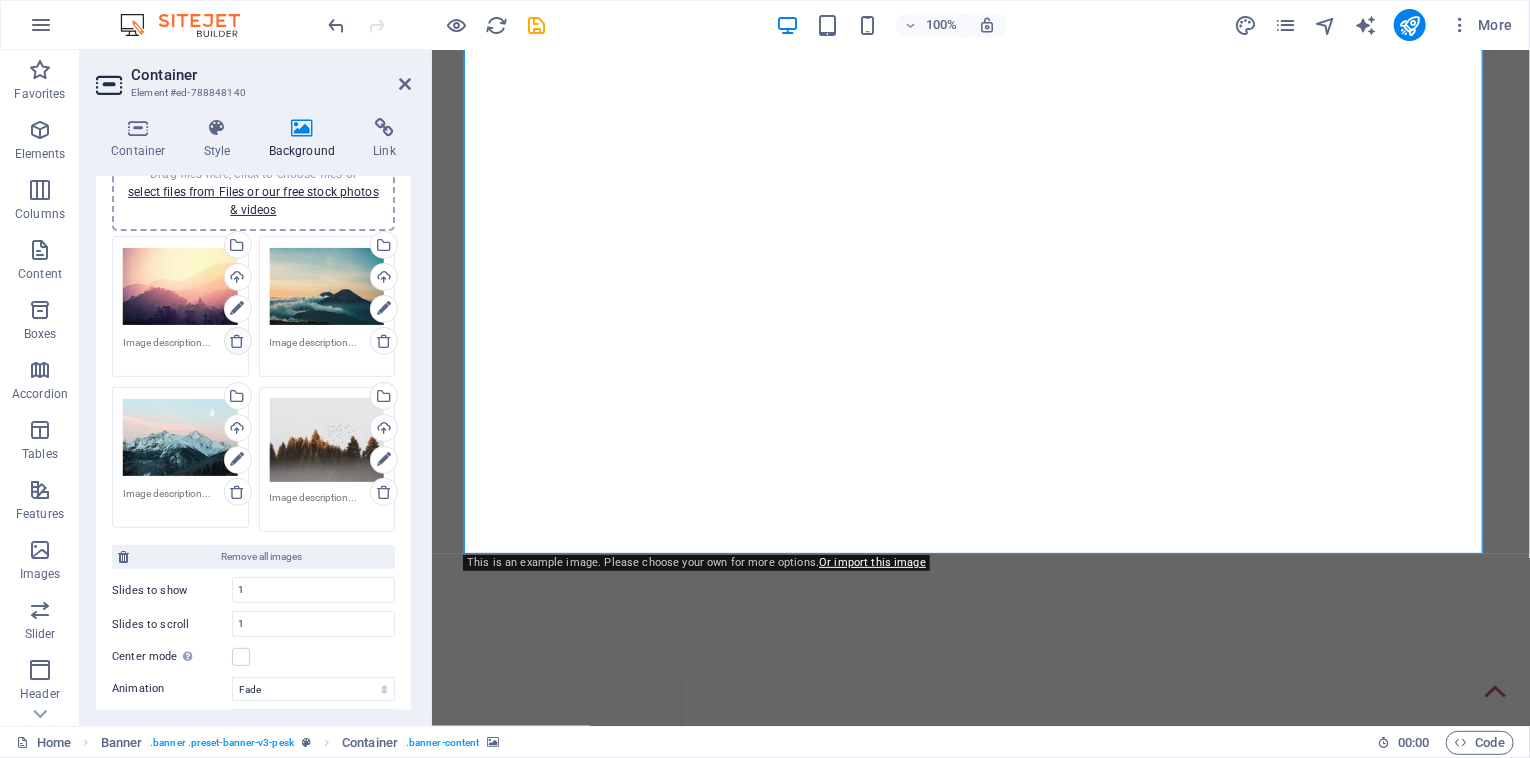 click at bounding box center (237, 341) 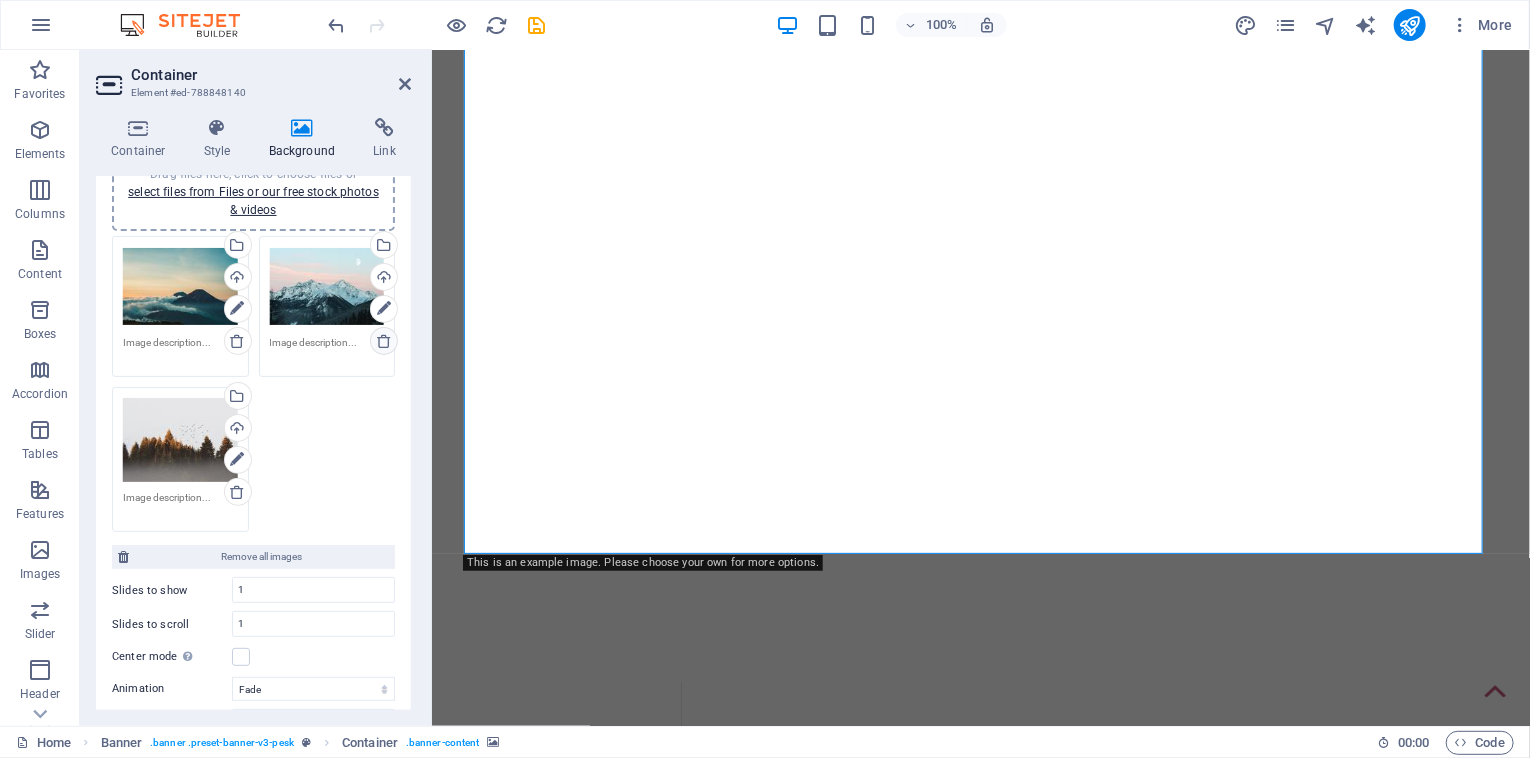 click at bounding box center (384, 341) 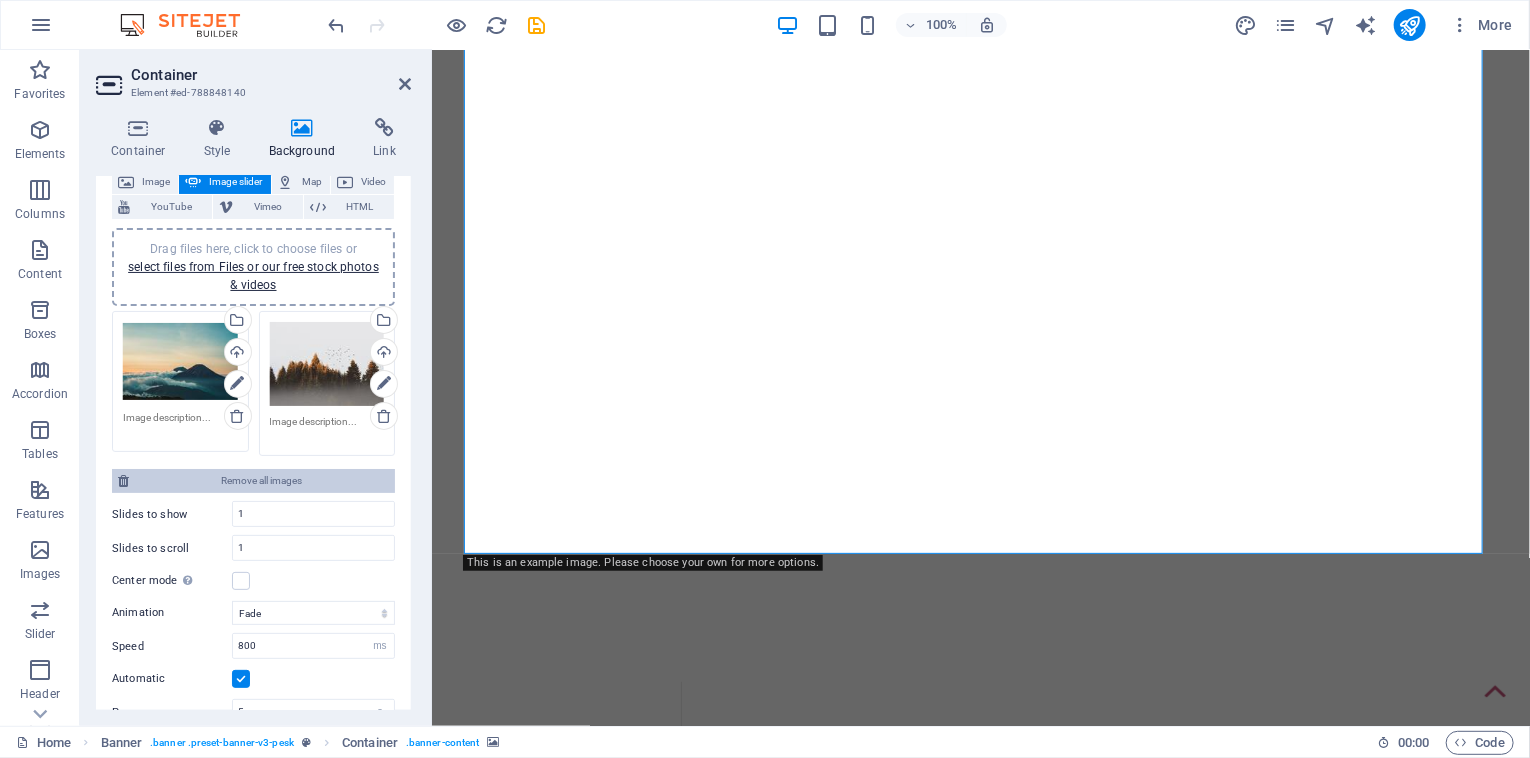 scroll, scrollTop: 0, scrollLeft: 0, axis: both 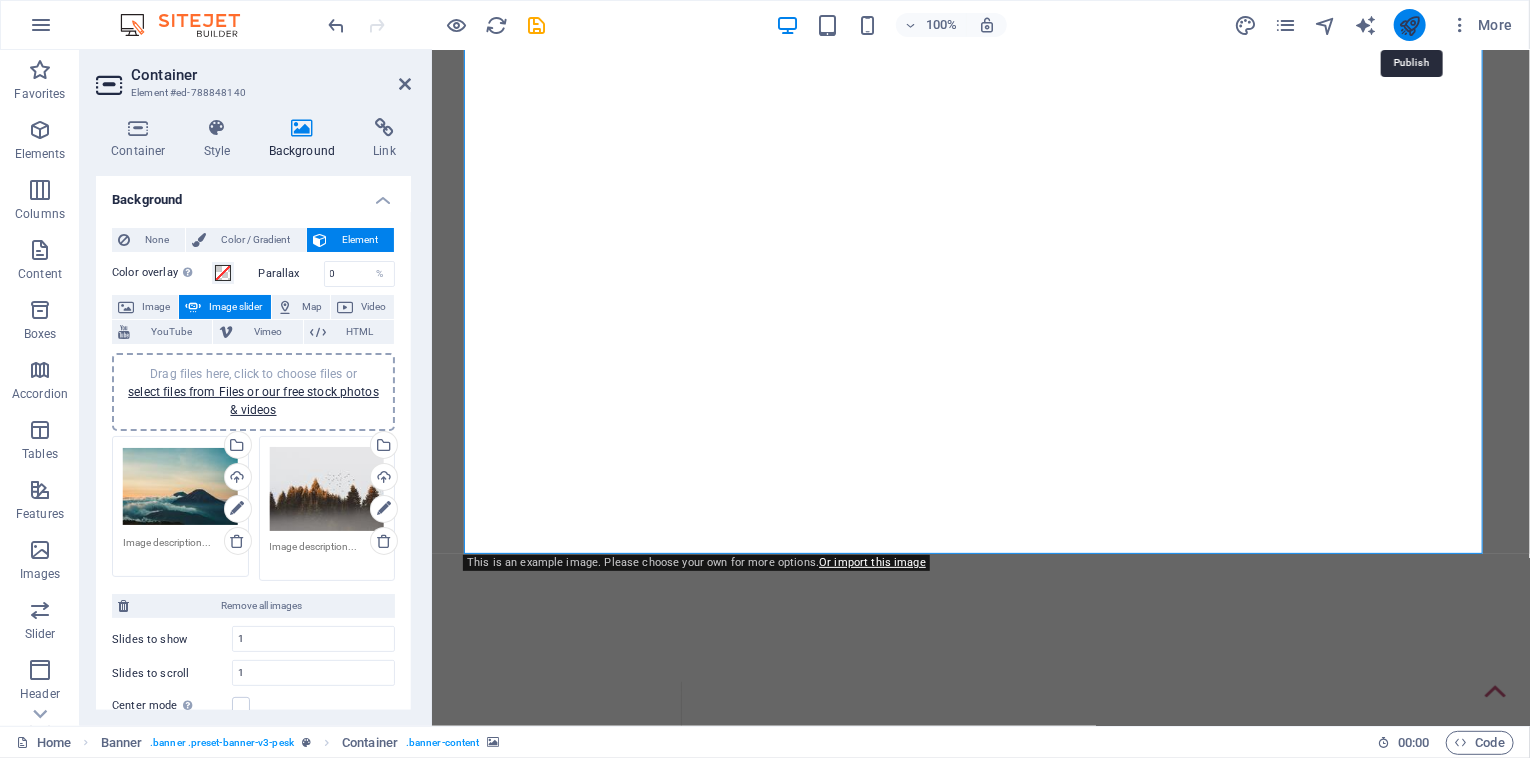click at bounding box center [1409, 25] 